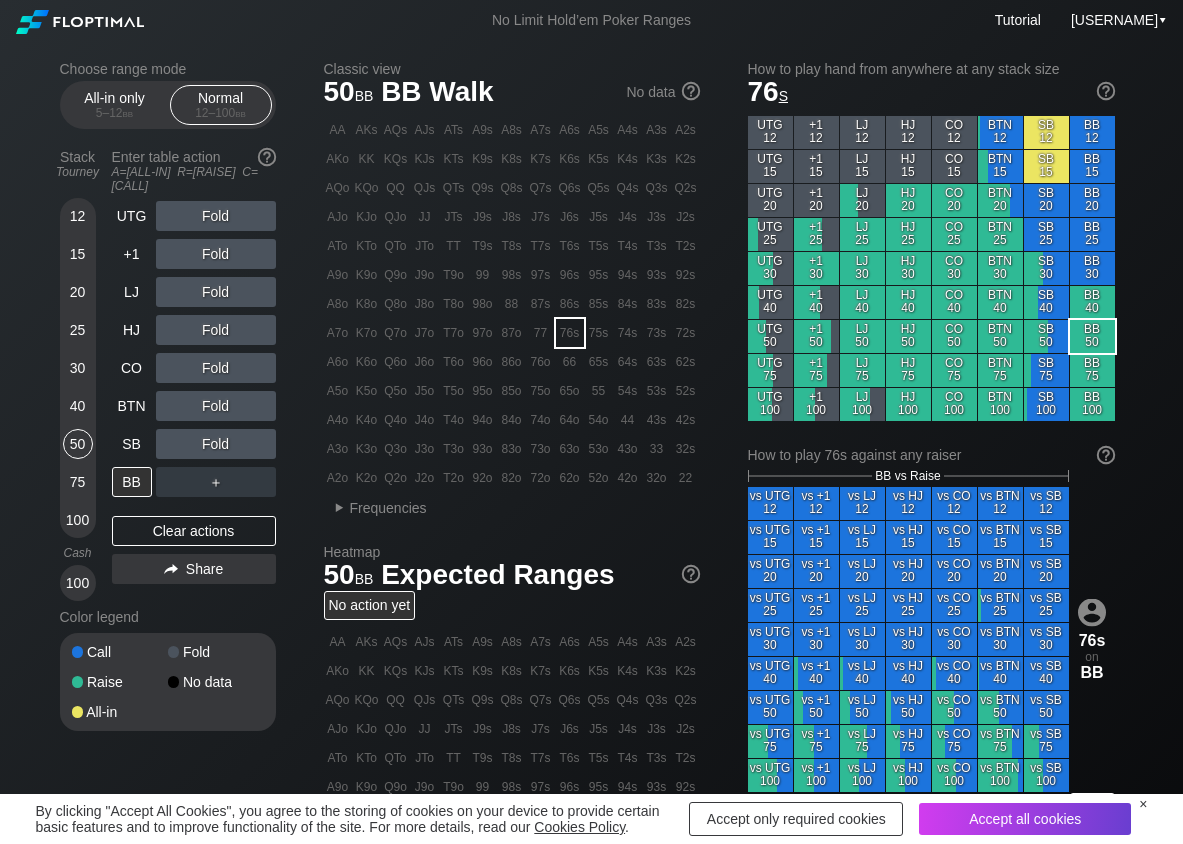 scroll, scrollTop: 100, scrollLeft: 0, axis: vertical 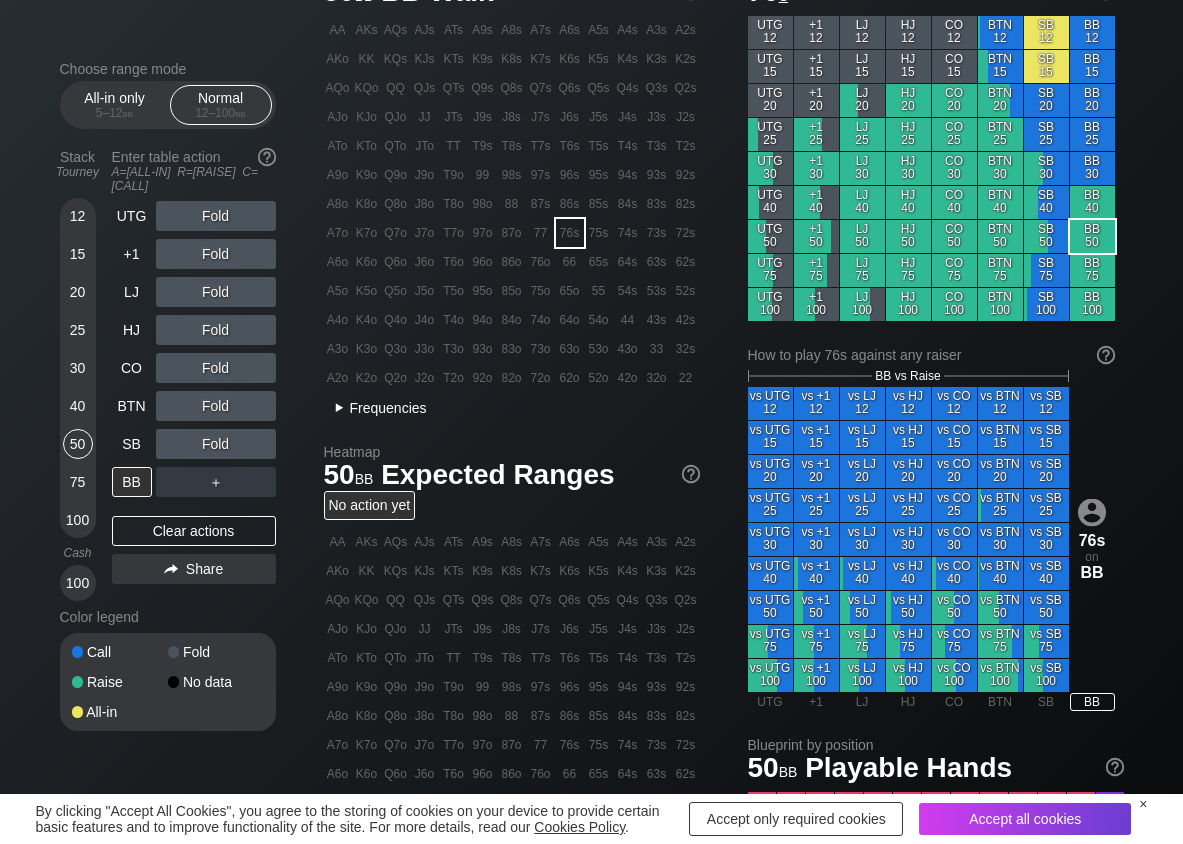 click on "Frequencies" at bounding box center (388, 408) 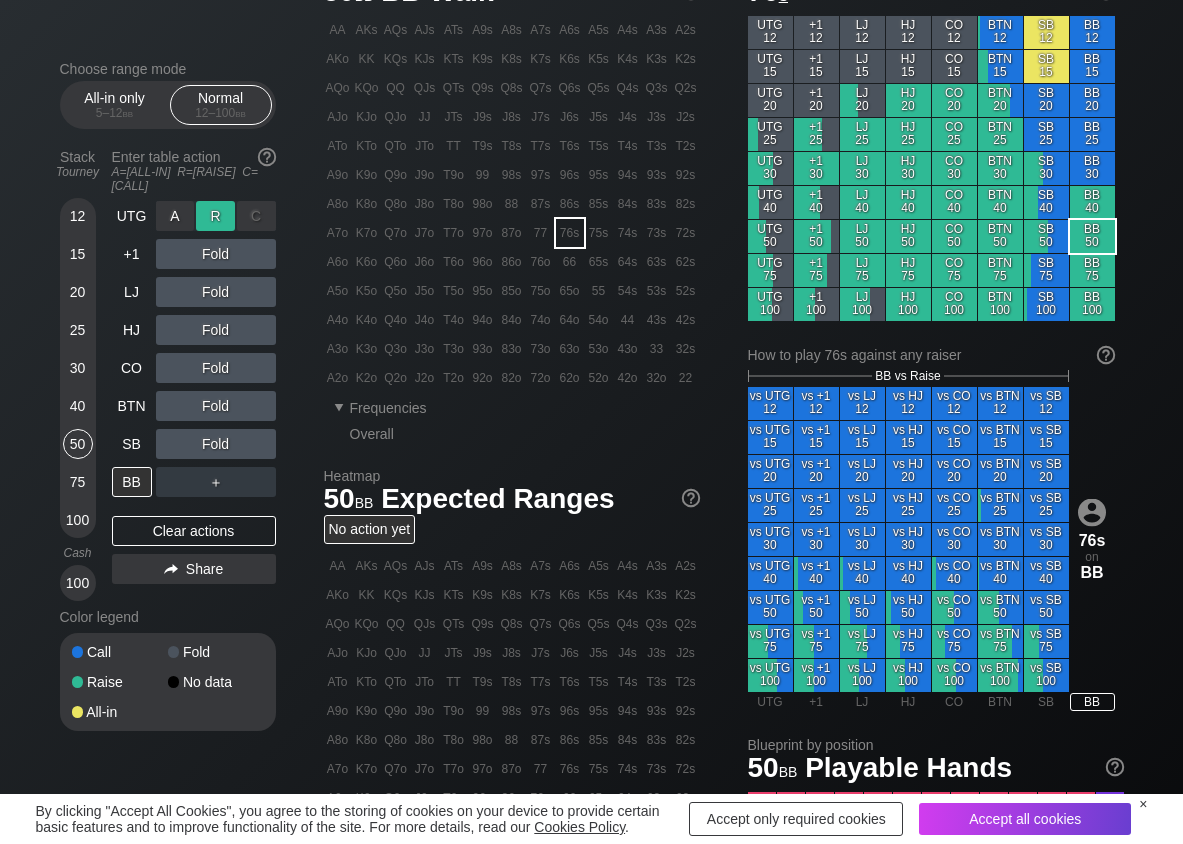 click on "R ✕" at bounding box center [215, 216] 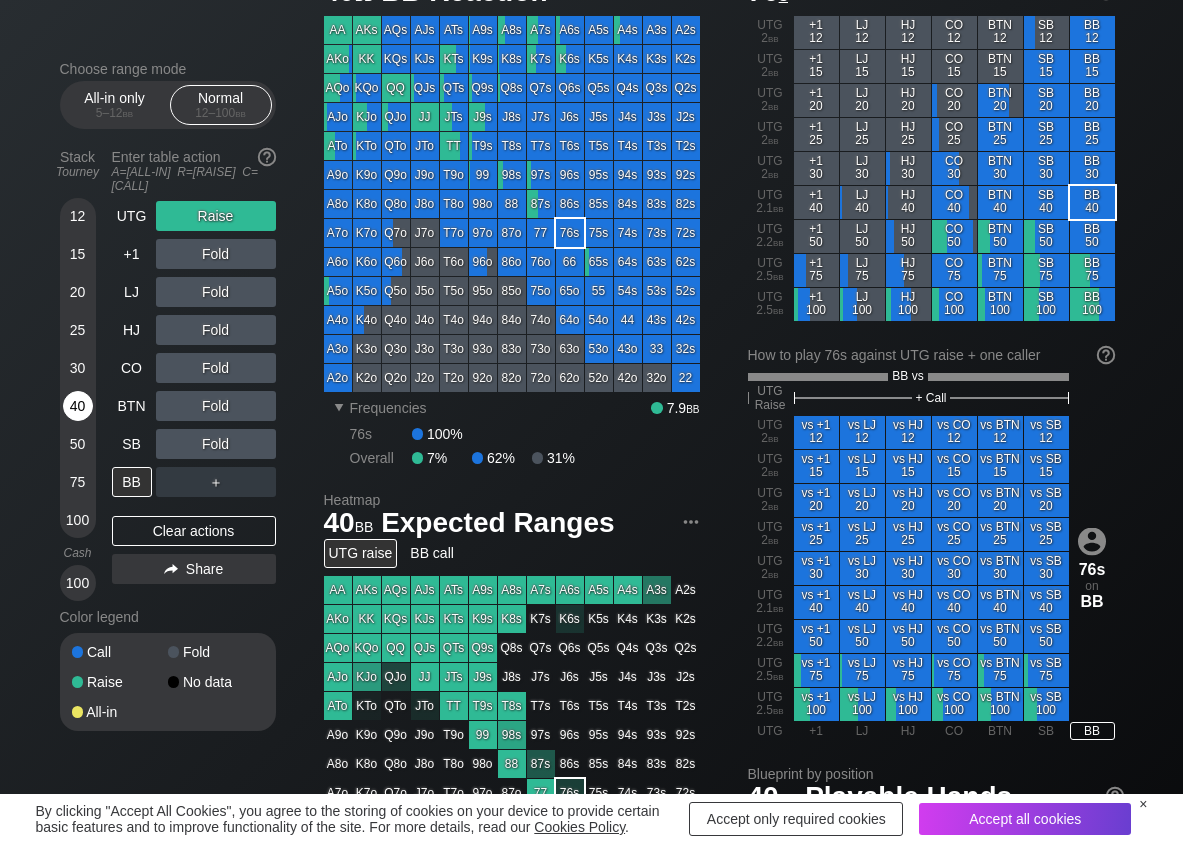 click on "40" at bounding box center (78, 406) 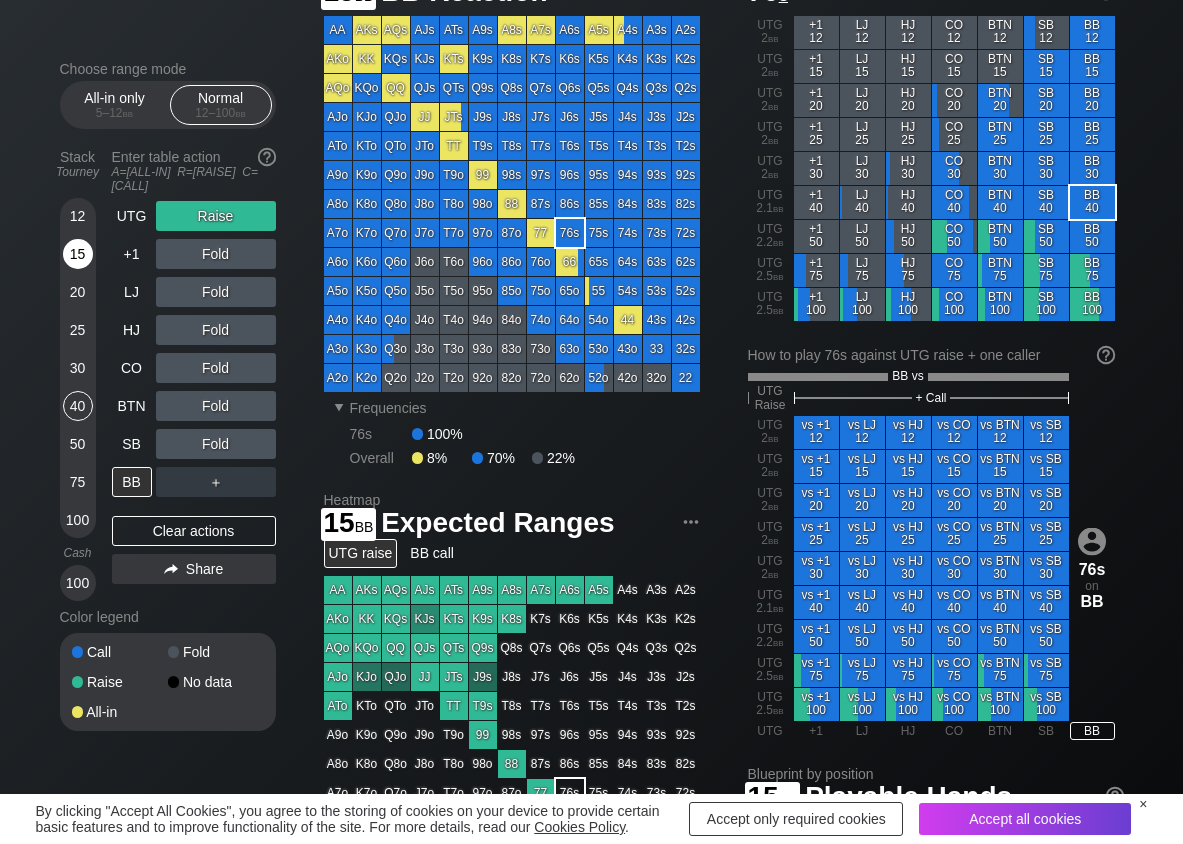 click on "15" at bounding box center (78, 254) 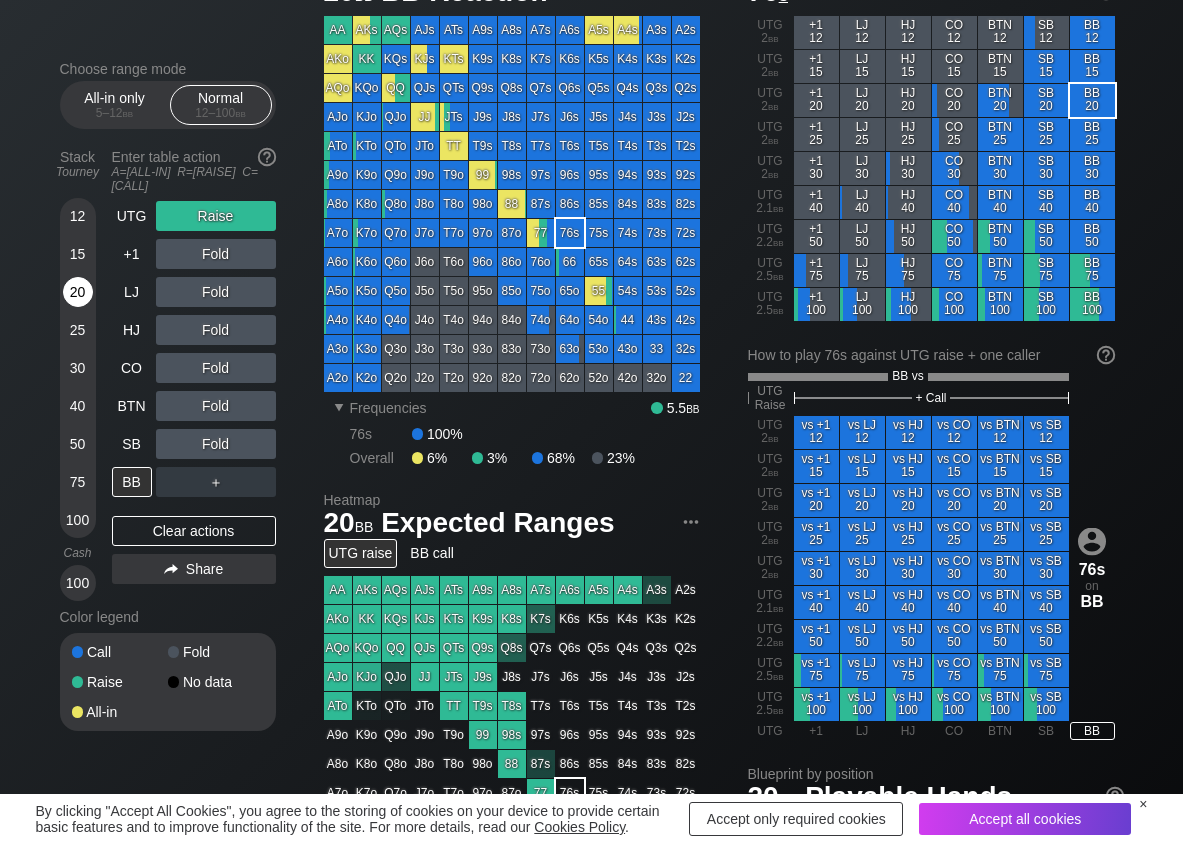 click on "20" at bounding box center (78, 292) 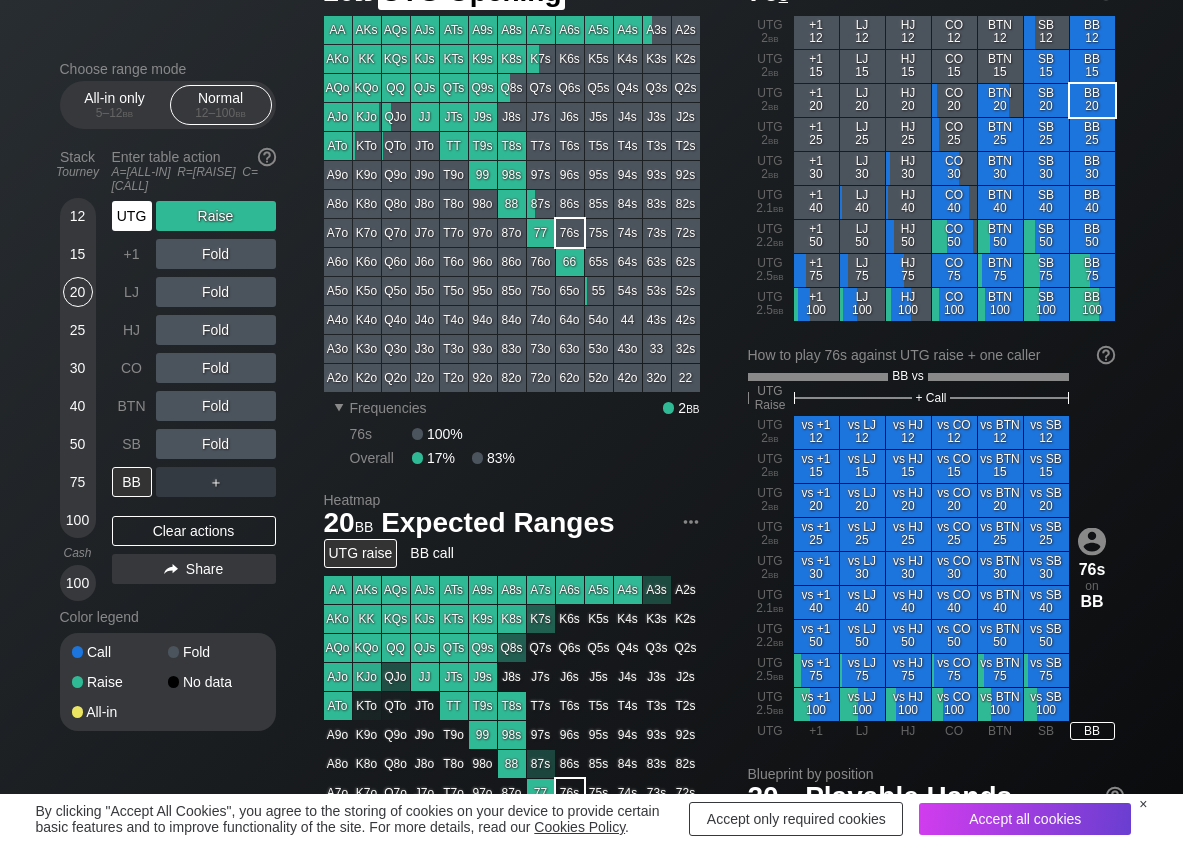 click on "UTG" at bounding box center [132, 216] 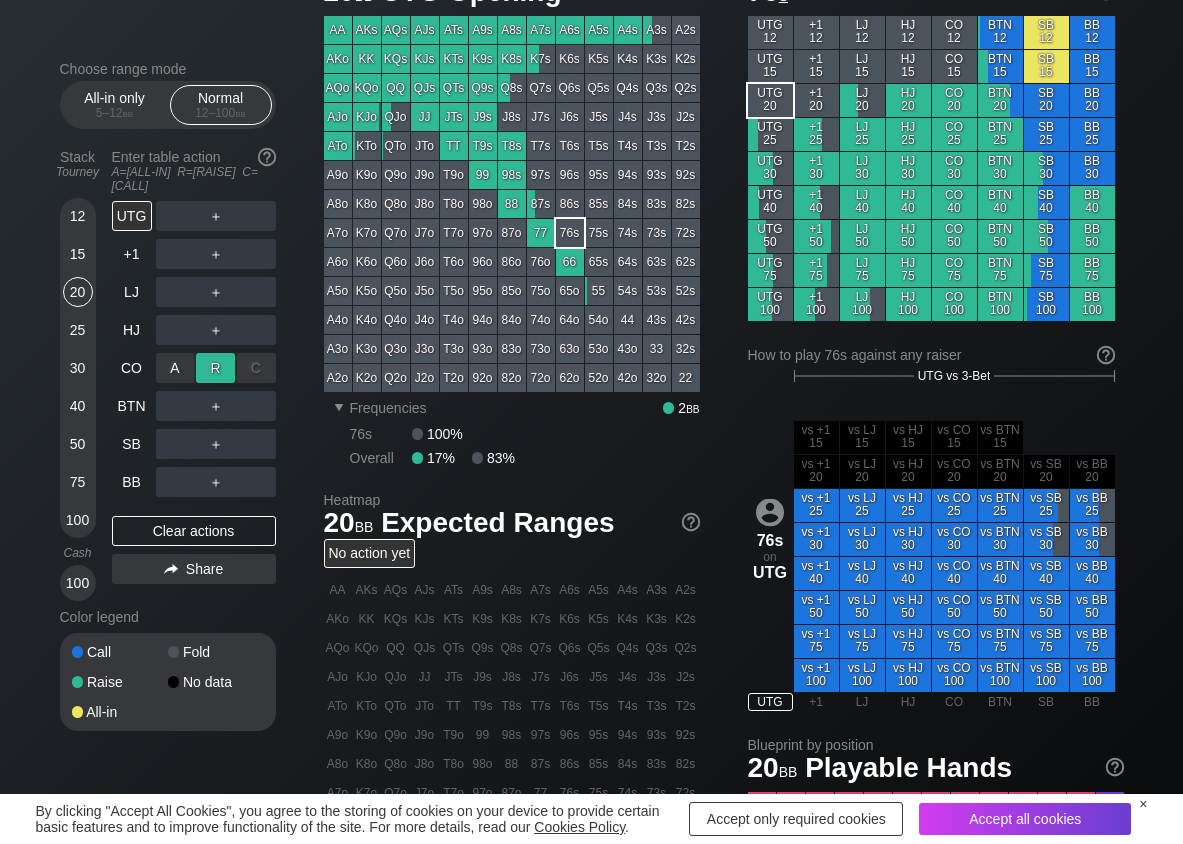 click on "R ✕" at bounding box center (215, 368) 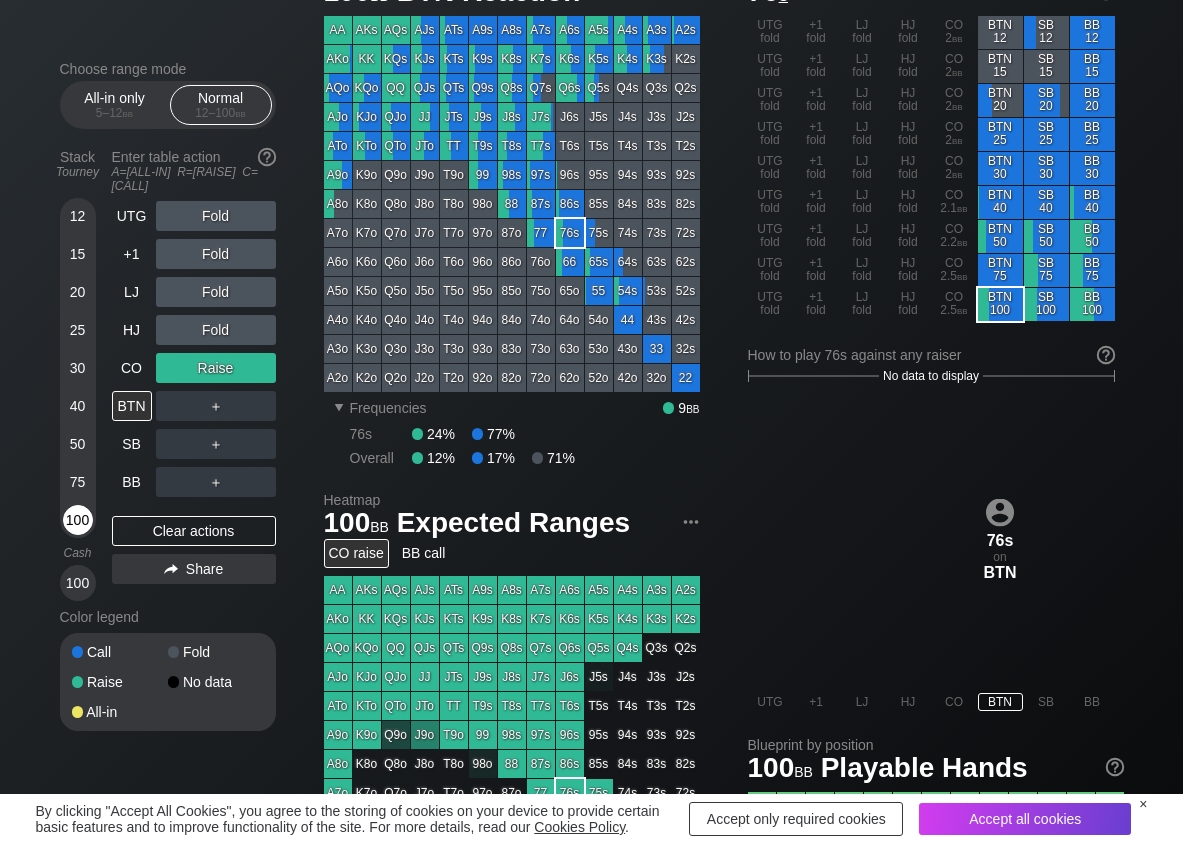 click on "100" at bounding box center [78, 520] 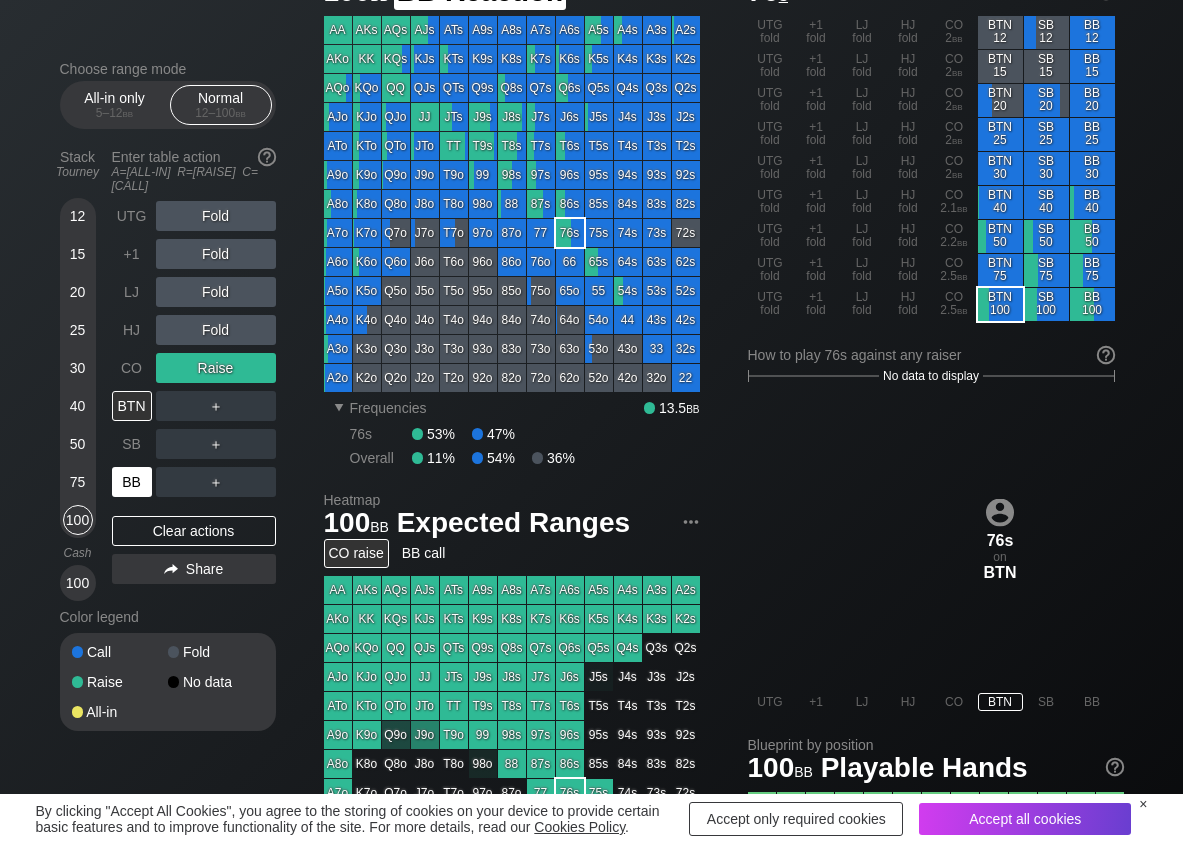 click on "BB" at bounding box center [132, 482] 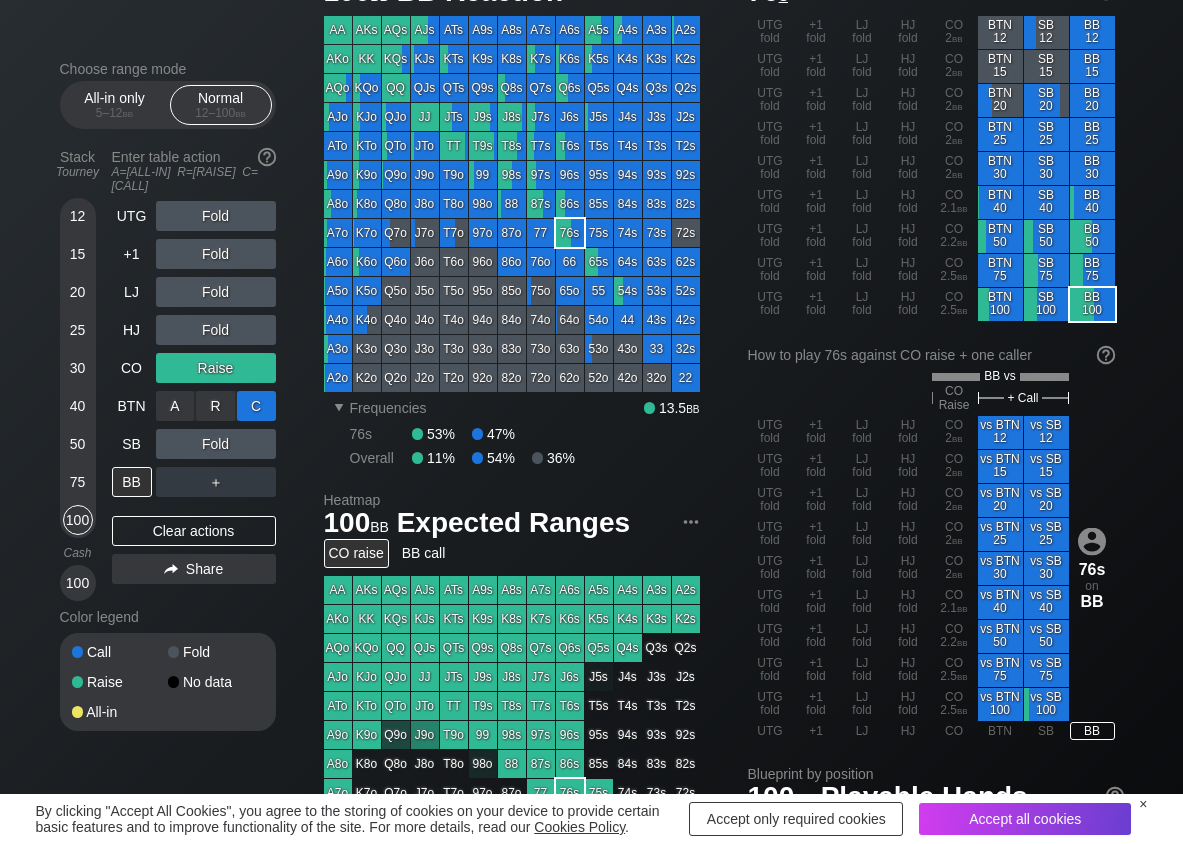 click on "C ✕" at bounding box center [256, 406] 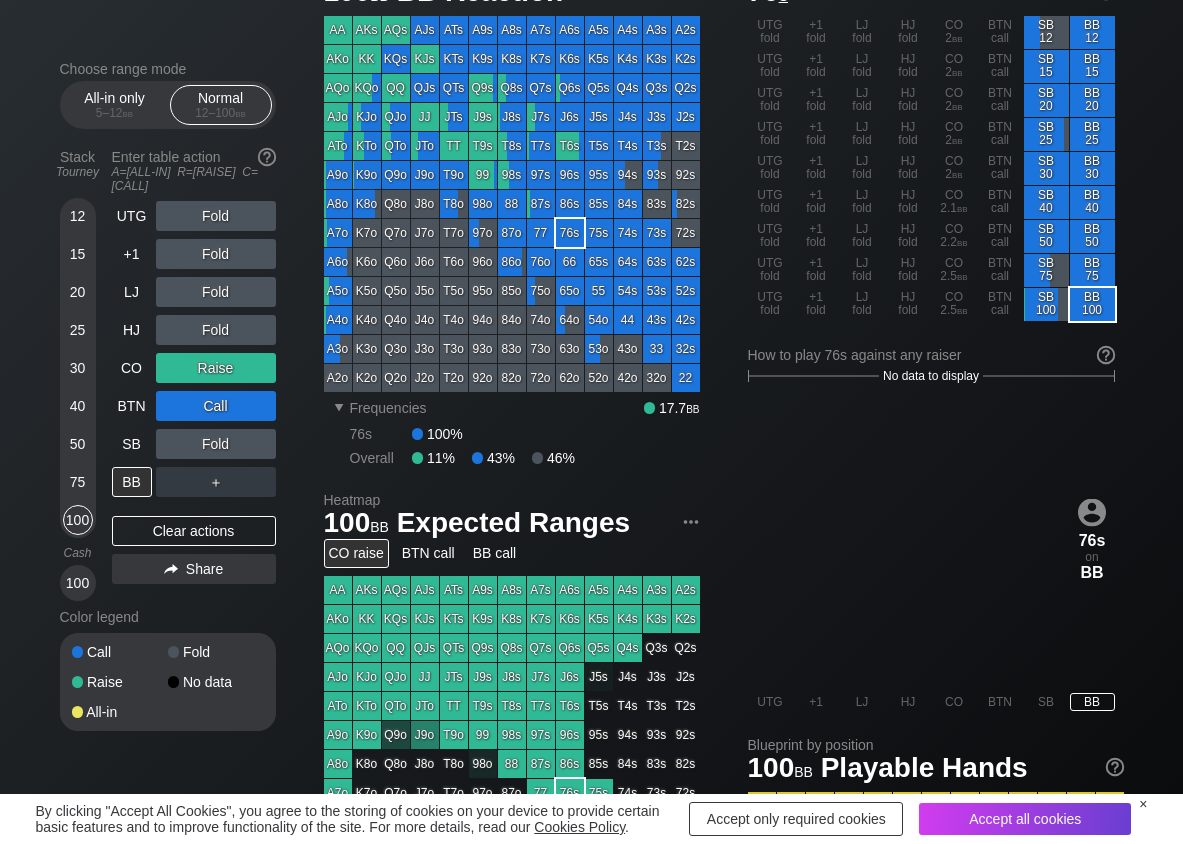 click on "Stack Tourney Enter table action A=[ALL-IN]  R=[RAISE]  C=[CALL] 100 Cash 100 UTG Fold +1 Fold LJ Fold HJ Fold CO [RAISE] BTN [CALL] SB Fold BB ＋ Clear actions Share" at bounding box center [168, 371] 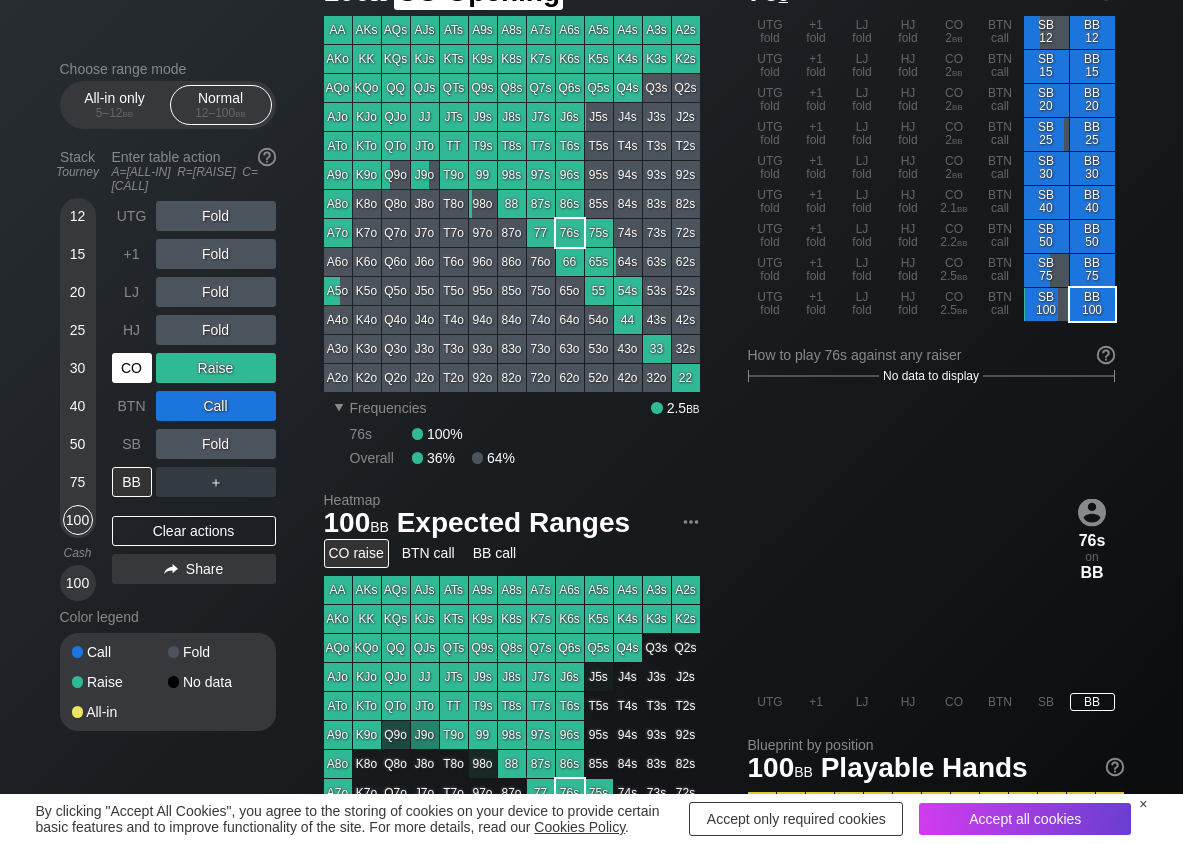 click on "CO" at bounding box center [132, 368] 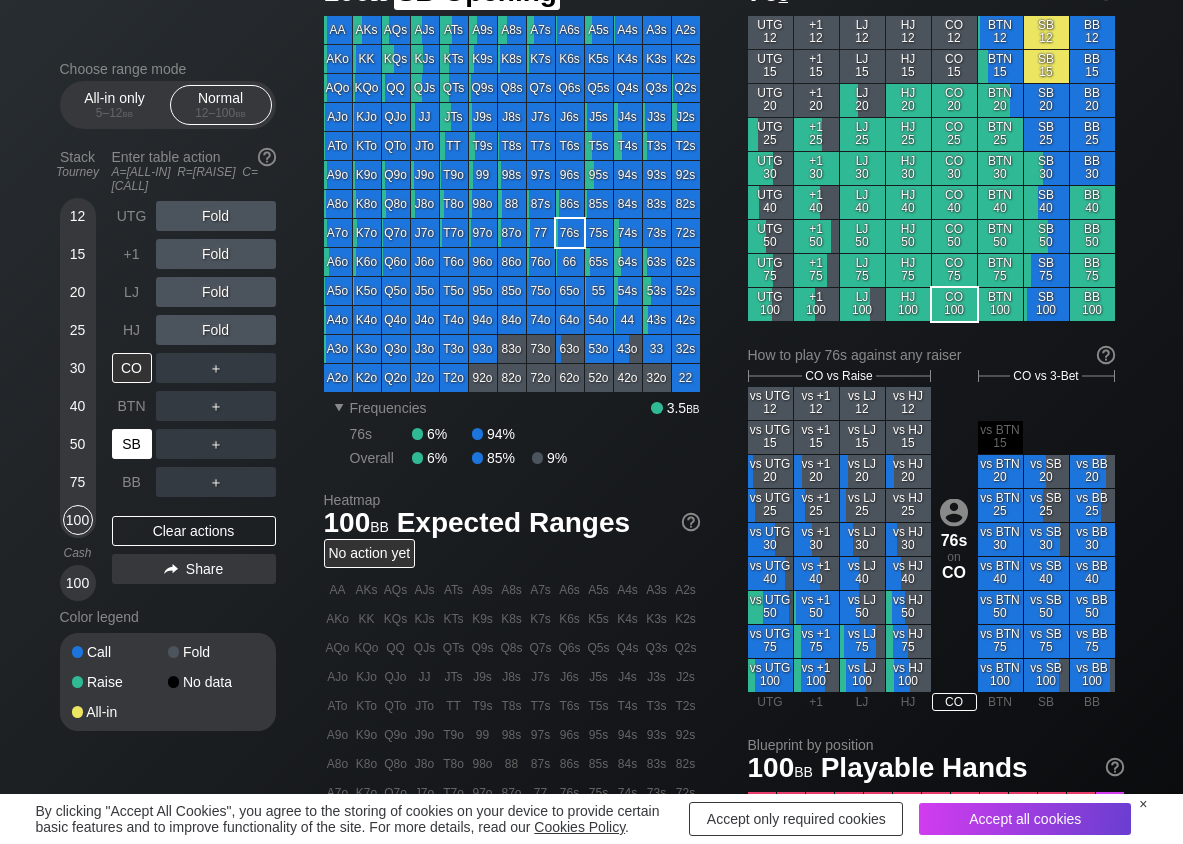 click on "SB" at bounding box center [132, 444] 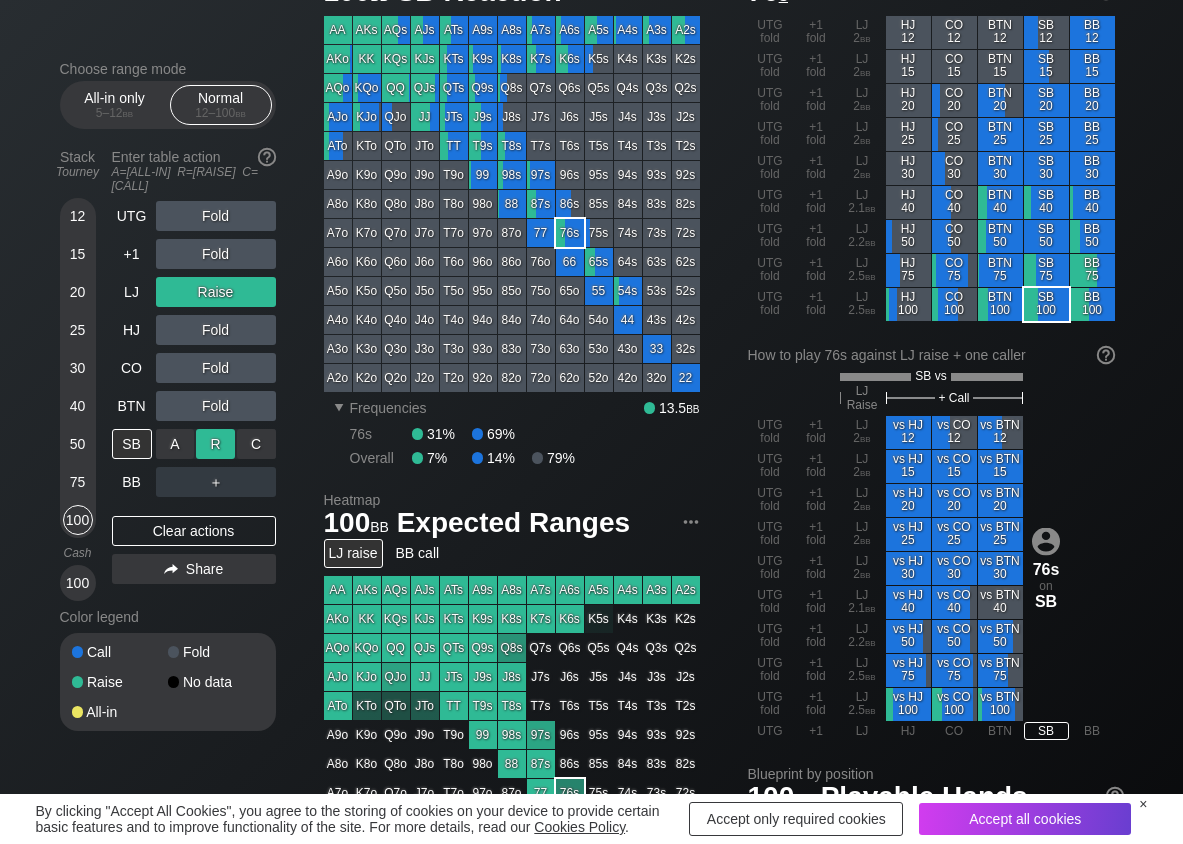 click on "R ✕" at bounding box center (215, 444) 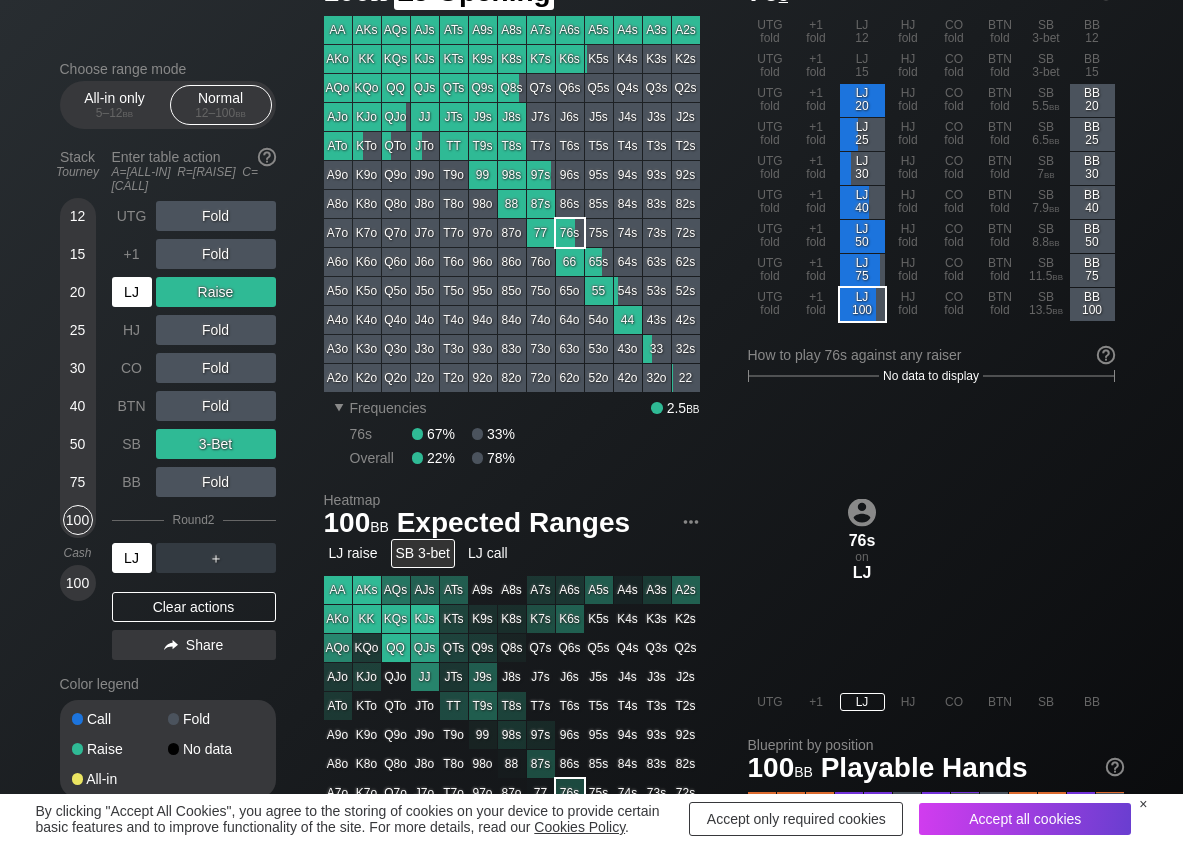 click on "LJ" at bounding box center (132, 292) 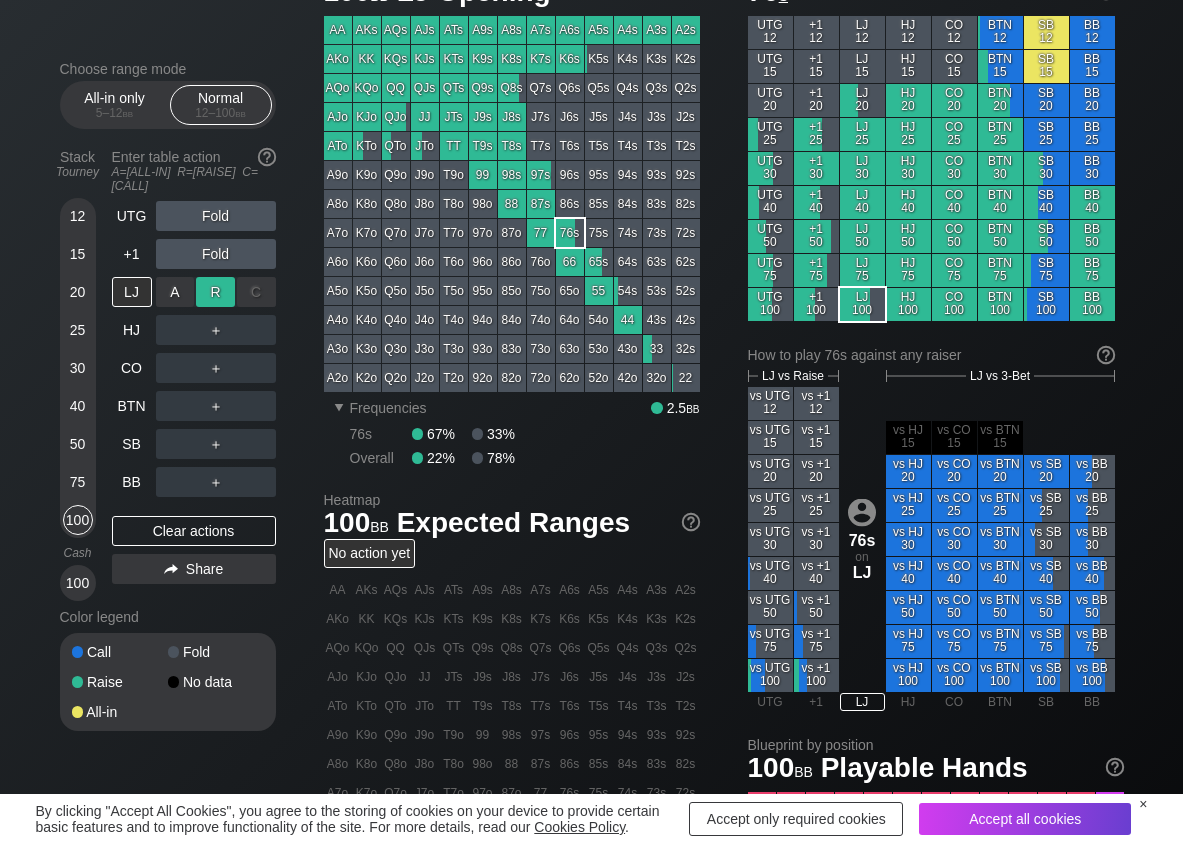 click on "R ✕" at bounding box center (215, 292) 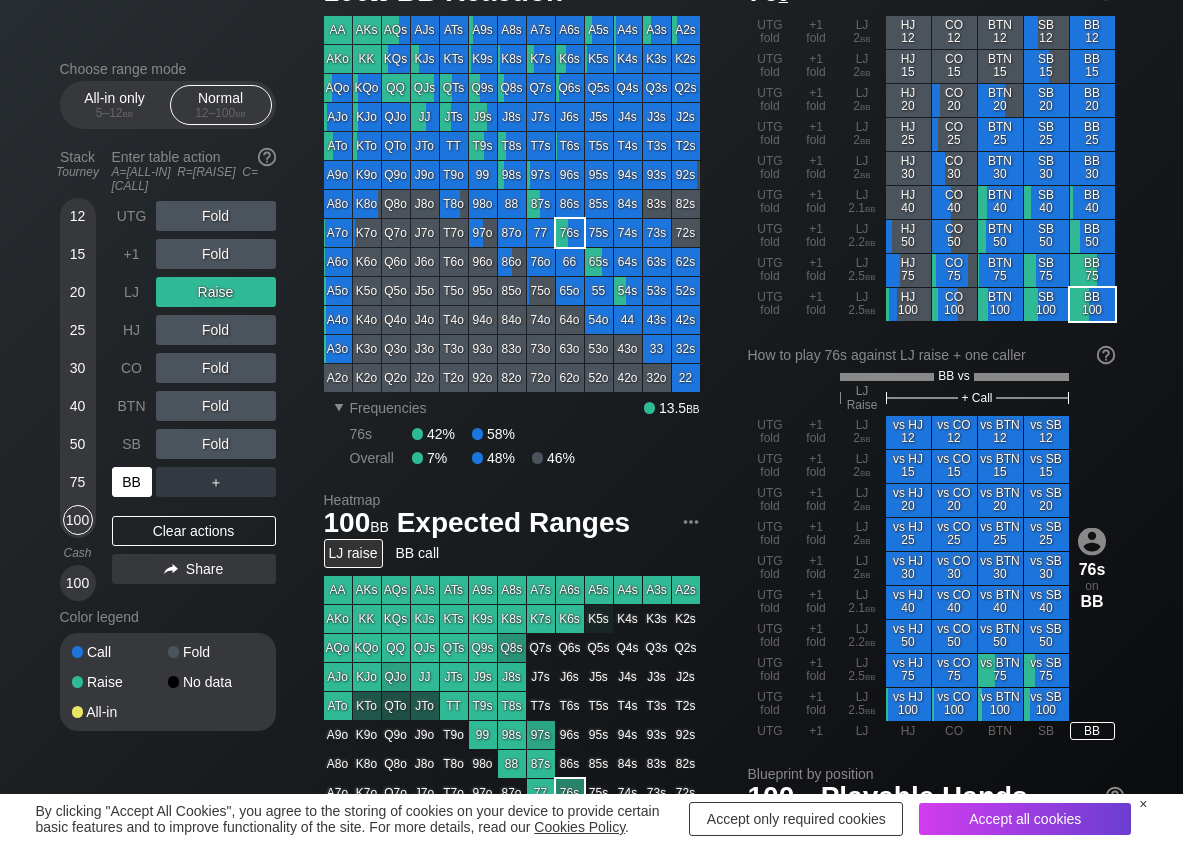 click on "BB" at bounding box center [132, 482] 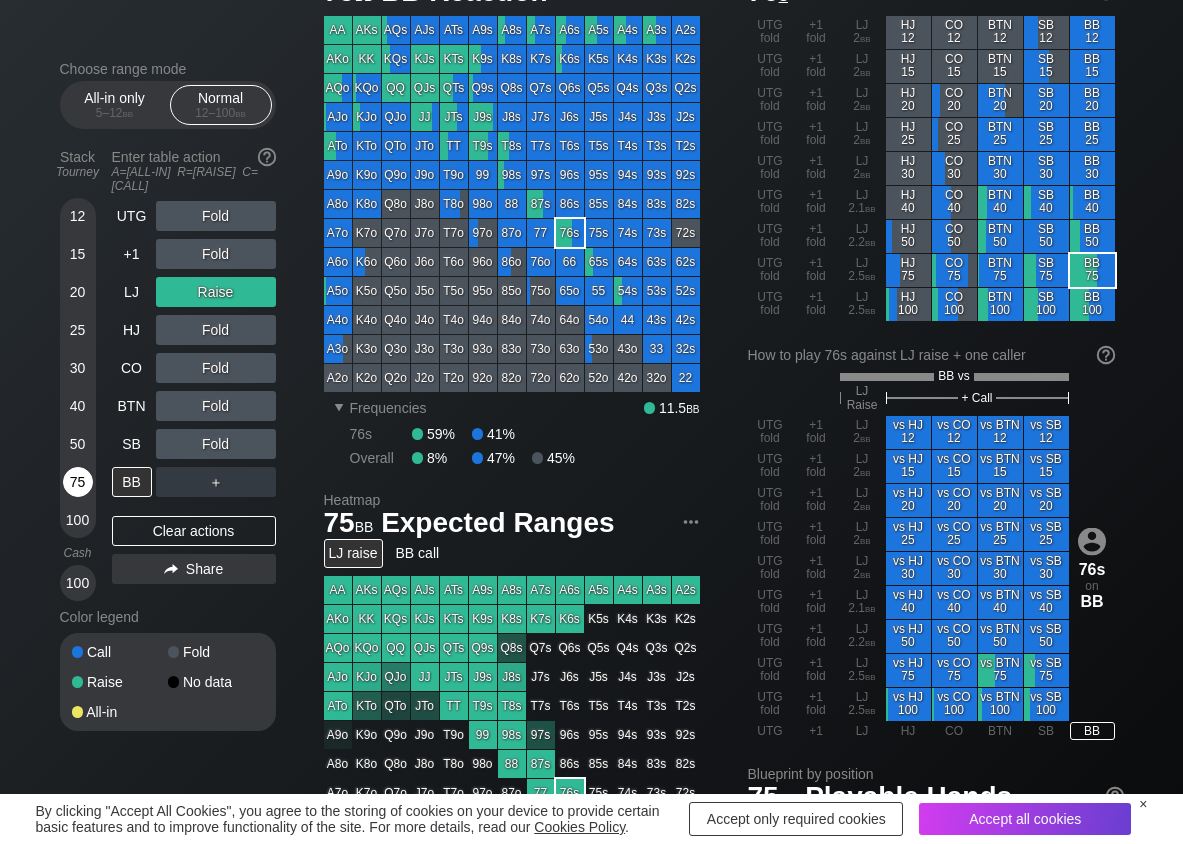 click on "75" at bounding box center (78, 482) 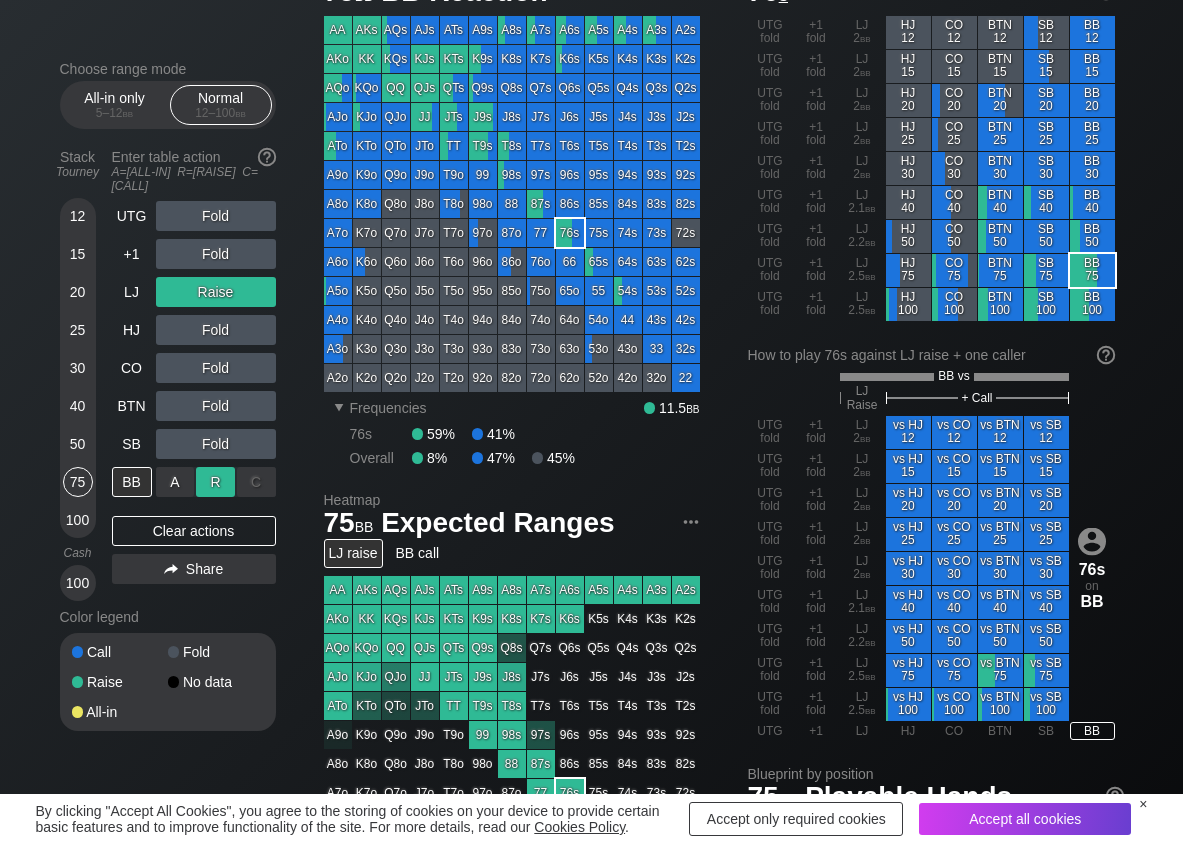 click on "R ✕" at bounding box center (215, 482) 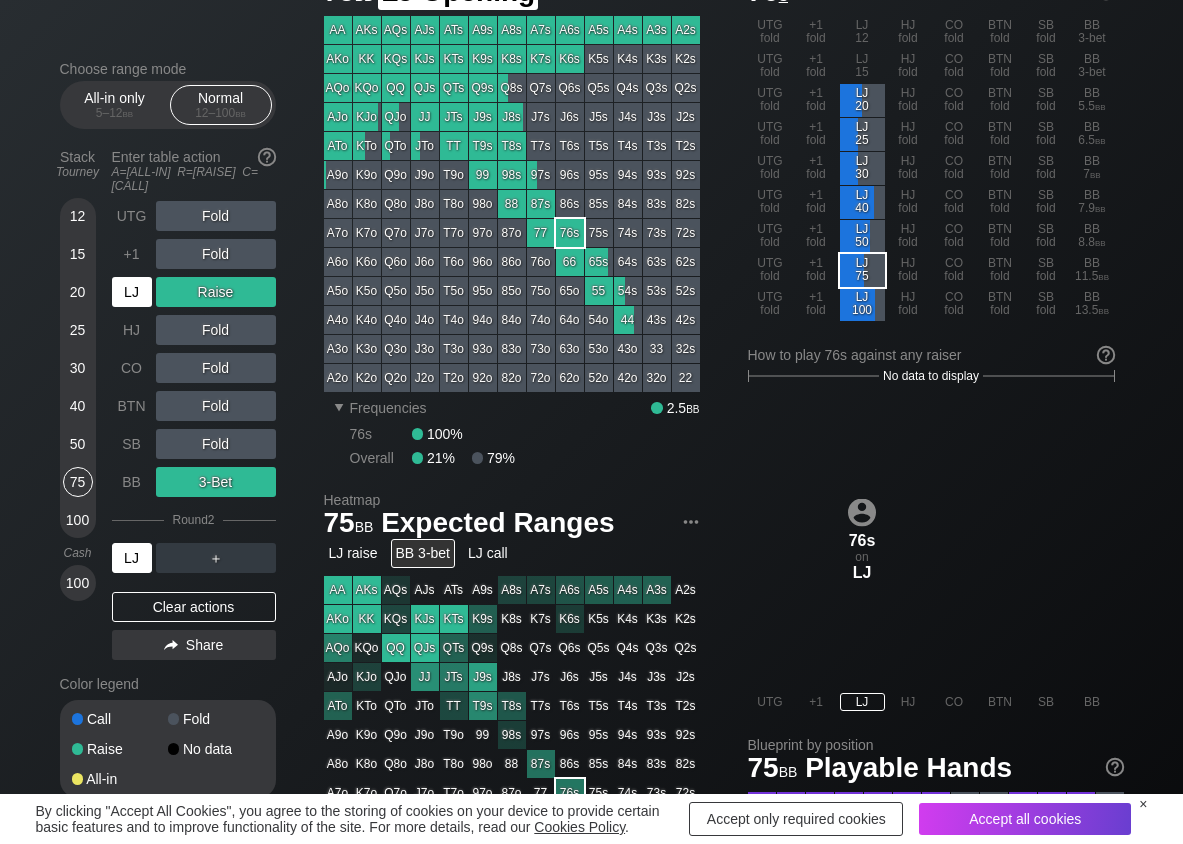 click on "LJ" at bounding box center [132, 292] 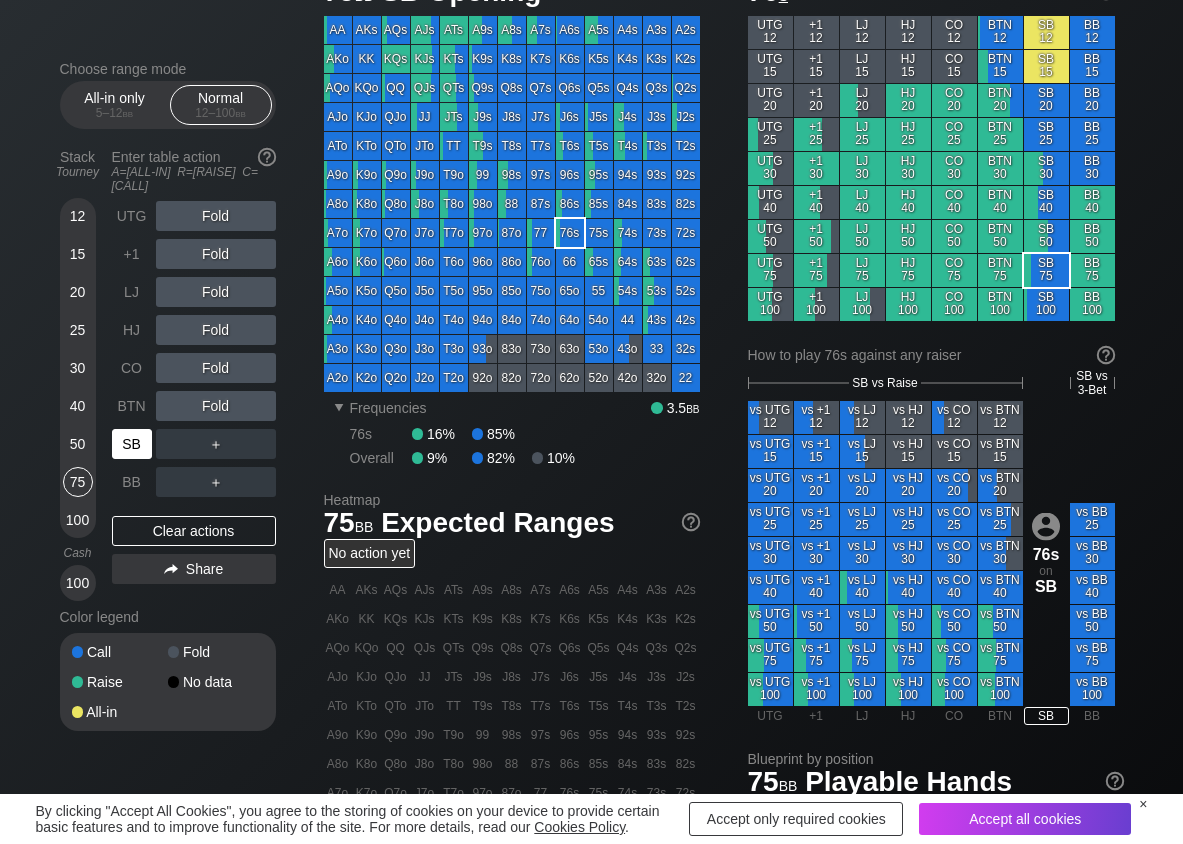 click on "SB" at bounding box center [132, 444] 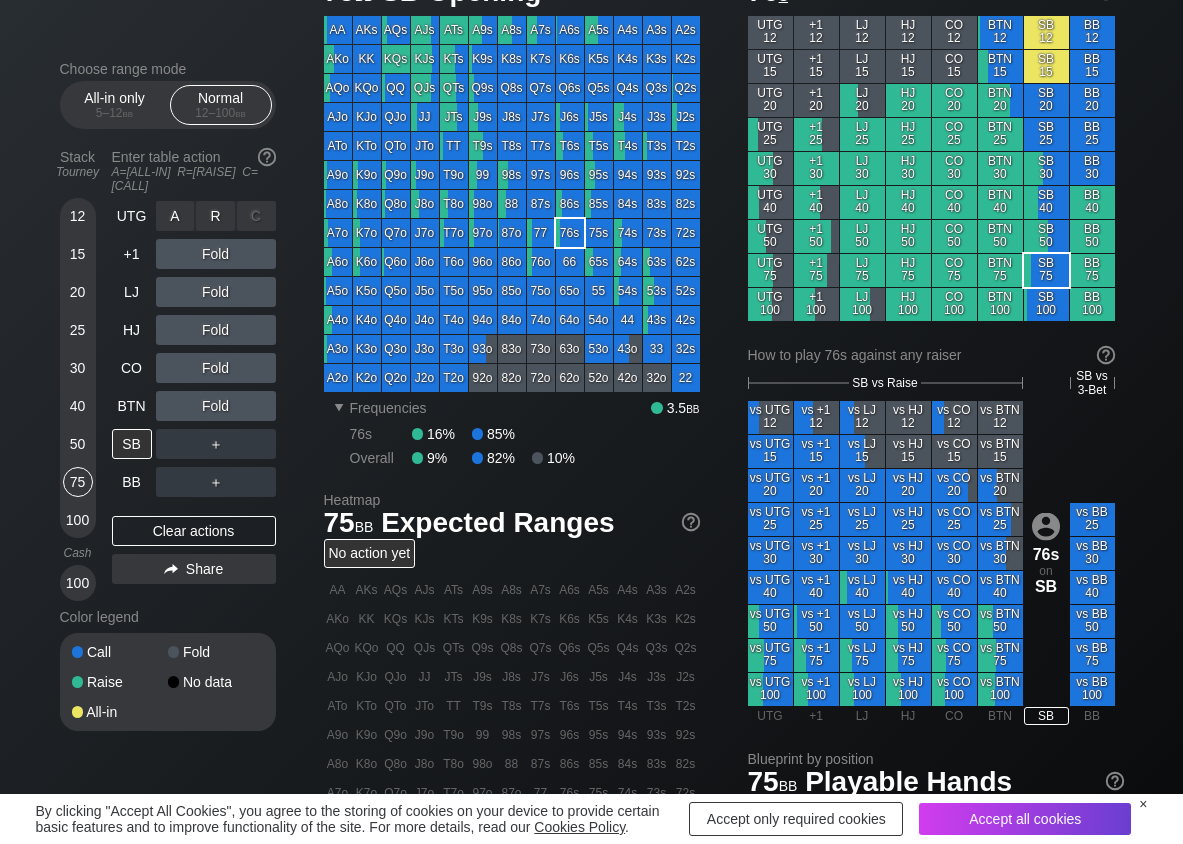 drag, startPoint x: 219, startPoint y: 188, endPoint x: 197, endPoint y: 214, distance: 34.058773 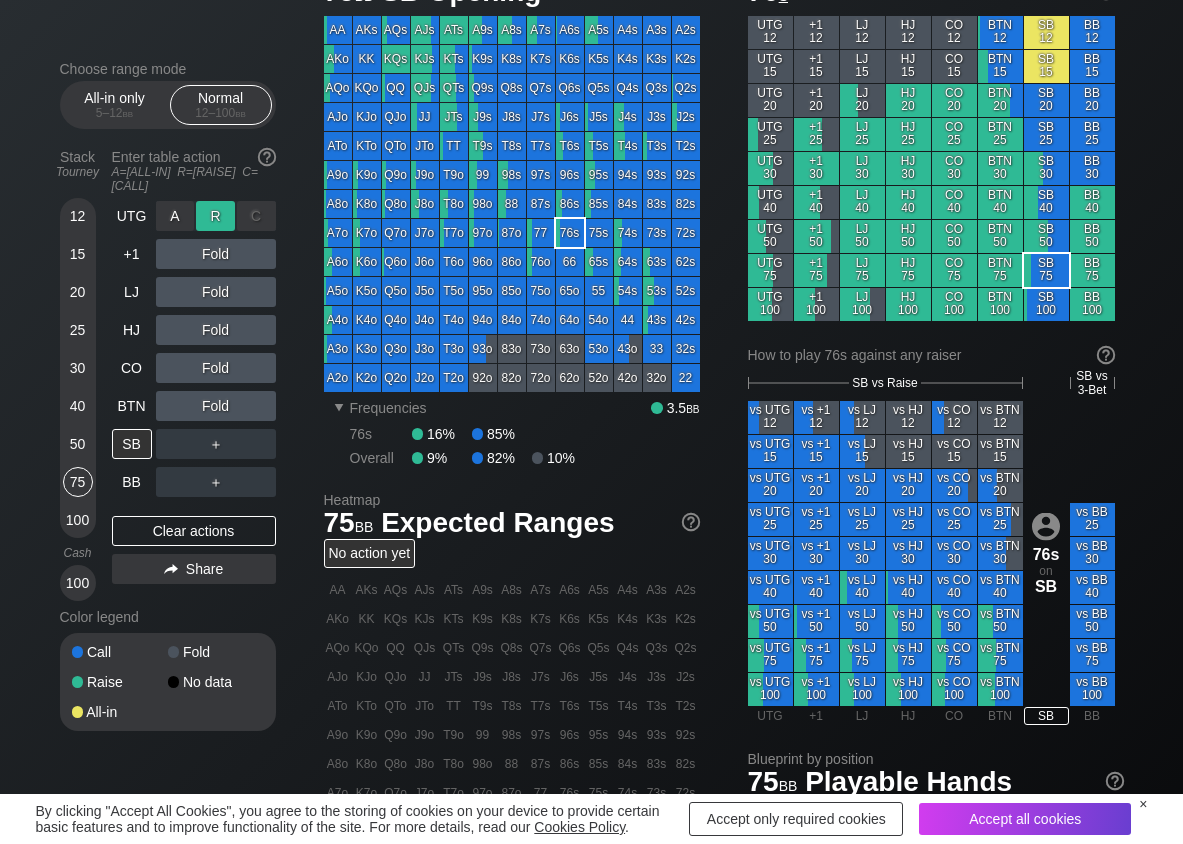 click on "R ✕" at bounding box center (215, 216) 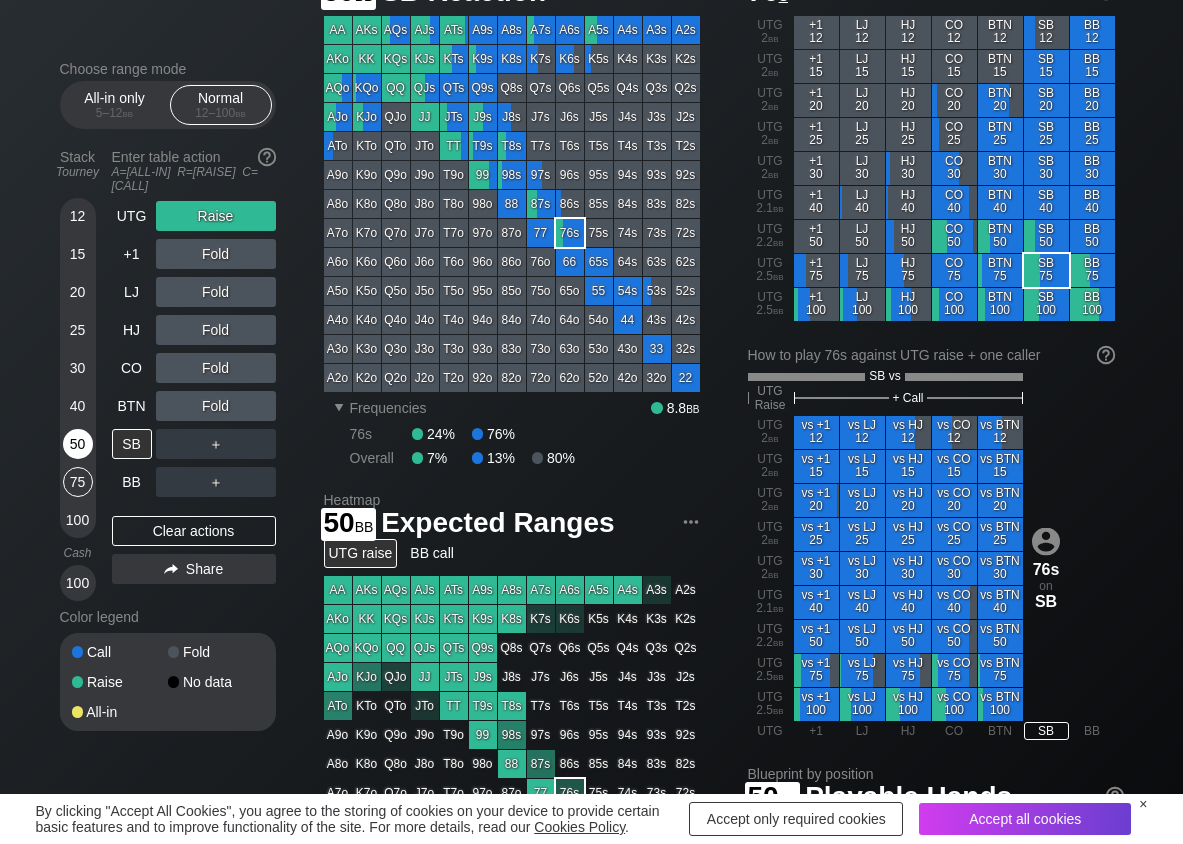 click on "50" at bounding box center [78, 444] 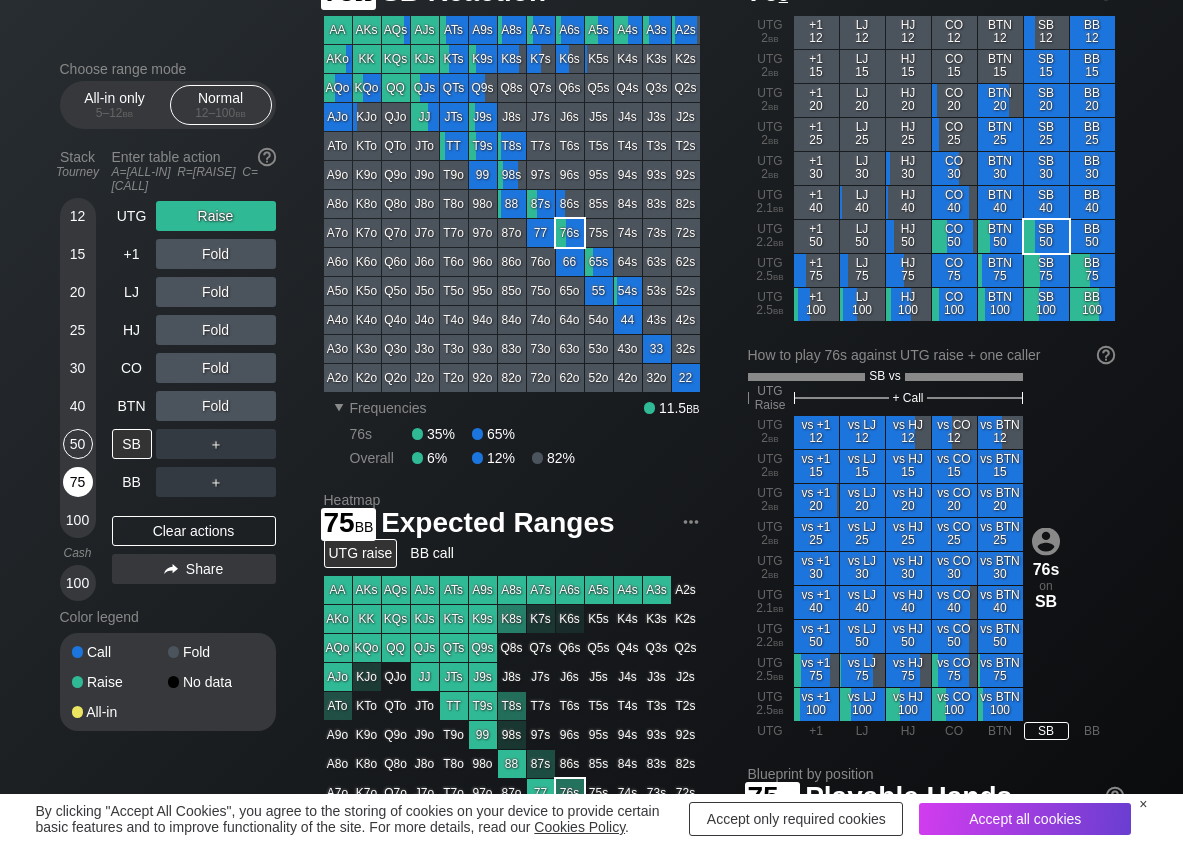 click on "75" at bounding box center [78, 482] 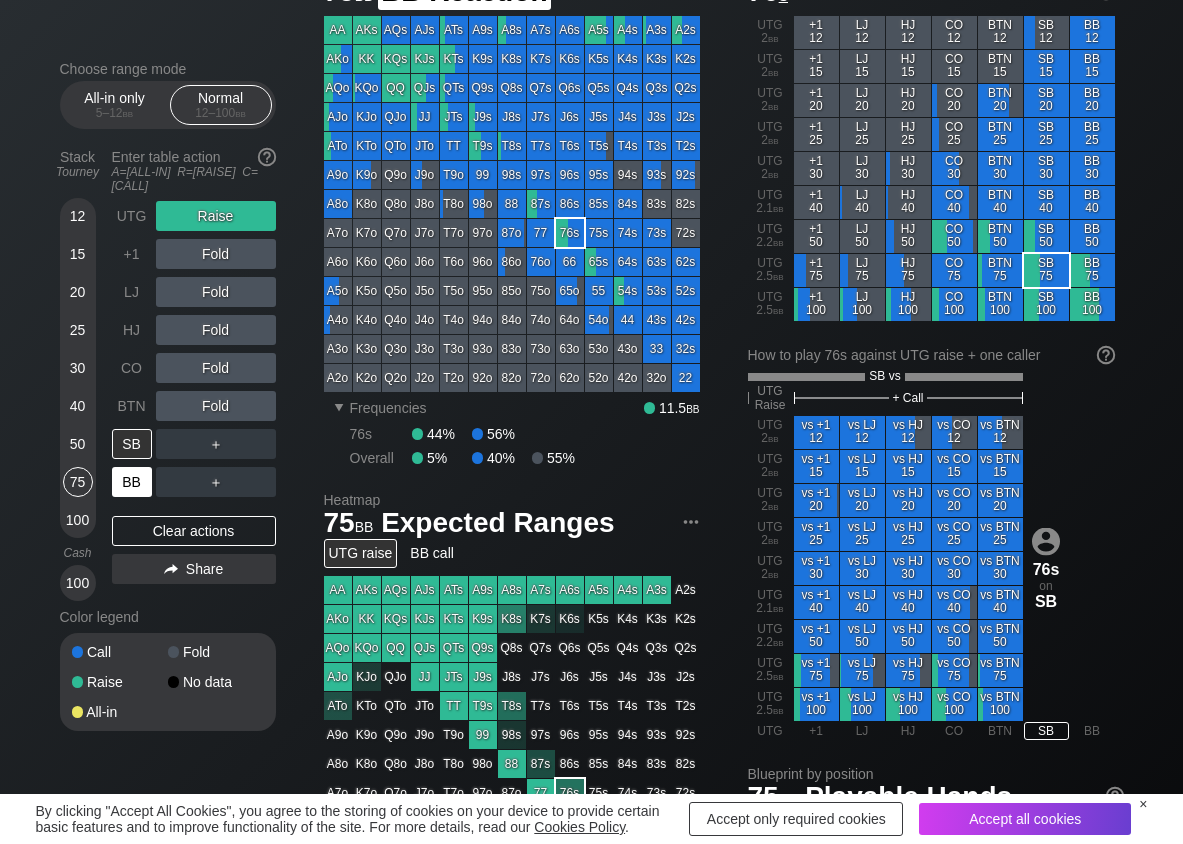 click on "BB" at bounding box center [132, 482] 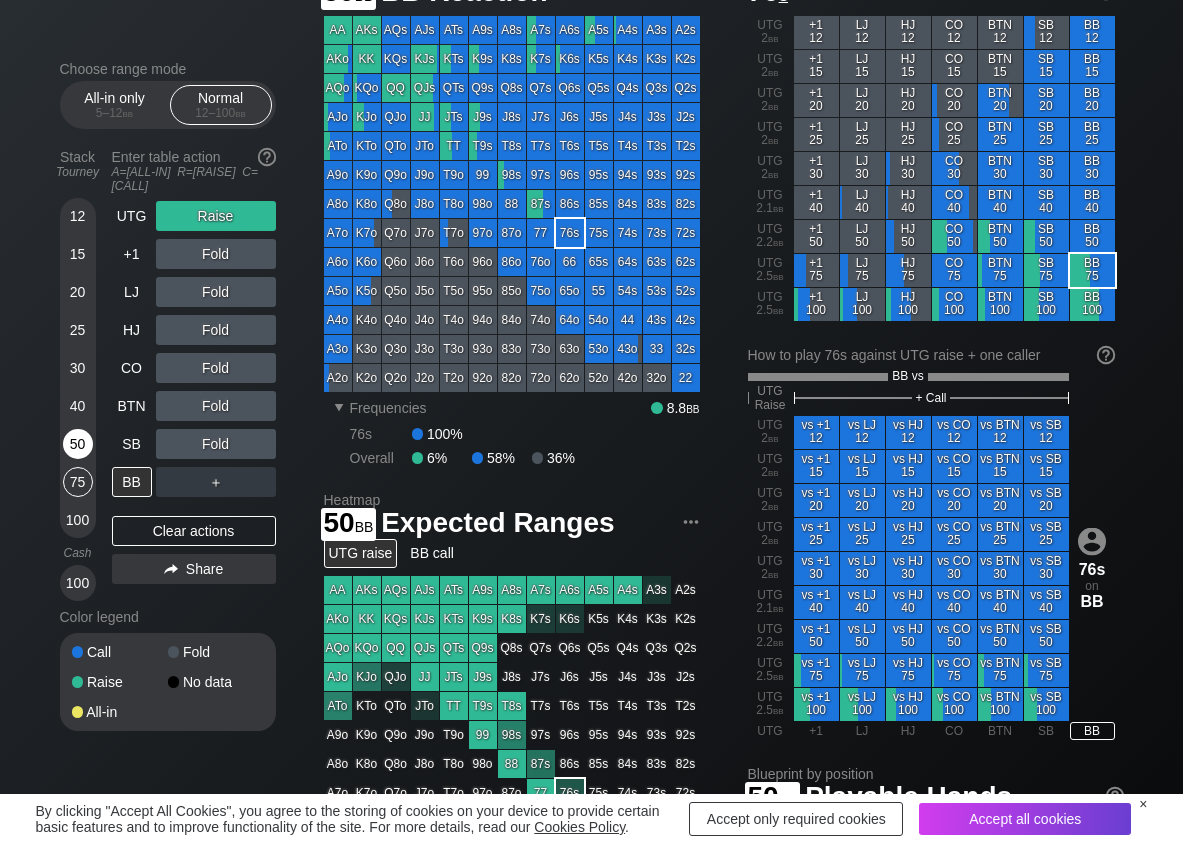 click on "50" at bounding box center [78, 444] 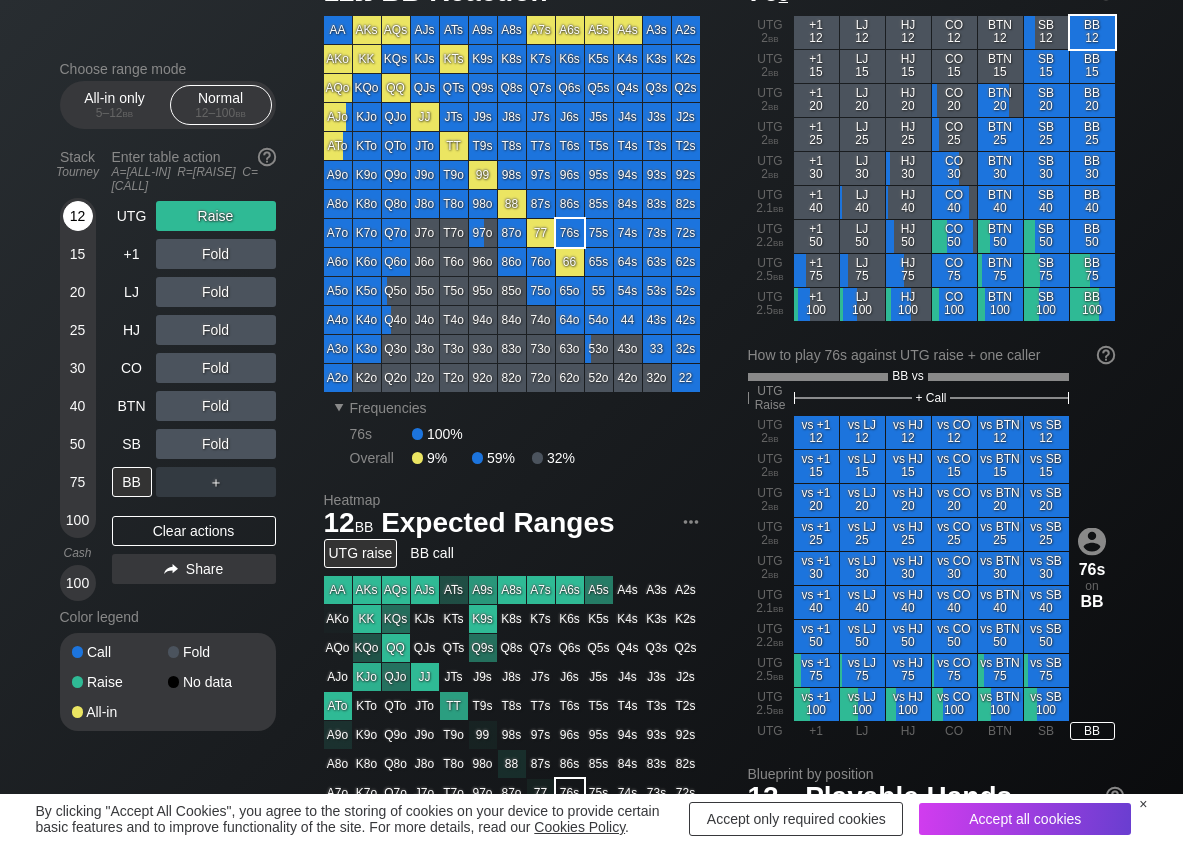 click on "12" at bounding box center (78, 216) 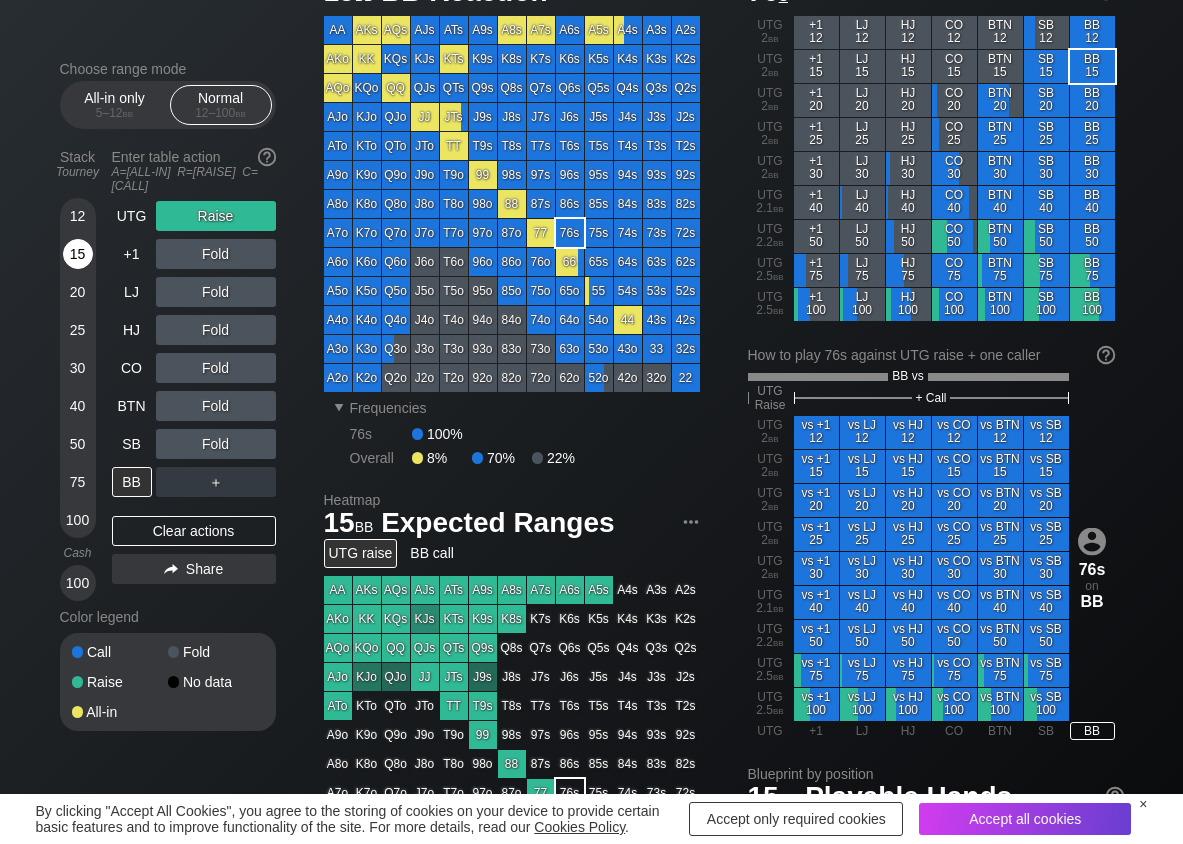 click on "15" at bounding box center [78, 254] 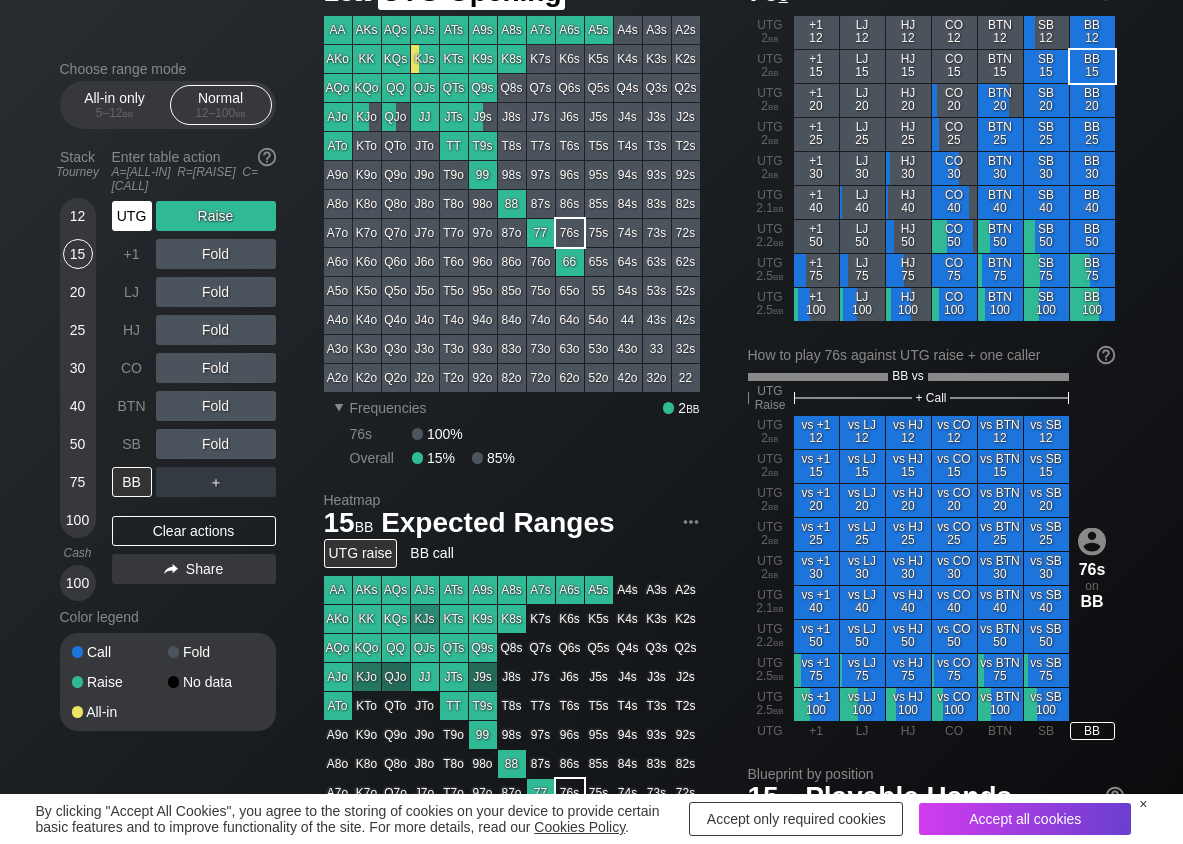 click on "UTG" at bounding box center [132, 216] 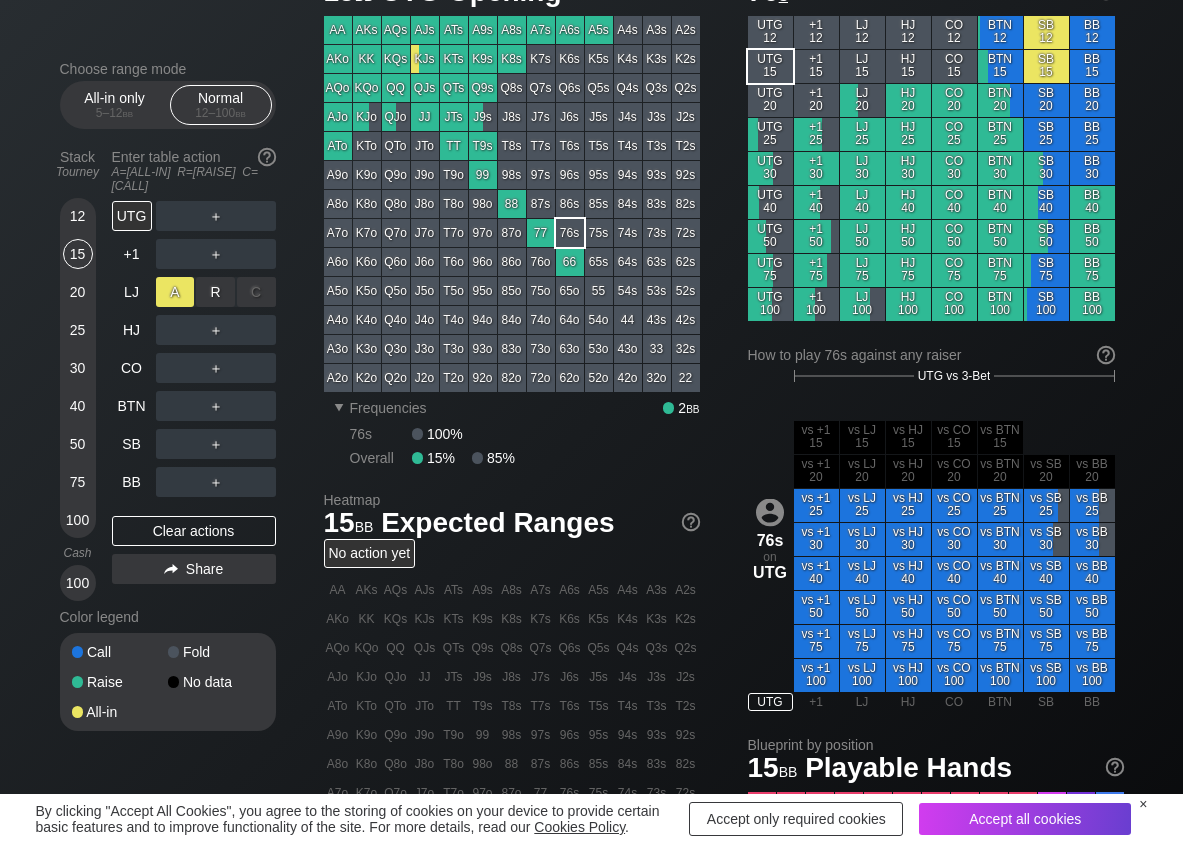 click on "A ✕" at bounding box center [175, 292] 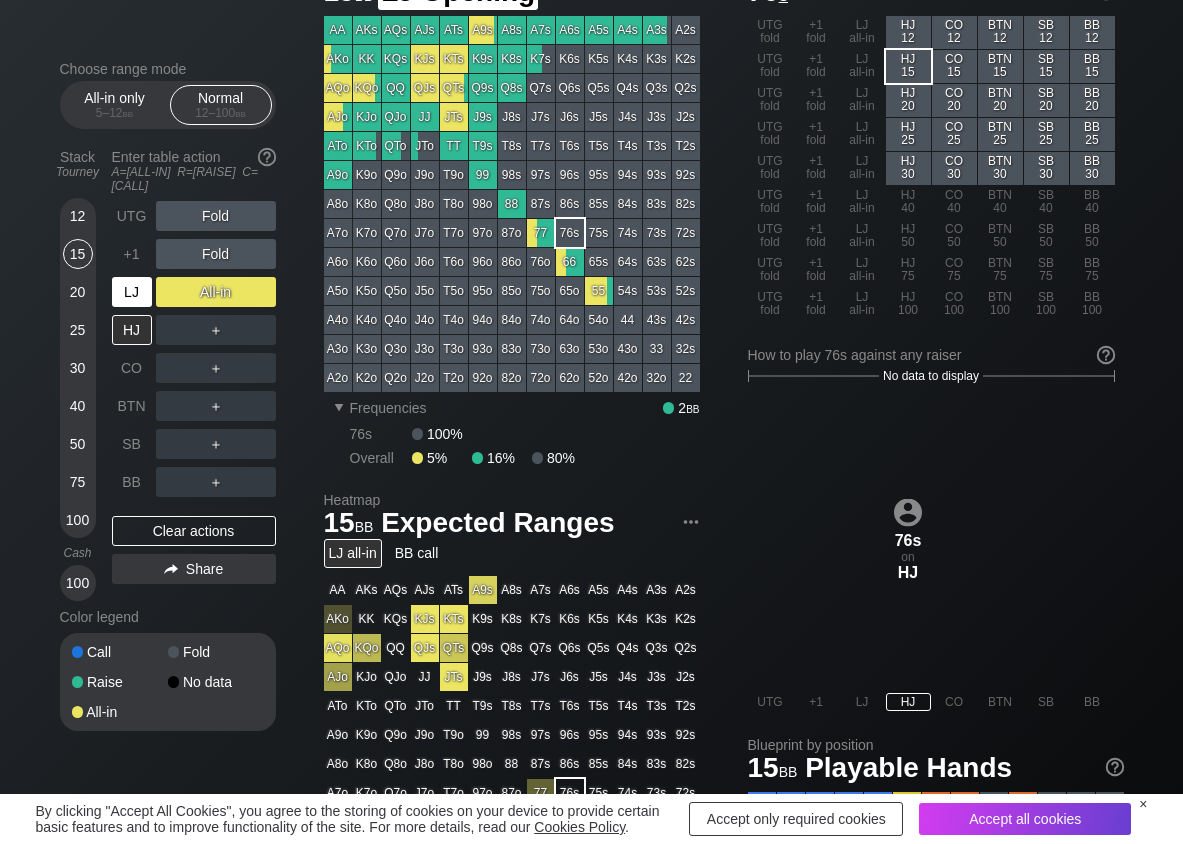 click on "LJ" at bounding box center [132, 292] 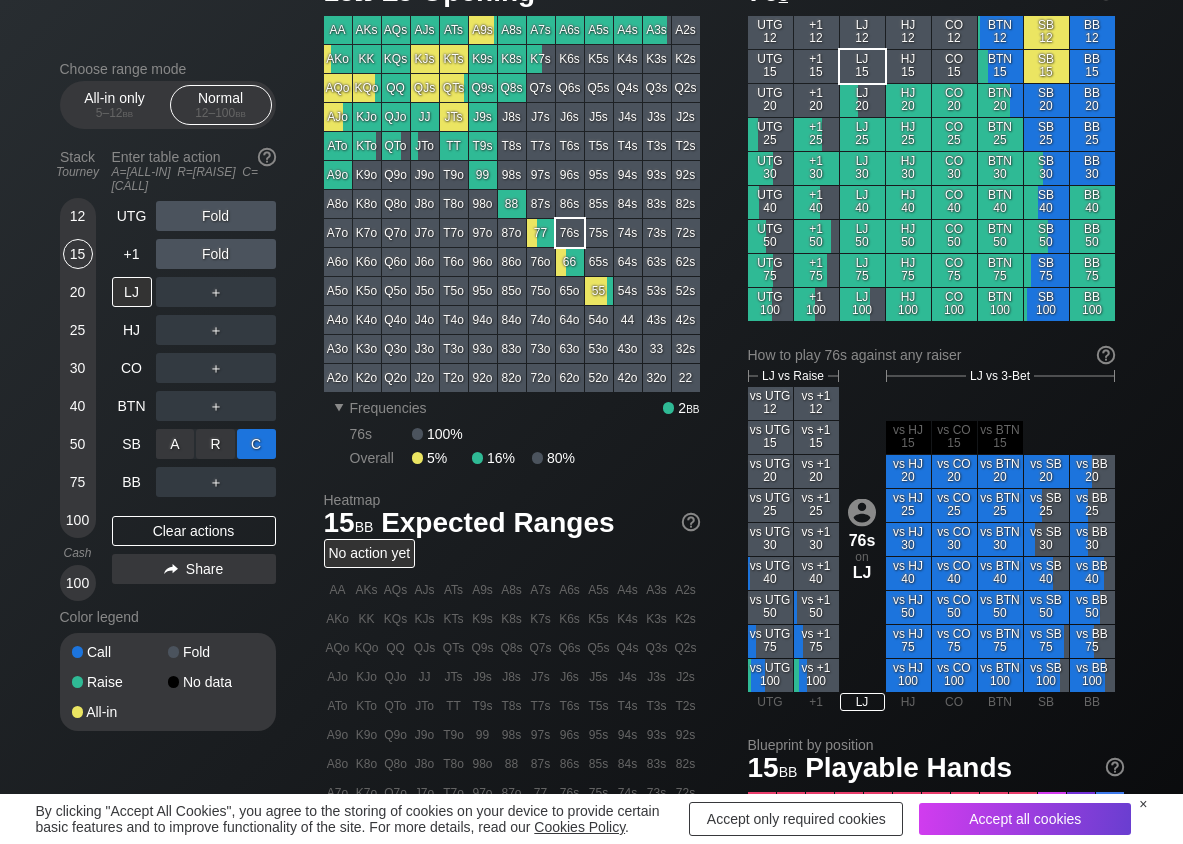 click on "C ✕" at bounding box center (256, 444) 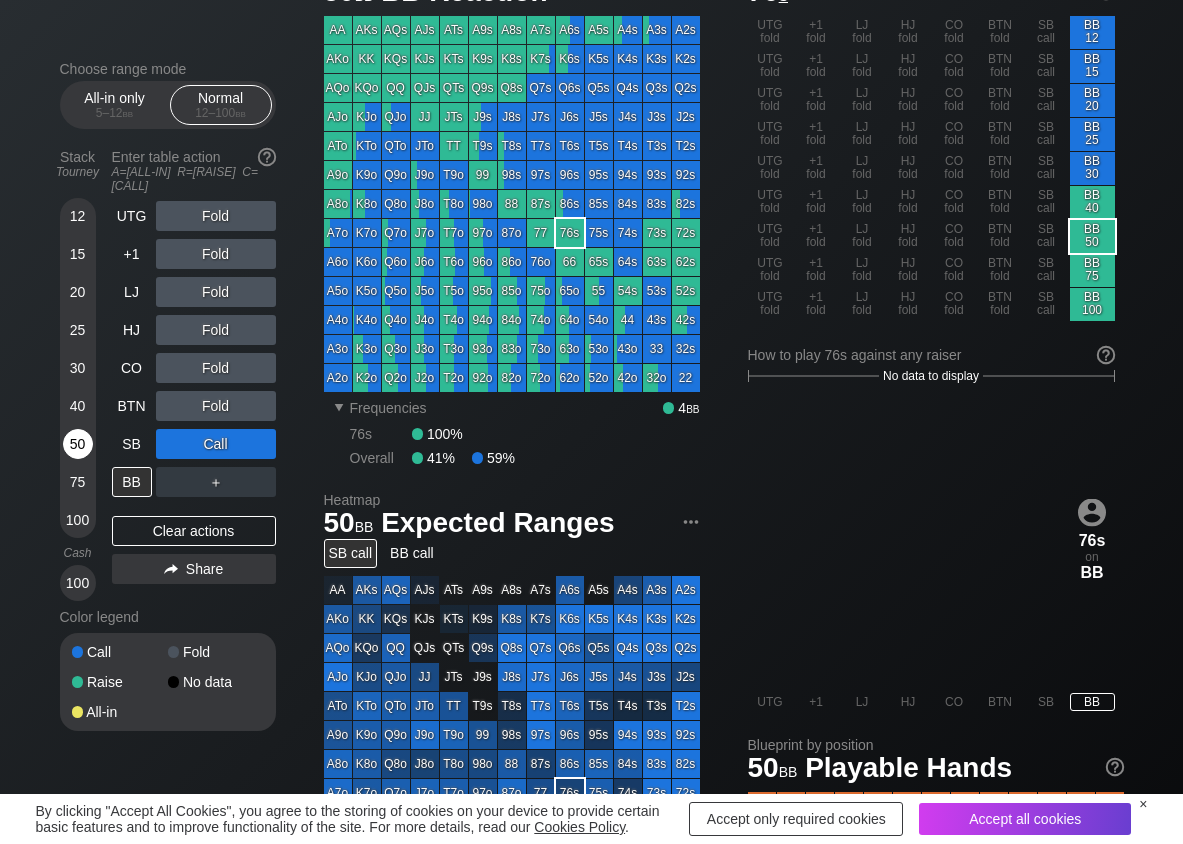 click on "50" at bounding box center [78, 444] 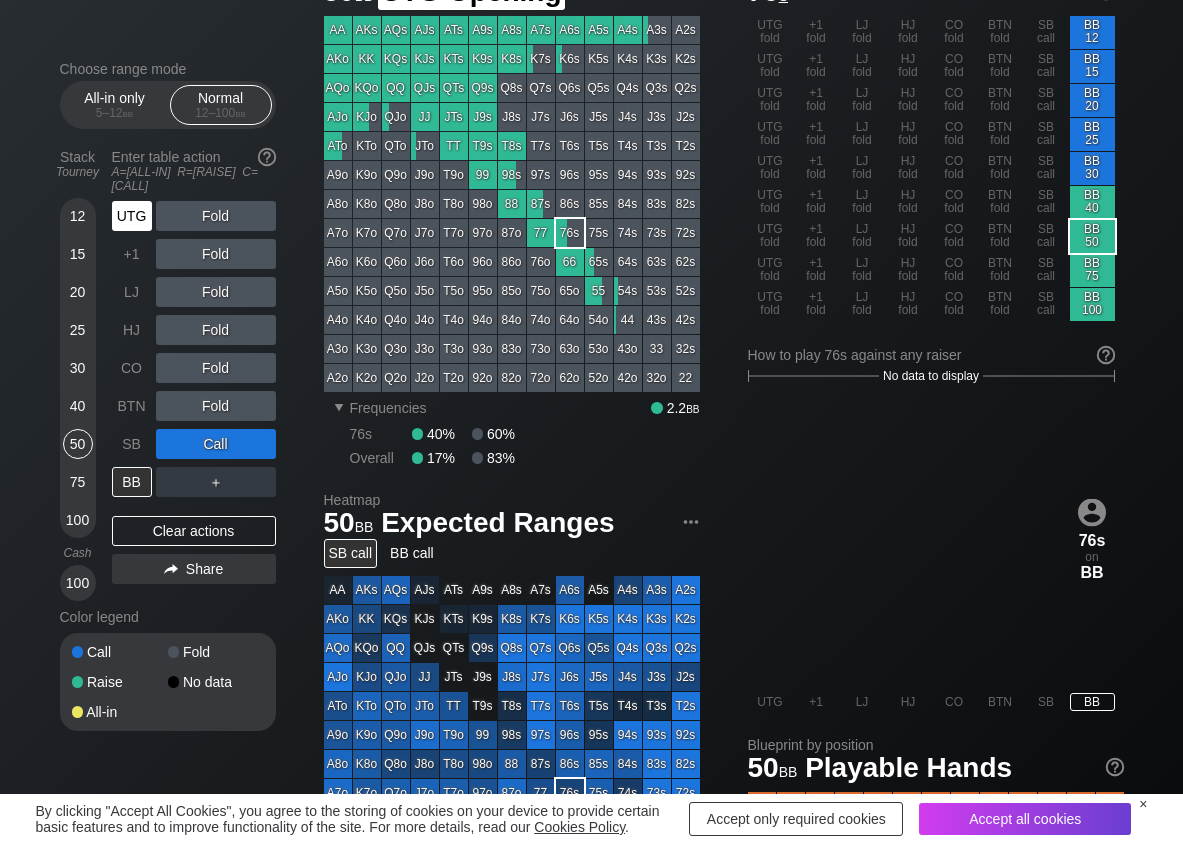 click on "+1" at bounding box center [132, 254] 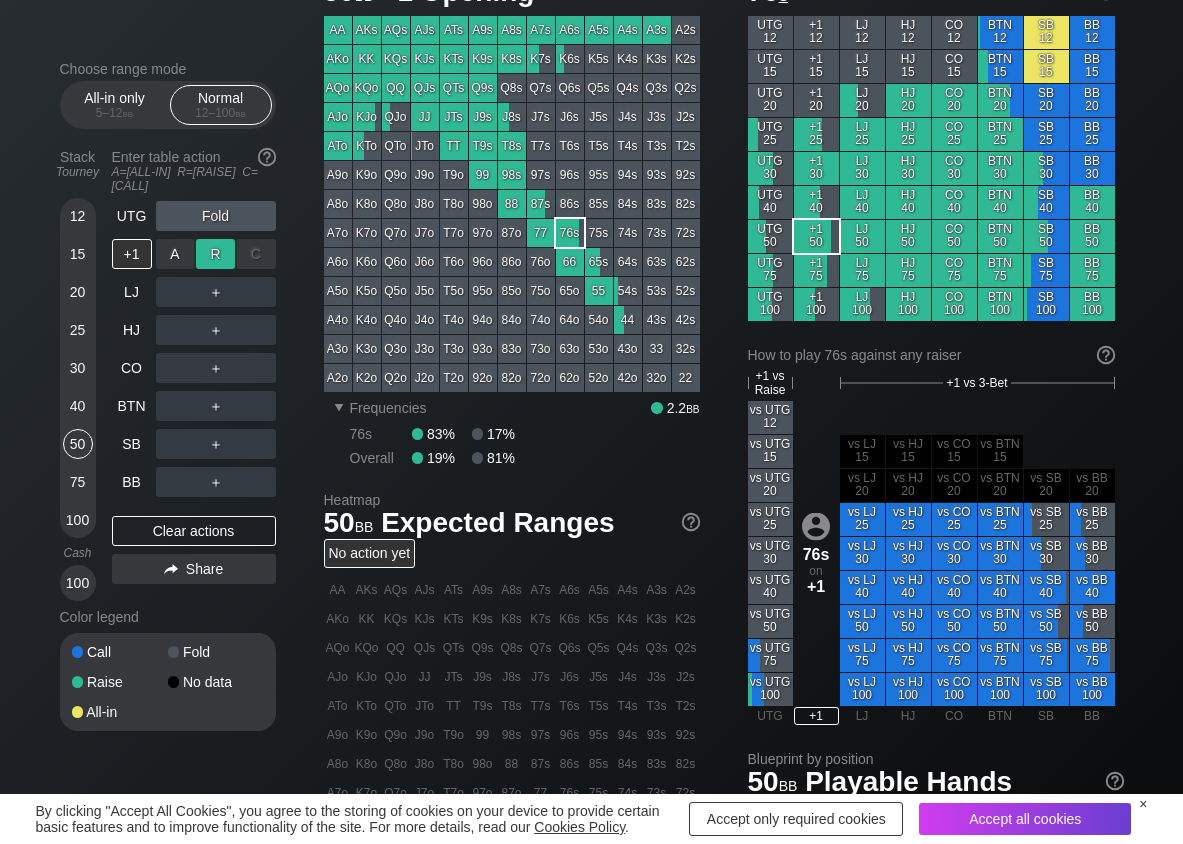 drag, startPoint x: 216, startPoint y: 239, endPoint x: 173, endPoint y: 249, distance: 44.14748 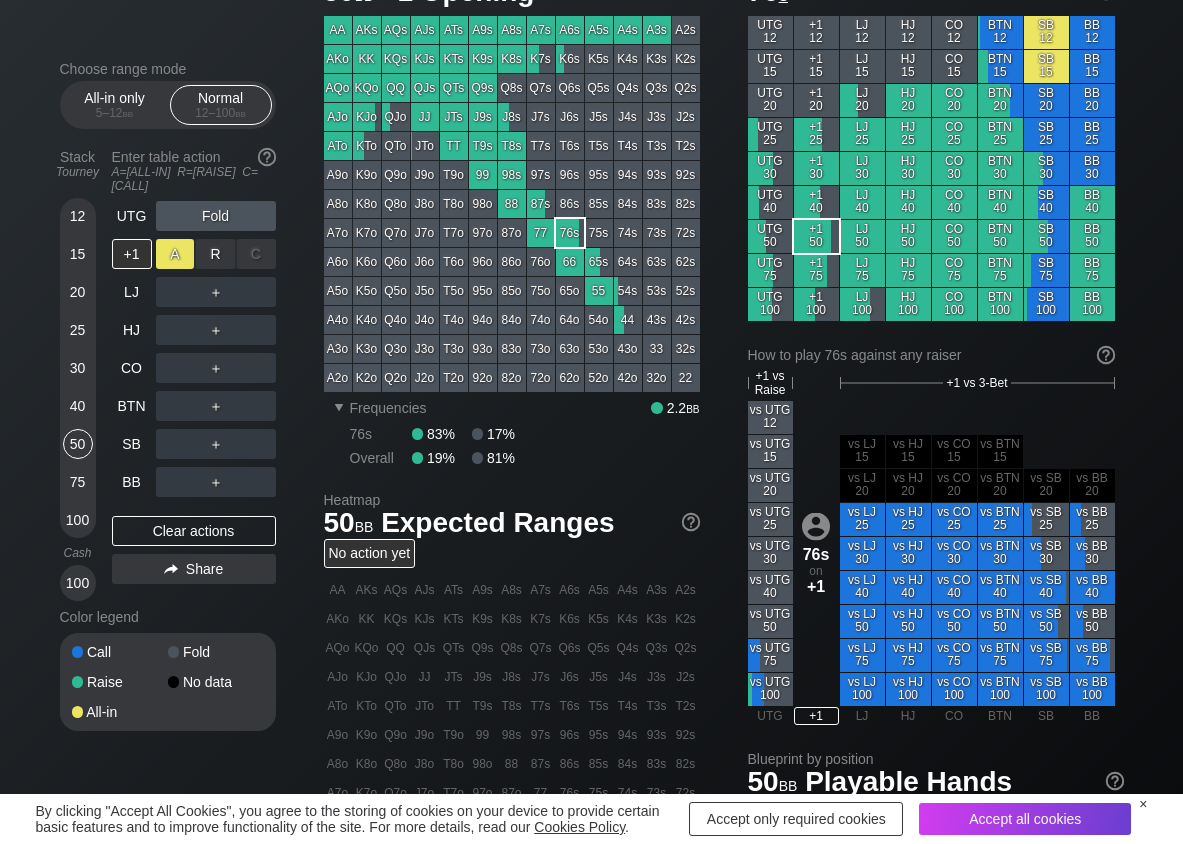 click on "R ✕" at bounding box center (215, 254) 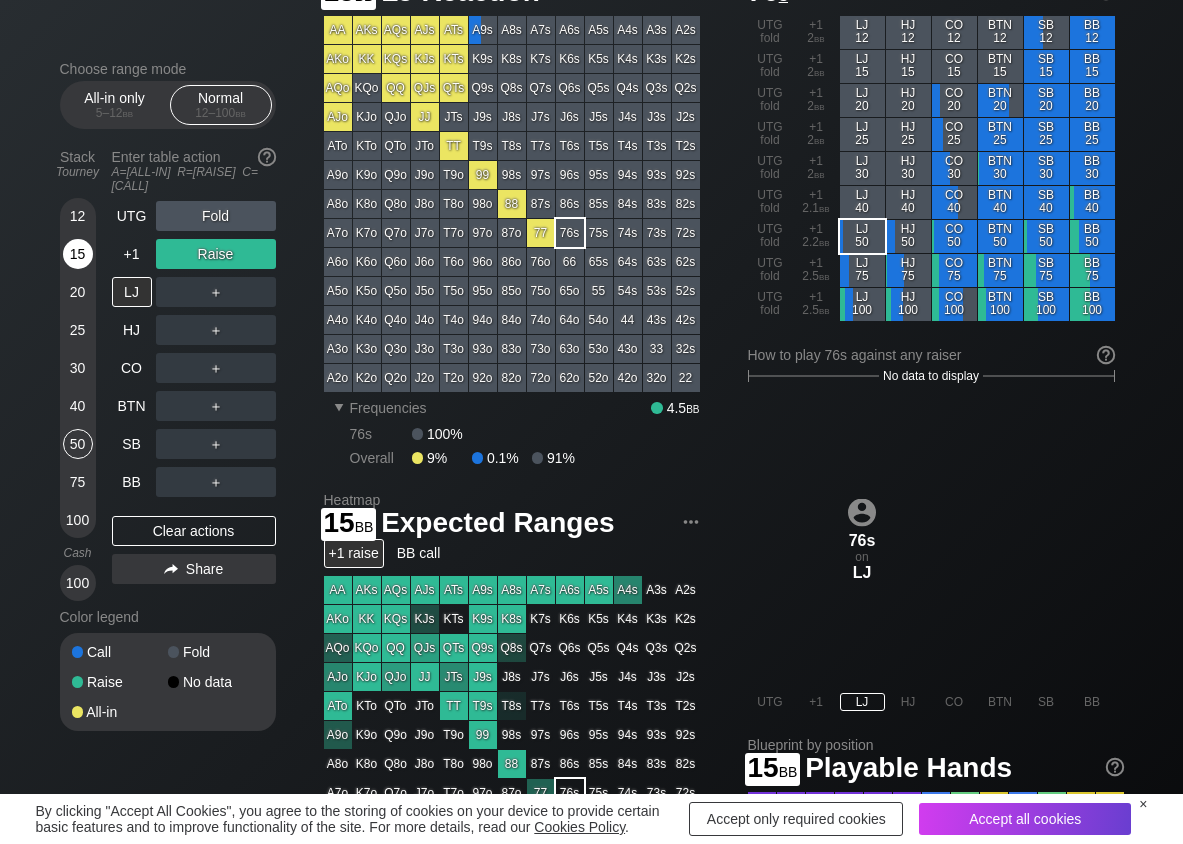 click on "15" at bounding box center [78, 254] 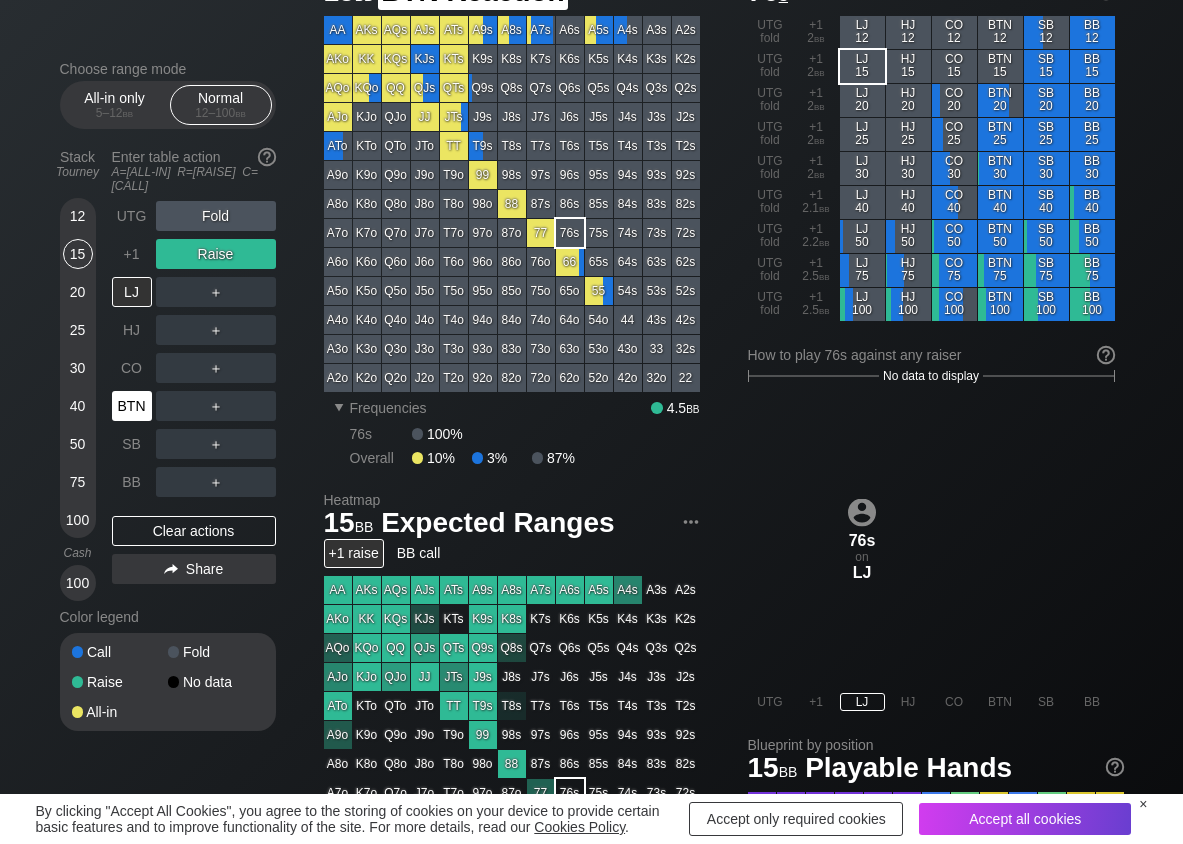 click on "BTN" at bounding box center (132, 406) 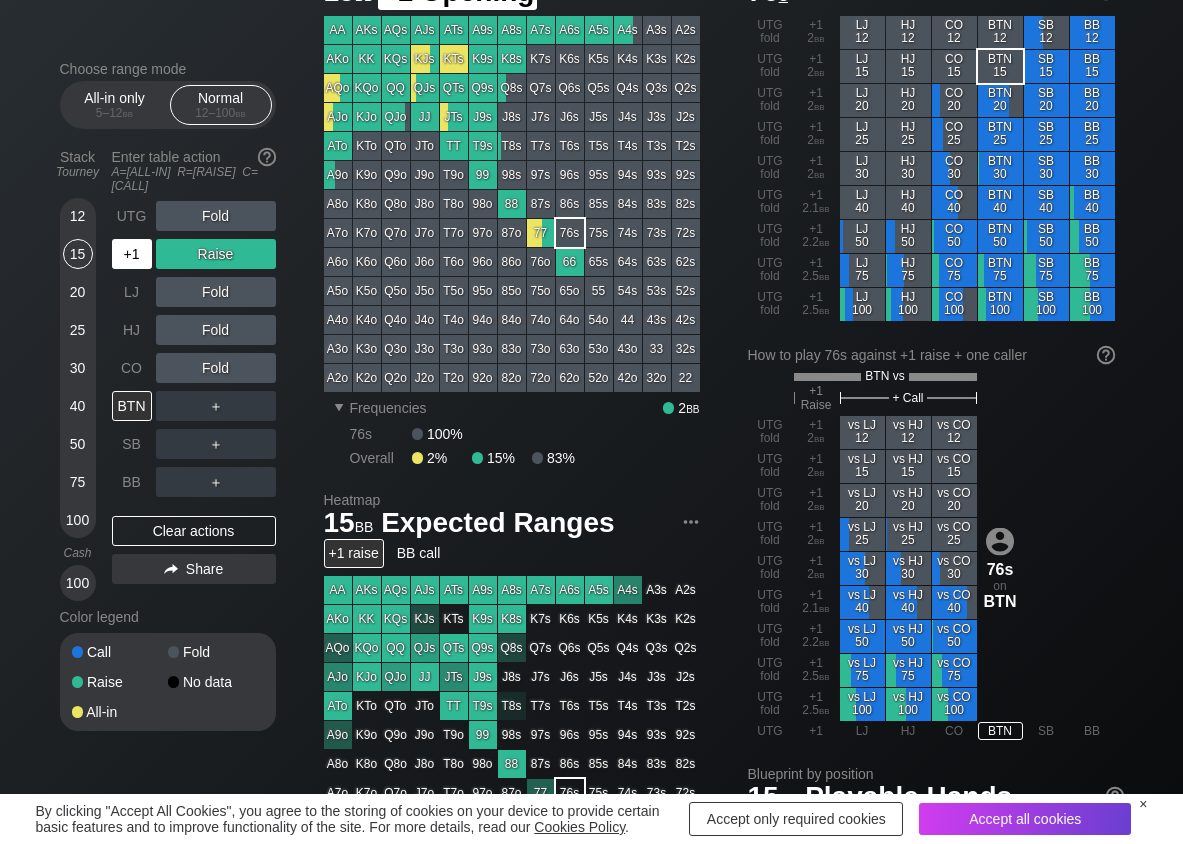 click on "+1" at bounding box center (132, 254) 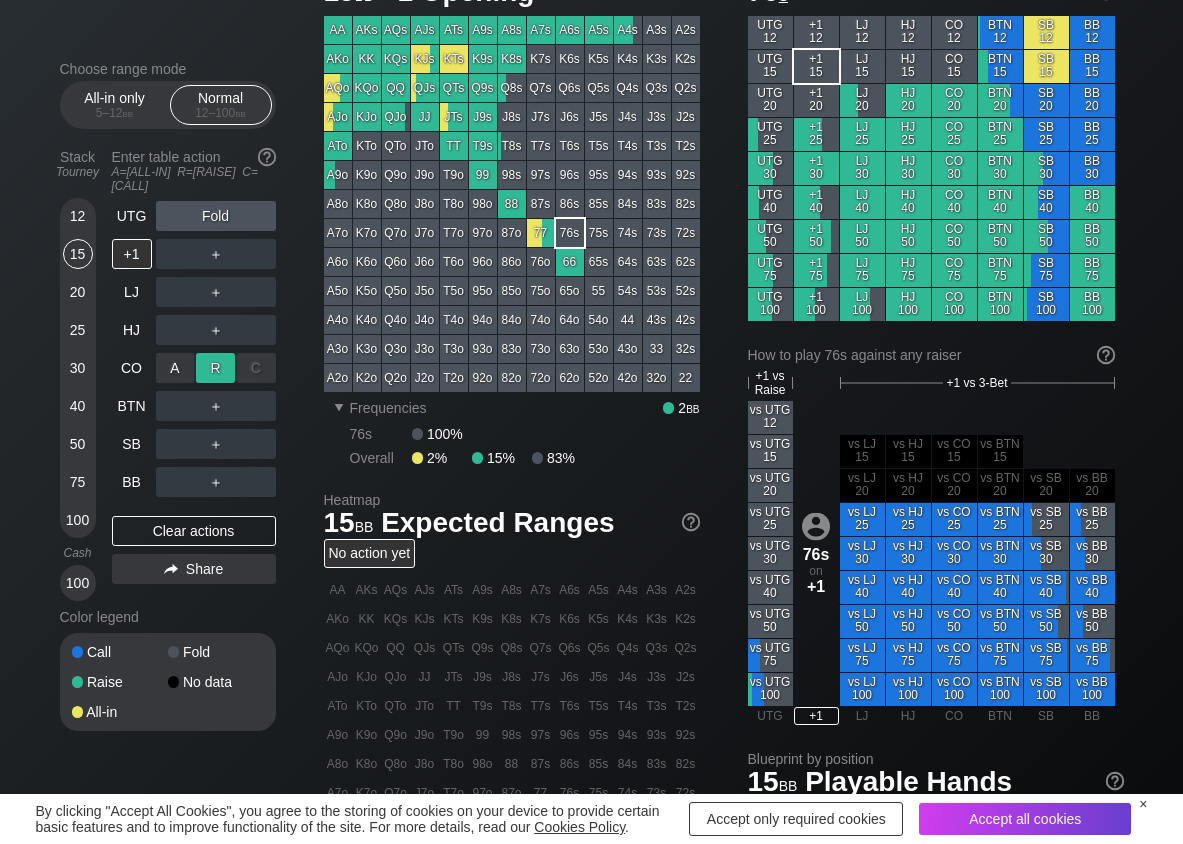 click on "R ✕" at bounding box center [215, 368] 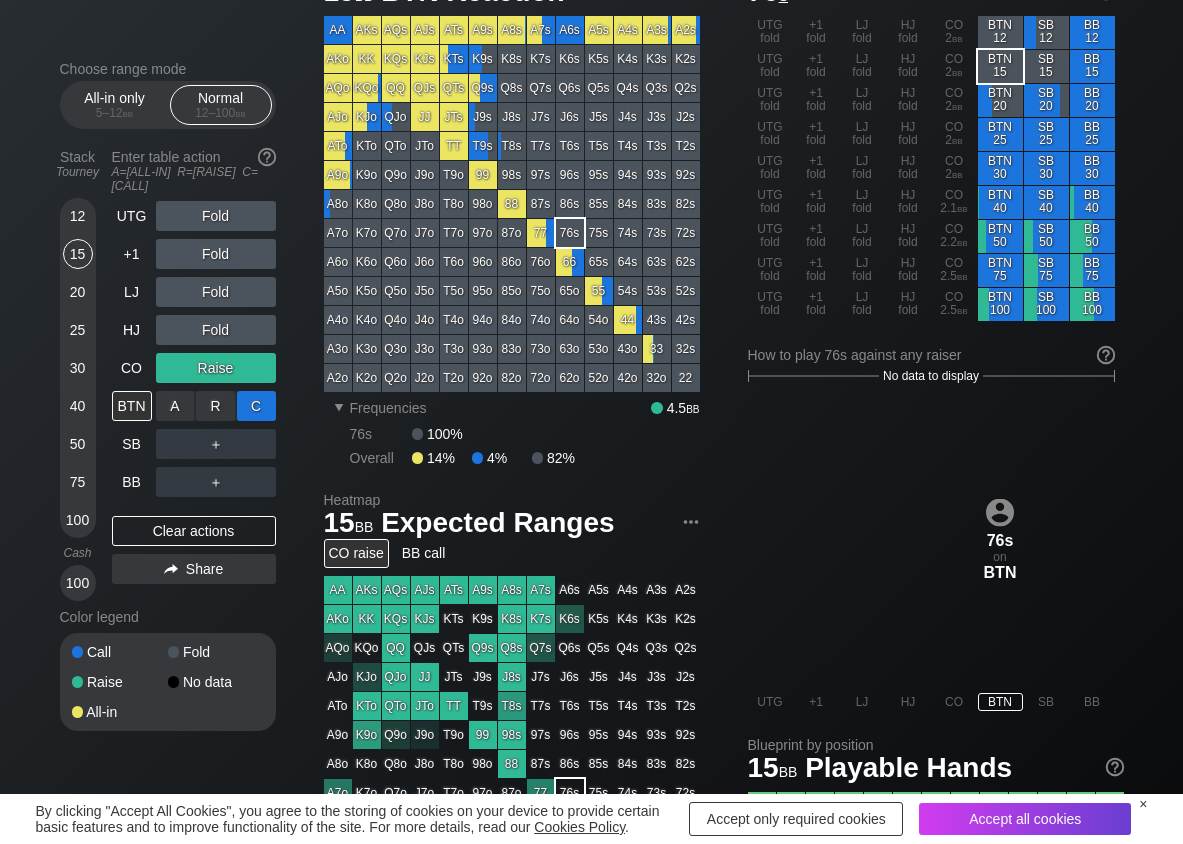 click on "C ✕" at bounding box center [256, 406] 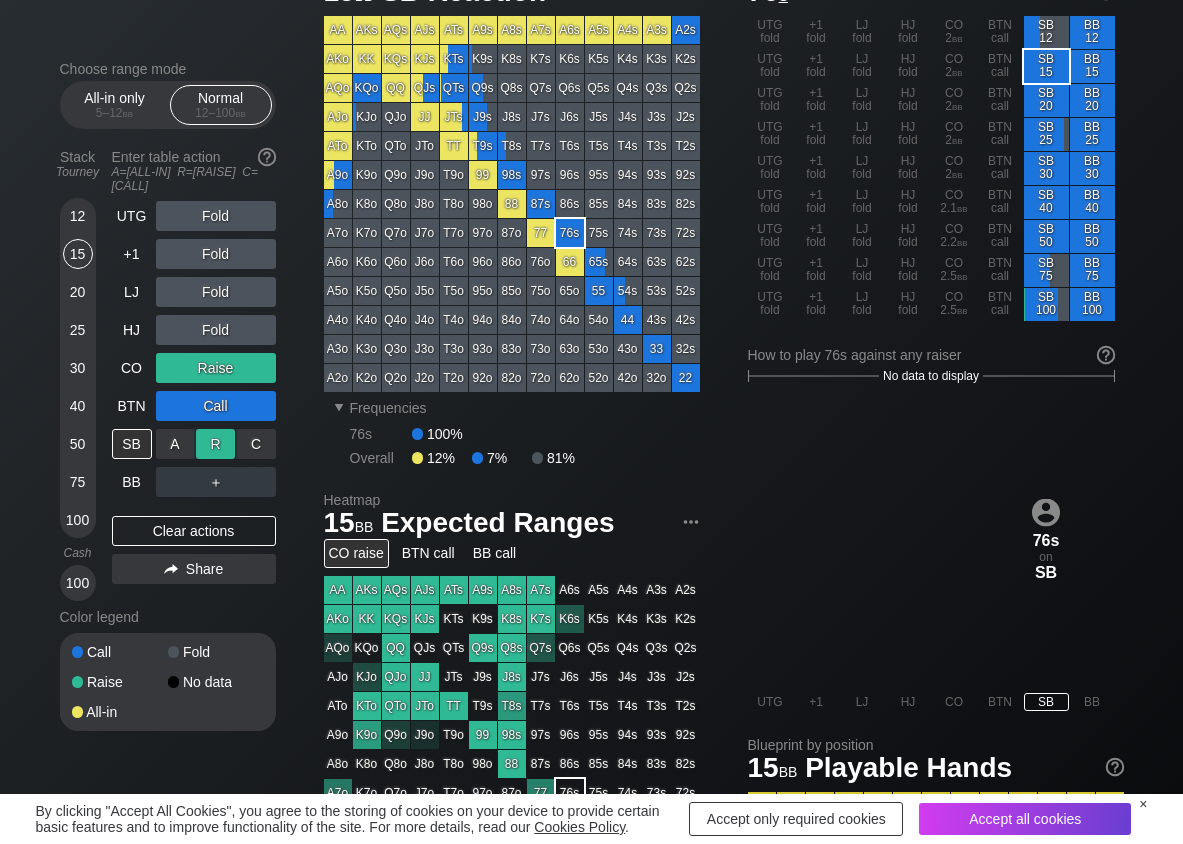 click on "R ✕" at bounding box center (215, 444) 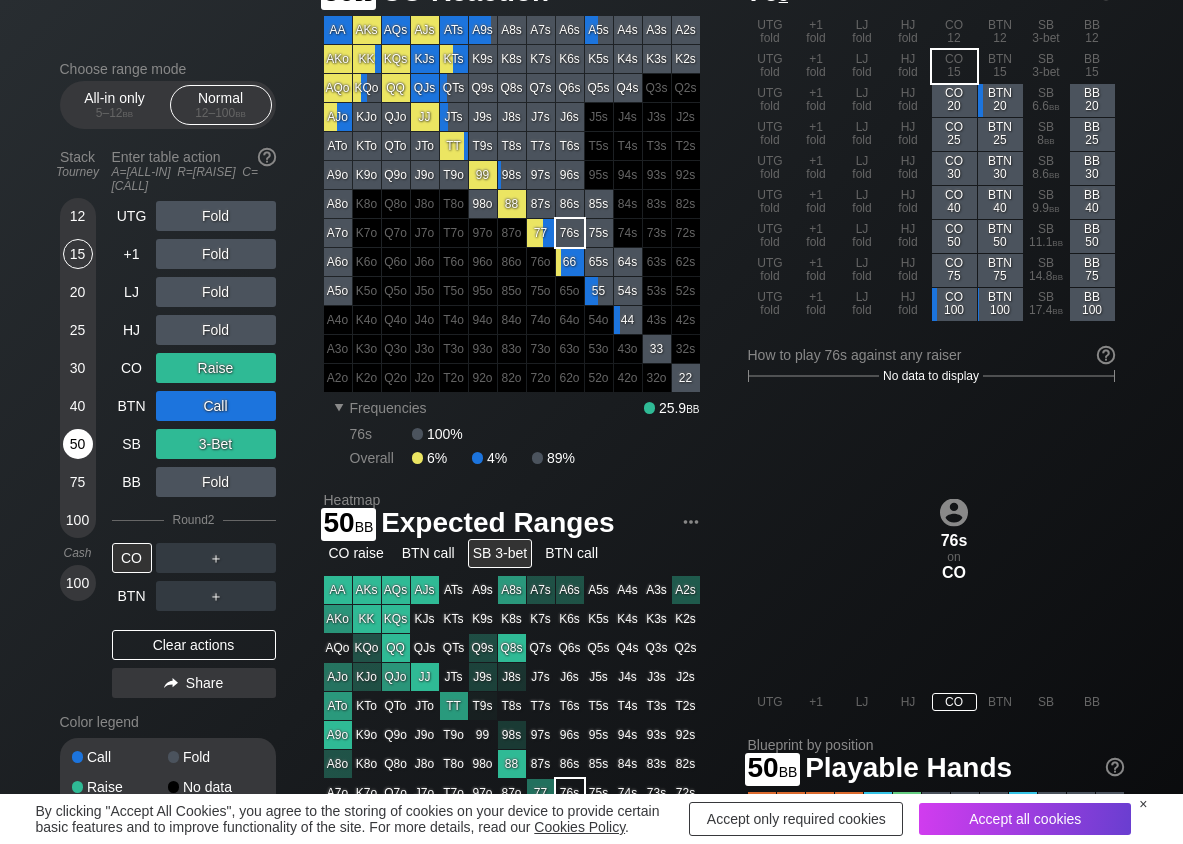 click on "50" at bounding box center [78, 444] 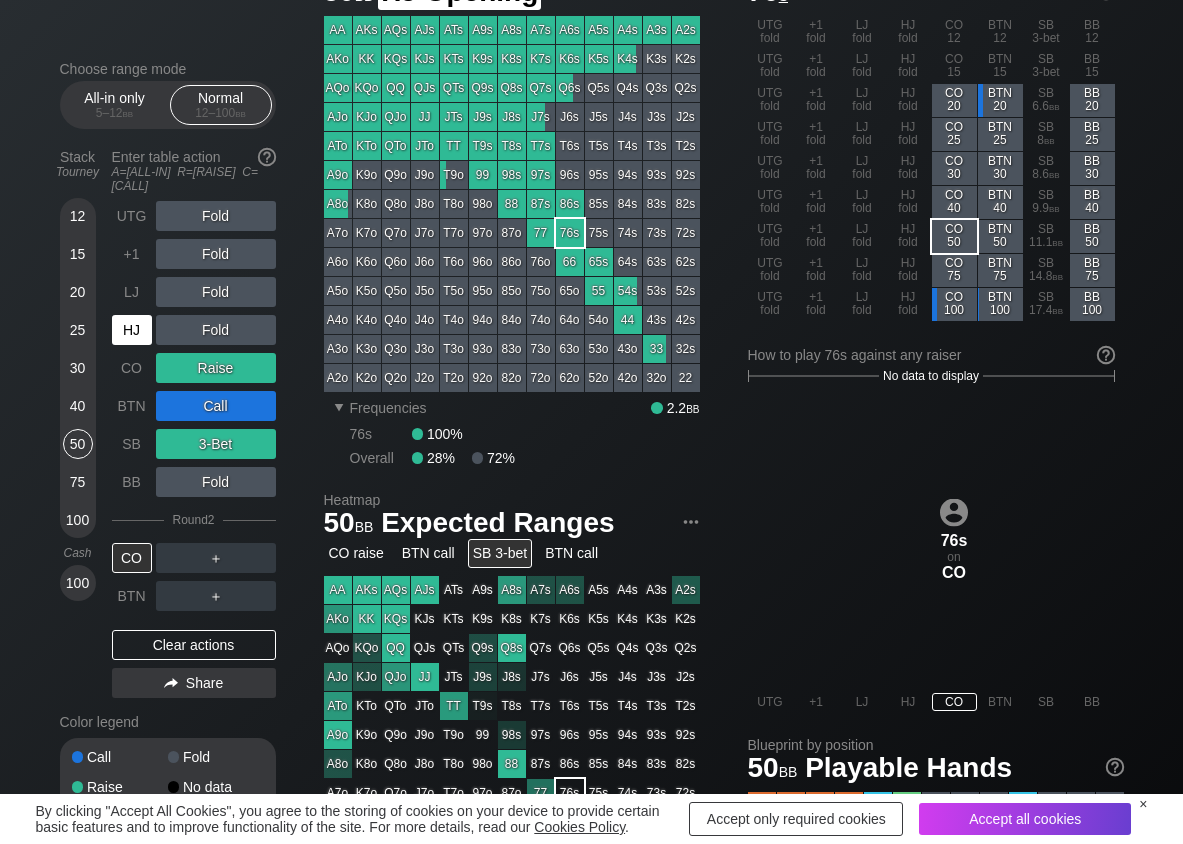 click on "HJ" at bounding box center [132, 330] 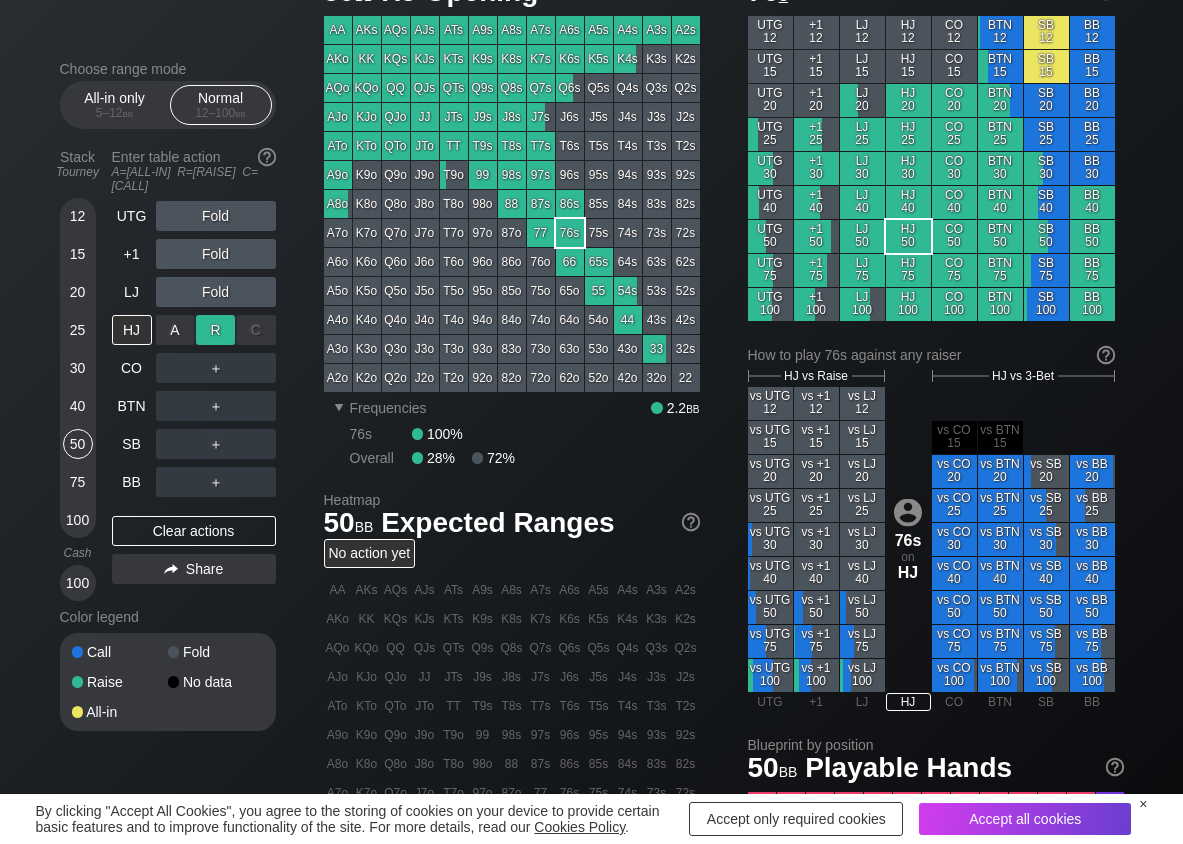 click on "R ✕" at bounding box center (215, 330) 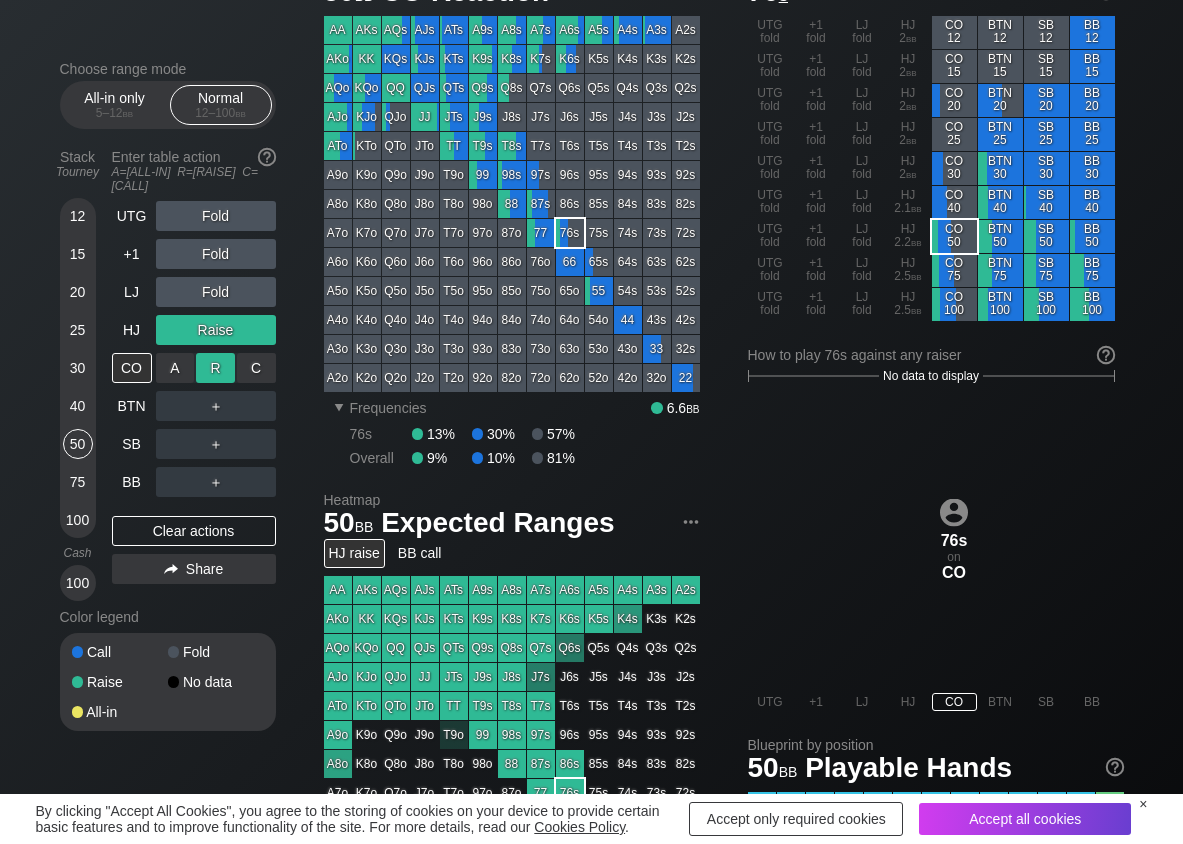 click on "R ✕" at bounding box center [215, 368] 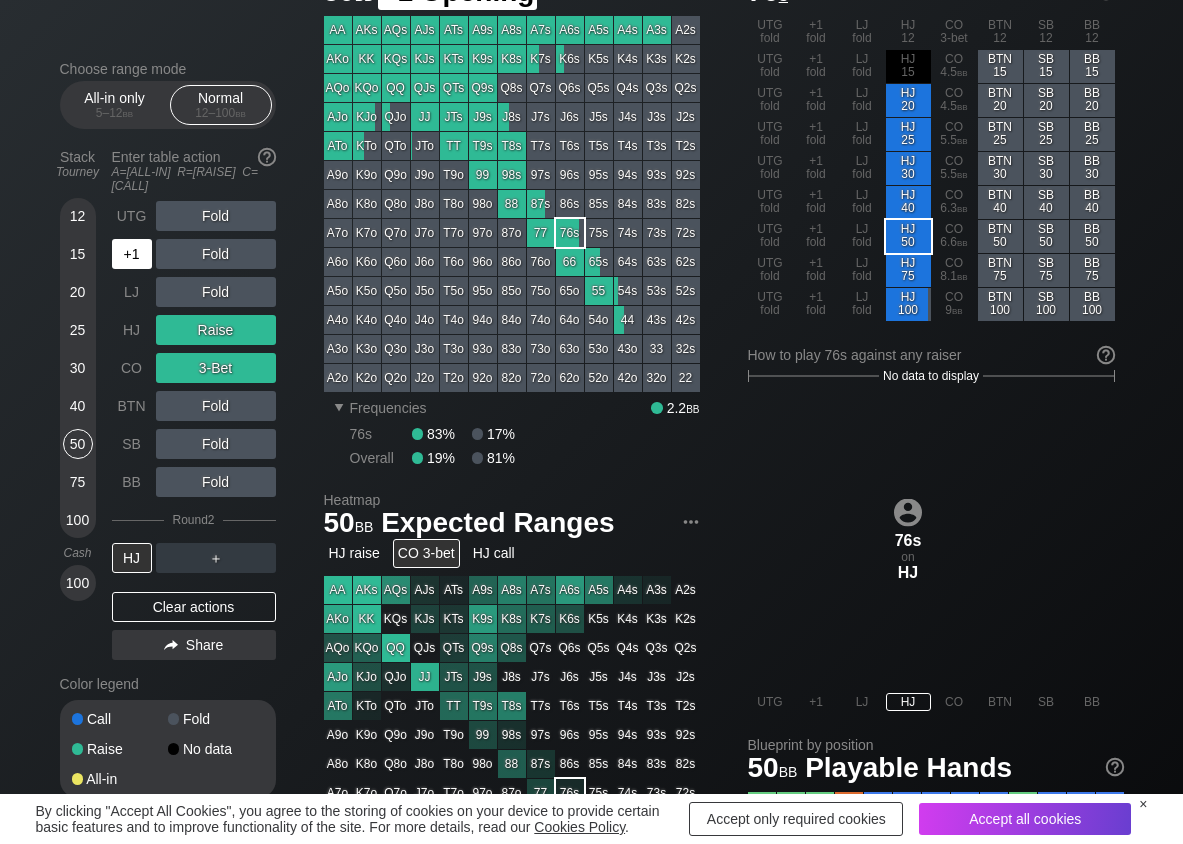 click on "+1" at bounding box center (132, 254) 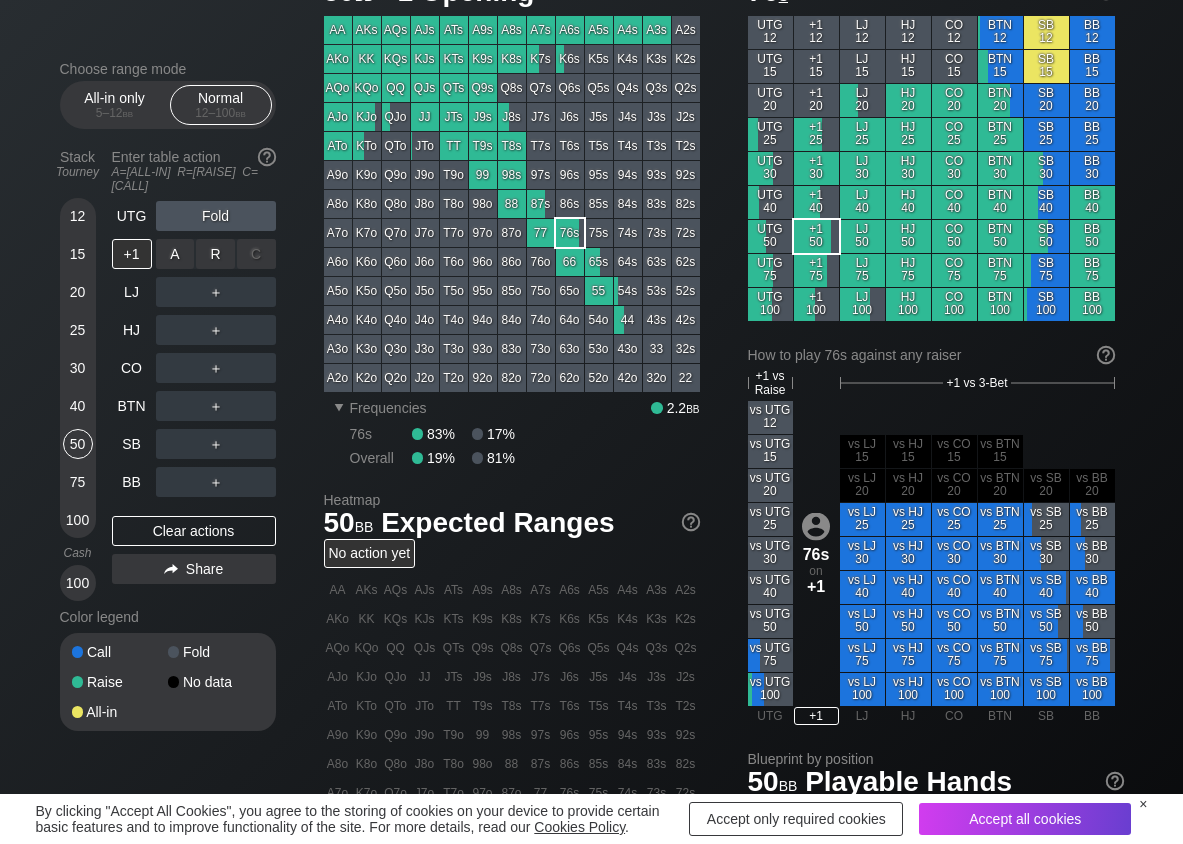 click on "R ✕" at bounding box center (215, 254) 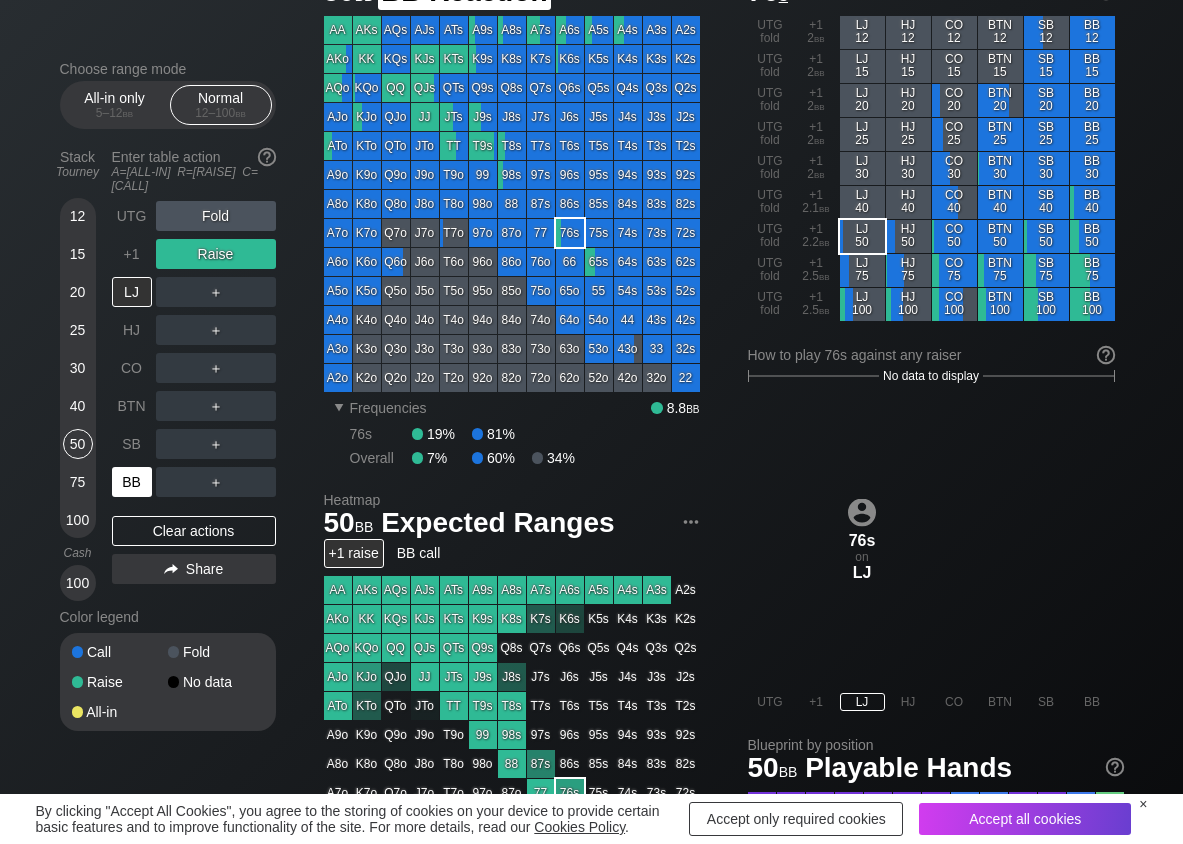 click on "BB" at bounding box center [132, 482] 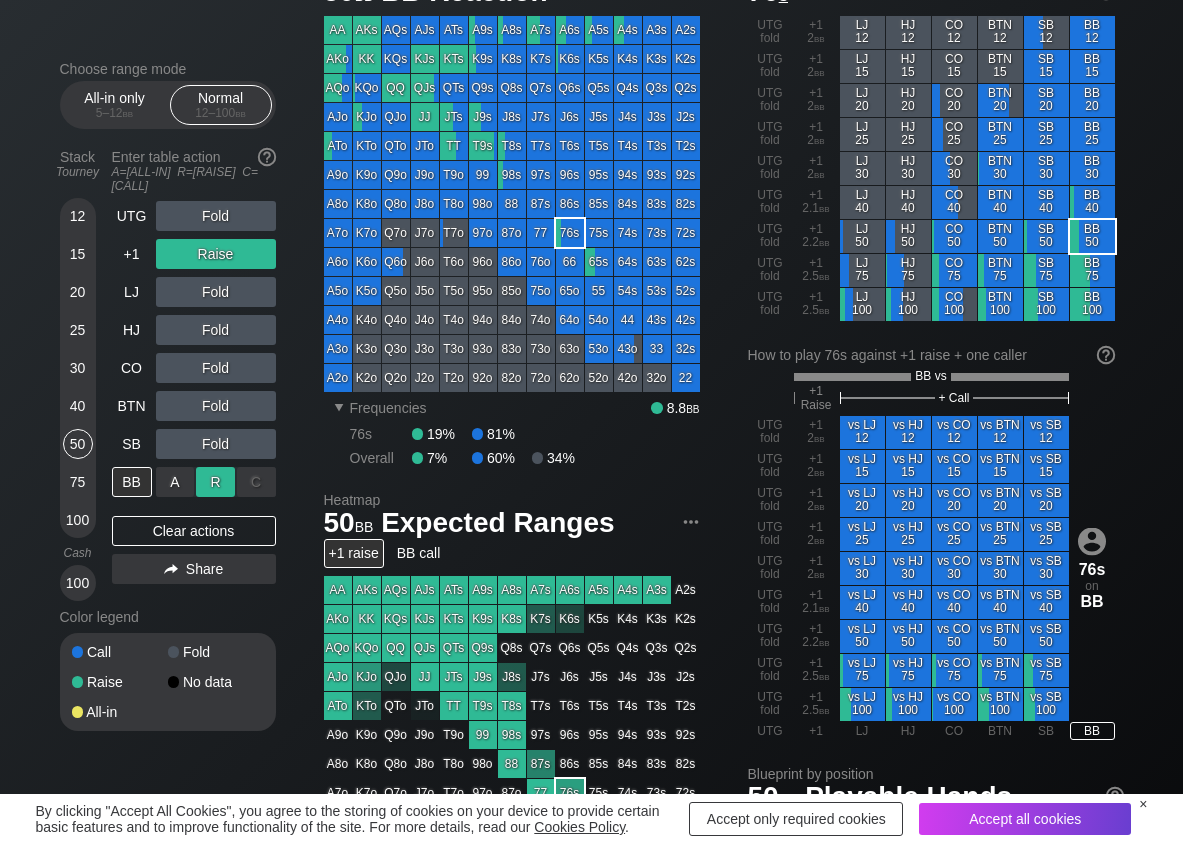 click on "R ✕" at bounding box center [215, 482] 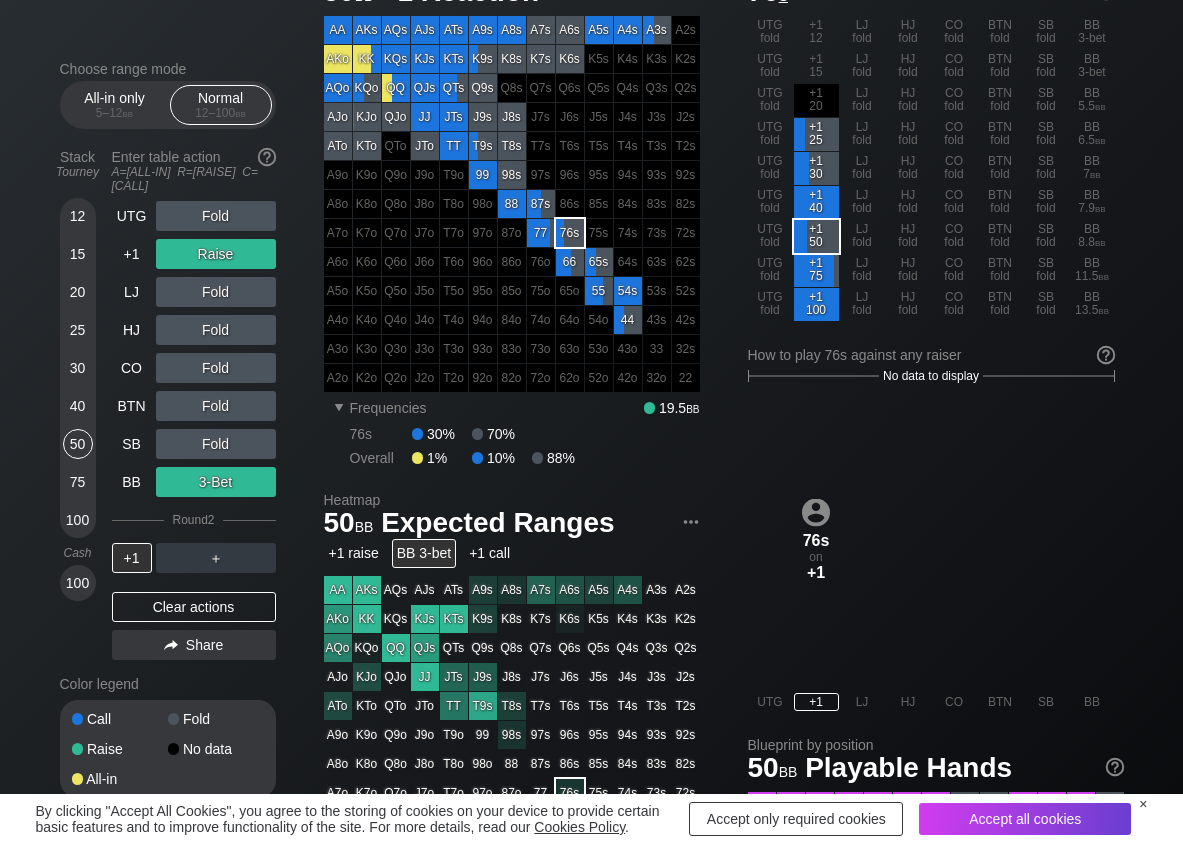 click on "Stack Tourney Enter table action A=[ALL-IN]  R=[RAISE]  C=[CALL] 12 15 20 25 30 40 50 75 100 Cash 100 UTG Fold +1 [RAISE] LJ Fold HJ Fold CO Fold BTN Fold SB Fold BB 3-Bet Round  2 +1 ＋ Clear actions Share" at bounding box center (168, 404) 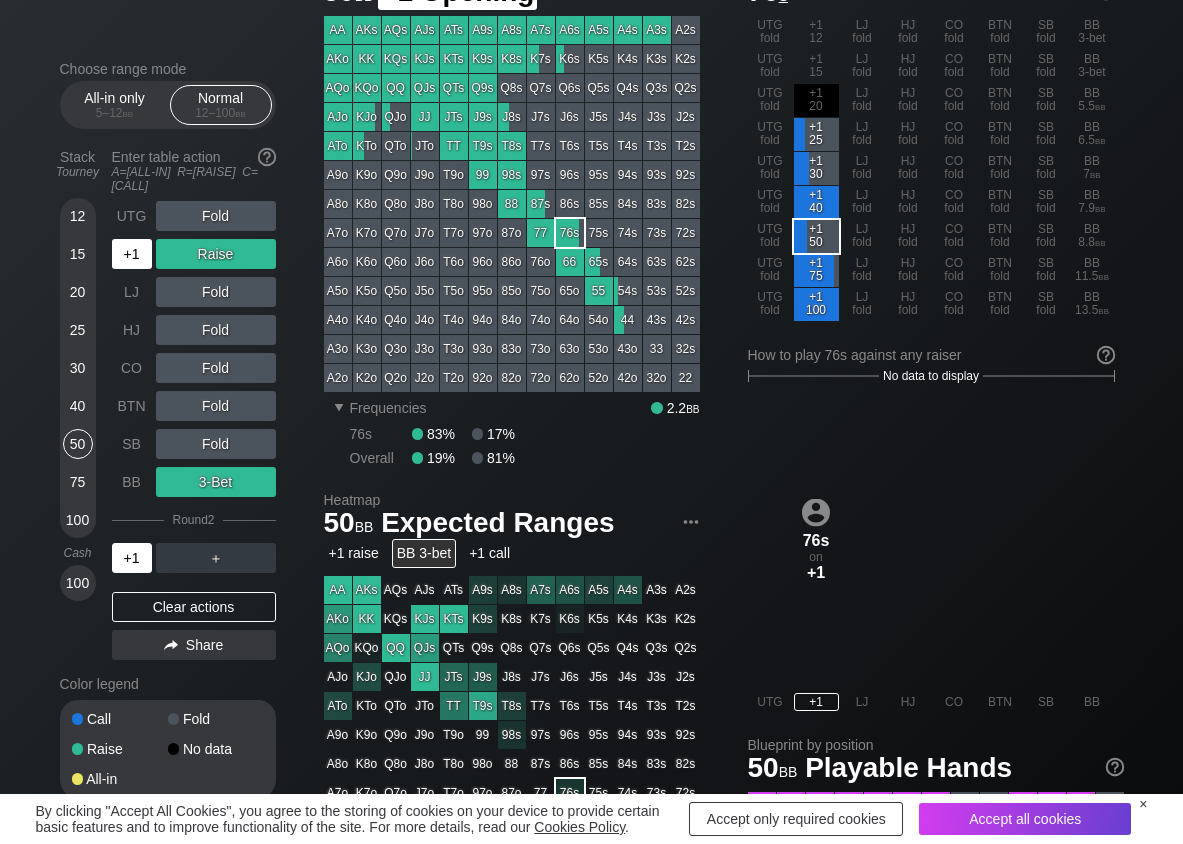 click on "+1" at bounding box center [132, 254] 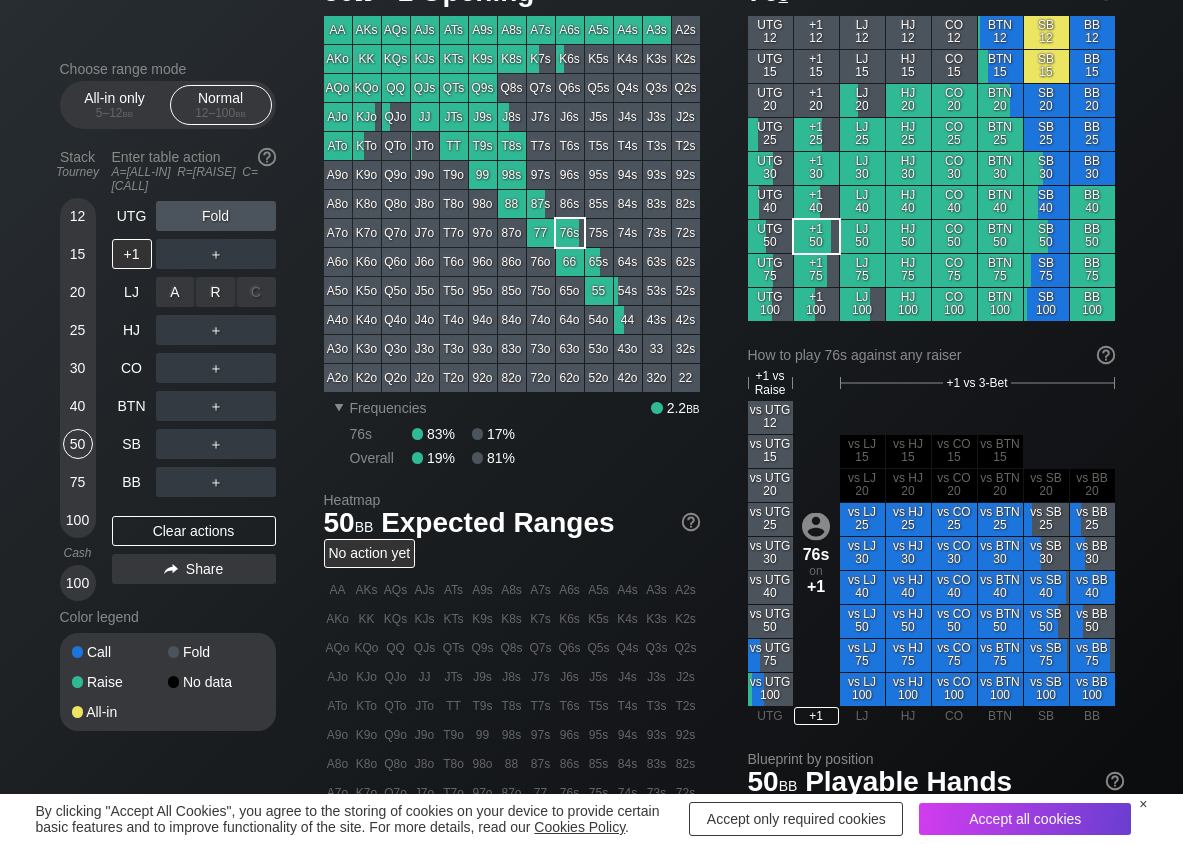 drag, startPoint x: 211, startPoint y: 270, endPoint x: 209, endPoint y: 294, distance: 24.083189 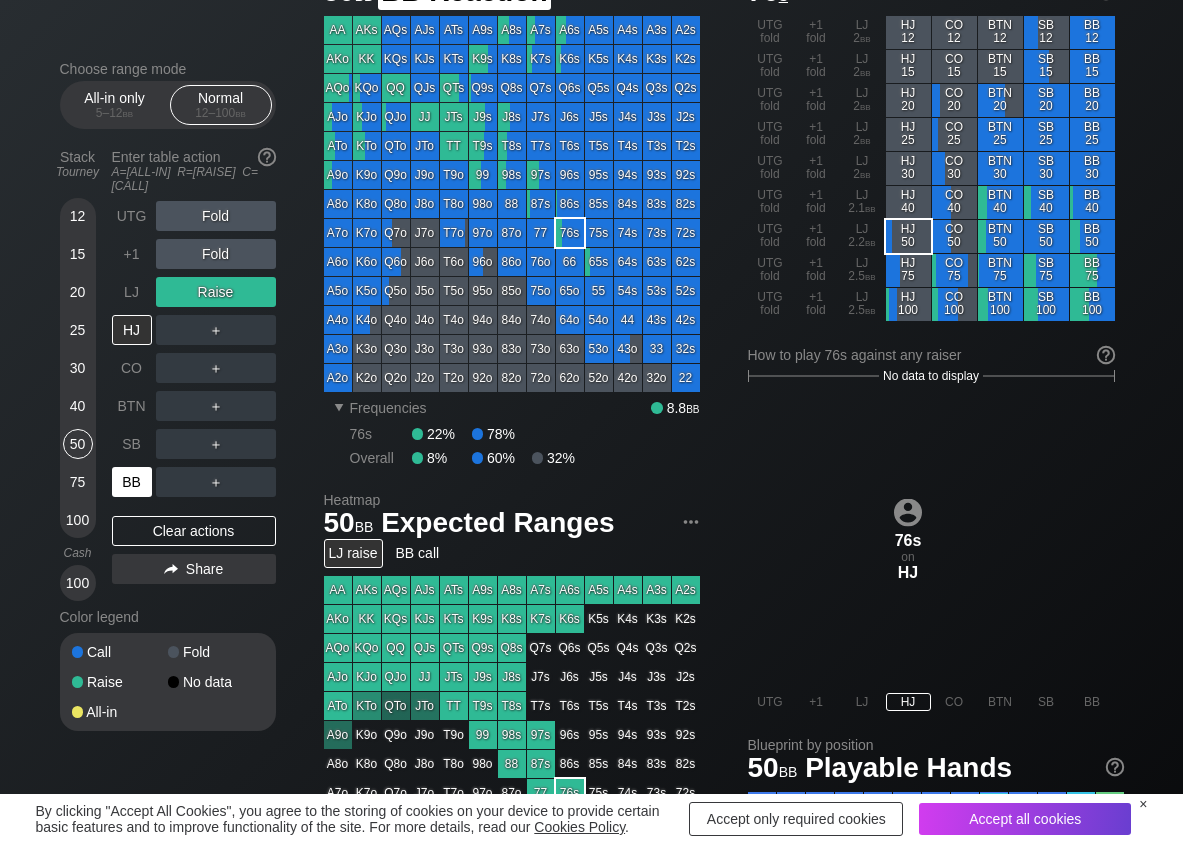 click on "BB" at bounding box center (132, 482) 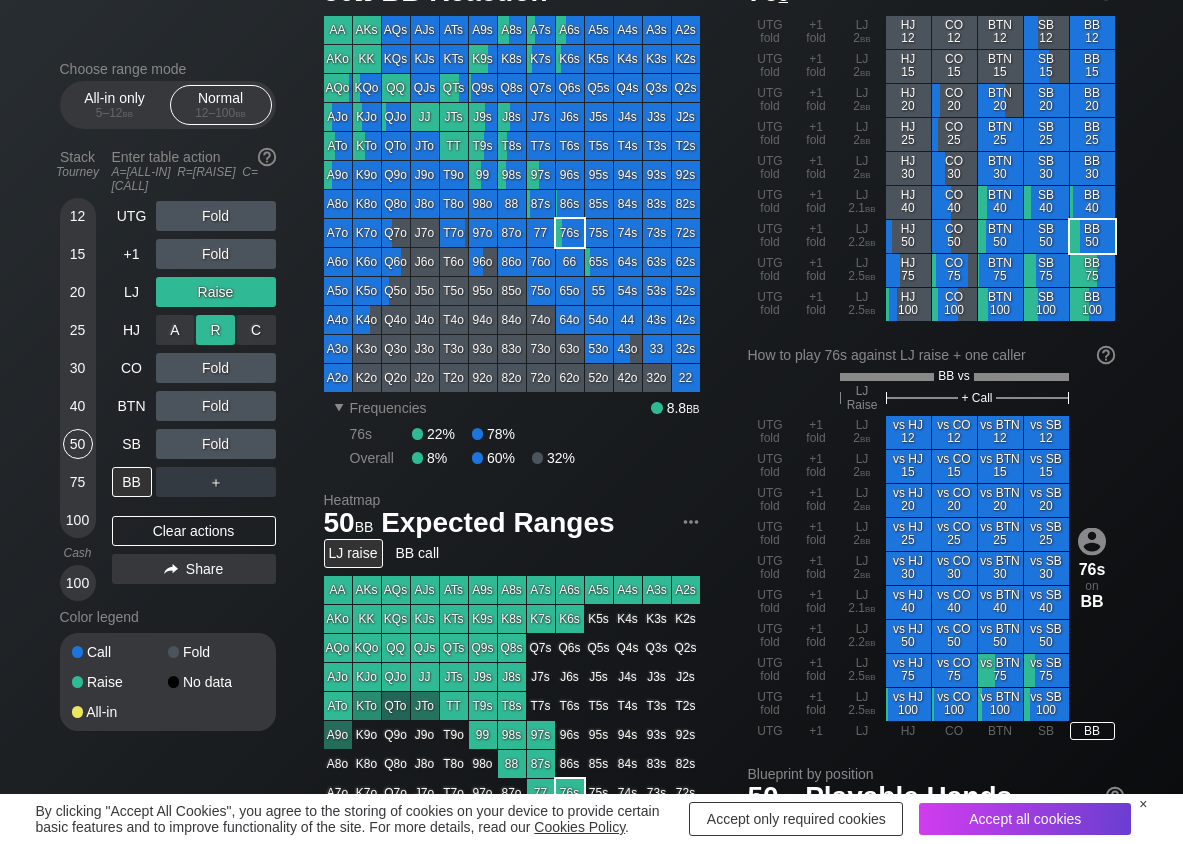 click on "R ✕" at bounding box center (215, 330) 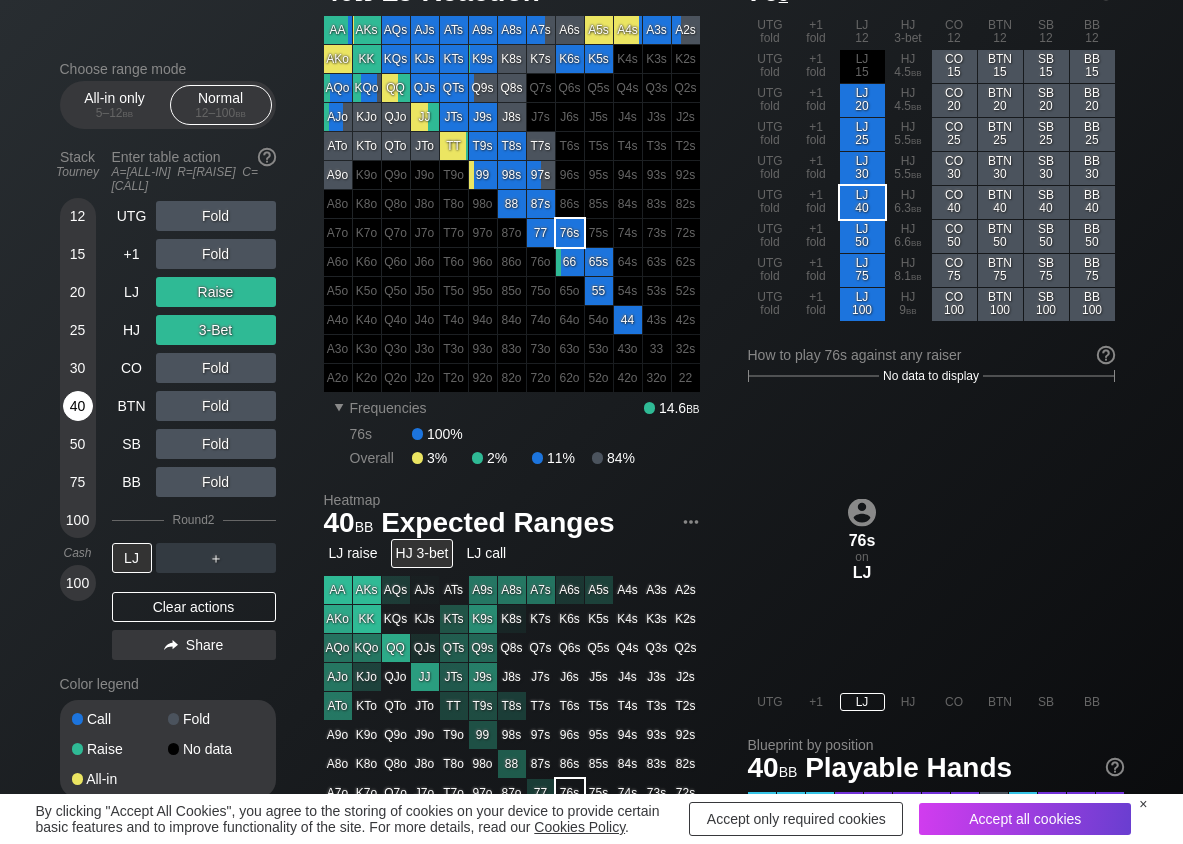 click on "40" at bounding box center (78, 406) 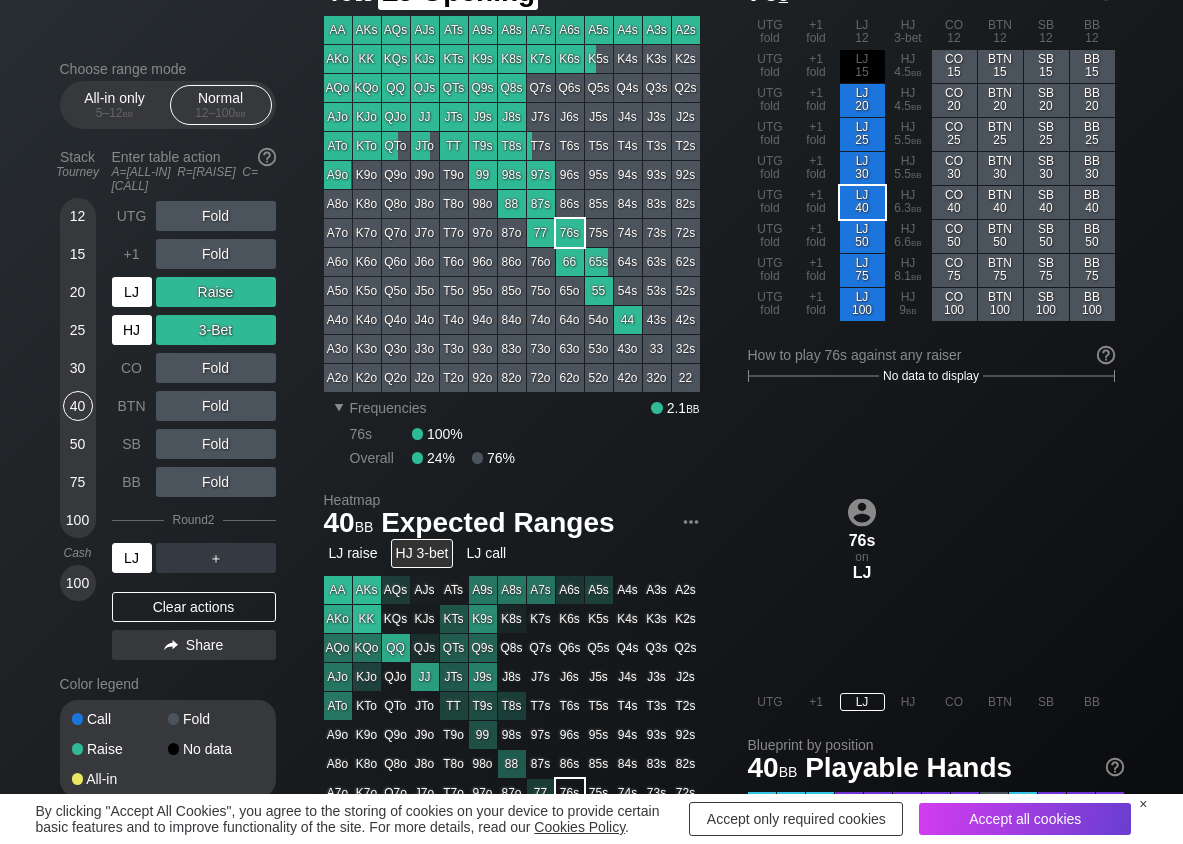 drag, startPoint x: 131, startPoint y: 281, endPoint x: 132, endPoint y: 307, distance: 26.019224 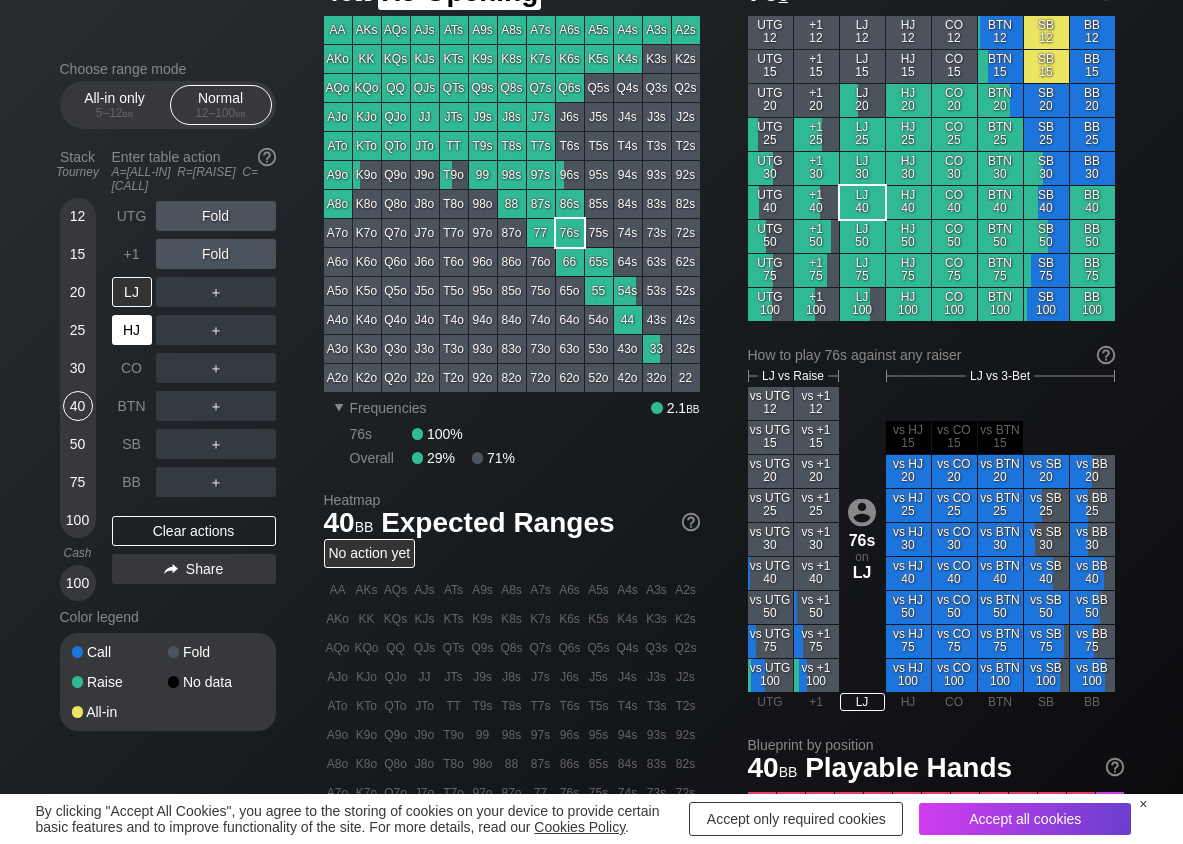 drag, startPoint x: 132, startPoint y: 313, endPoint x: 144, endPoint y: 314, distance: 12.0415945 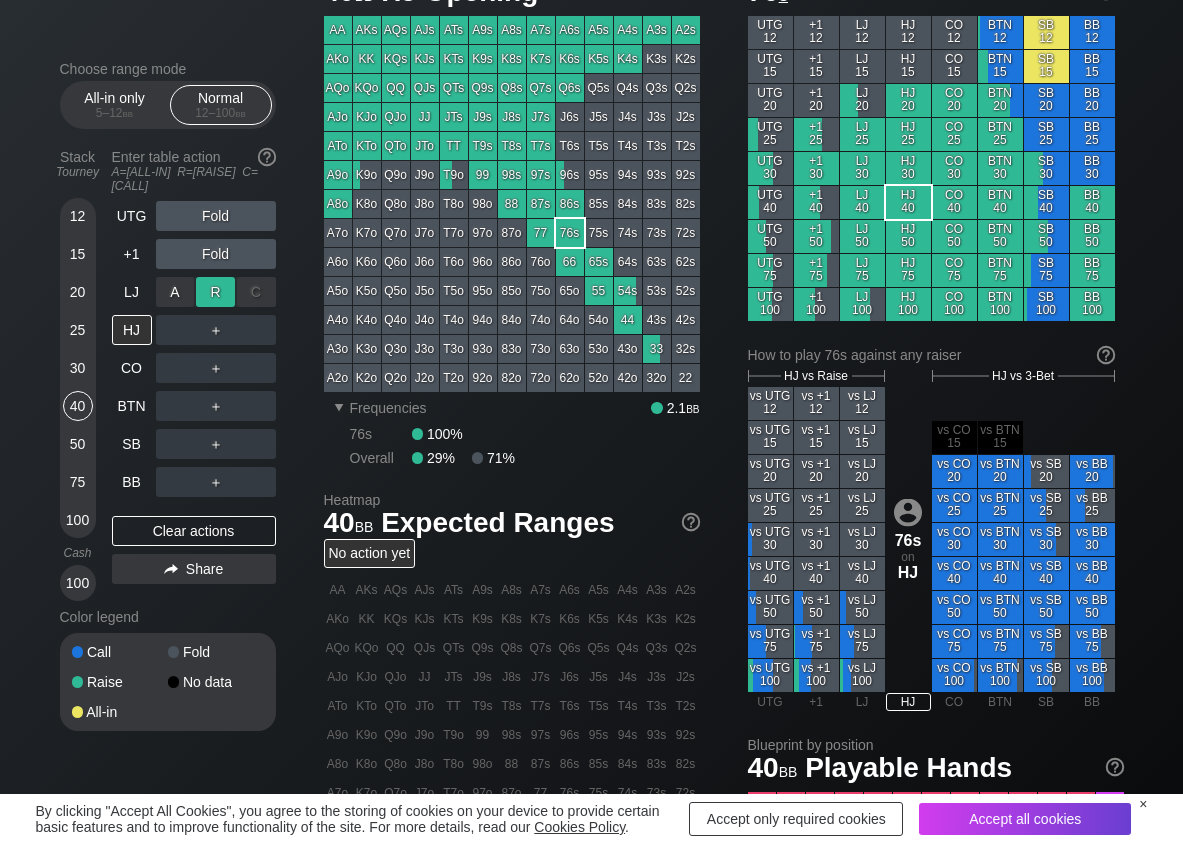 click on "R ✕" at bounding box center (215, 292) 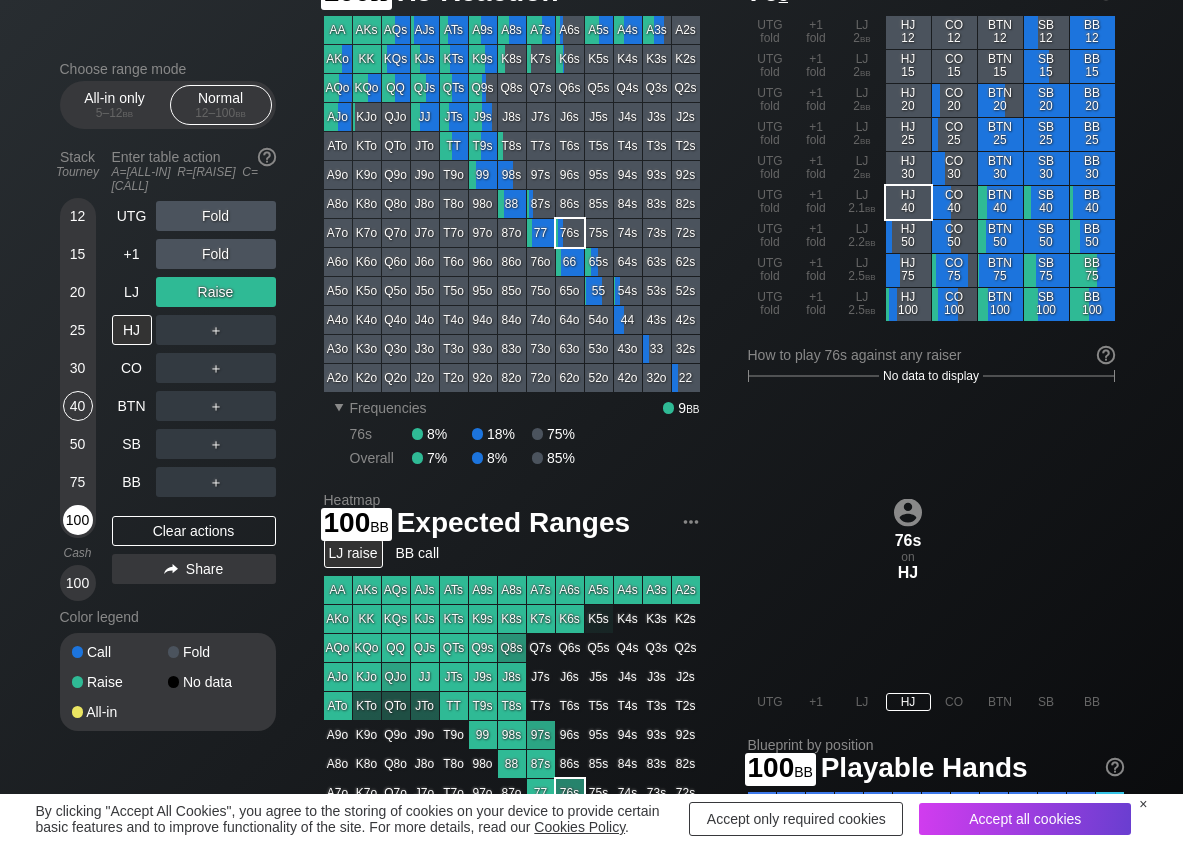 click on "100" at bounding box center [78, 520] 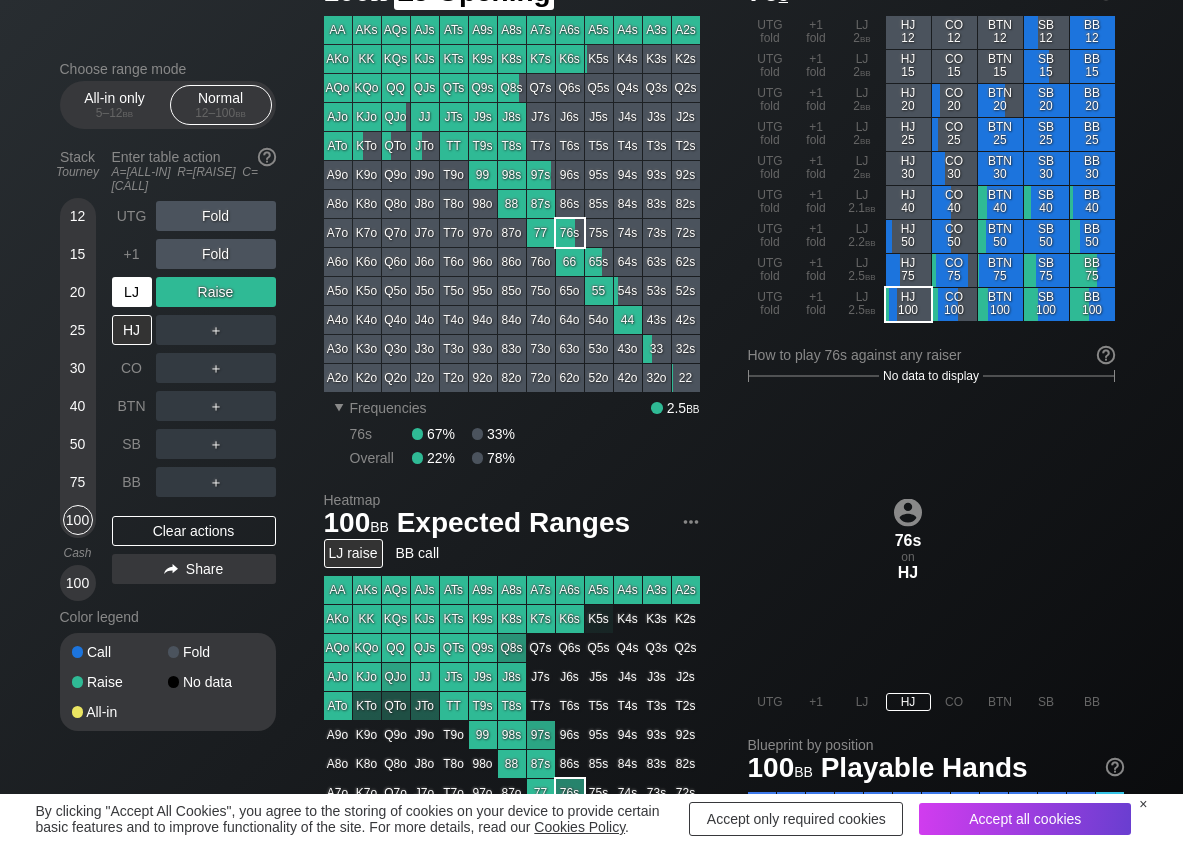 click on "LJ" at bounding box center [132, 292] 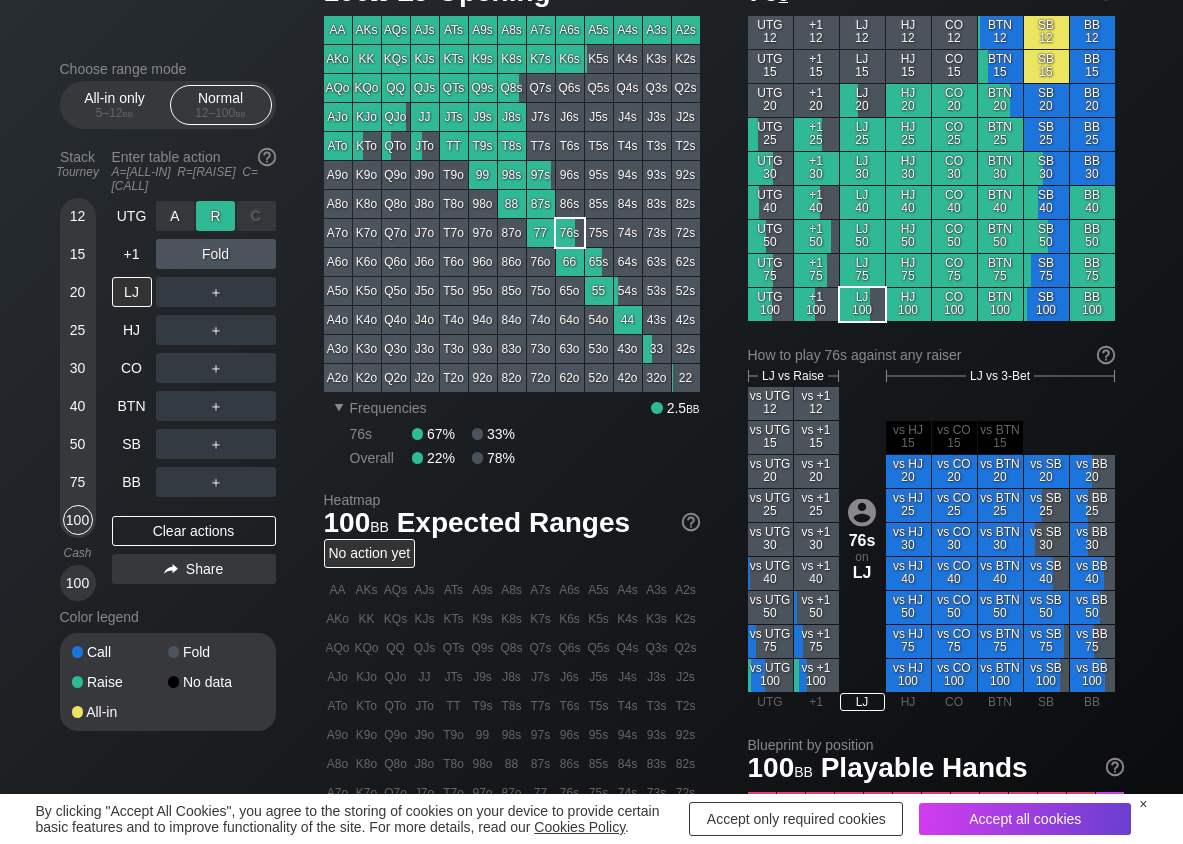 click on "R ✕" at bounding box center (215, 216) 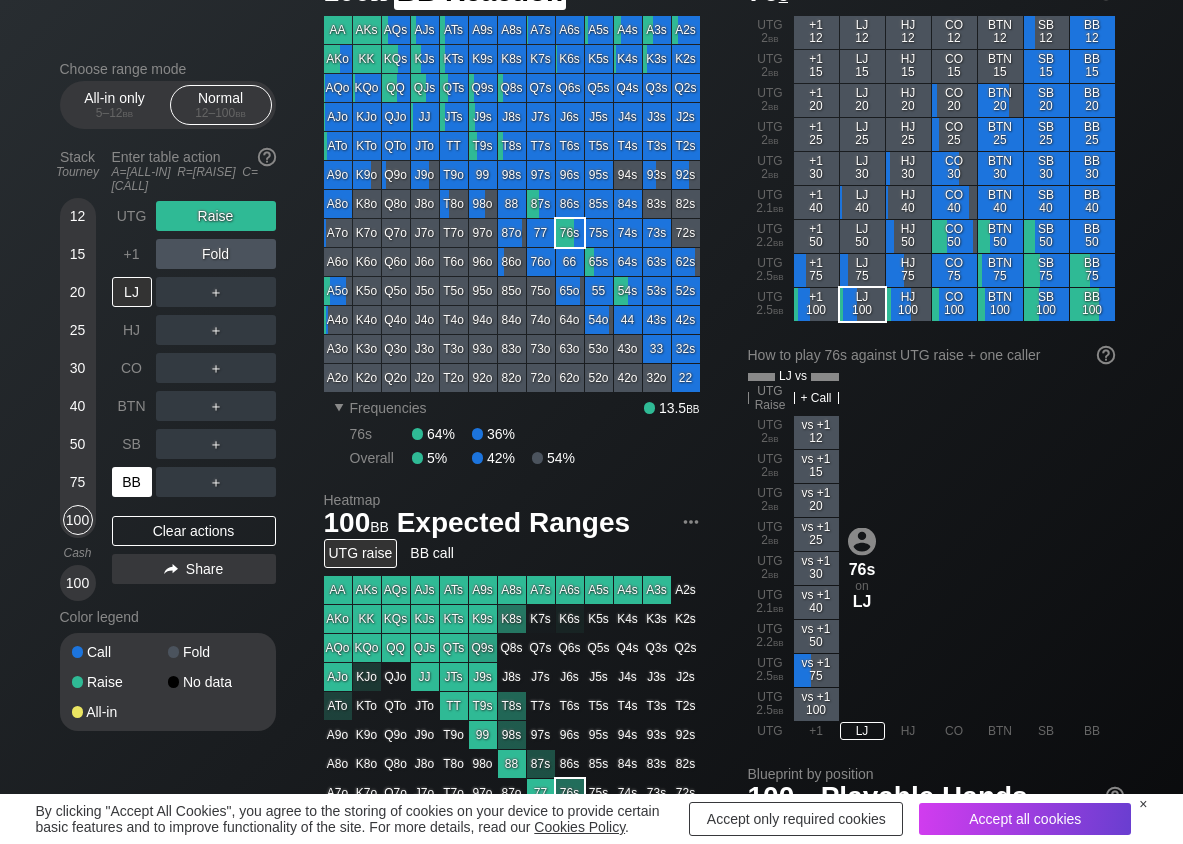 drag, startPoint x: 127, startPoint y: 474, endPoint x: 99, endPoint y: 470, distance: 28.284271 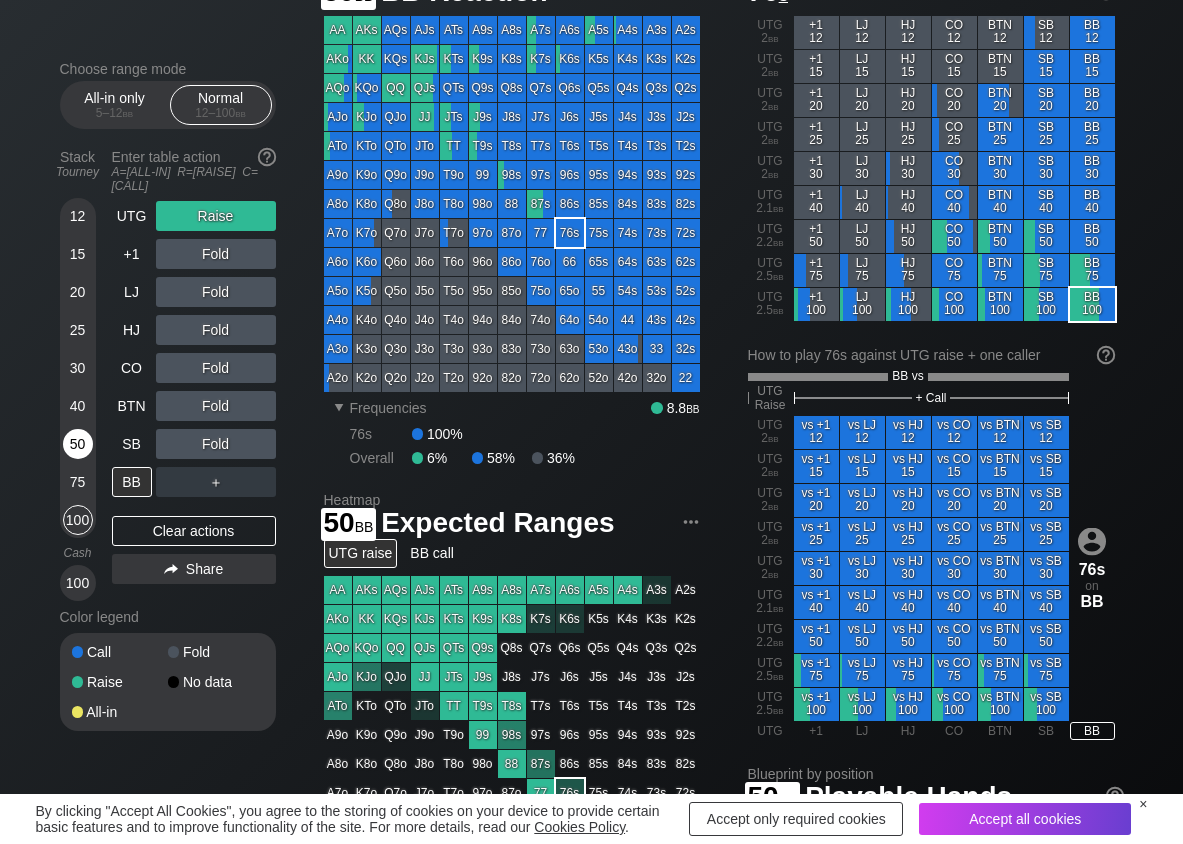 click on "50" at bounding box center [78, 444] 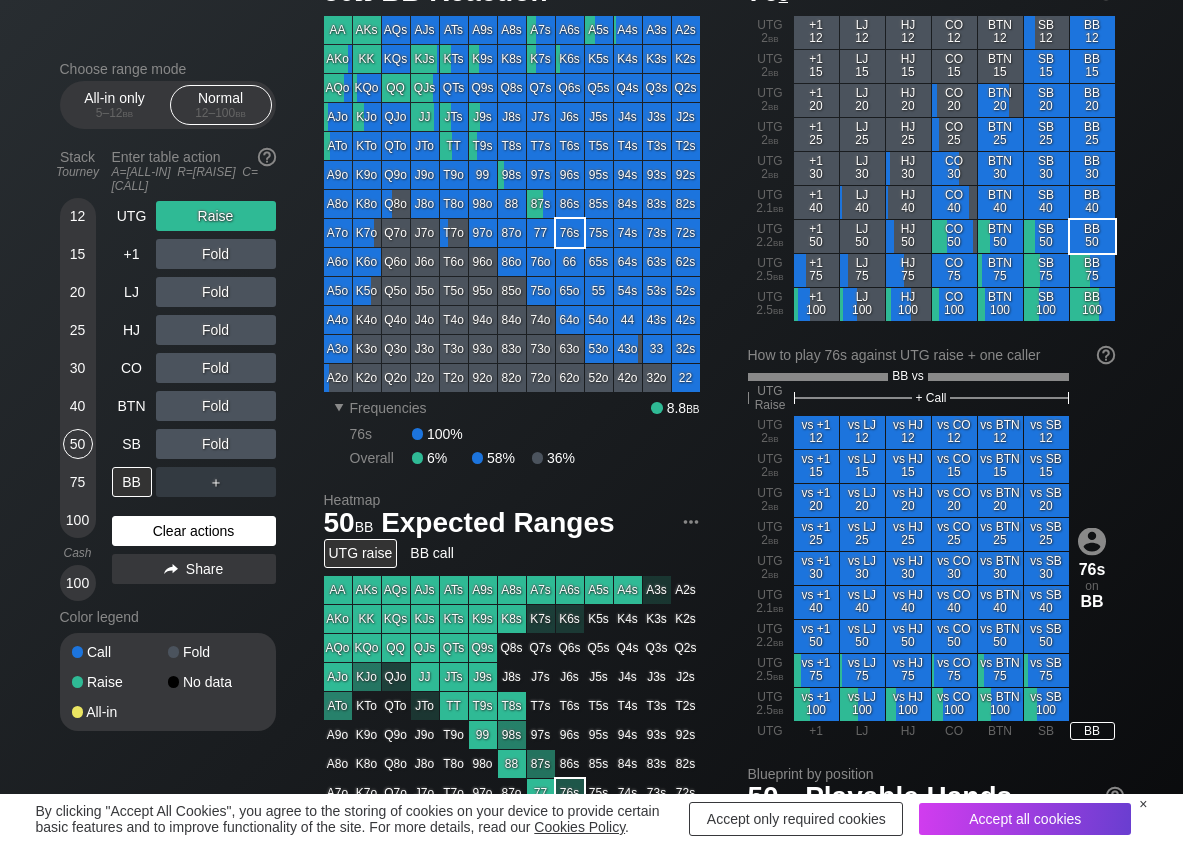 click on "Clear actions" at bounding box center [194, 531] 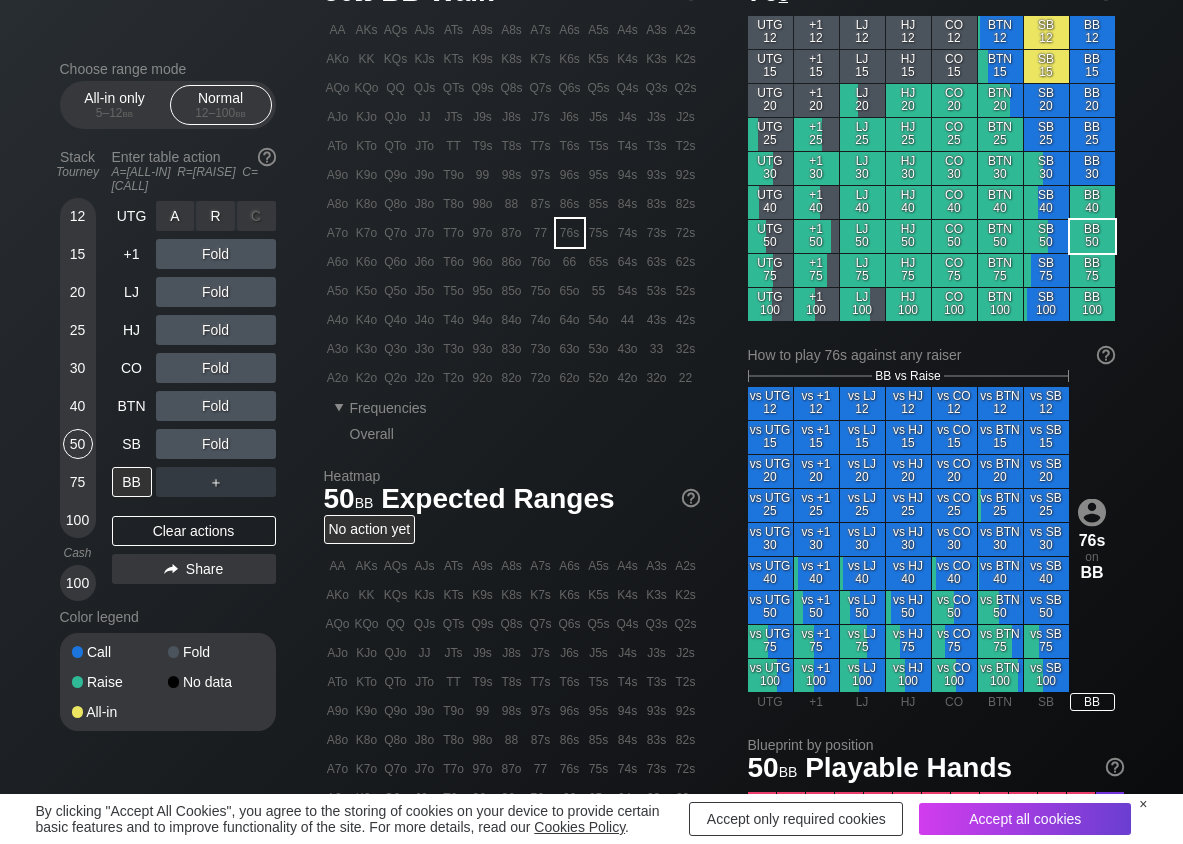 click on "R ✕" at bounding box center [215, 216] 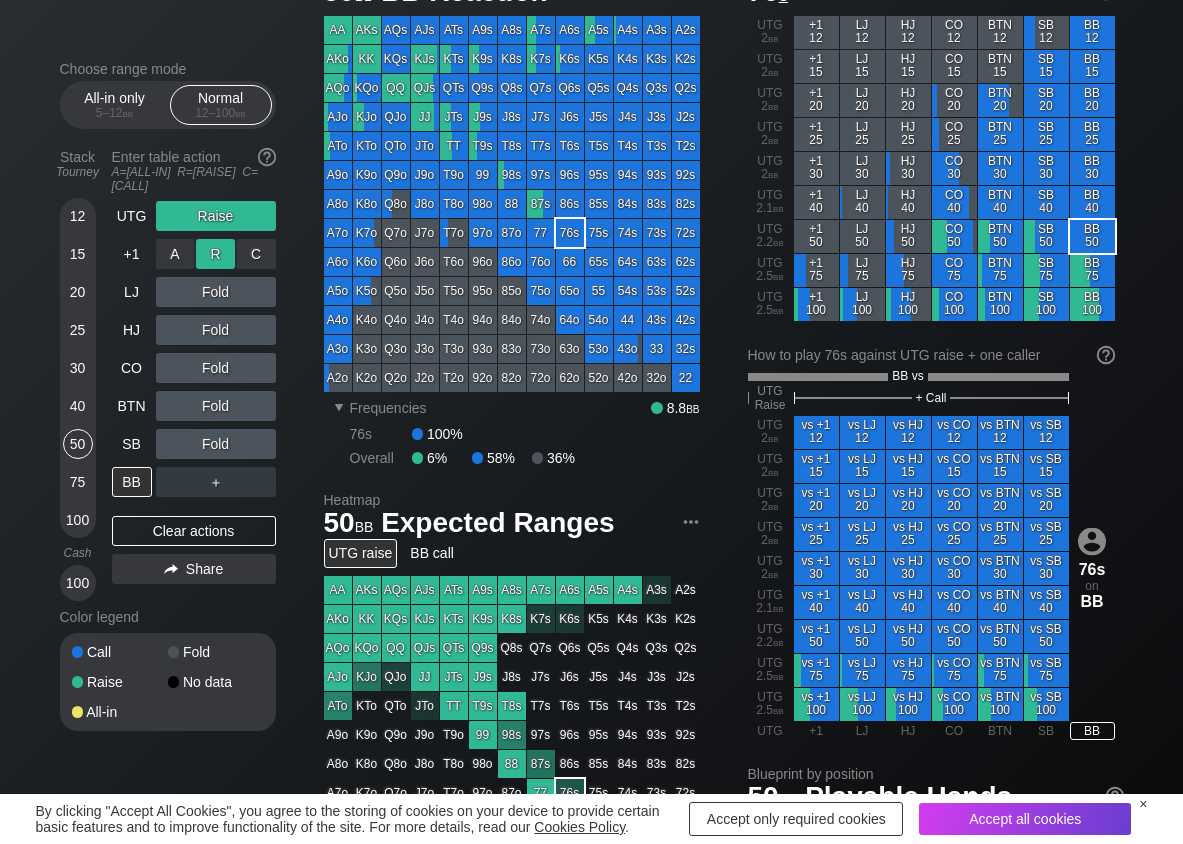 click on "R ✕" at bounding box center [215, 254] 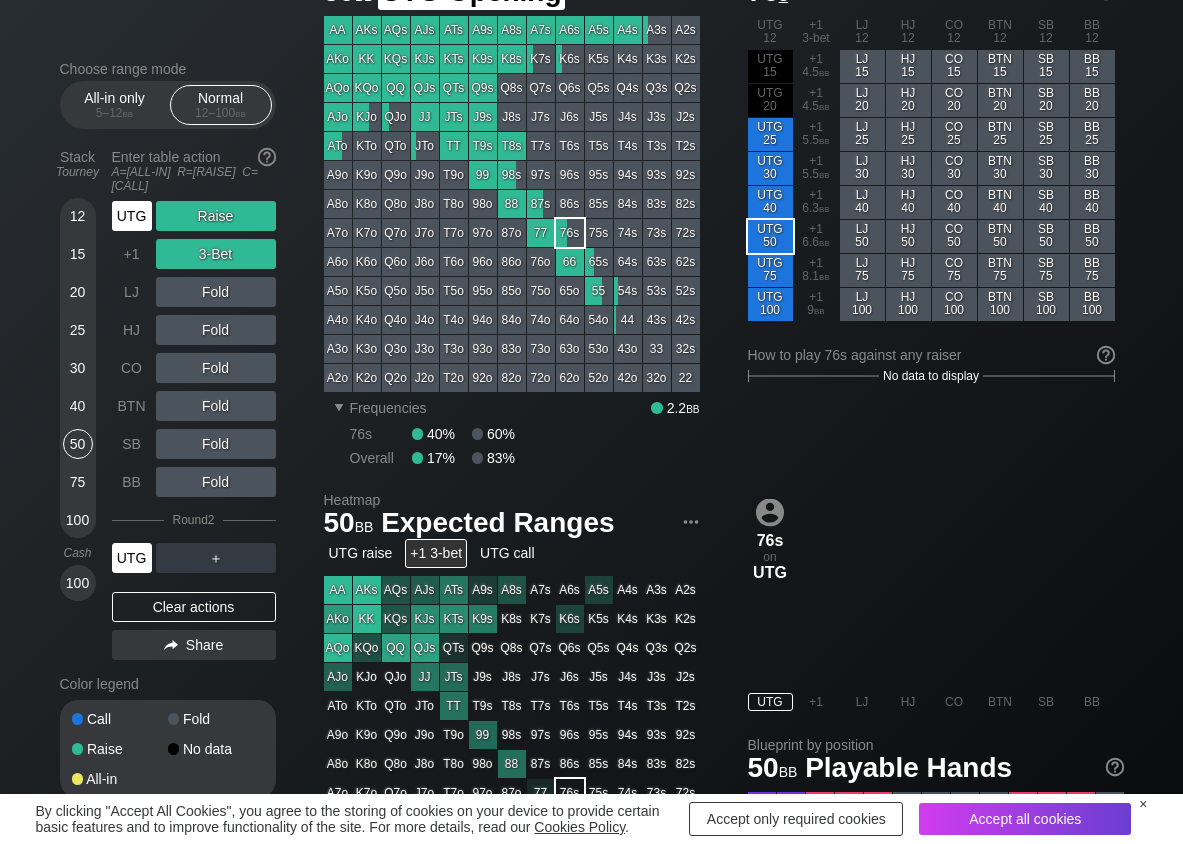 click on "UTG" at bounding box center [132, 216] 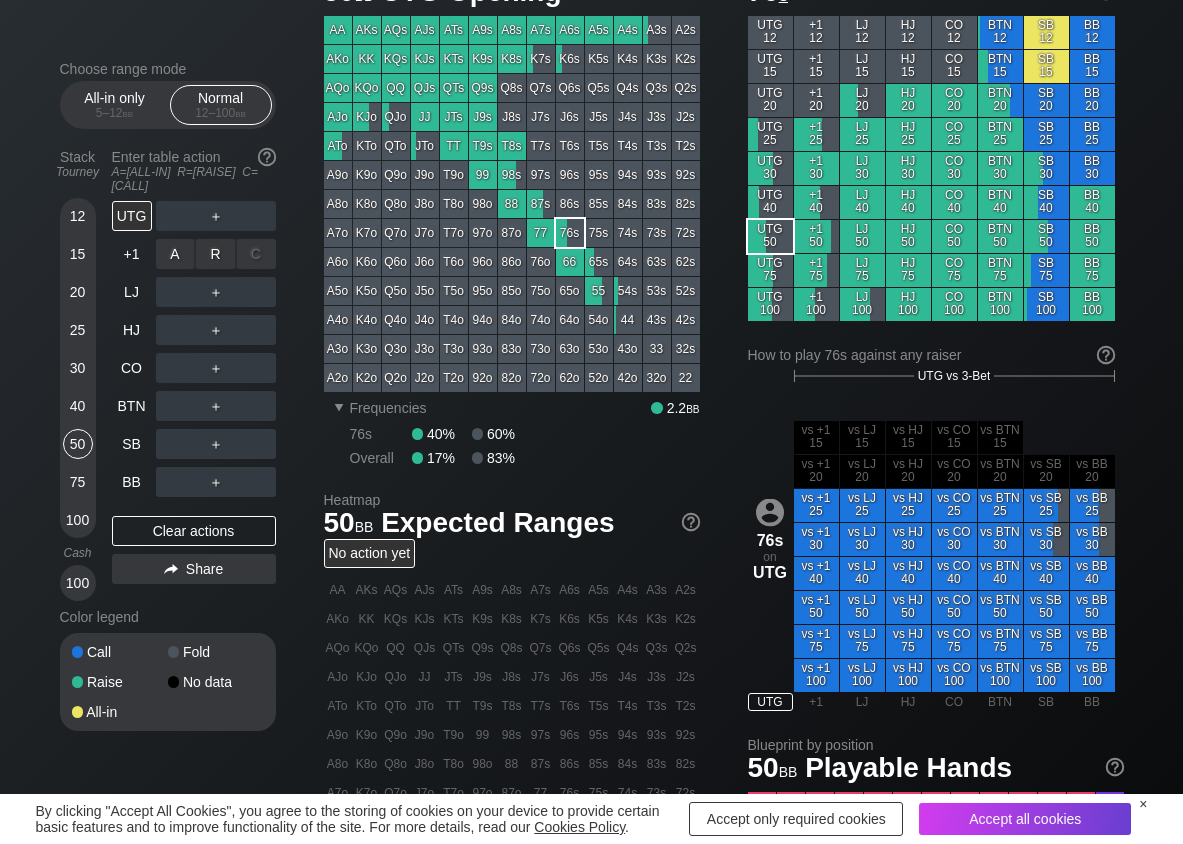 click on "R ✕" at bounding box center [215, 254] 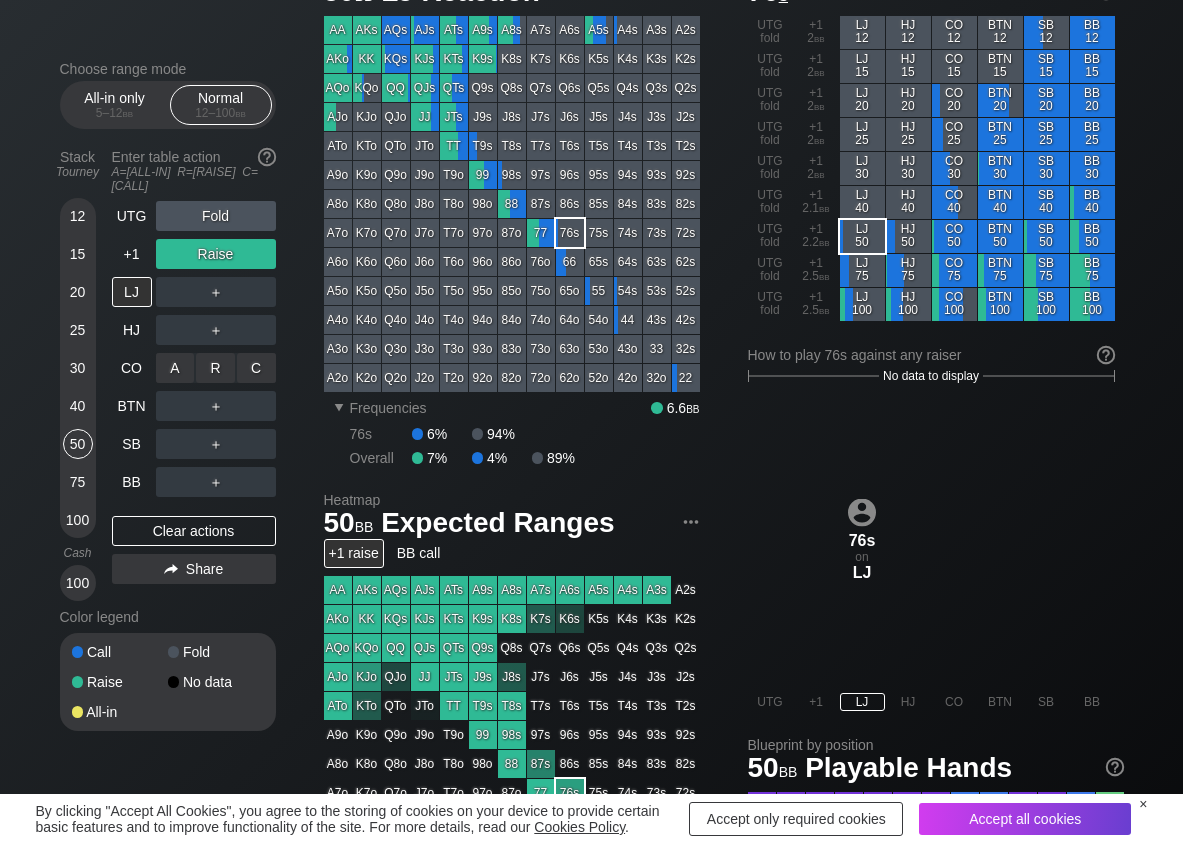 click on "C ✕" at bounding box center [256, 368] 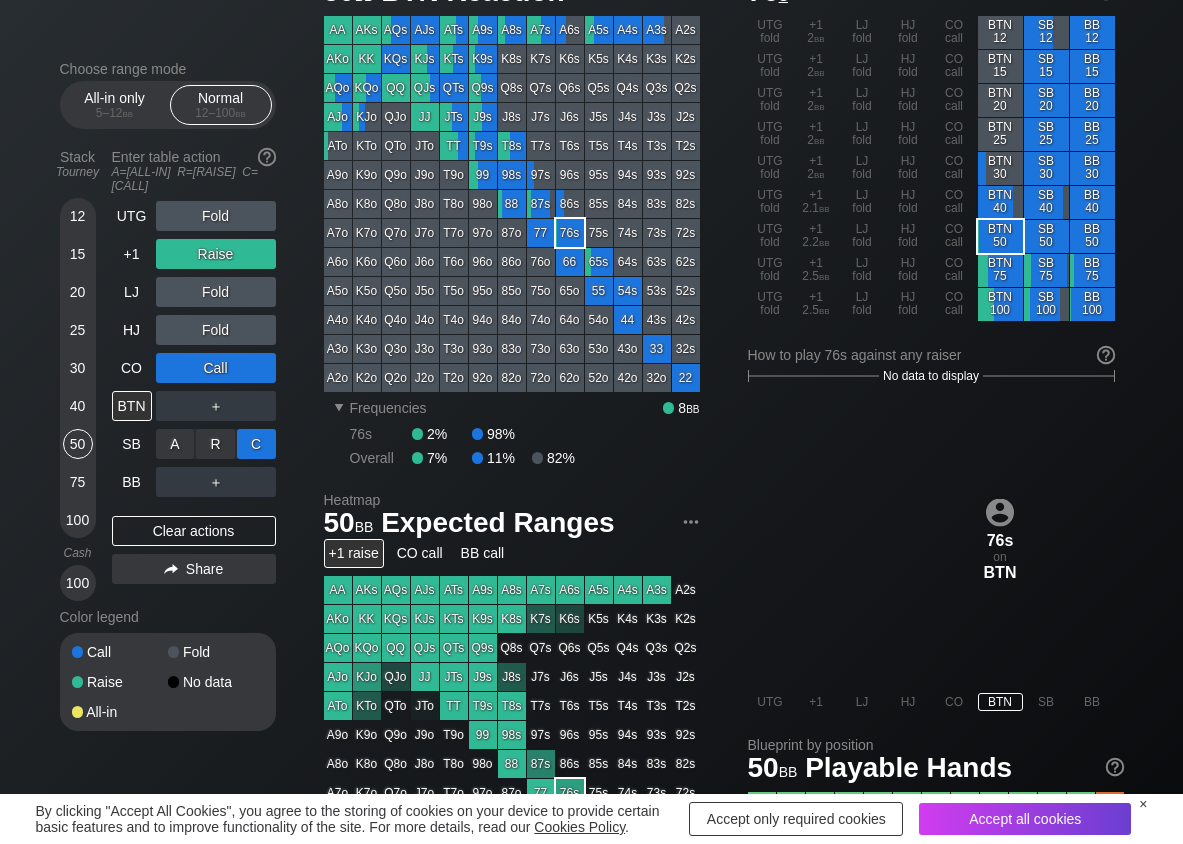 click on "C ✕" at bounding box center [256, 444] 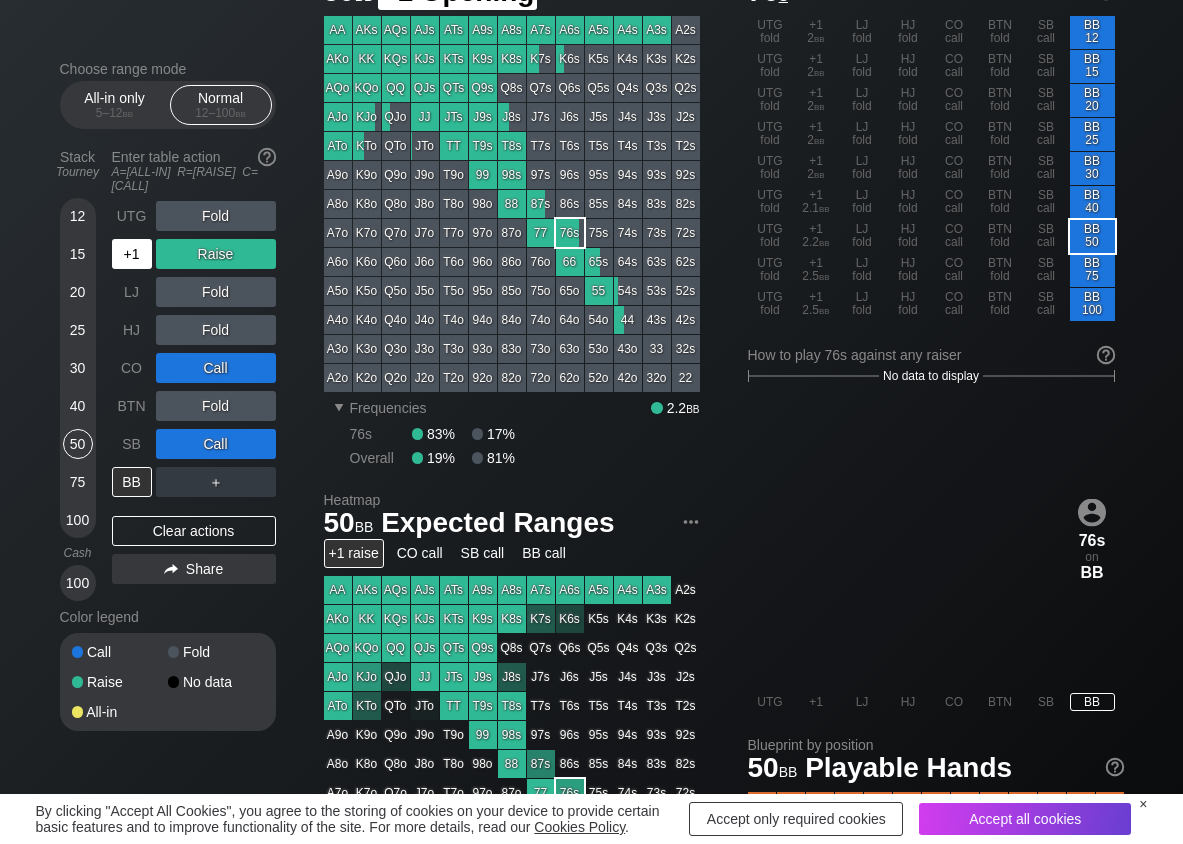 click on "+1" at bounding box center (132, 254) 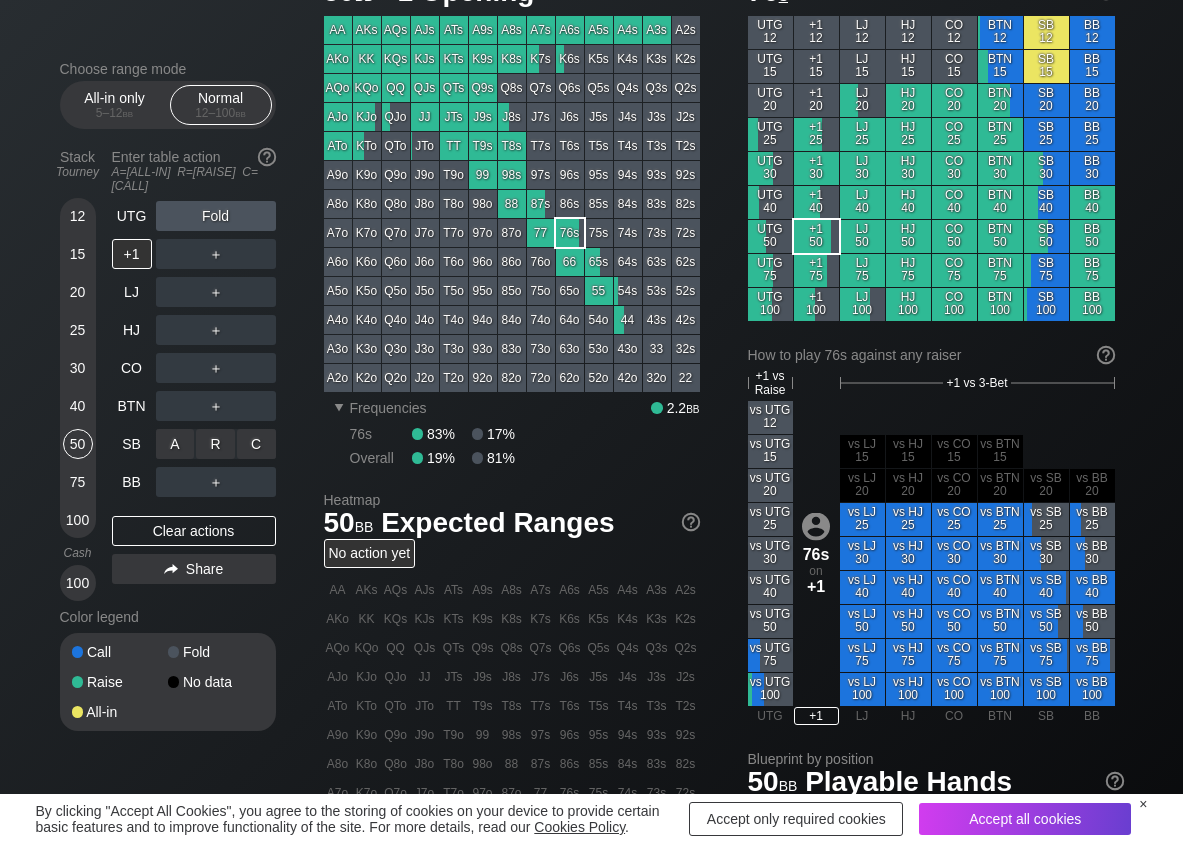 drag, startPoint x: 255, startPoint y: 430, endPoint x: 239, endPoint y: 448, distance: 24.083189 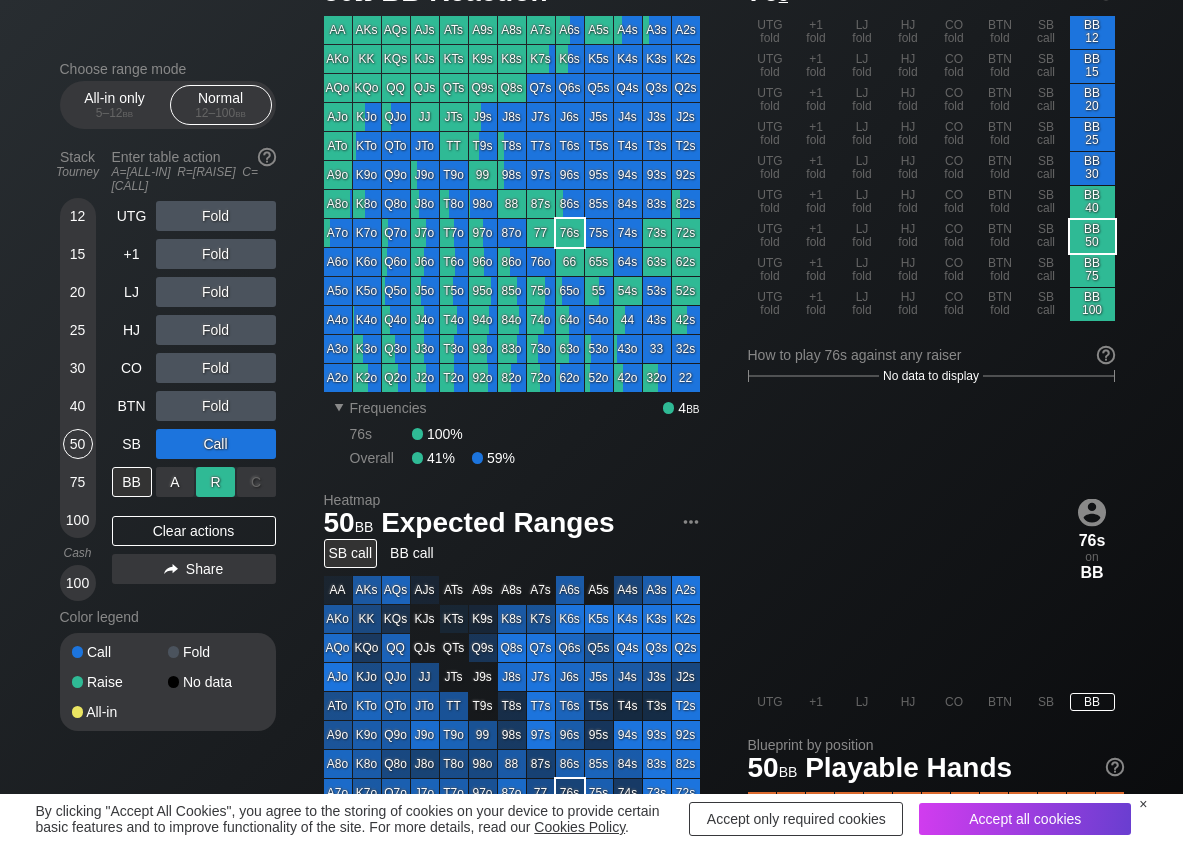 click on "R ✕" at bounding box center [215, 482] 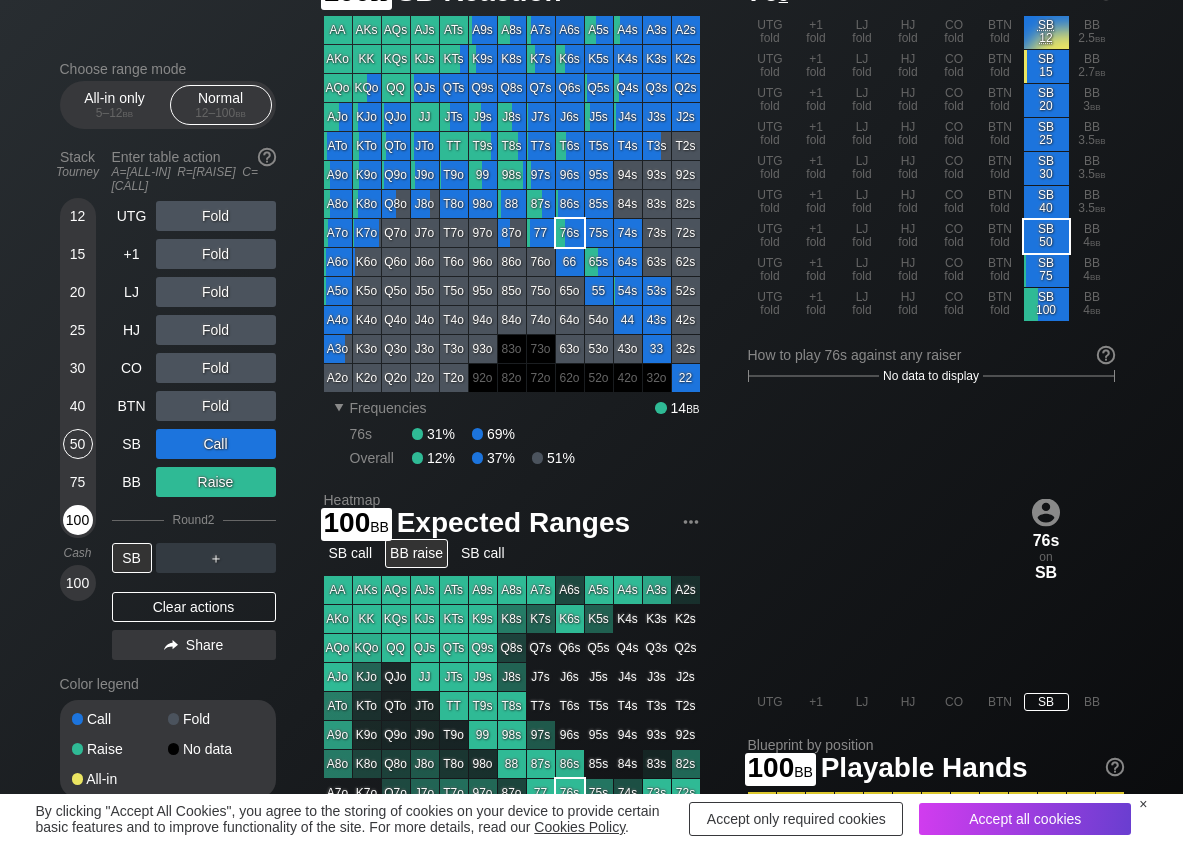 click on "100" at bounding box center [78, 520] 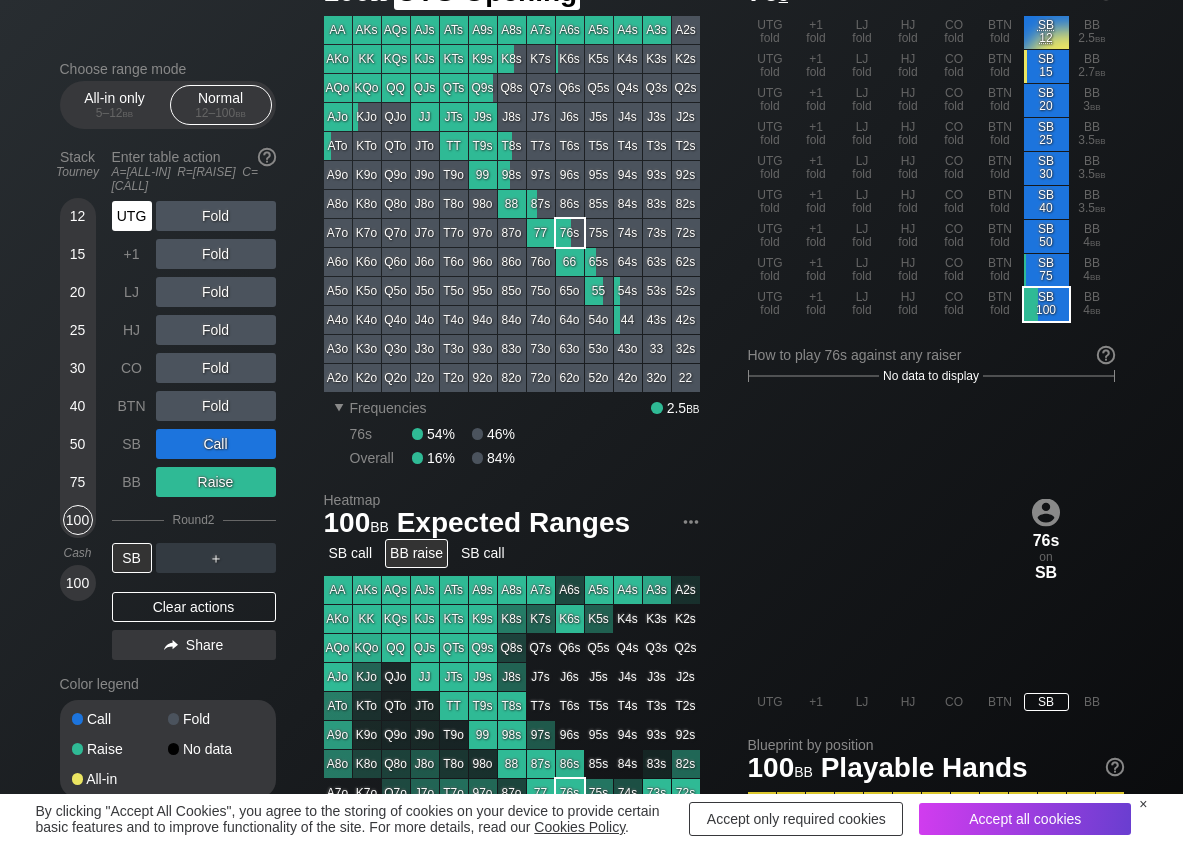 click on "UTG" at bounding box center (132, 216) 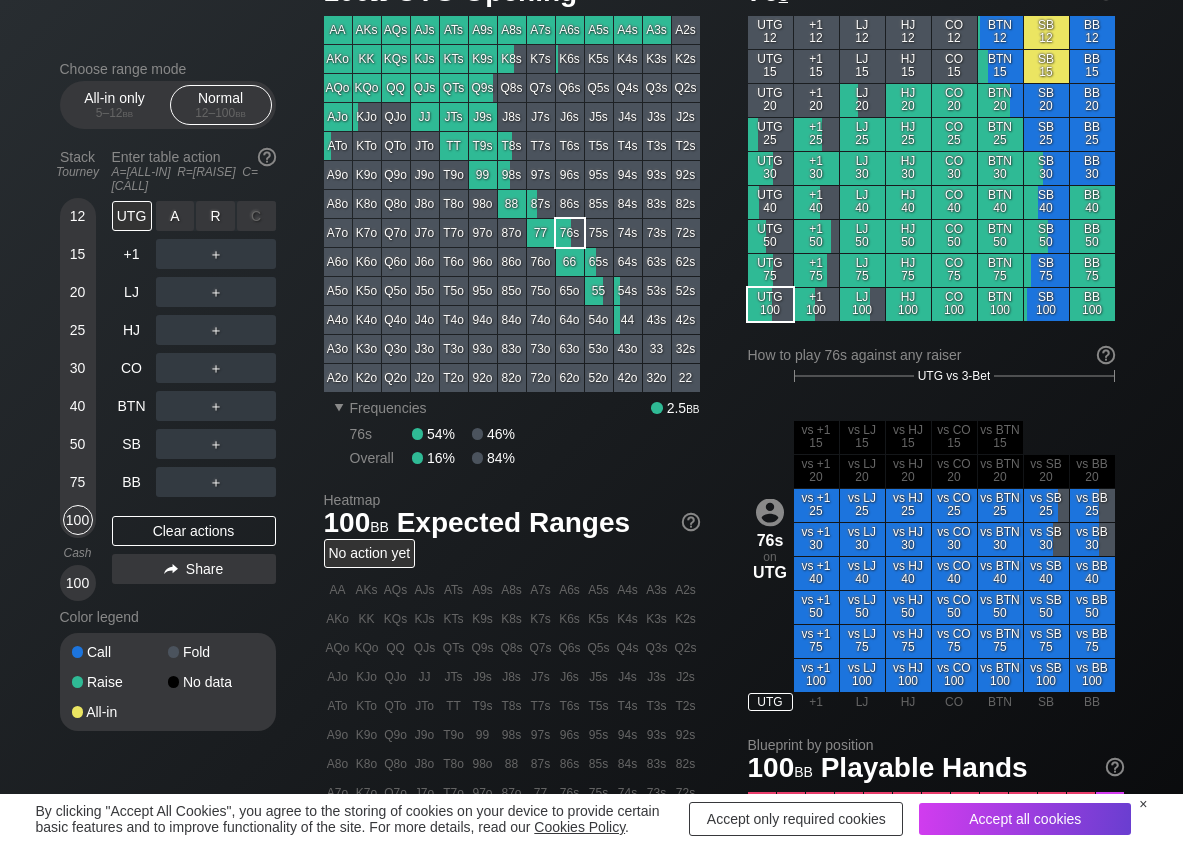 click on "R ✕" at bounding box center [215, 216] 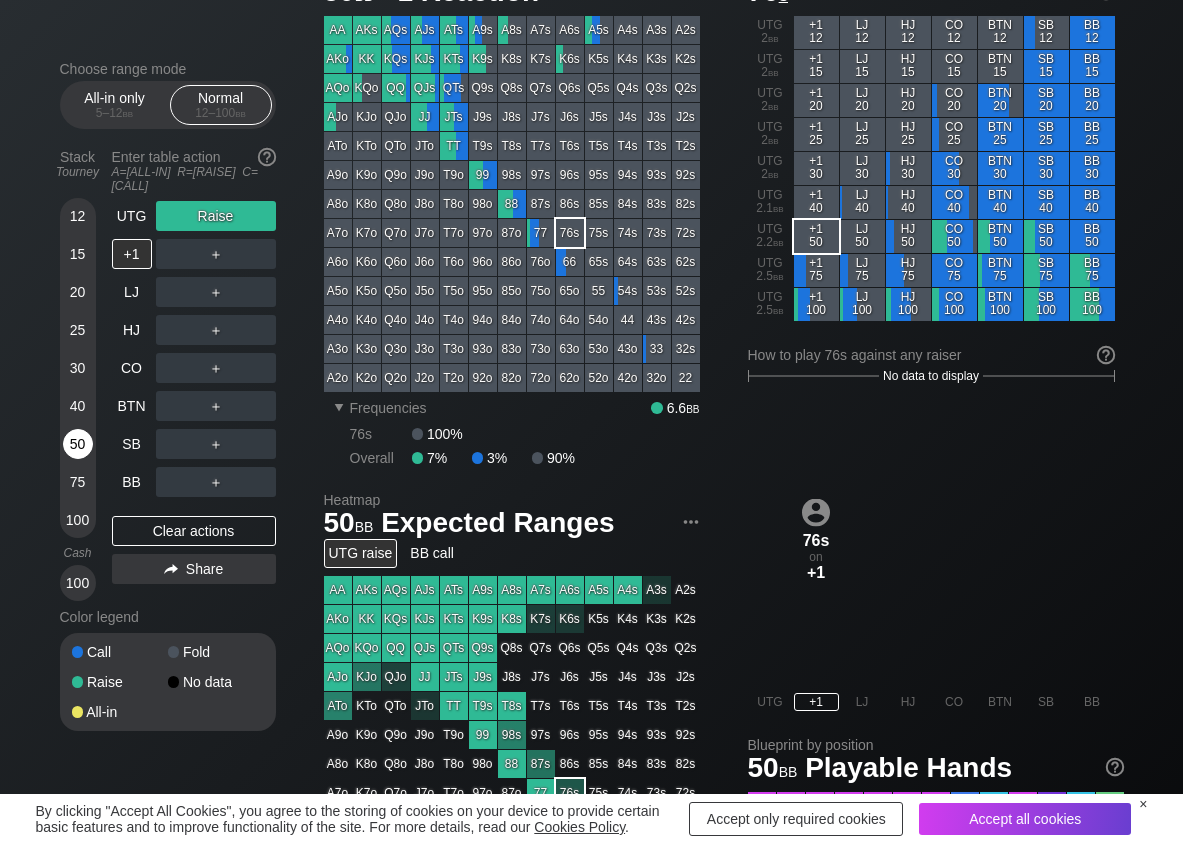 click on "50" at bounding box center (78, 444) 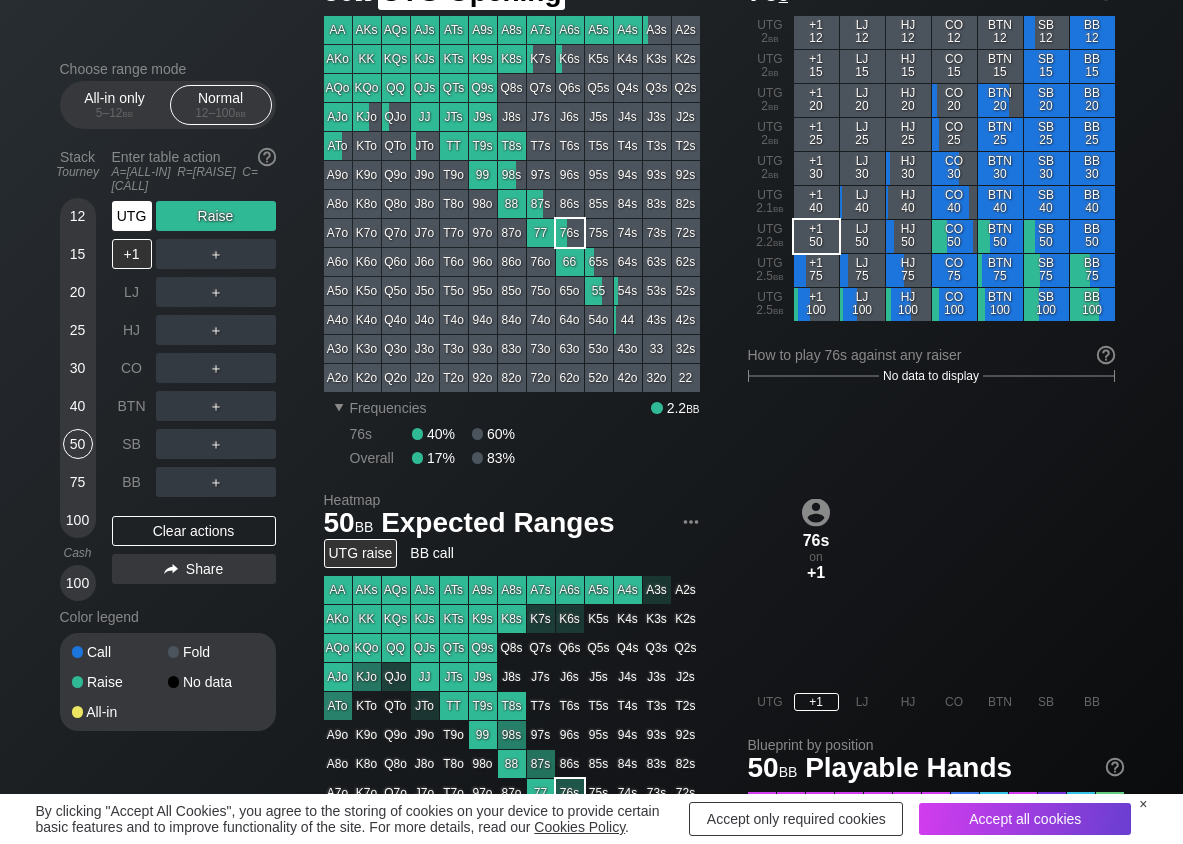click on "UTG" at bounding box center [132, 216] 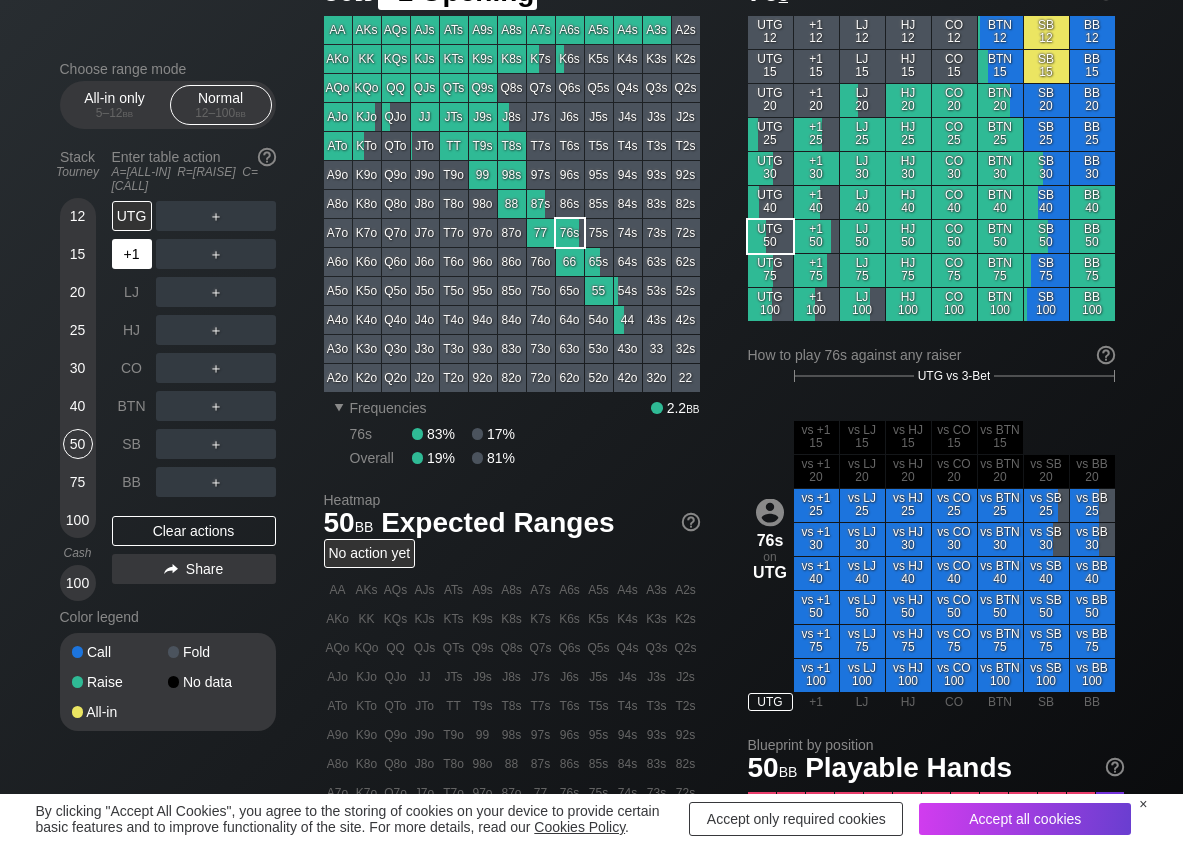 click on "+1" at bounding box center (132, 254) 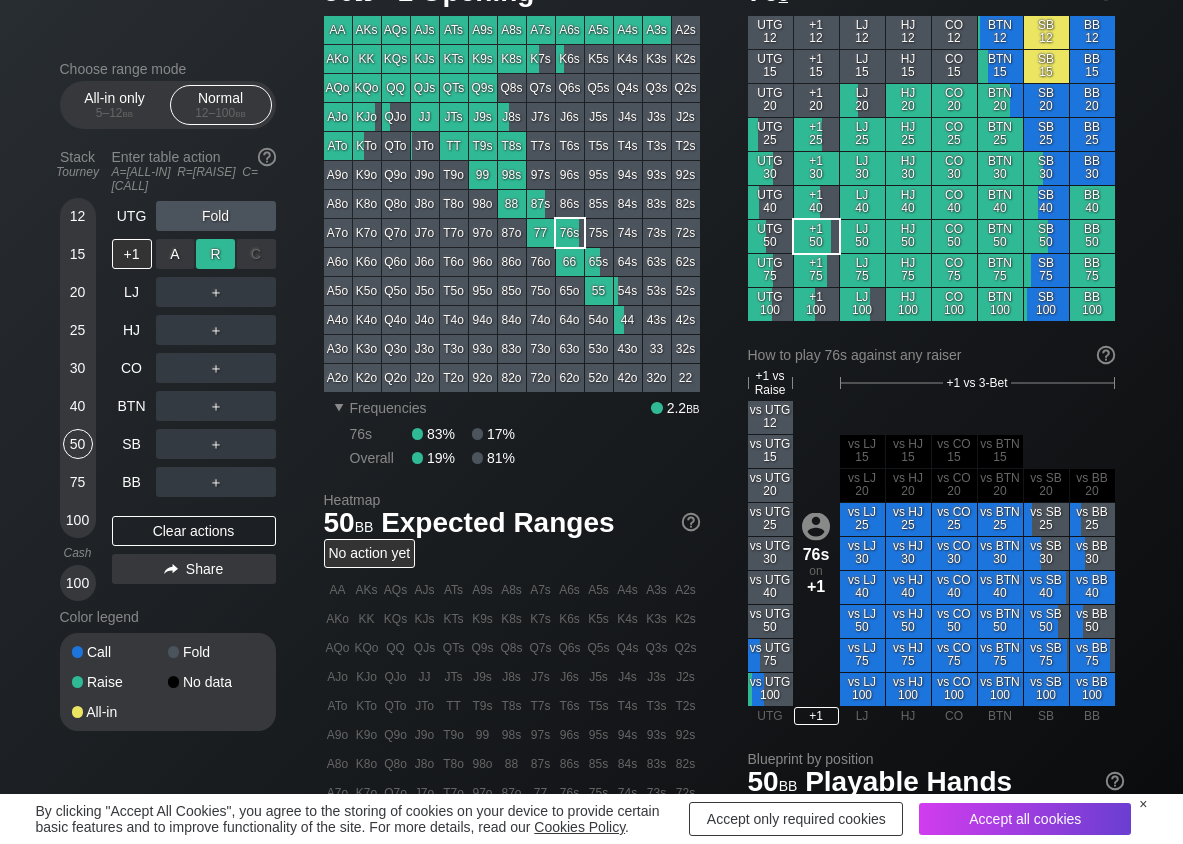 click on "R ✕" at bounding box center [215, 254] 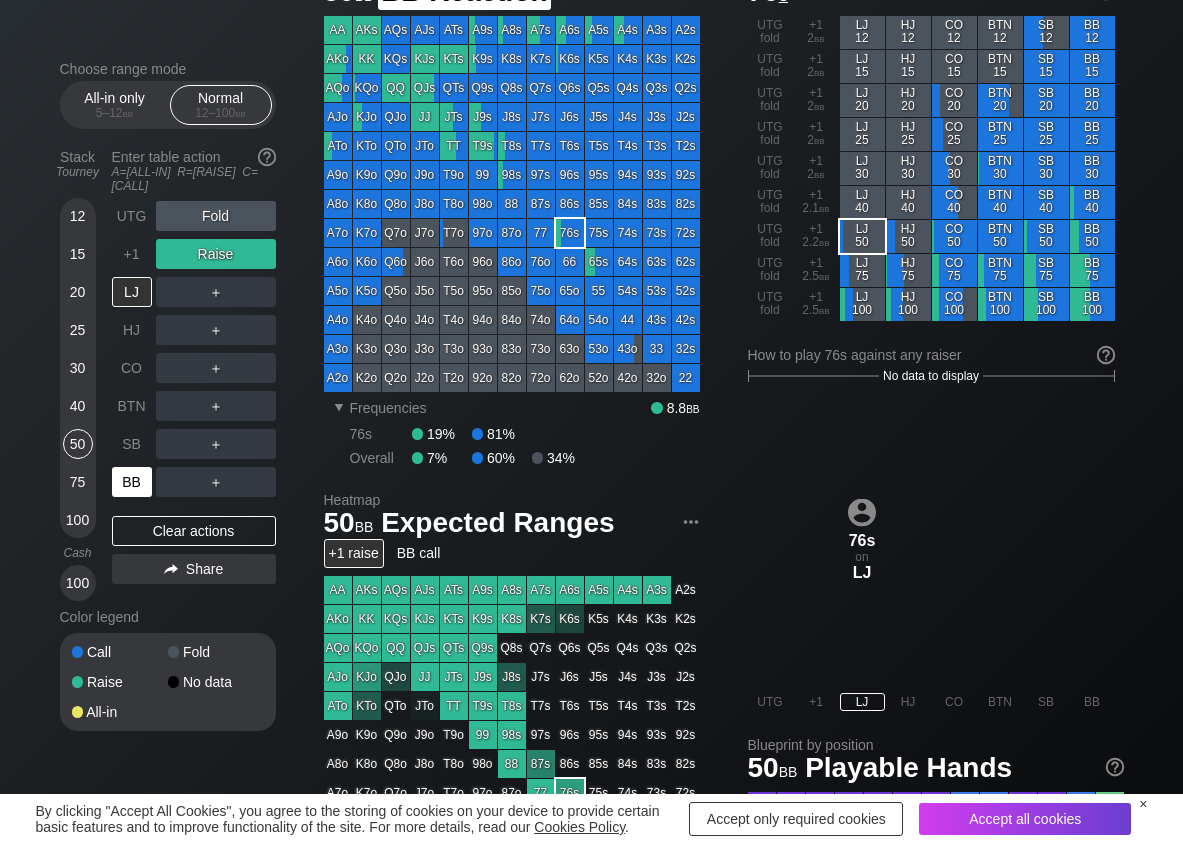 click on "BB" at bounding box center (132, 482) 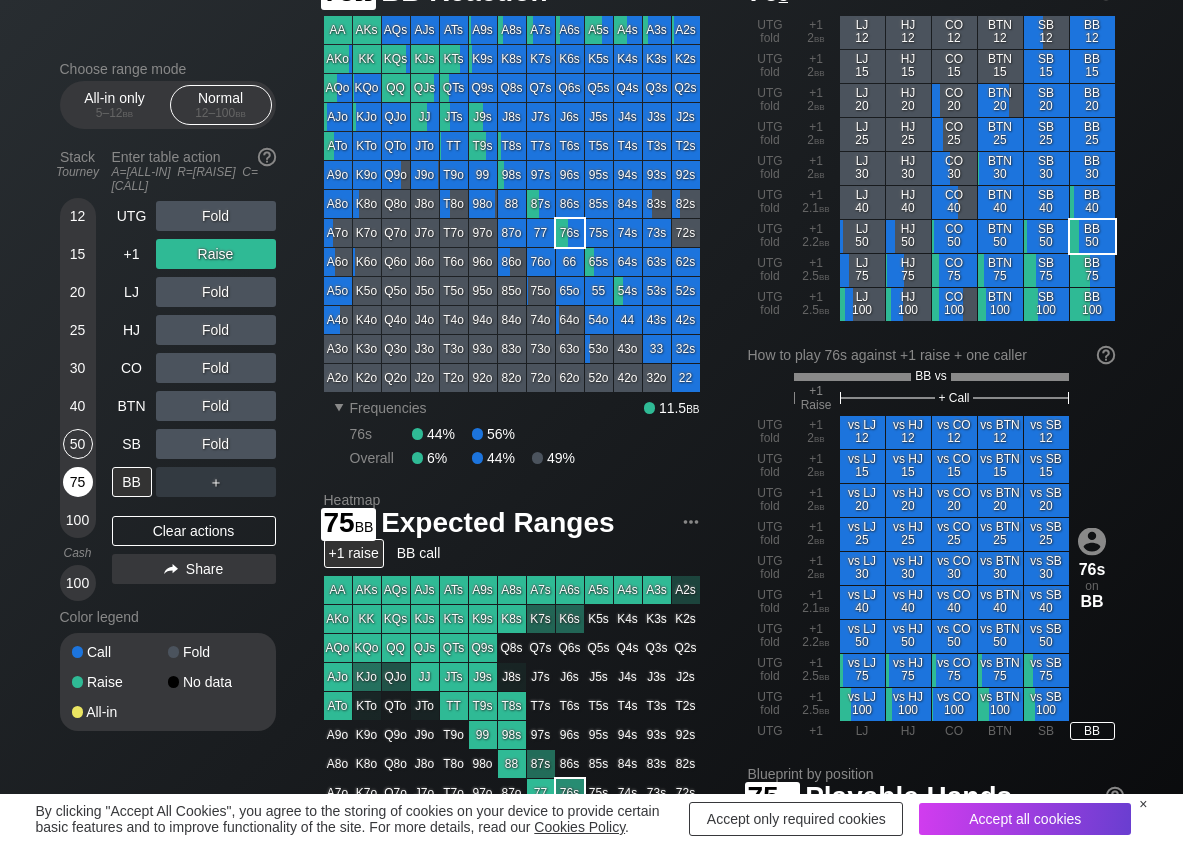 click on "75" at bounding box center (78, 482) 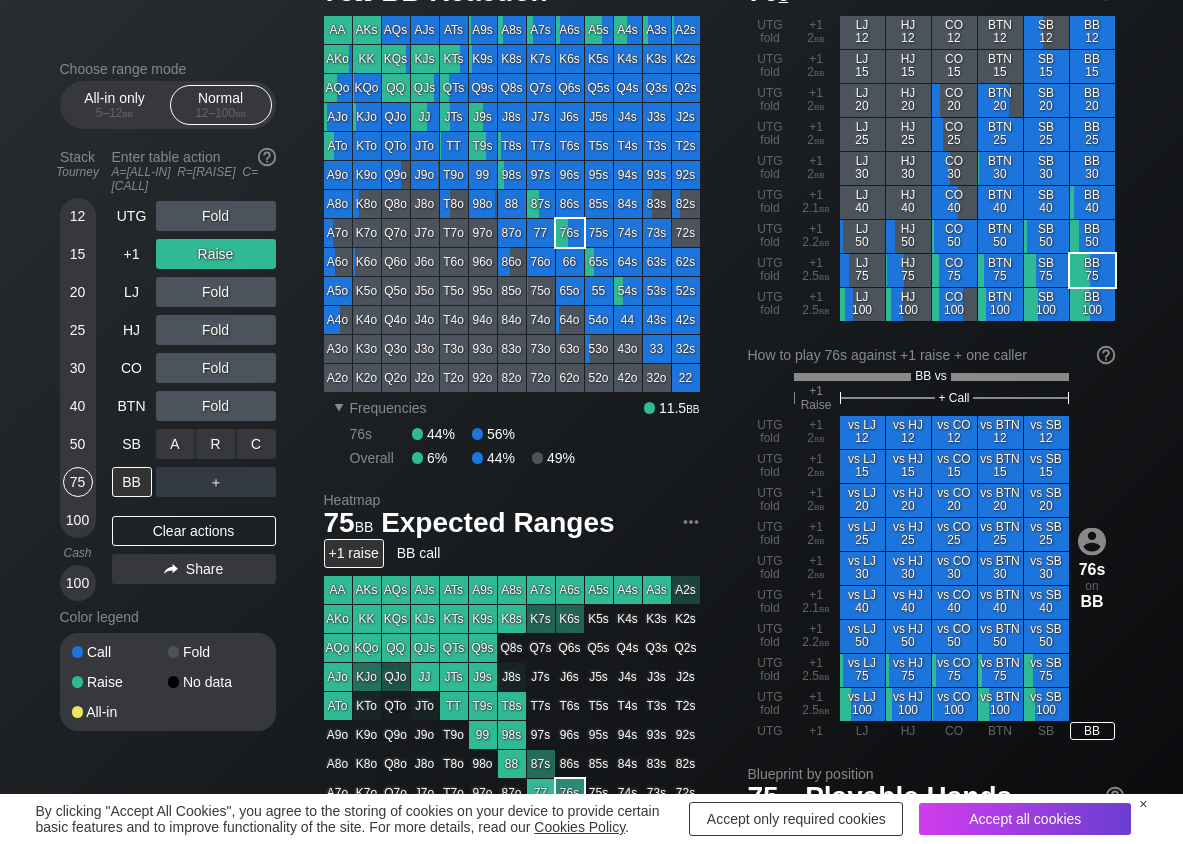 click on "C ✕" at bounding box center [256, 444] 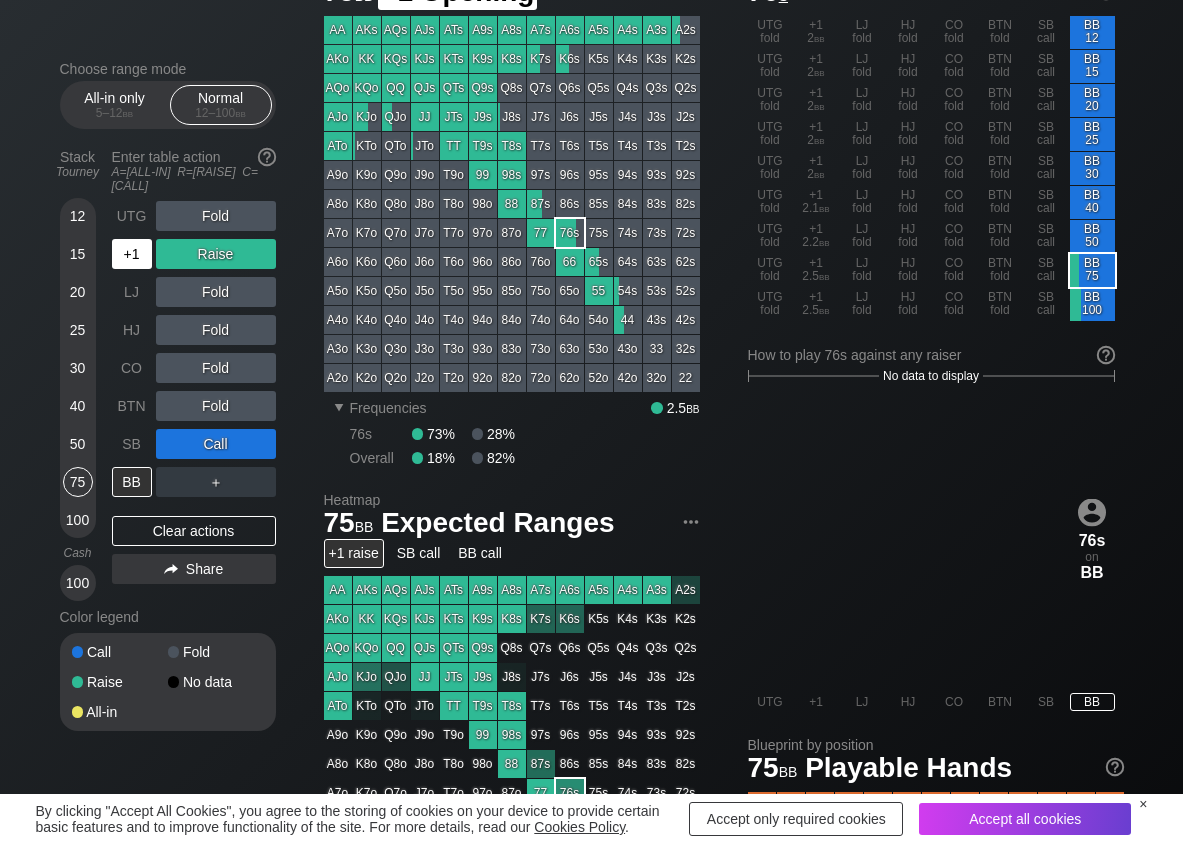 click on "+1" at bounding box center (132, 254) 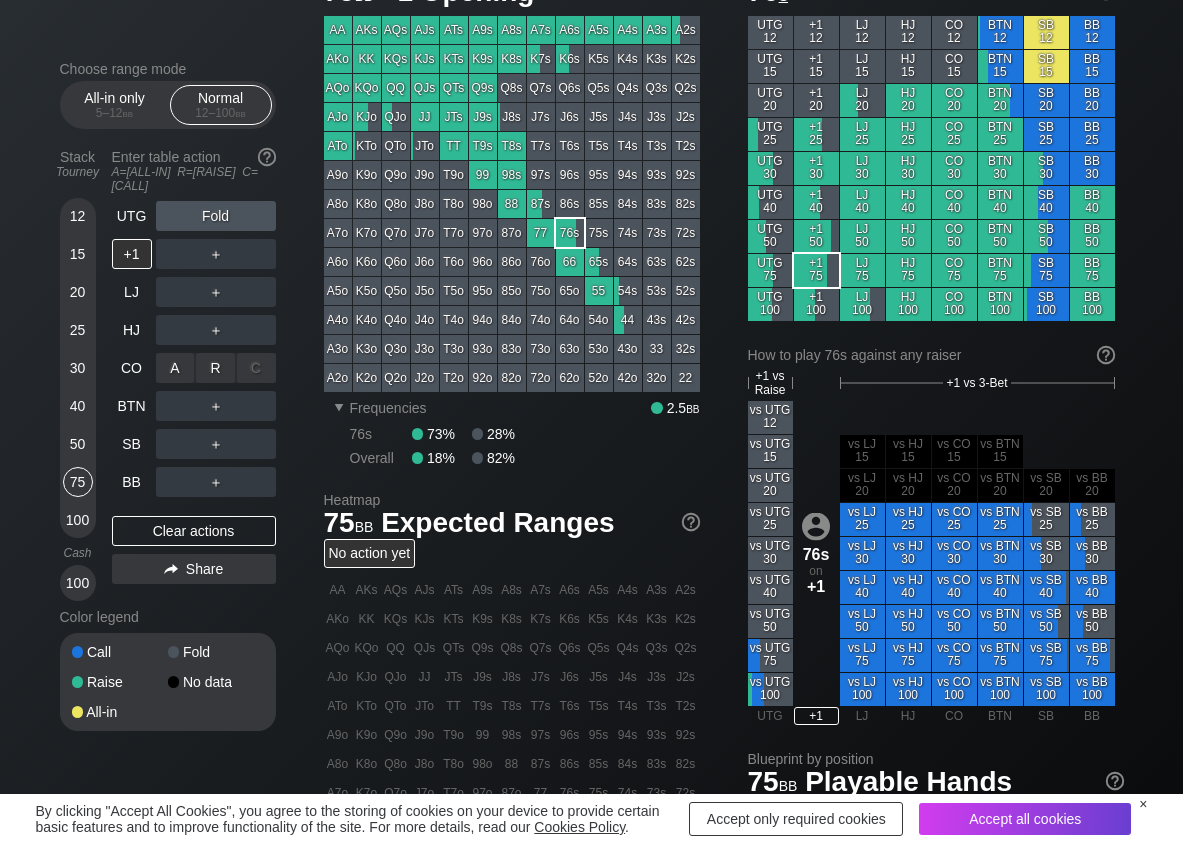 drag, startPoint x: 222, startPoint y: 347, endPoint x: 199, endPoint y: 371, distance: 33.24154 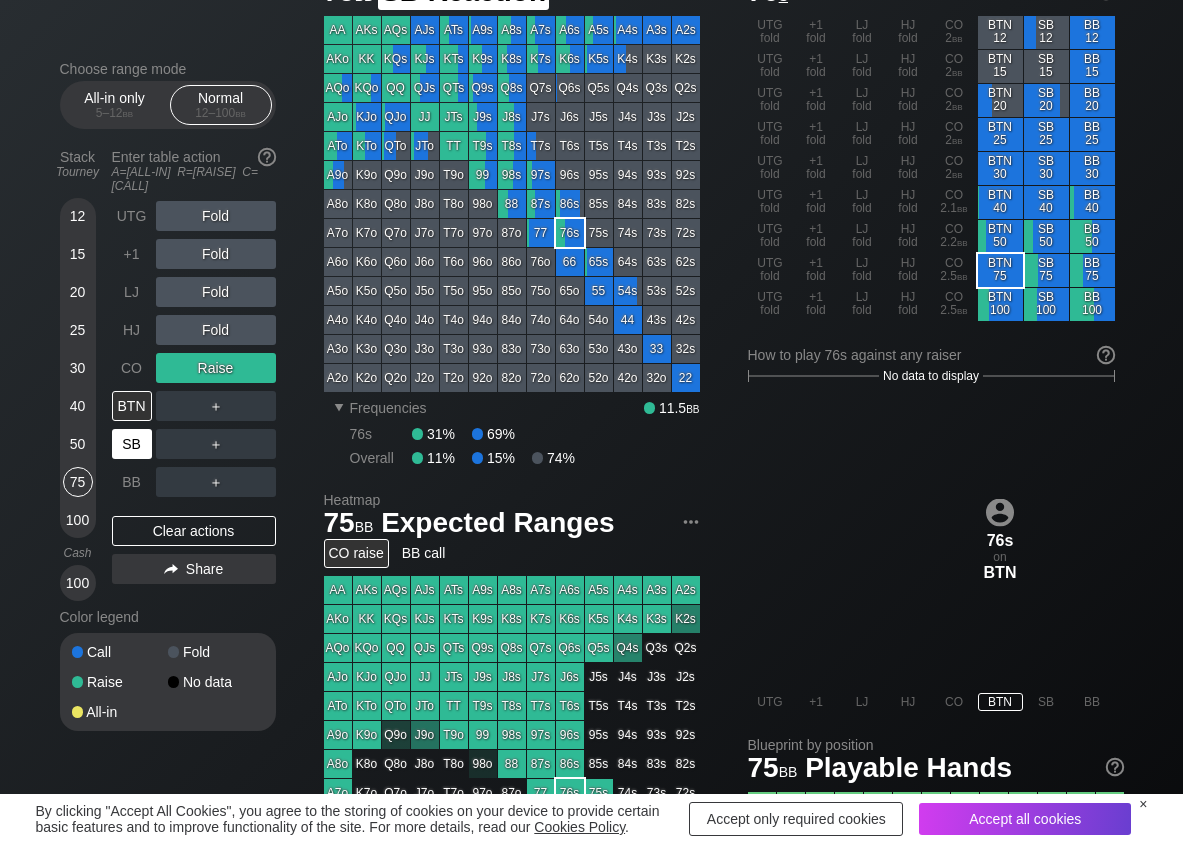 click on "SB" at bounding box center (132, 444) 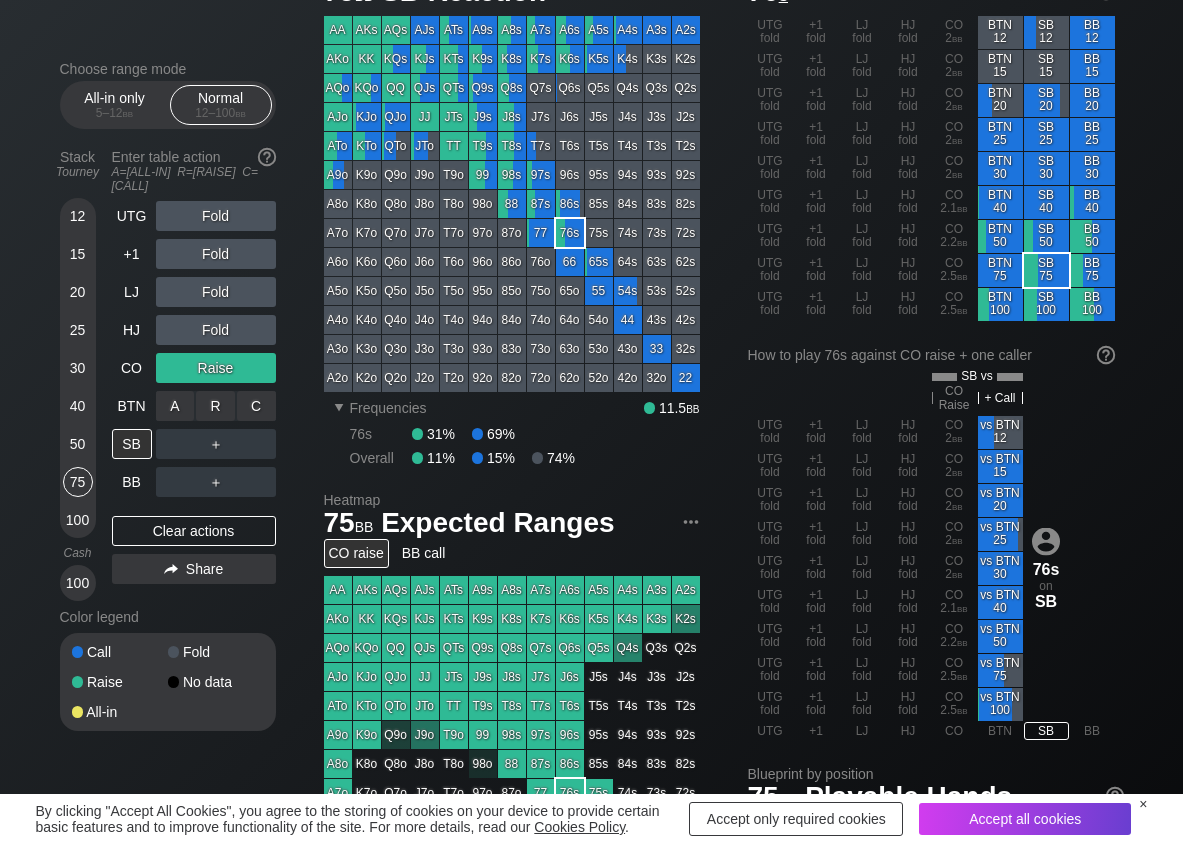 click on "R ✕" at bounding box center (215, 406) 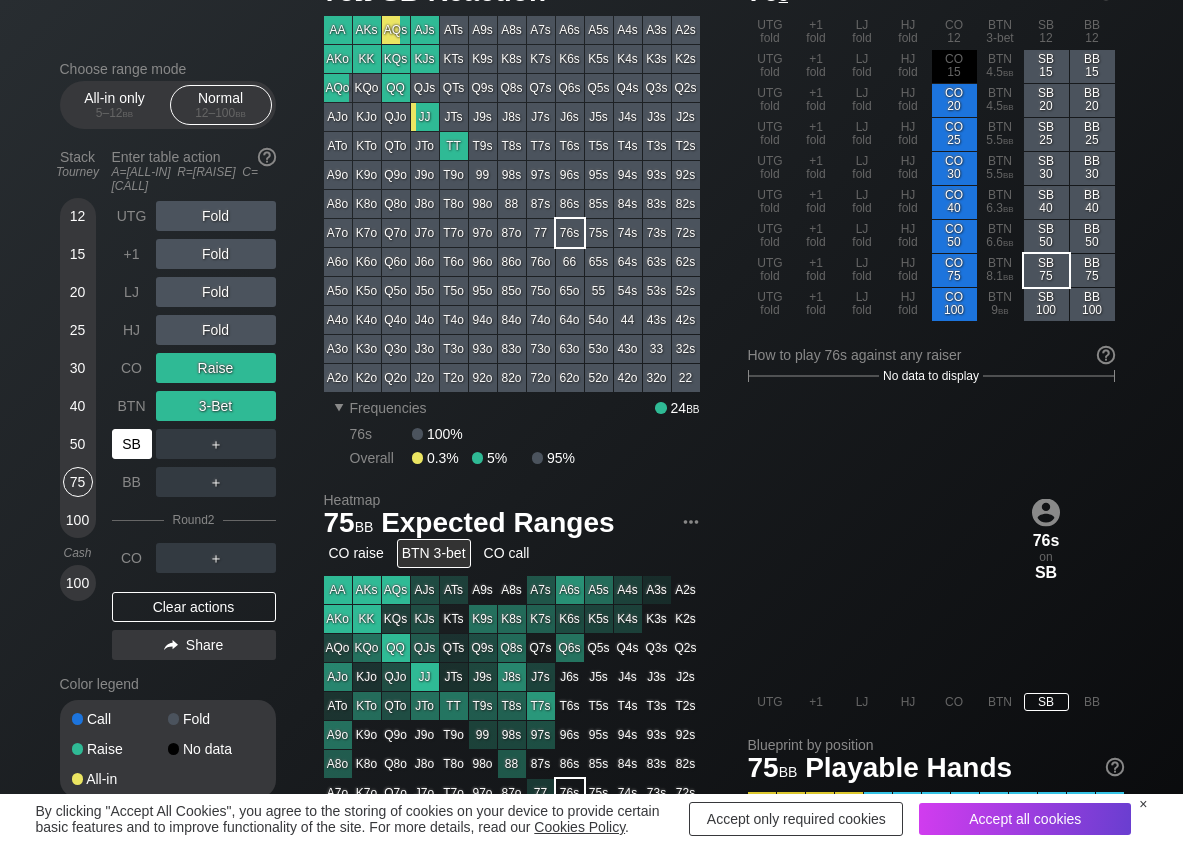 click on "SB" at bounding box center [132, 444] 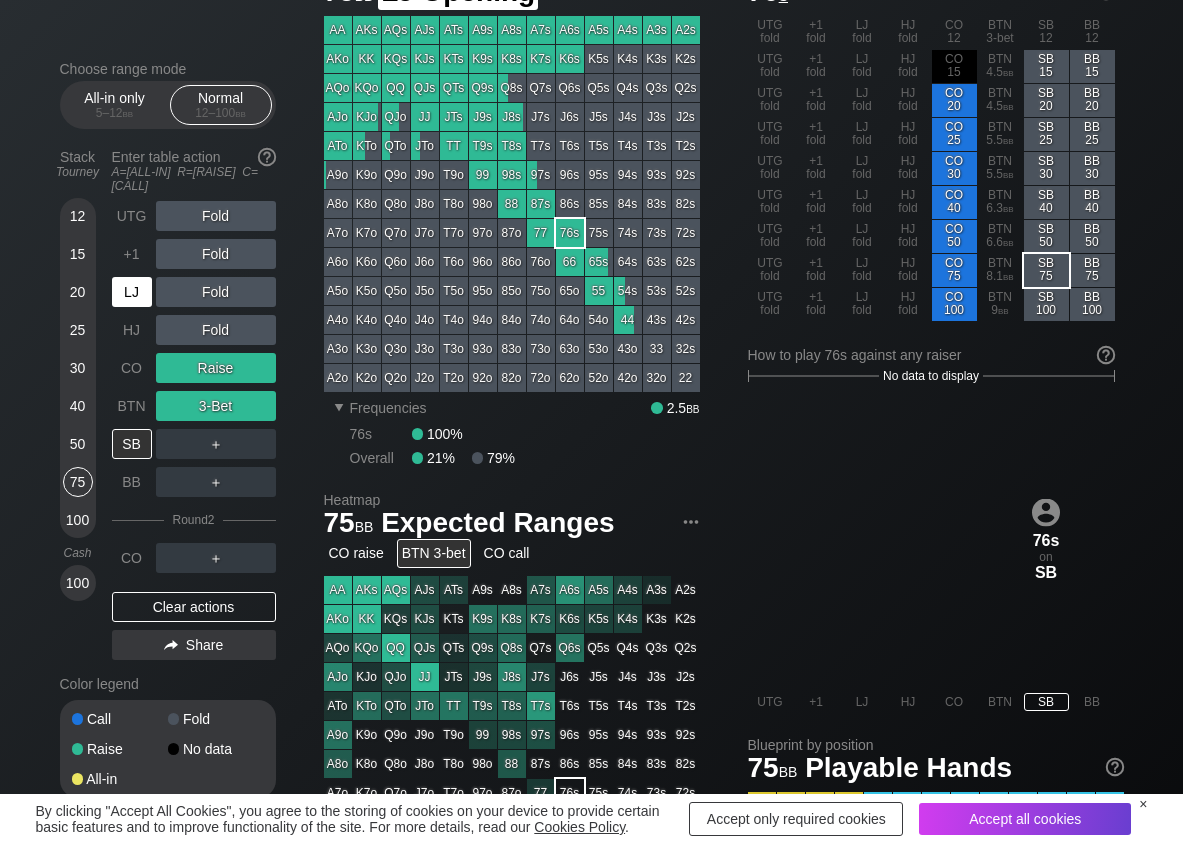 drag, startPoint x: 138, startPoint y: 272, endPoint x: 176, endPoint y: 278, distance: 38.470768 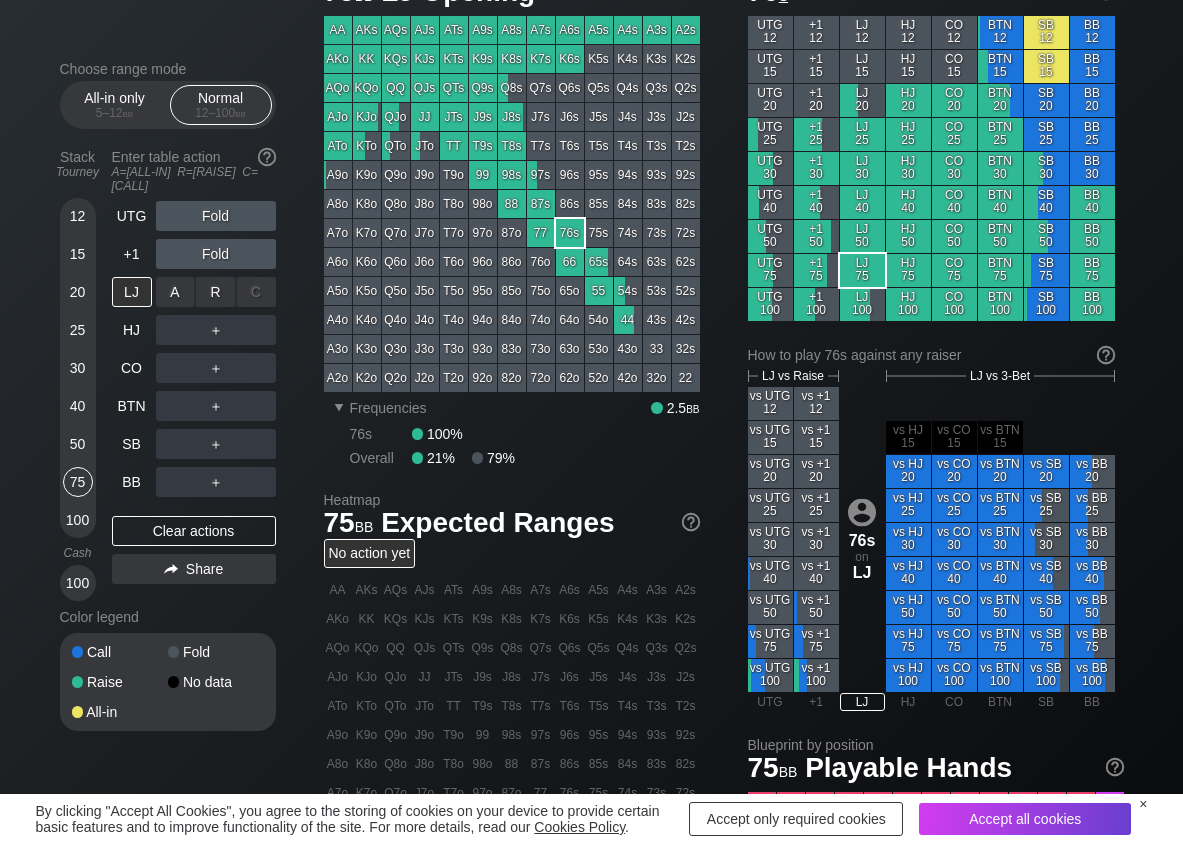 click on "R ✕" at bounding box center (215, 292) 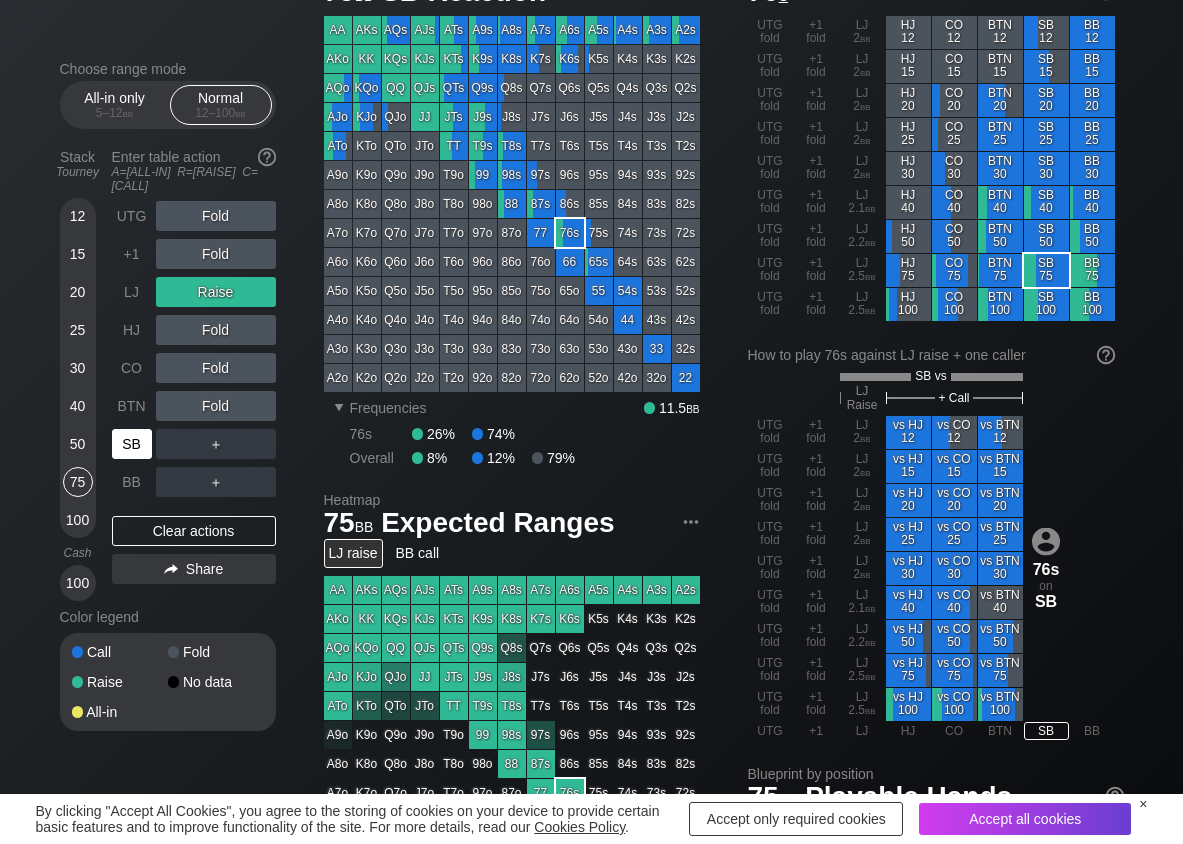 click on "SB" at bounding box center [132, 444] 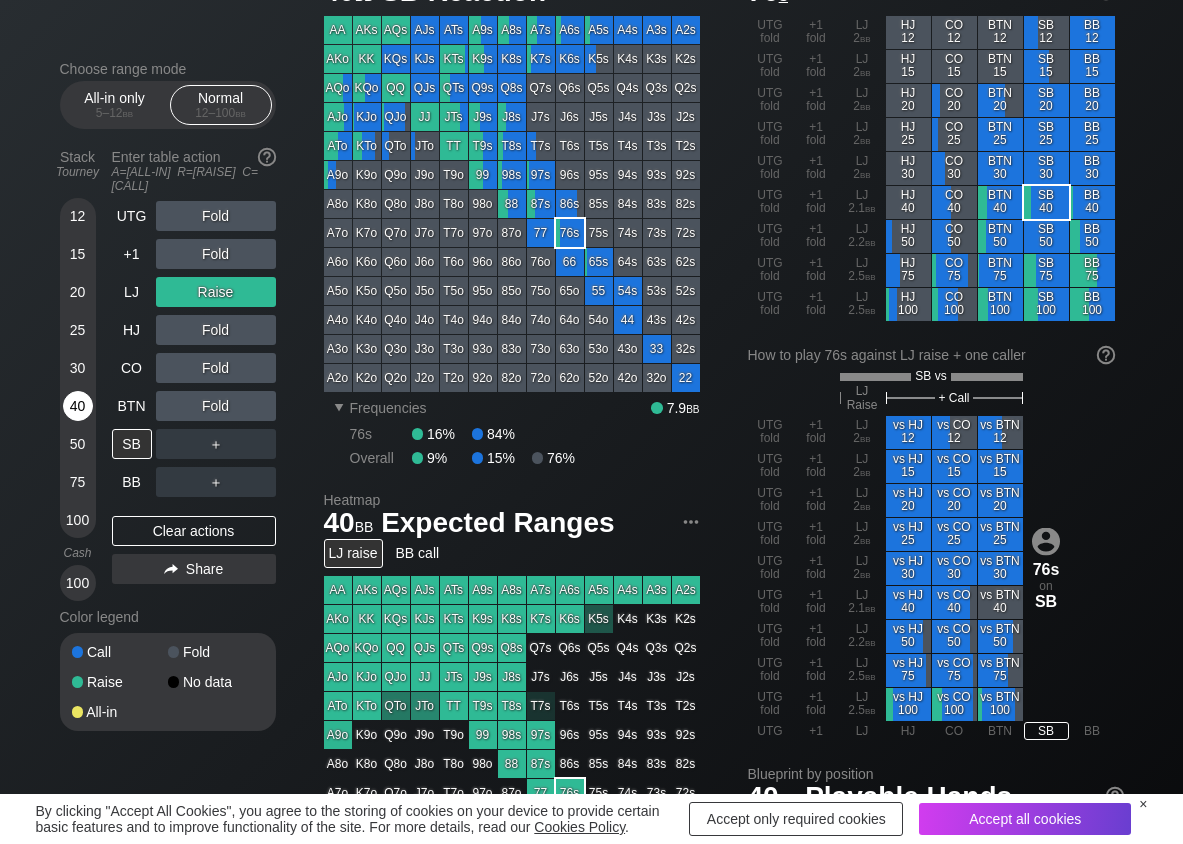 click on "40" at bounding box center [78, 406] 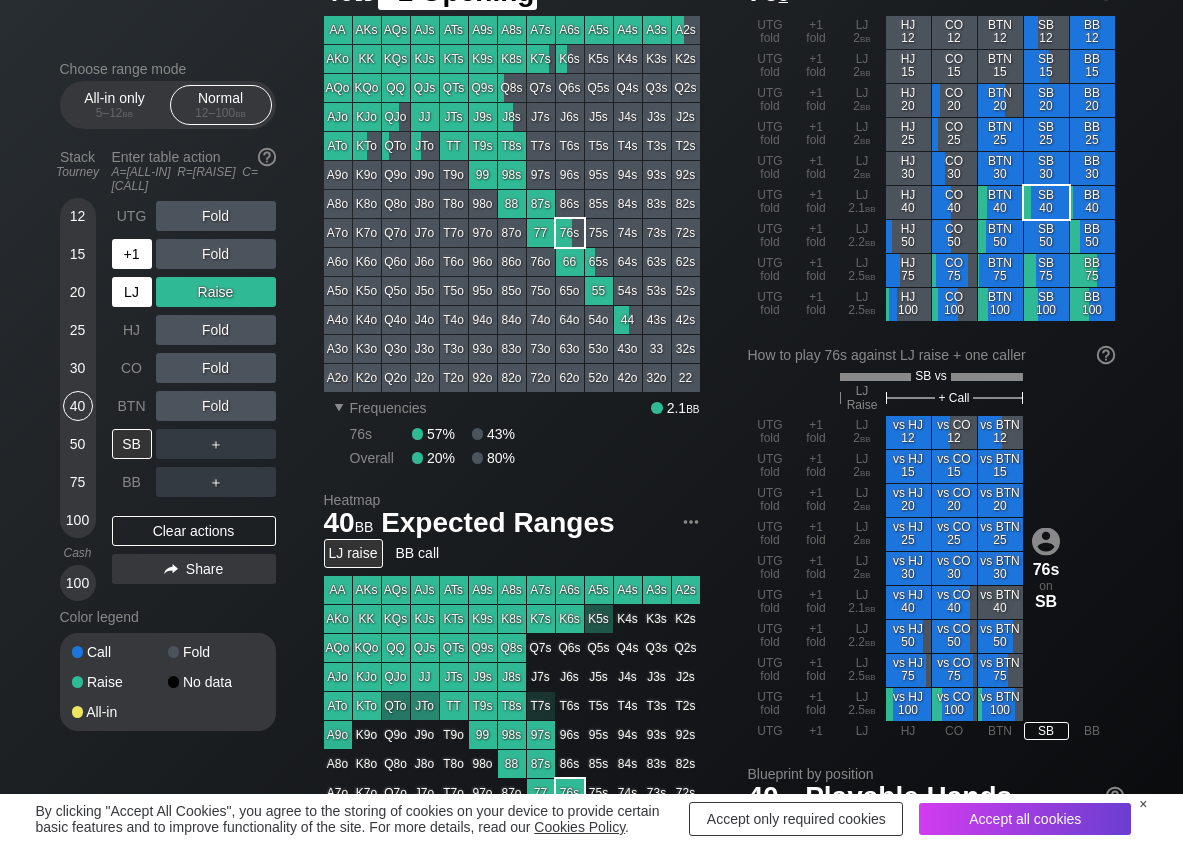 click on "LJ" at bounding box center [134, 292] 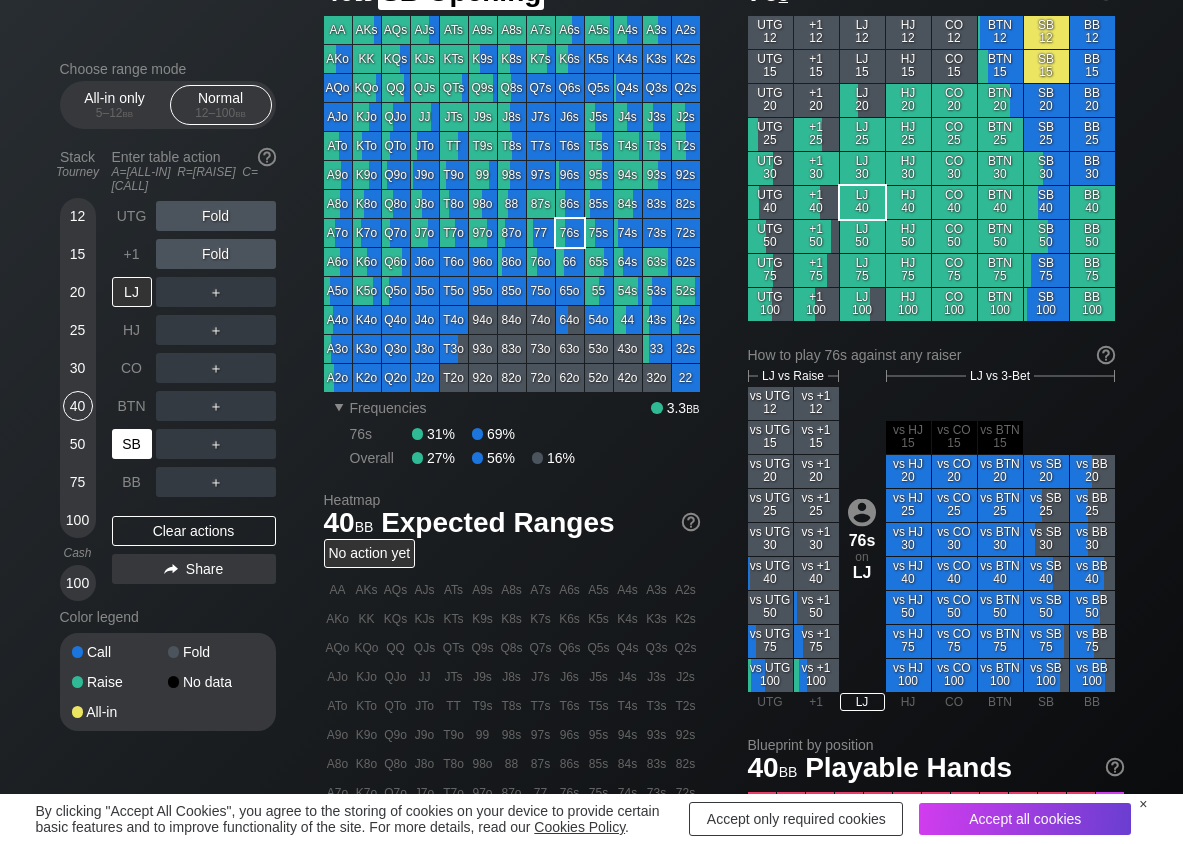 click on "SB" at bounding box center [132, 444] 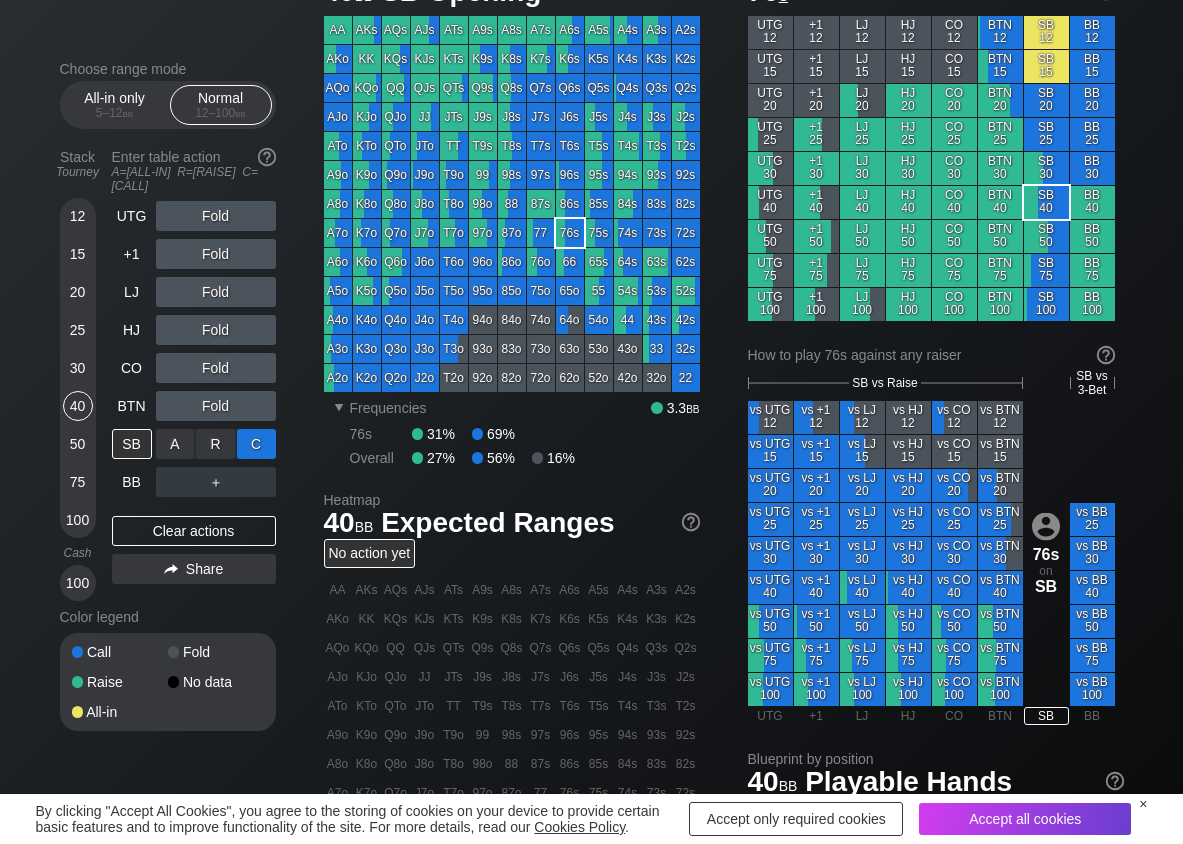 click on "C ✕" at bounding box center (256, 444) 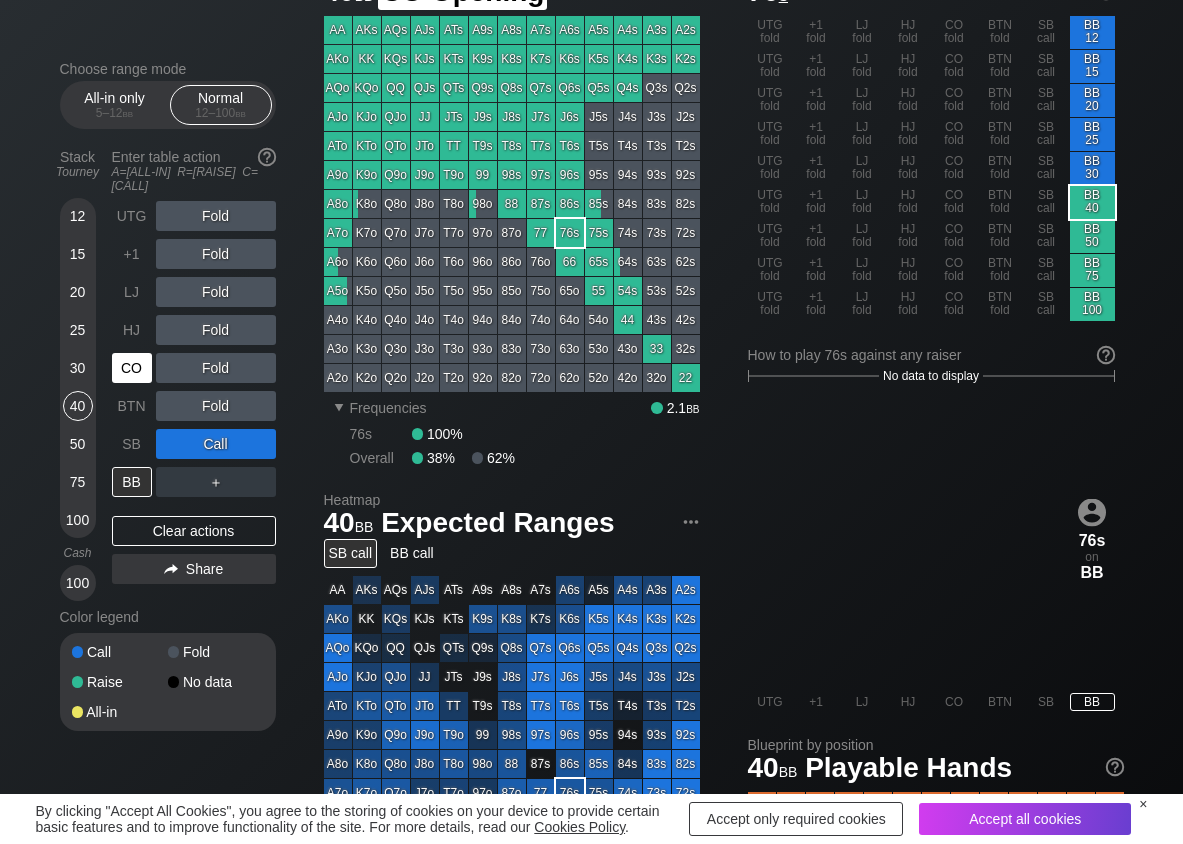 click on "CO" at bounding box center [132, 368] 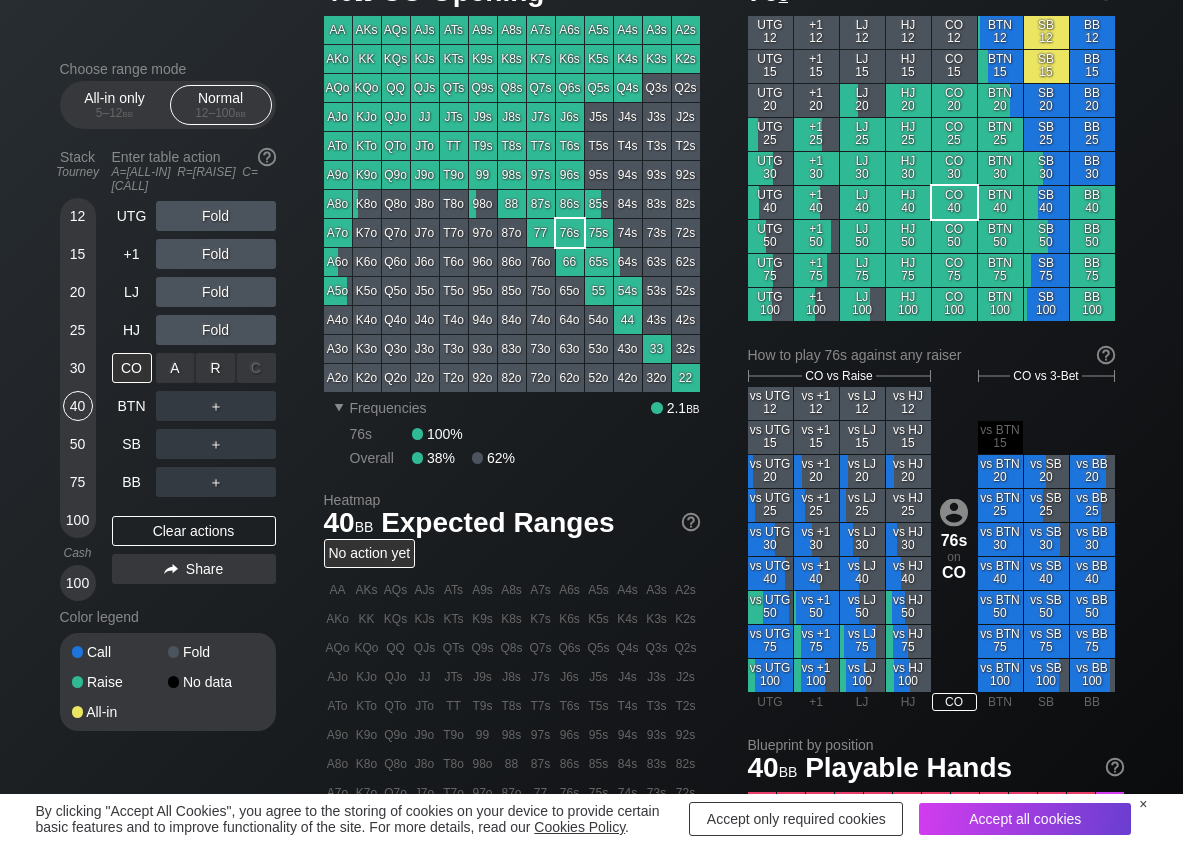 click on "R ✕" at bounding box center (215, 368) 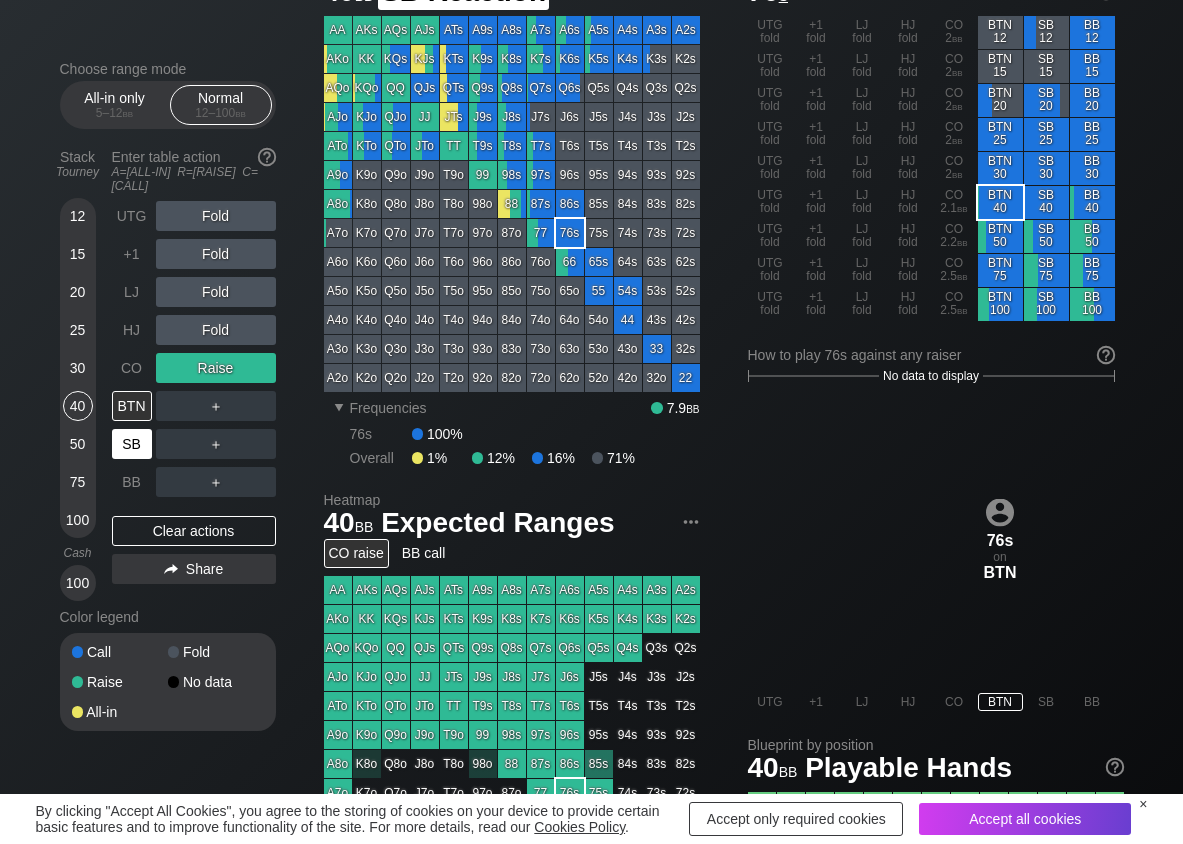 click on "SB" at bounding box center (132, 444) 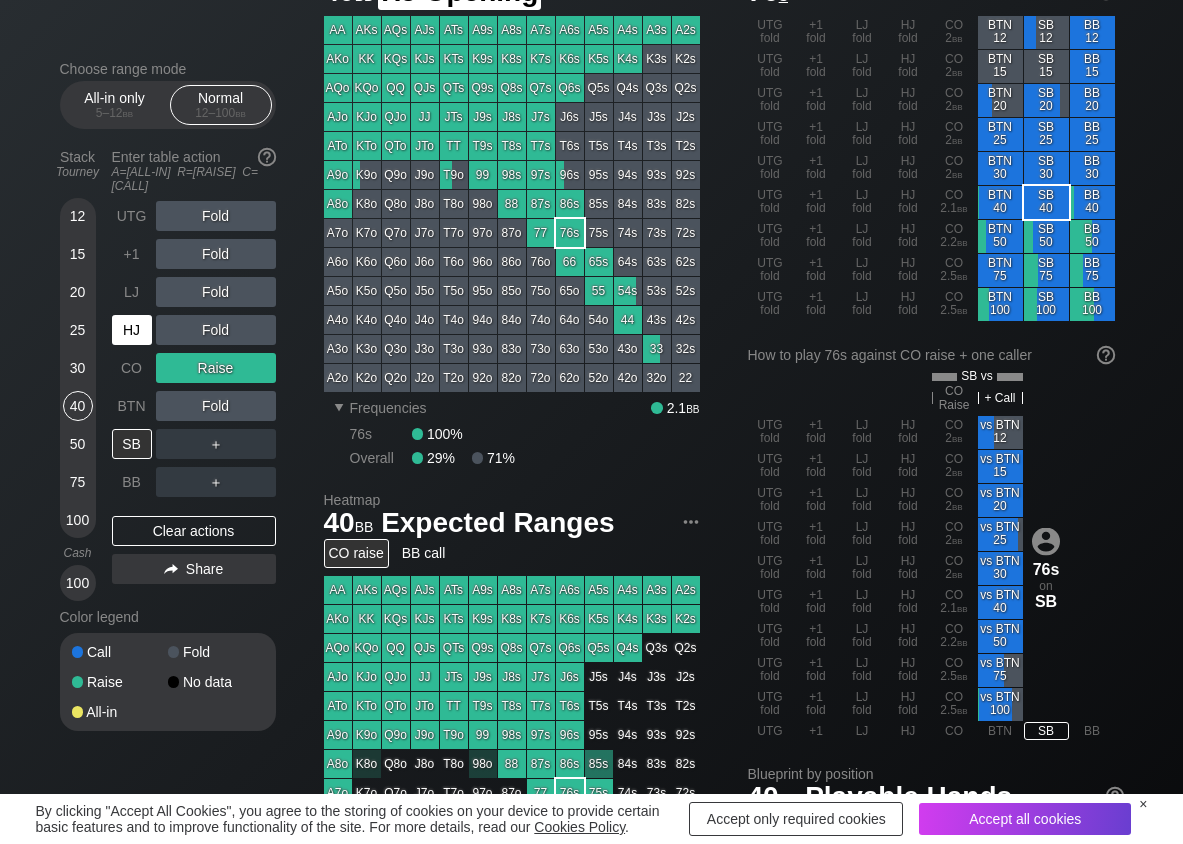 click on "HJ" at bounding box center [132, 330] 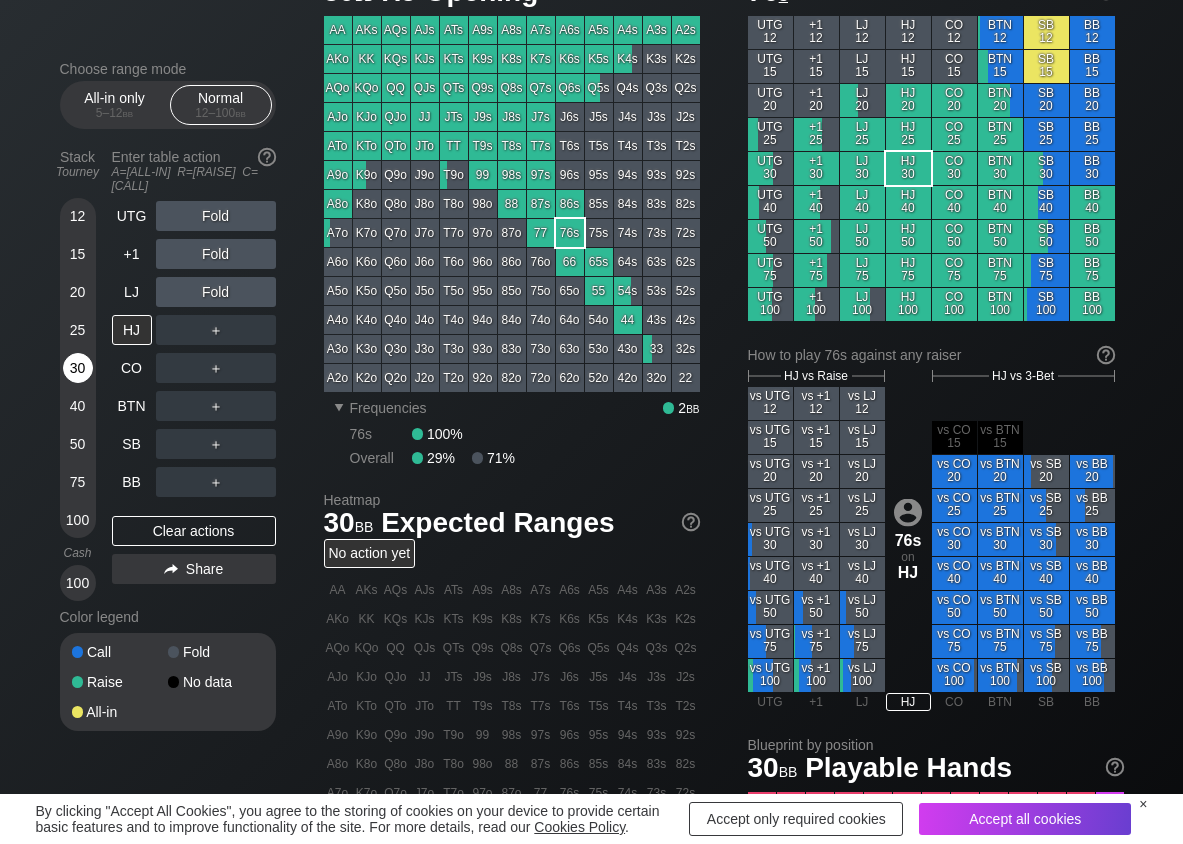 click on "30" at bounding box center (78, 368) 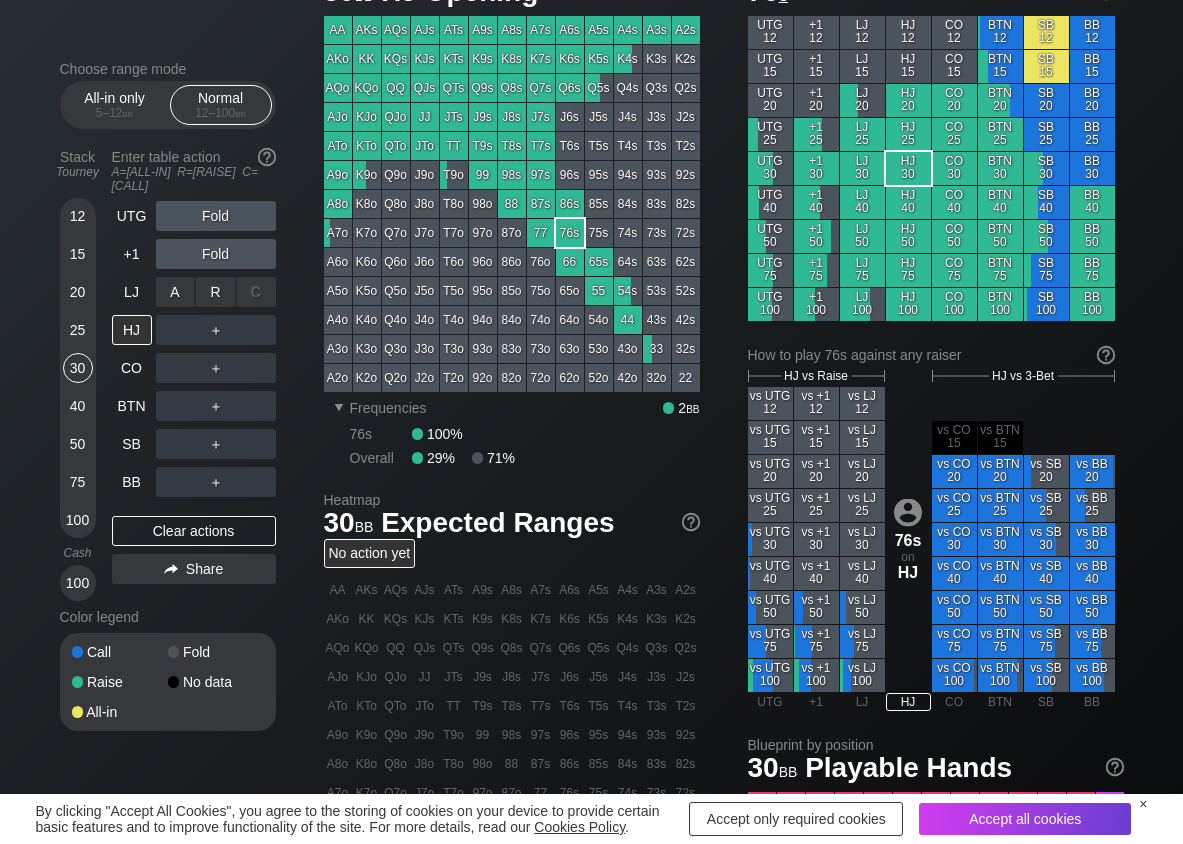 click on "R ✕" at bounding box center [215, 292] 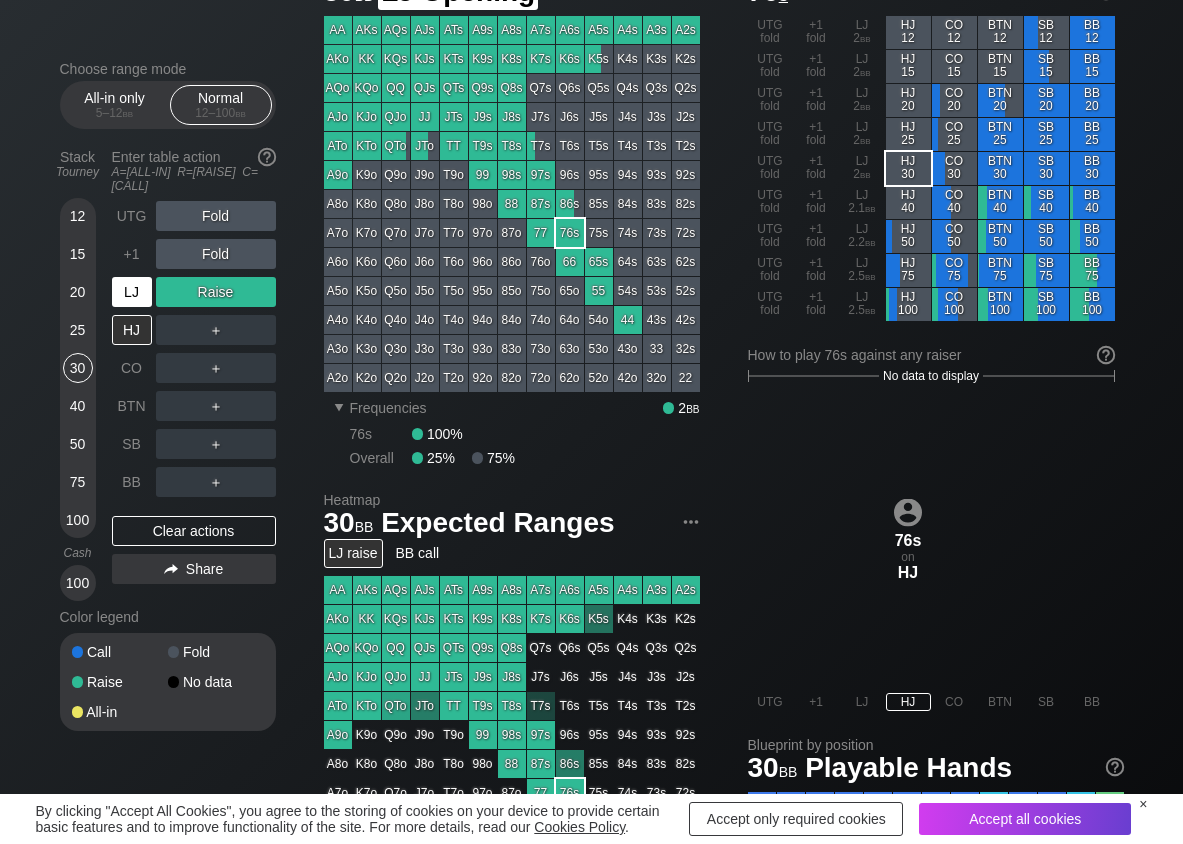 click on "LJ" at bounding box center (132, 292) 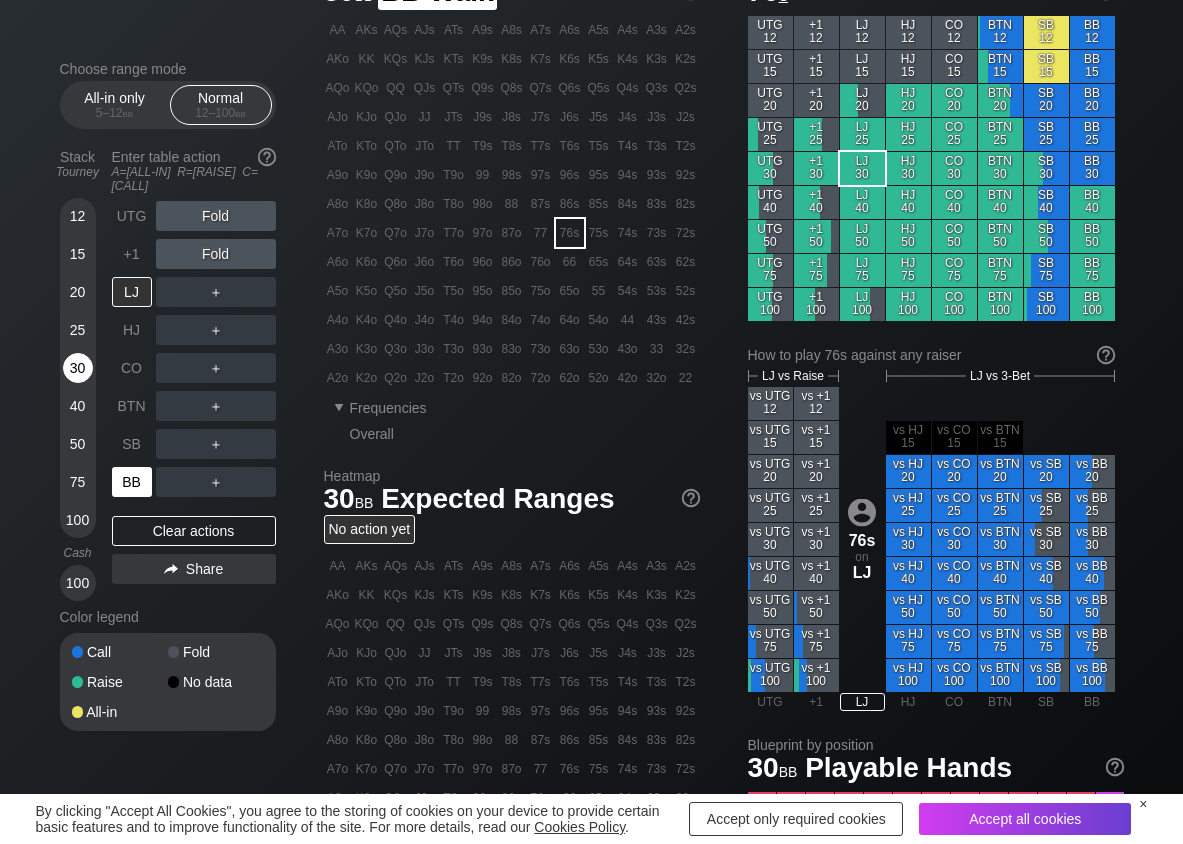 click on "BB" at bounding box center [132, 482] 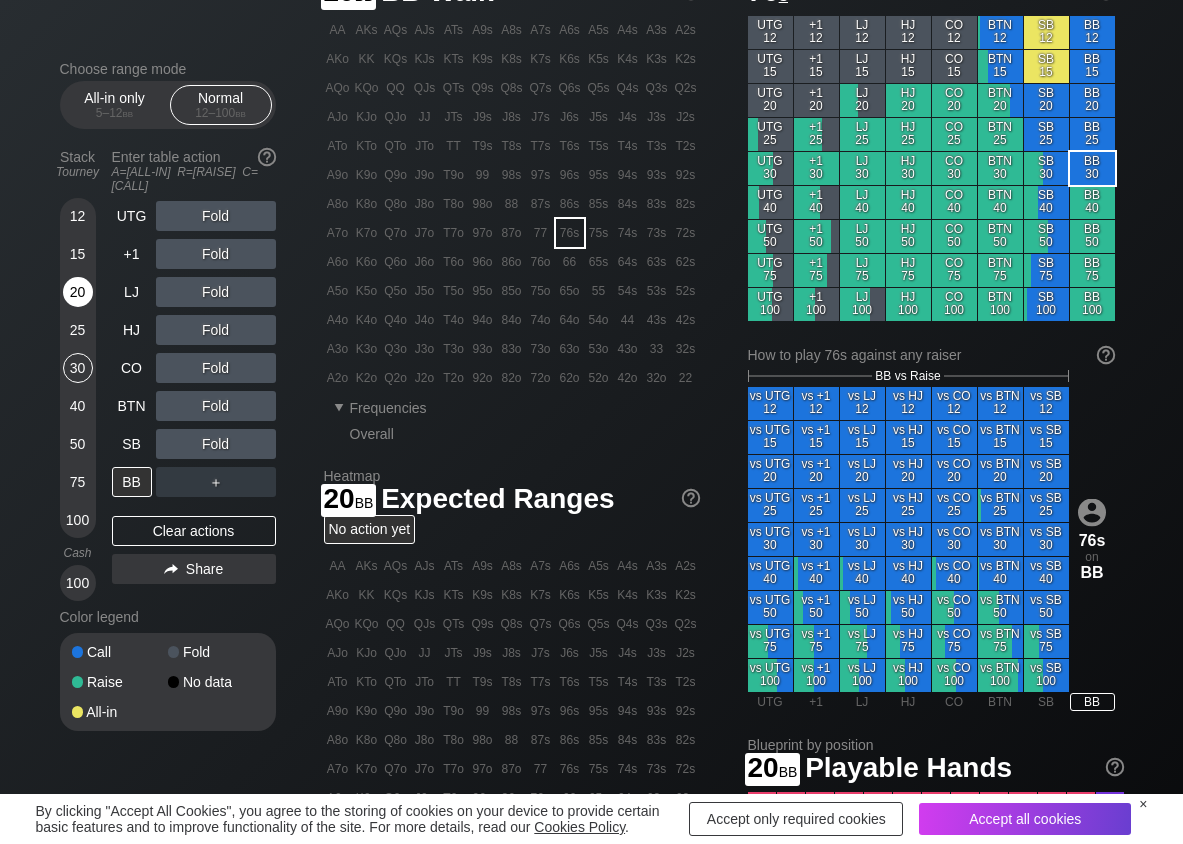 click on "20" at bounding box center (78, 292) 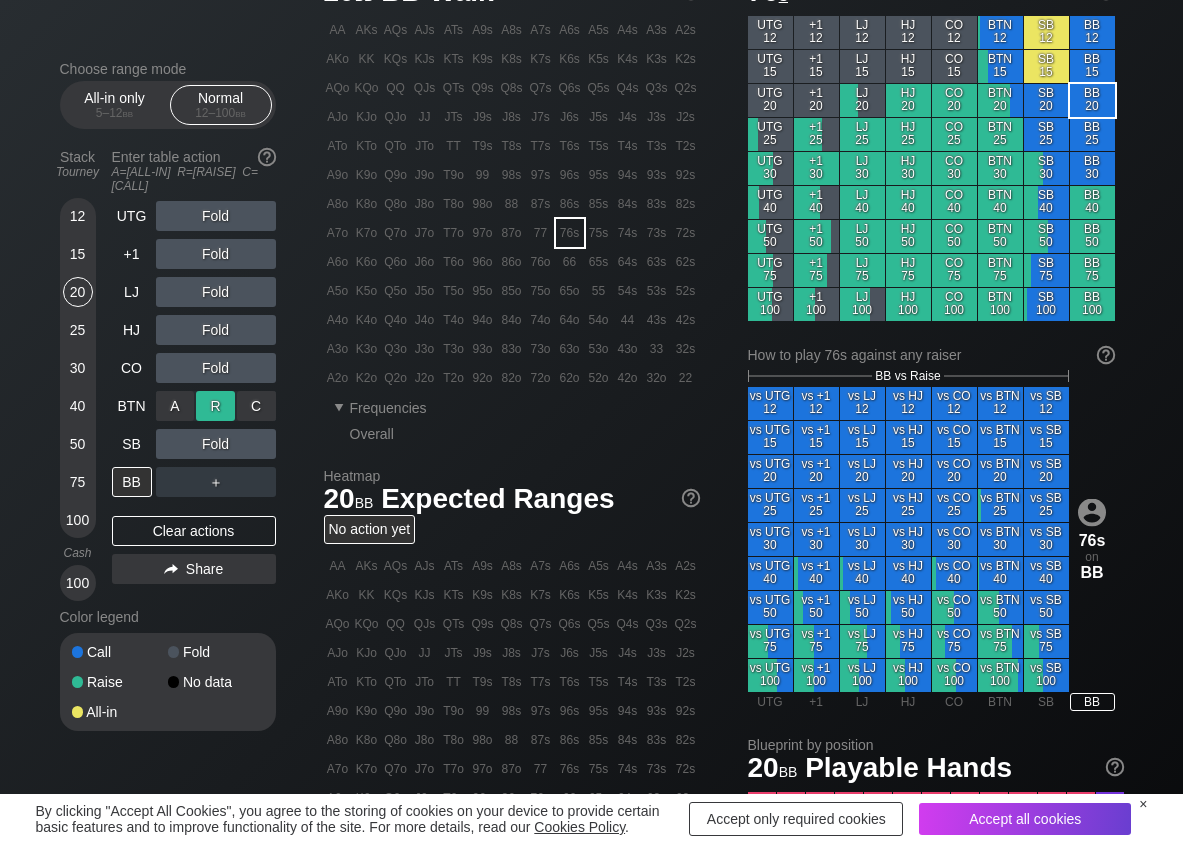 click on "R ✕" at bounding box center [215, 406] 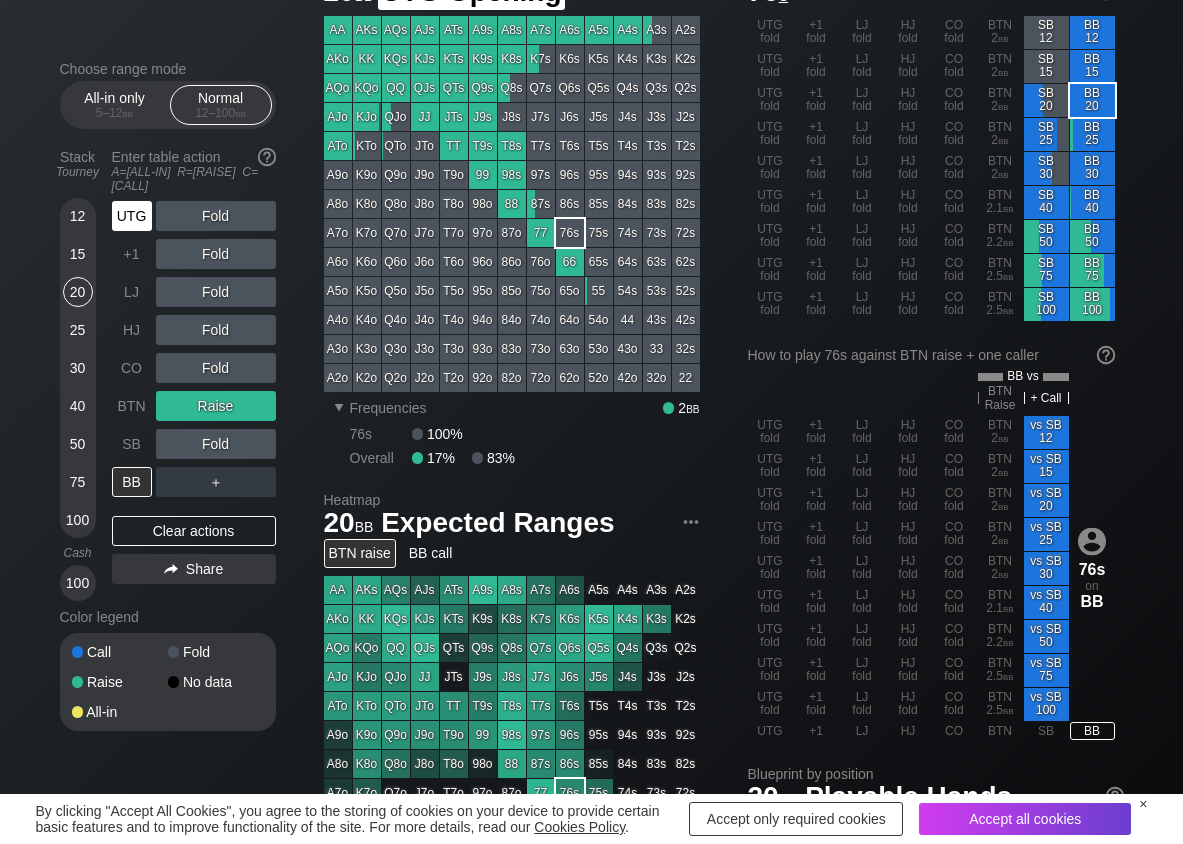 drag, startPoint x: 119, startPoint y: 199, endPoint x: 151, endPoint y: 199, distance: 32 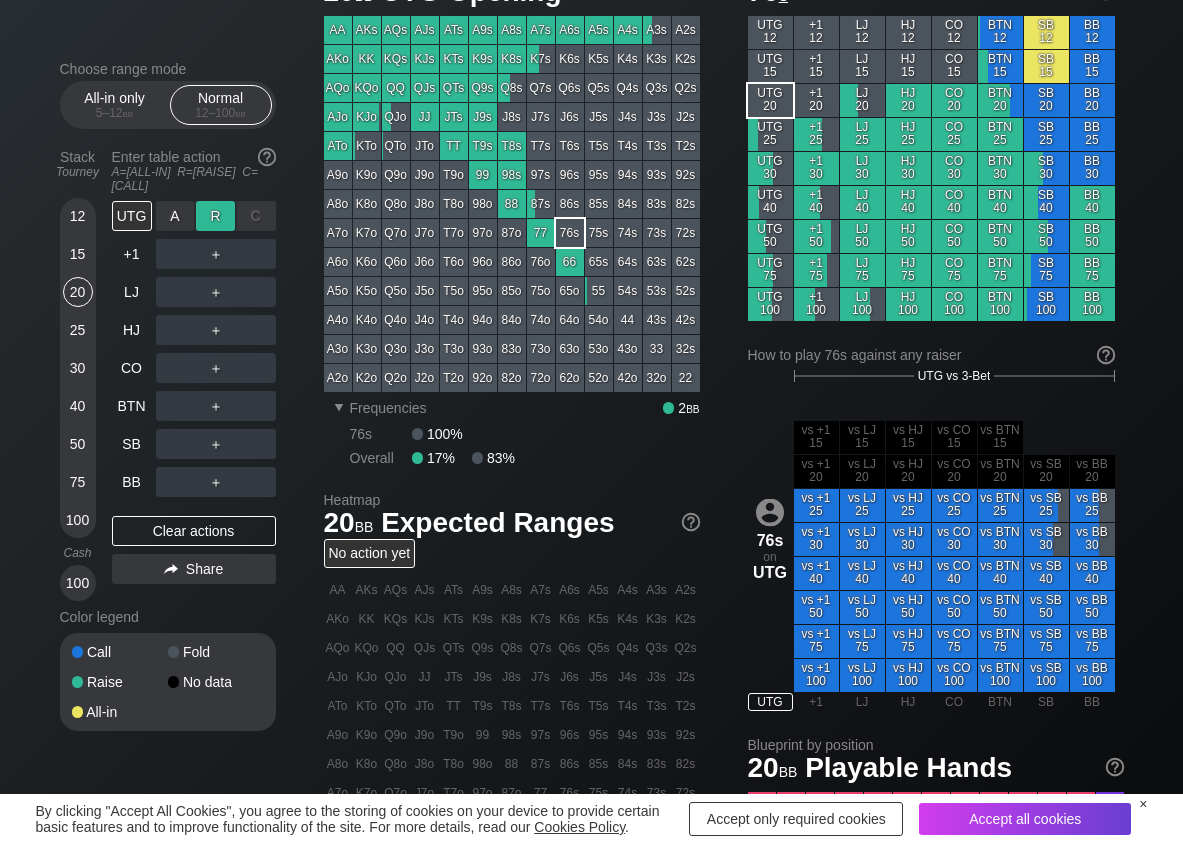 click on "R ✕" at bounding box center (215, 216) 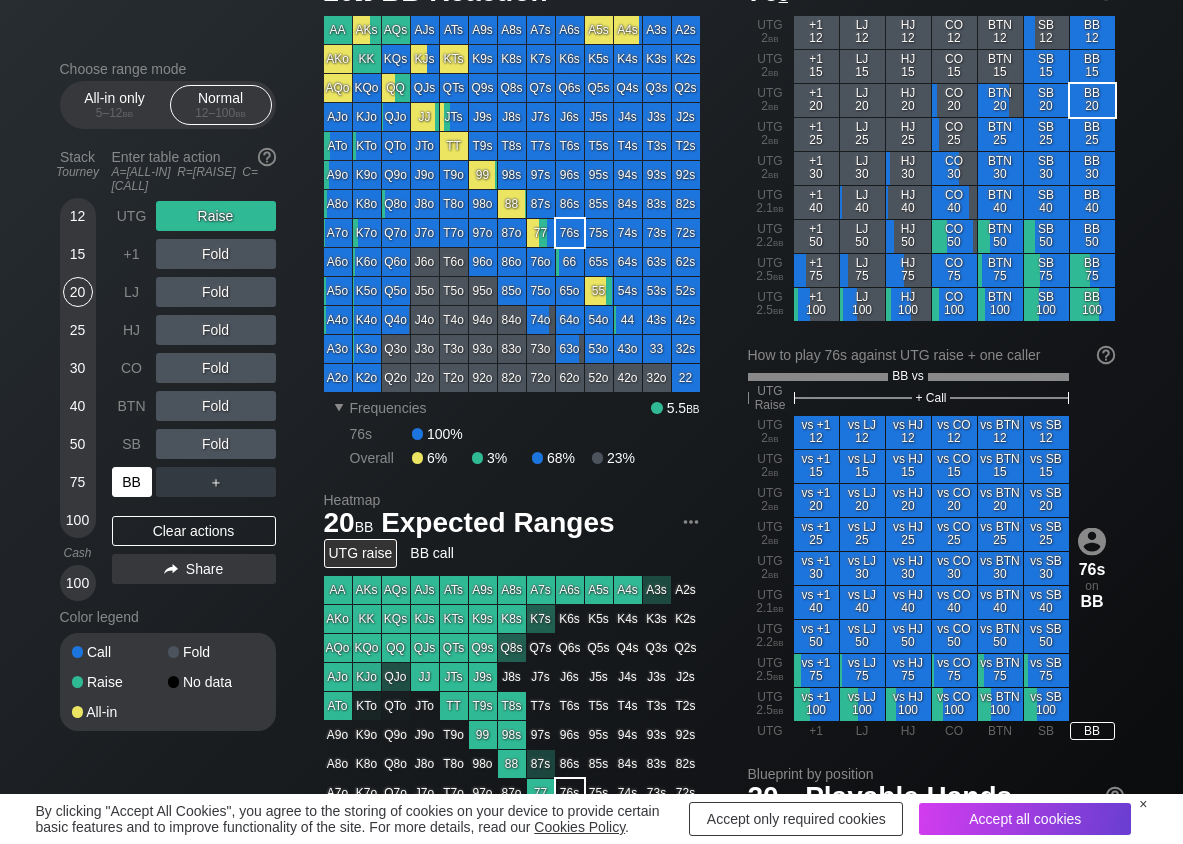 click on "BB" at bounding box center (132, 482) 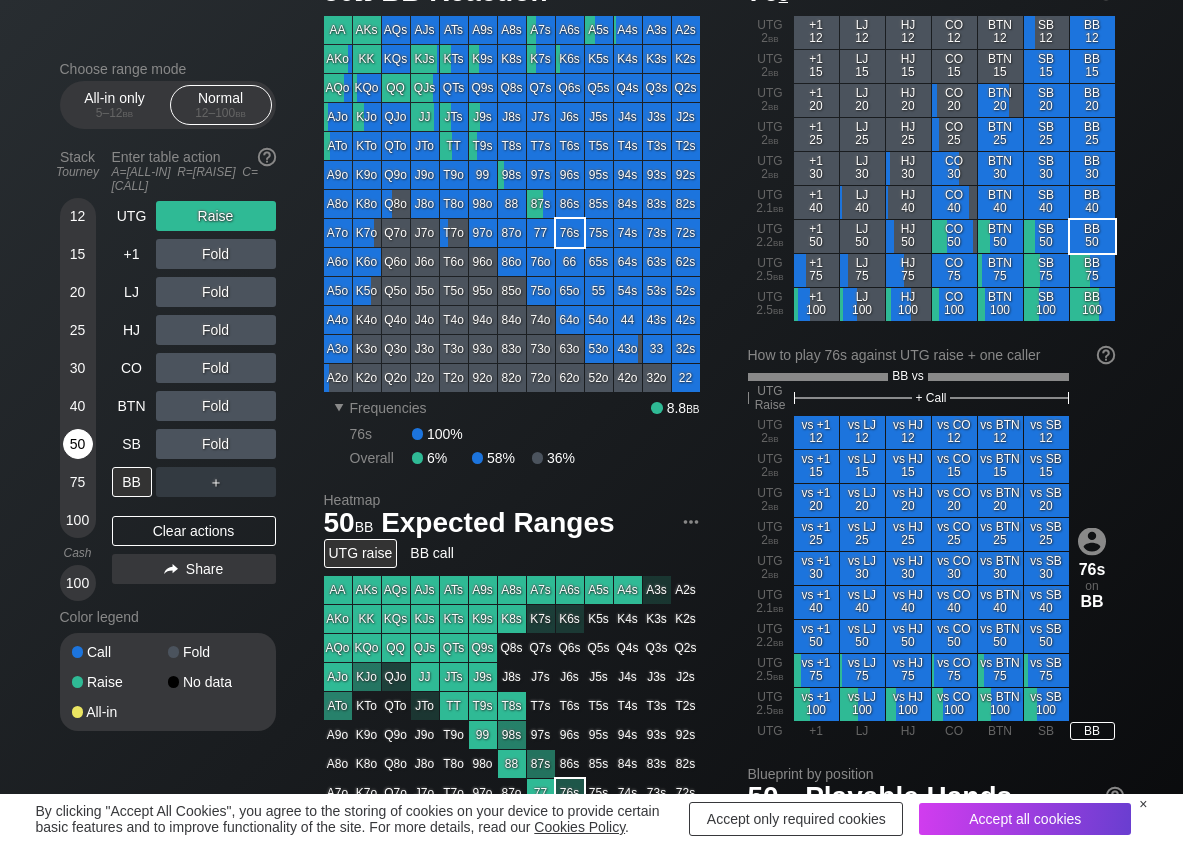 click on "50" at bounding box center [78, 444] 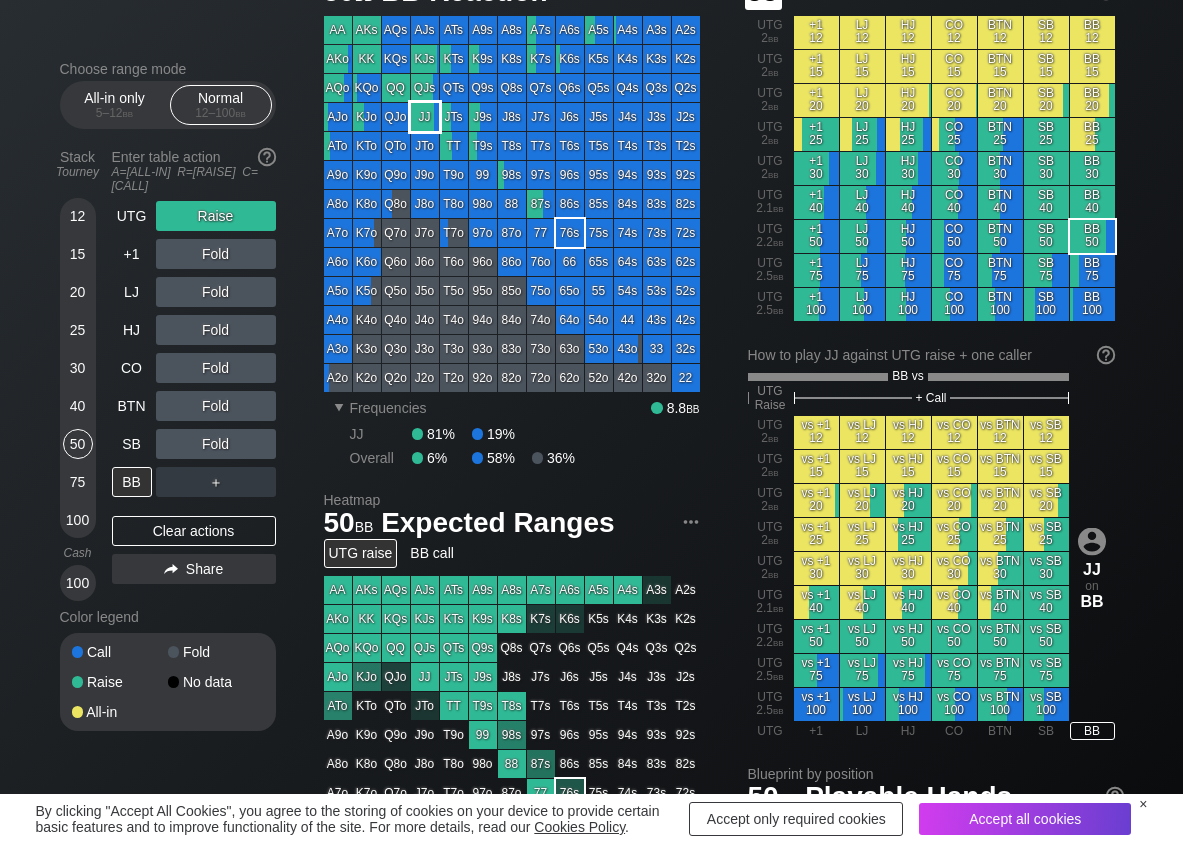 scroll, scrollTop: 0, scrollLeft: 0, axis: both 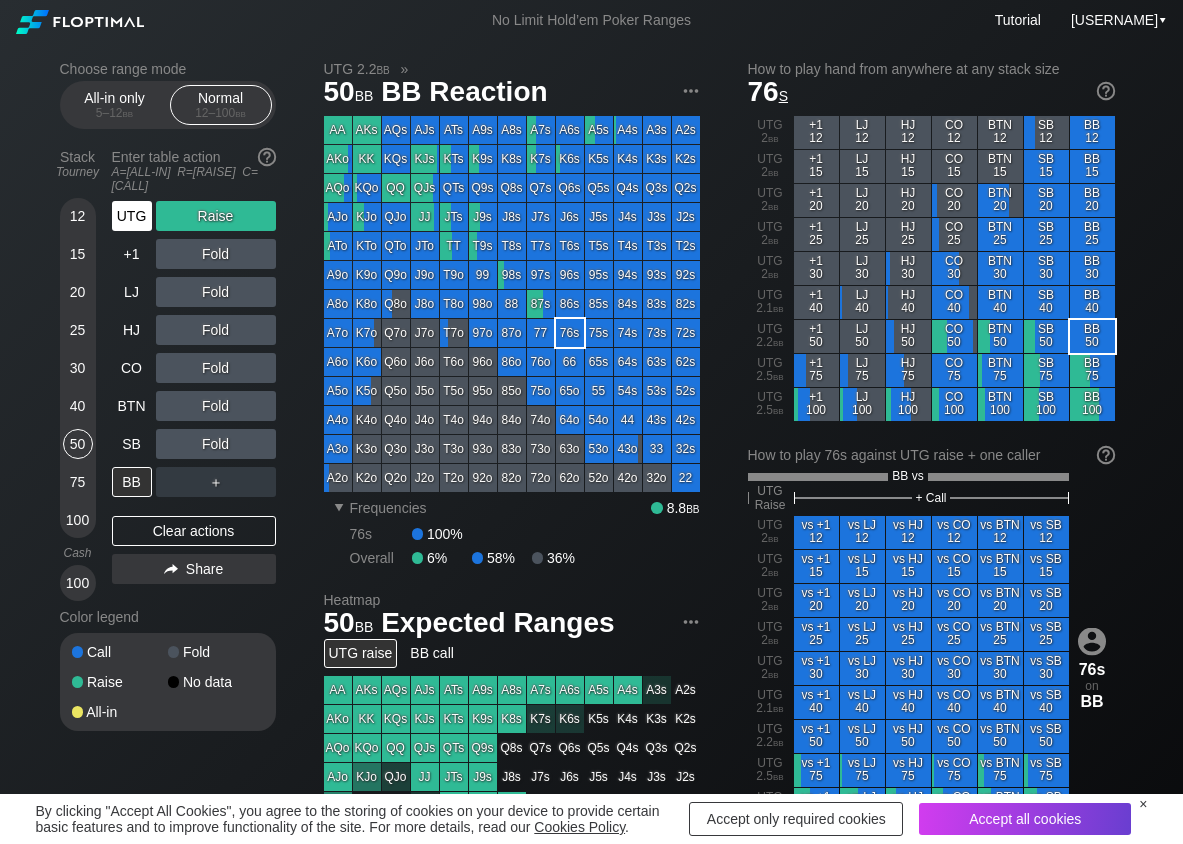 click on "UTG" at bounding box center [132, 216] 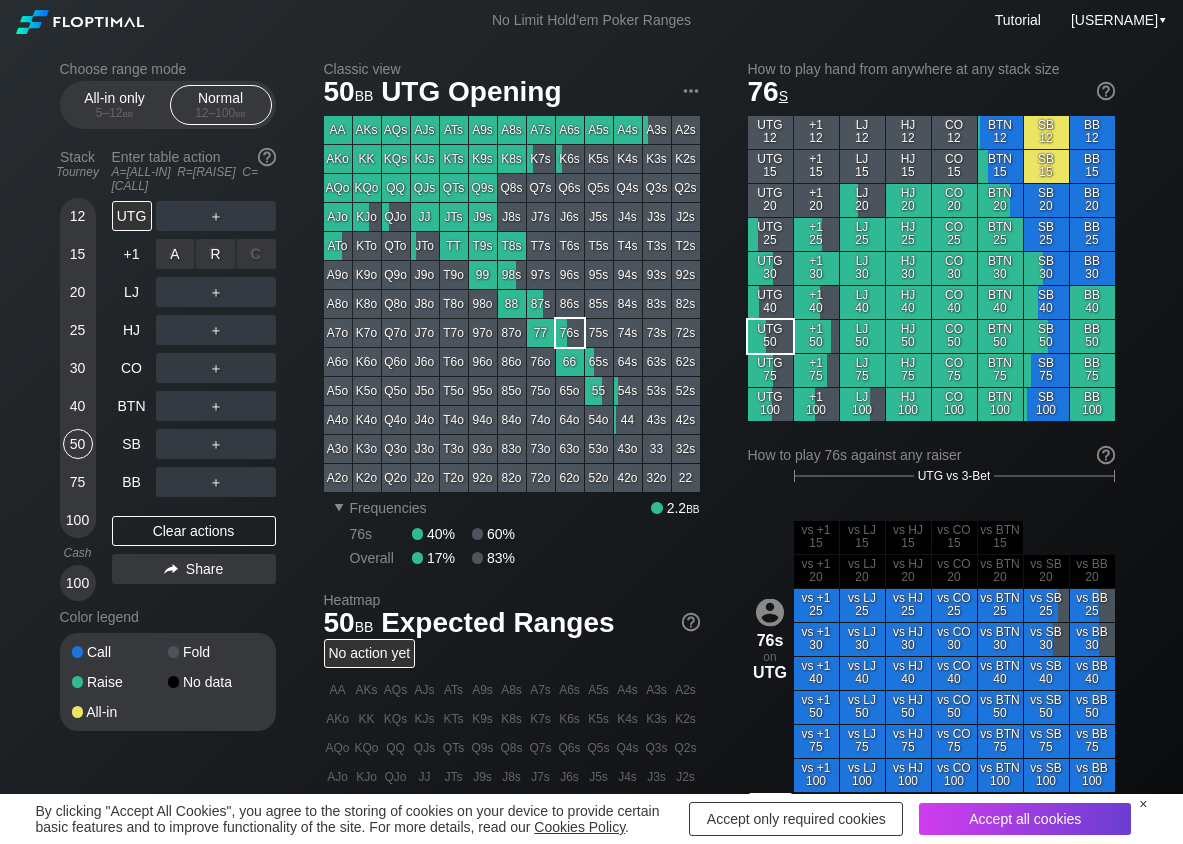 click on "R ✕" at bounding box center (215, 254) 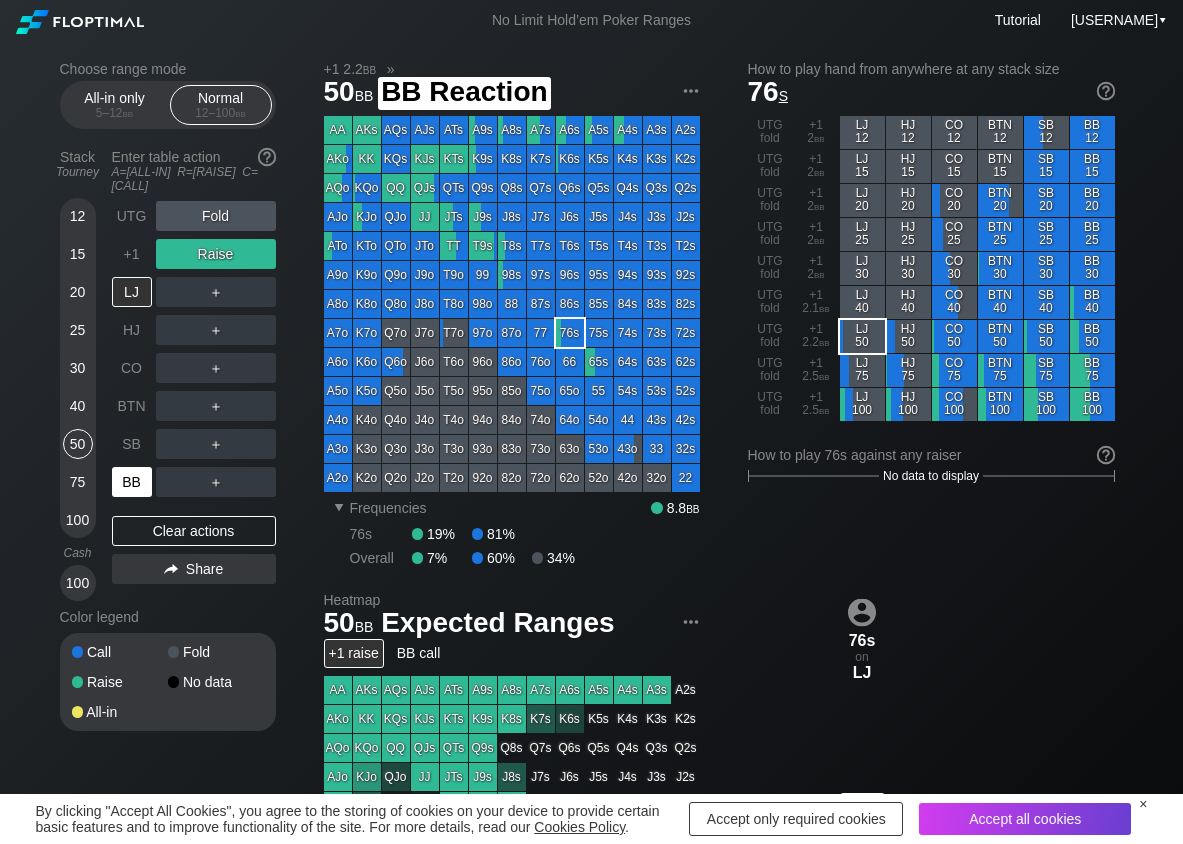 click on "BB" at bounding box center [132, 482] 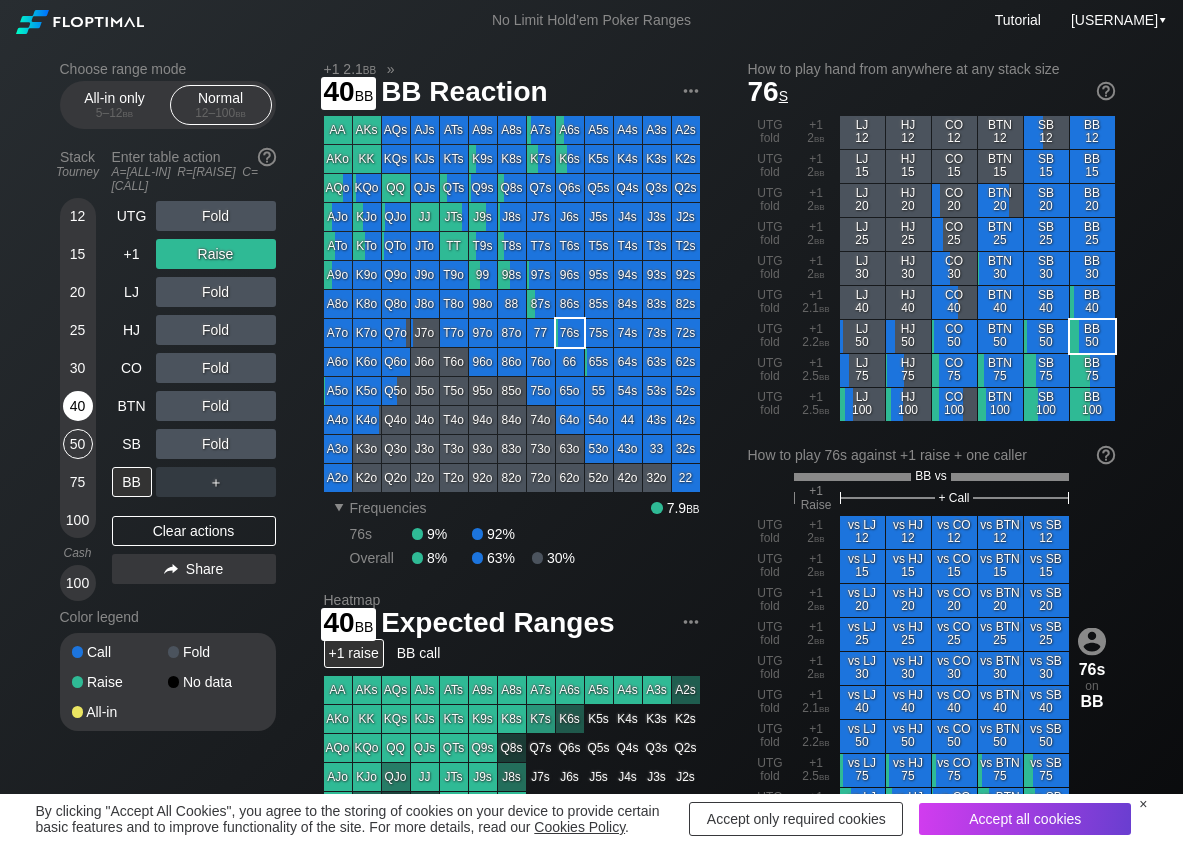 click on "40" at bounding box center [78, 406] 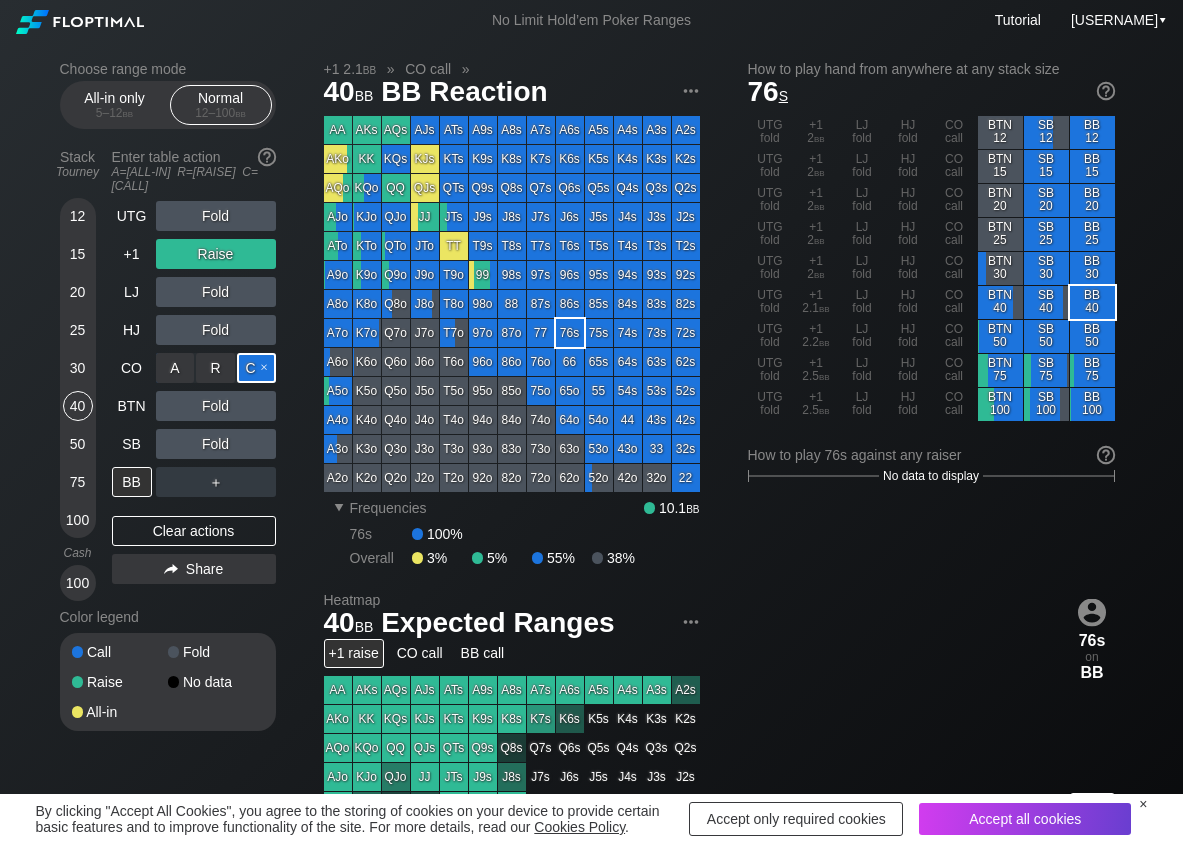 click on "C ✕" at bounding box center (256, 368) 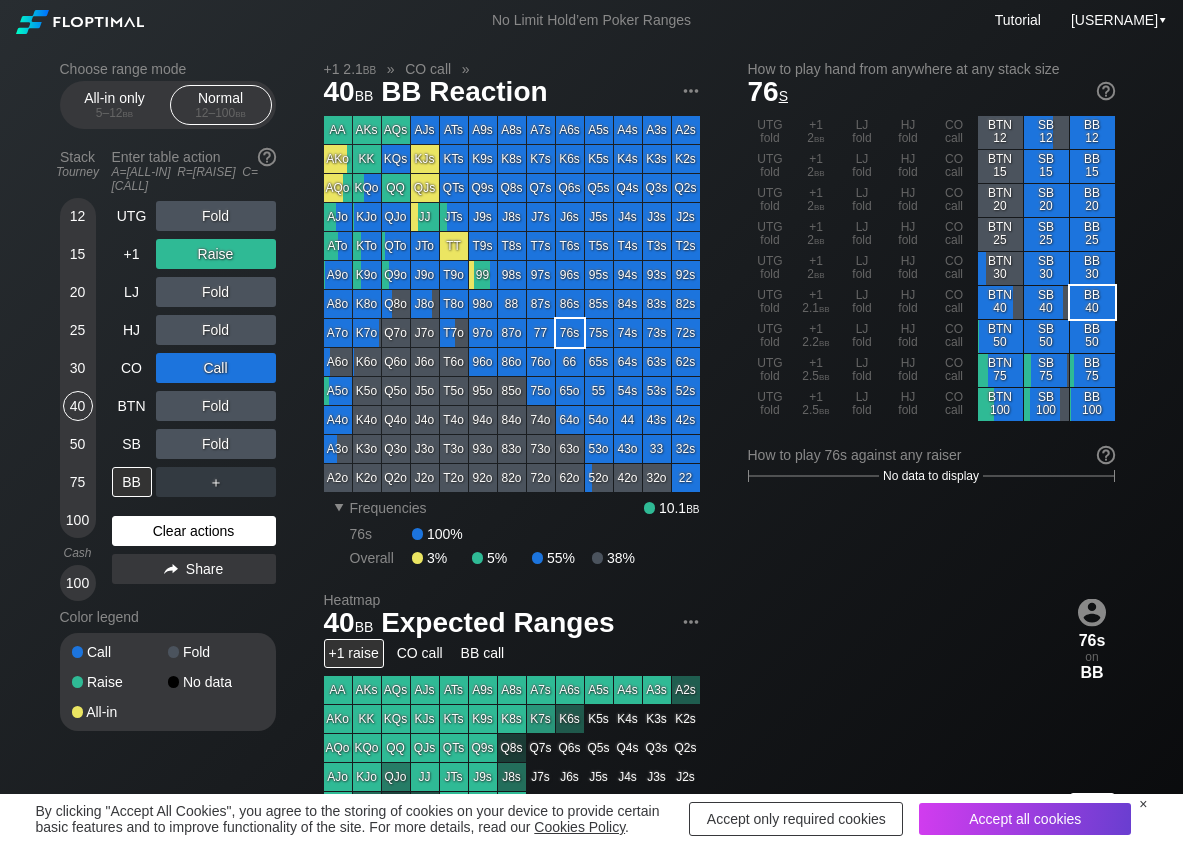 click on "Clear actions" at bounding box center (194, 531) 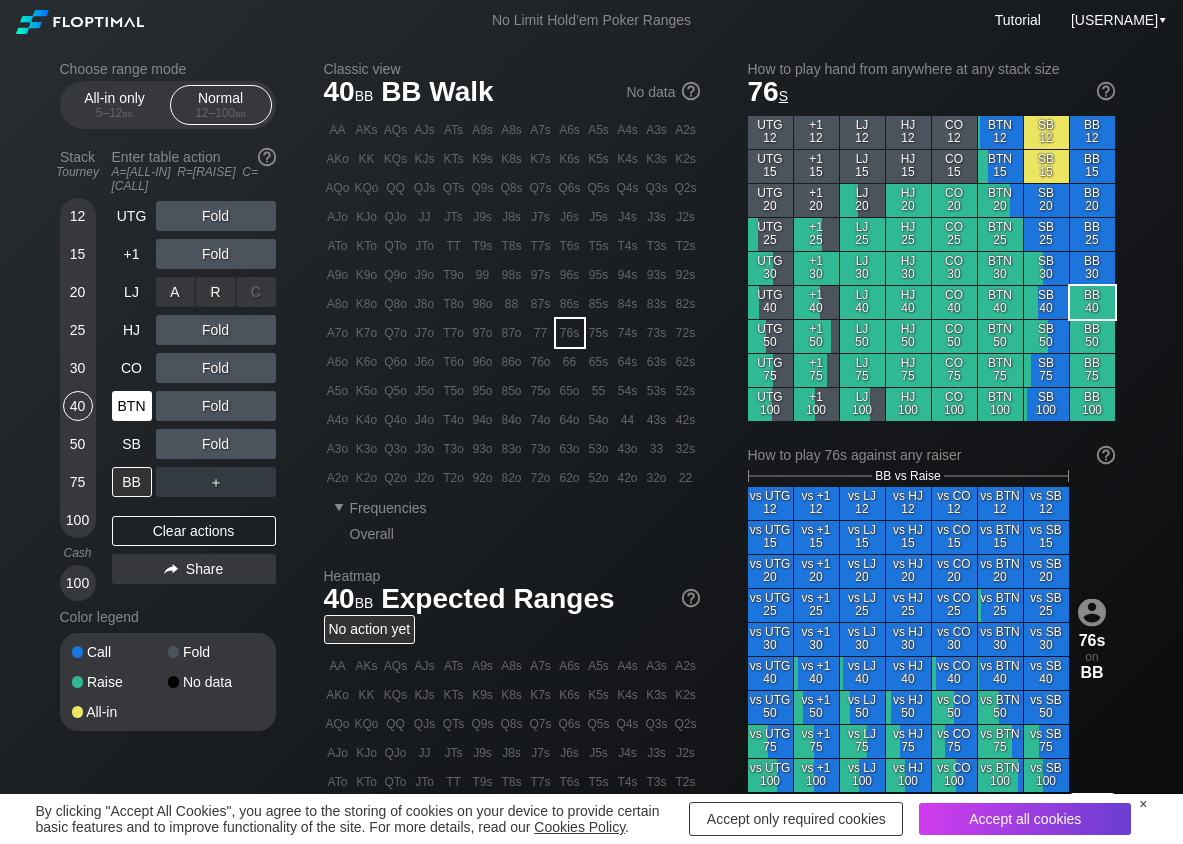 drag, startPoint x: 213, startPoint y: 291, endPoint x: 153, endPoint y: 375, distance: 103.227905 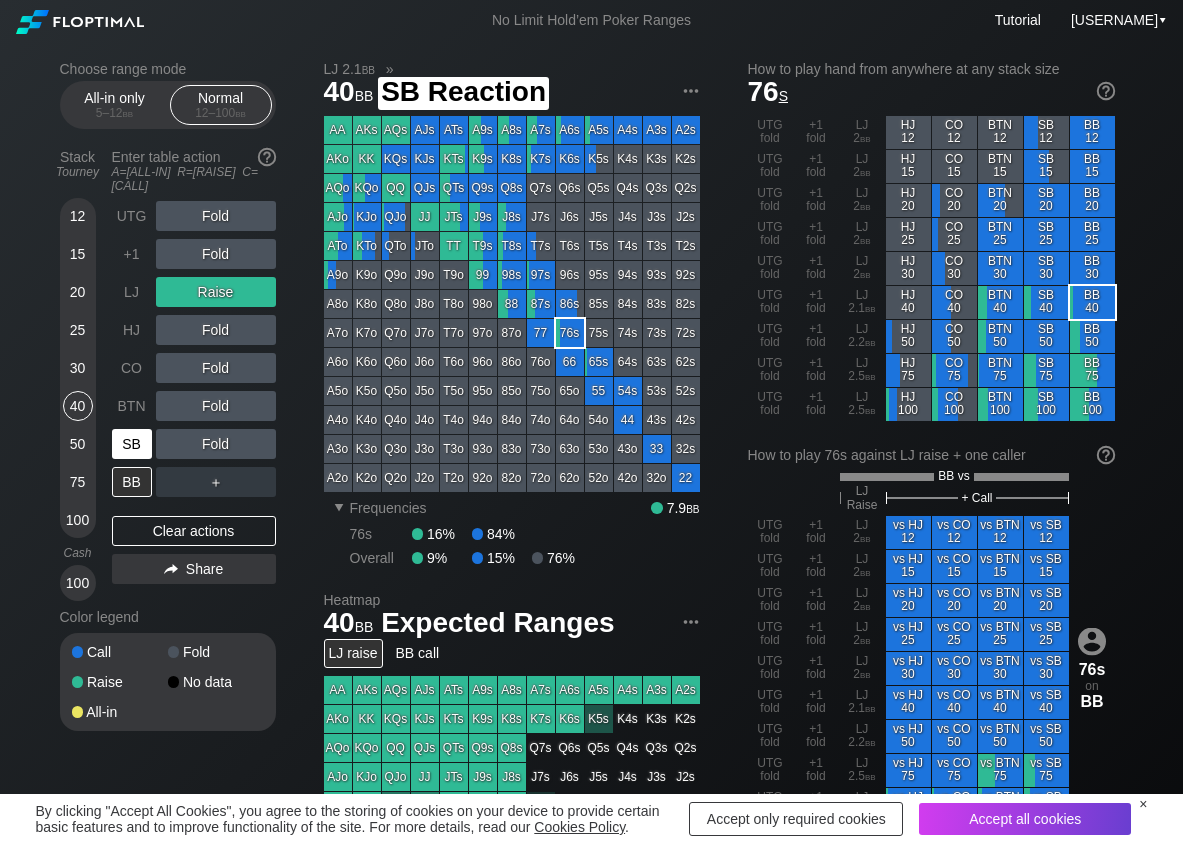 click on "SB" at bounding box center (132, 444) 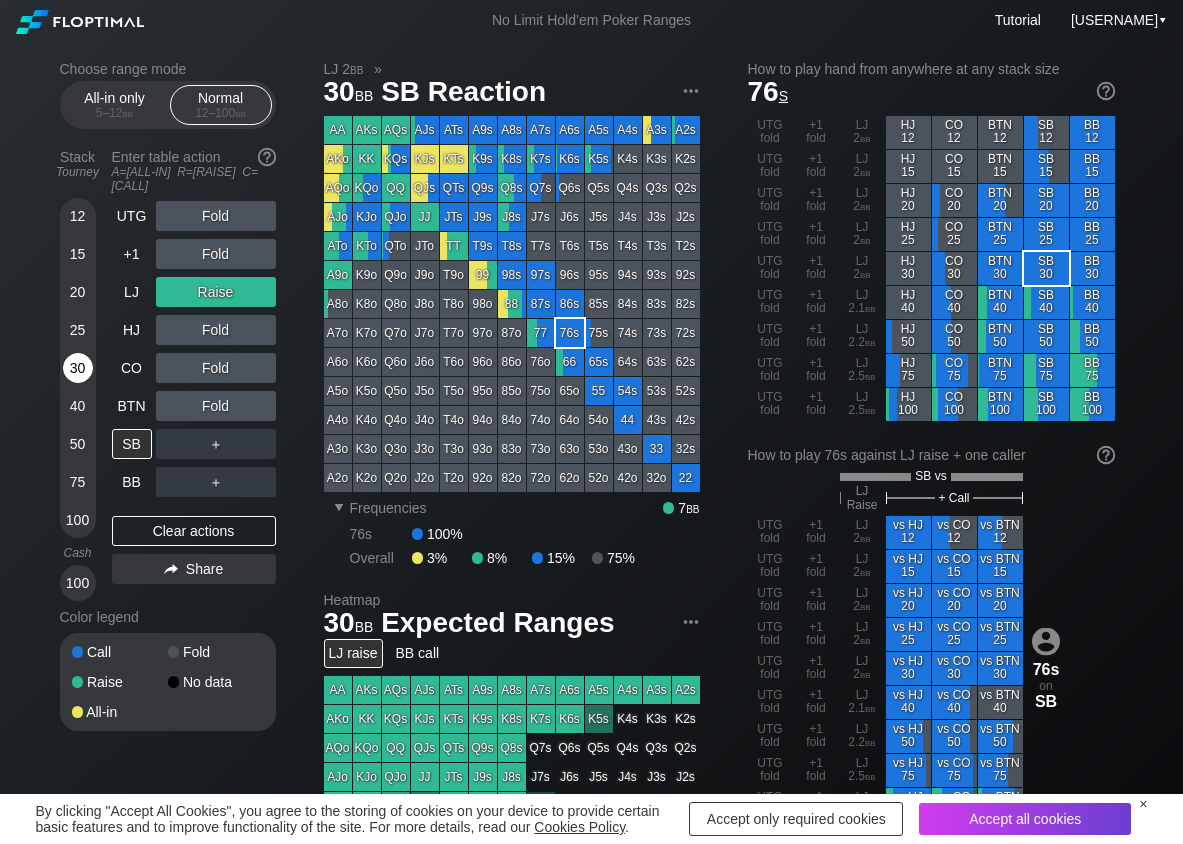 click on "30" at bounding box center [78, 368] 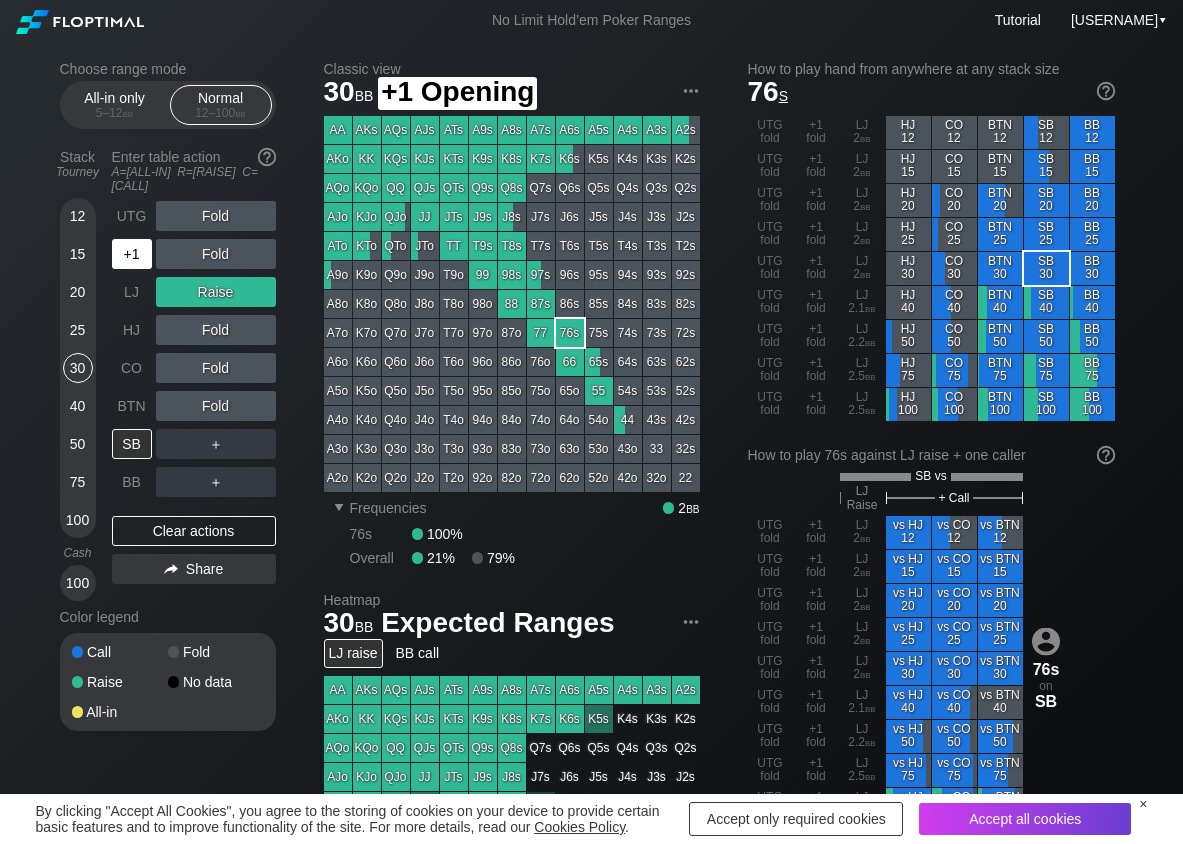 click on "+1" at bounding box center [132, 254] 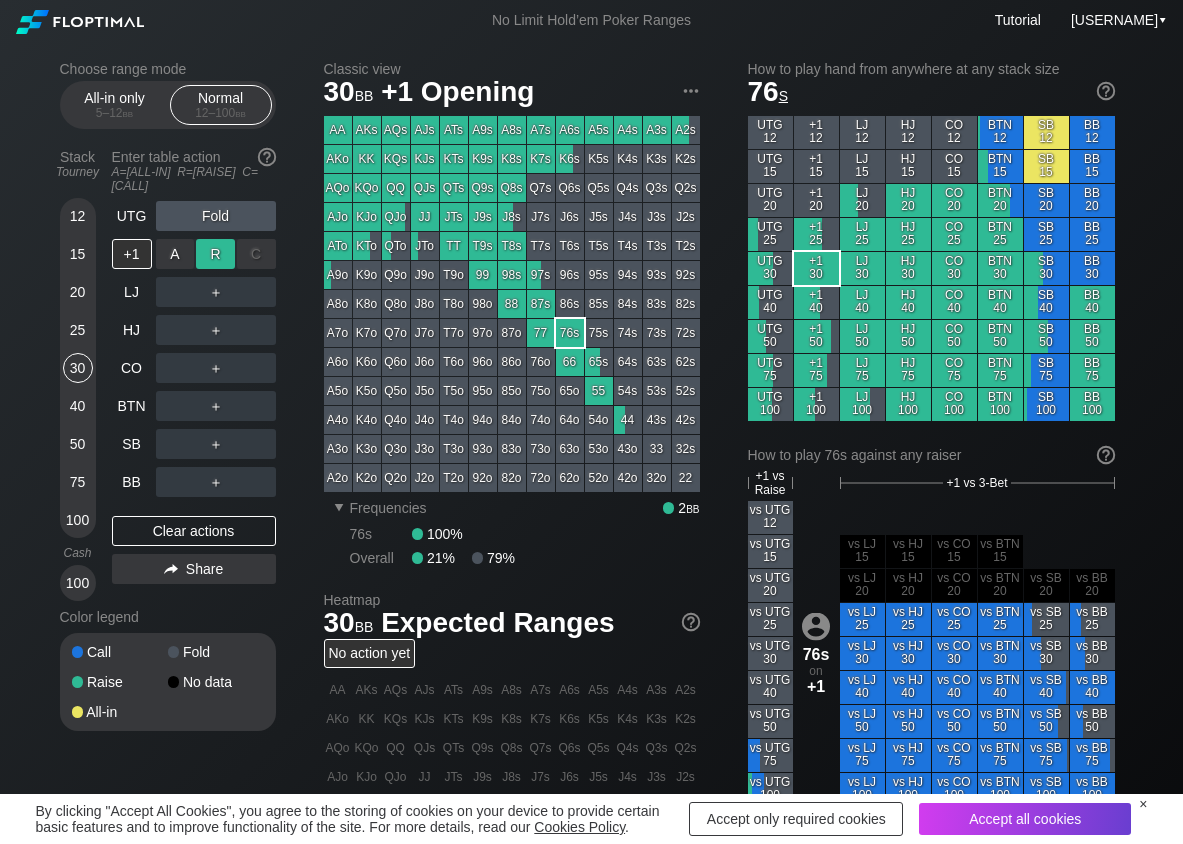 drag, startPoint x: 211, startPoint y: 236, endPoint x: 158, endPoint y: 303, distance: 85.42833 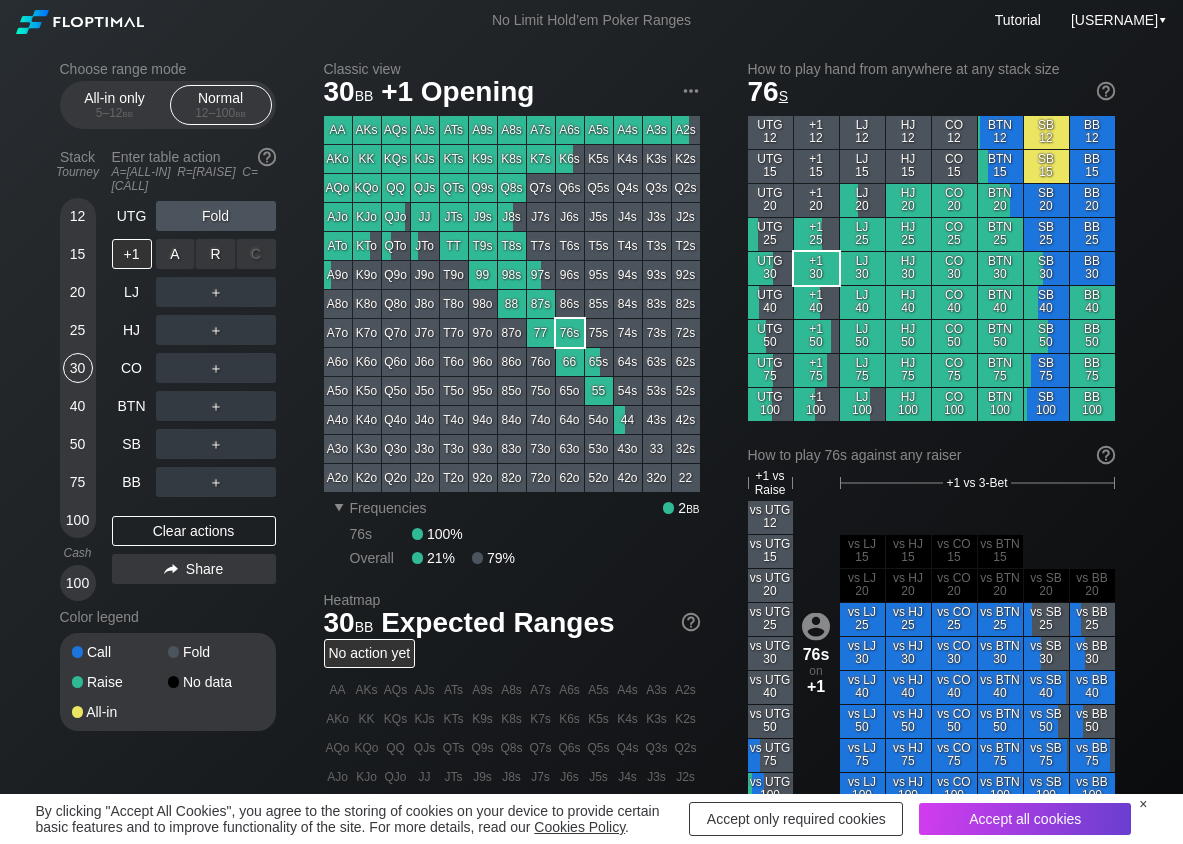 click on "R ✕" at bounding box center (215, 254) 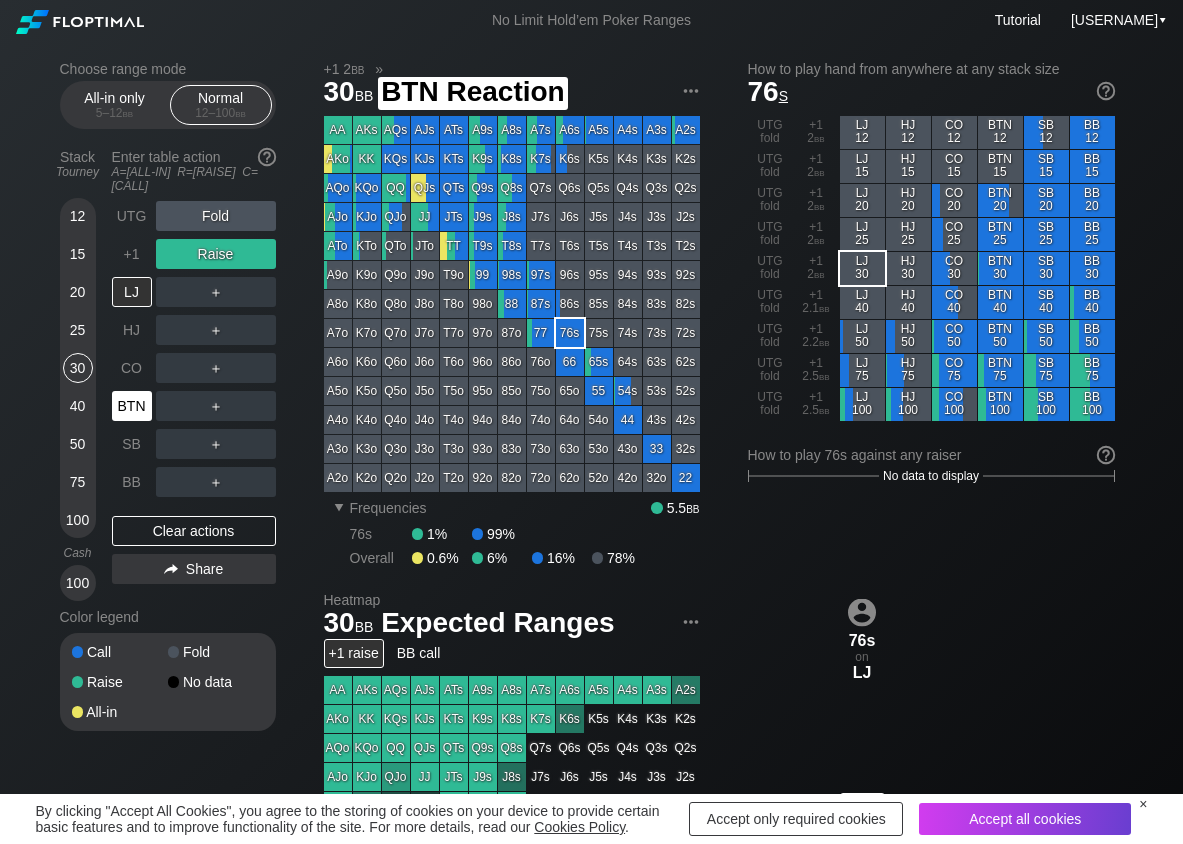 click on "BTN" at bounding box center (132, 406) 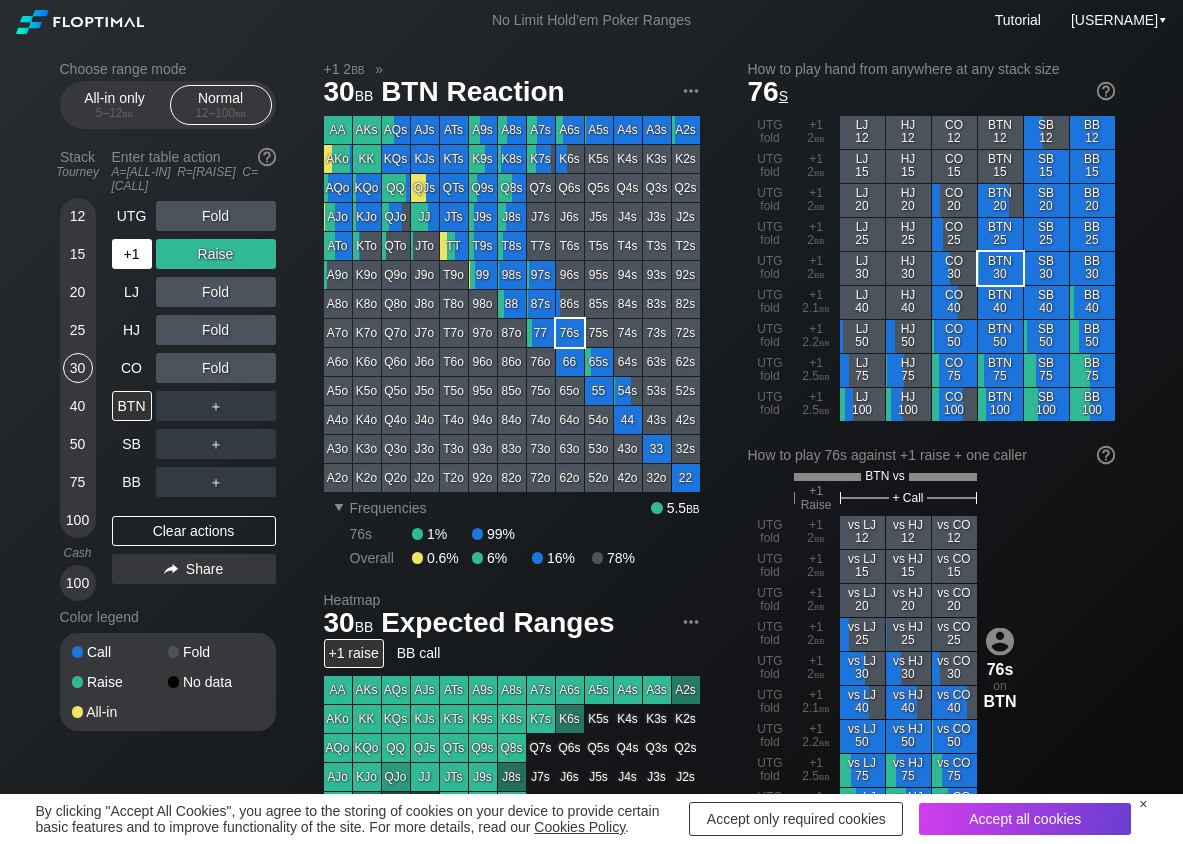 click on "+1" at bounding box center (132, 254) 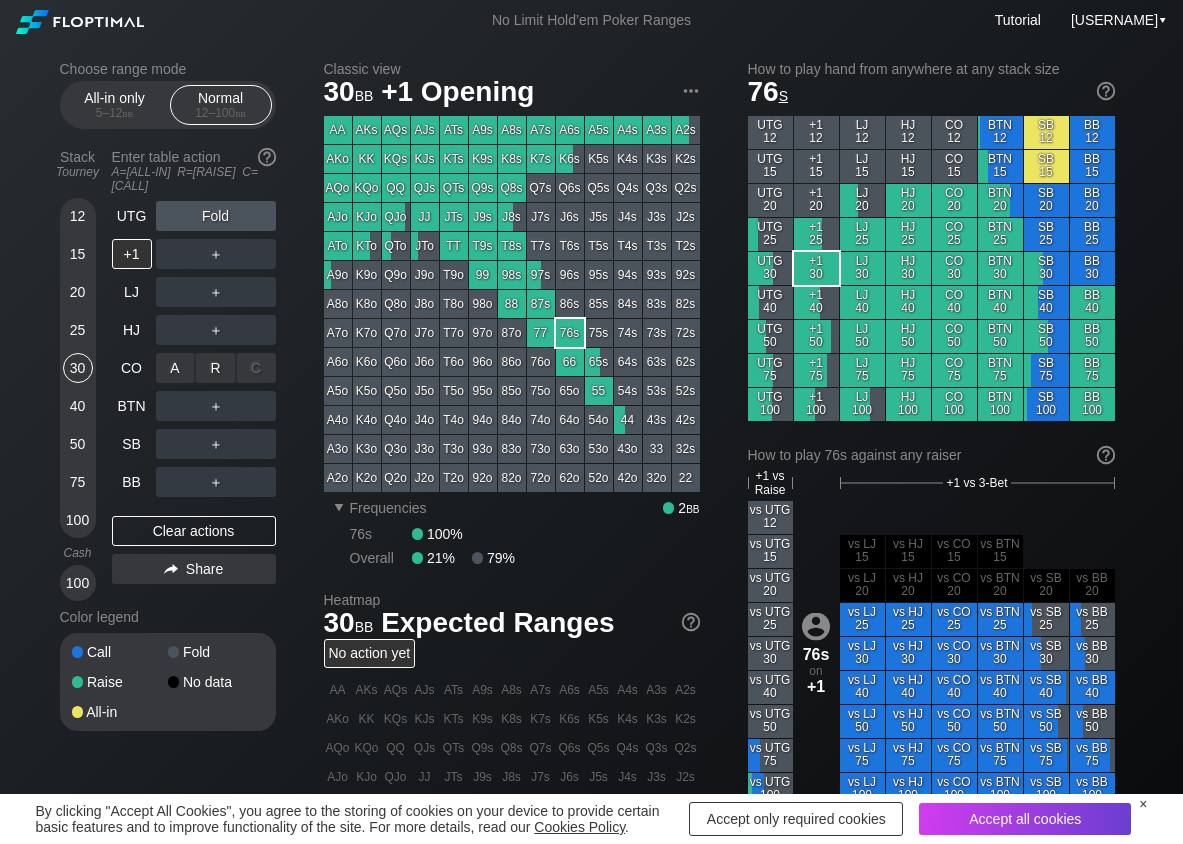 click on "R ✕" at bounding box center (215, 368) 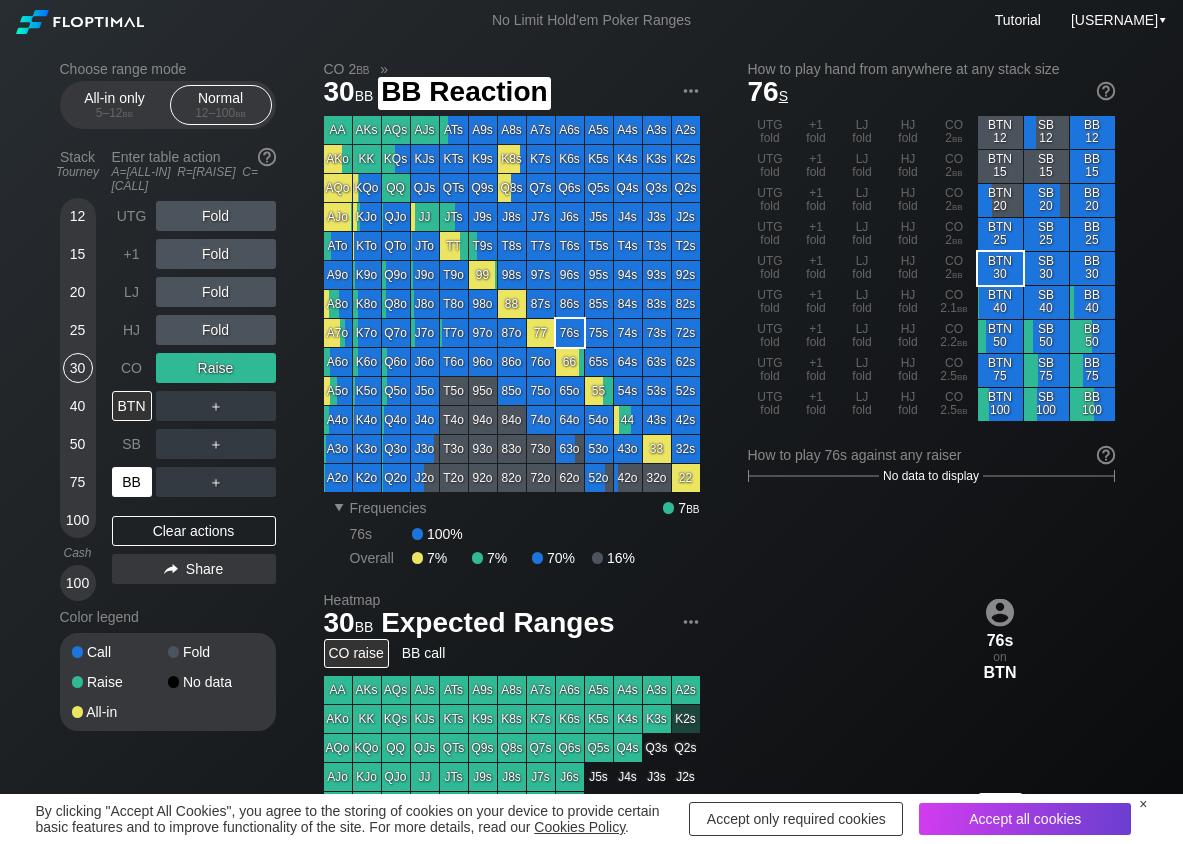 click on "BB" at bounding box center [132, 482] 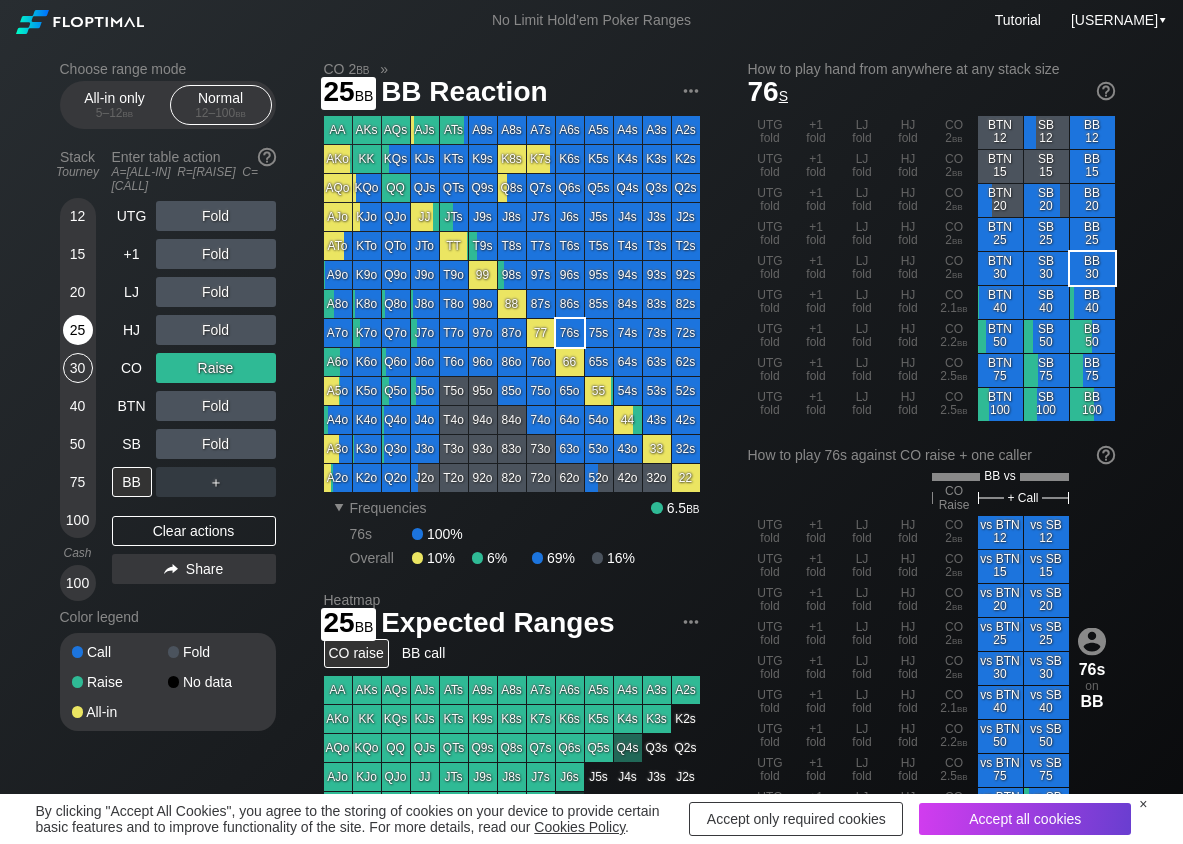 click on "25" at bounding box center (78, 330) 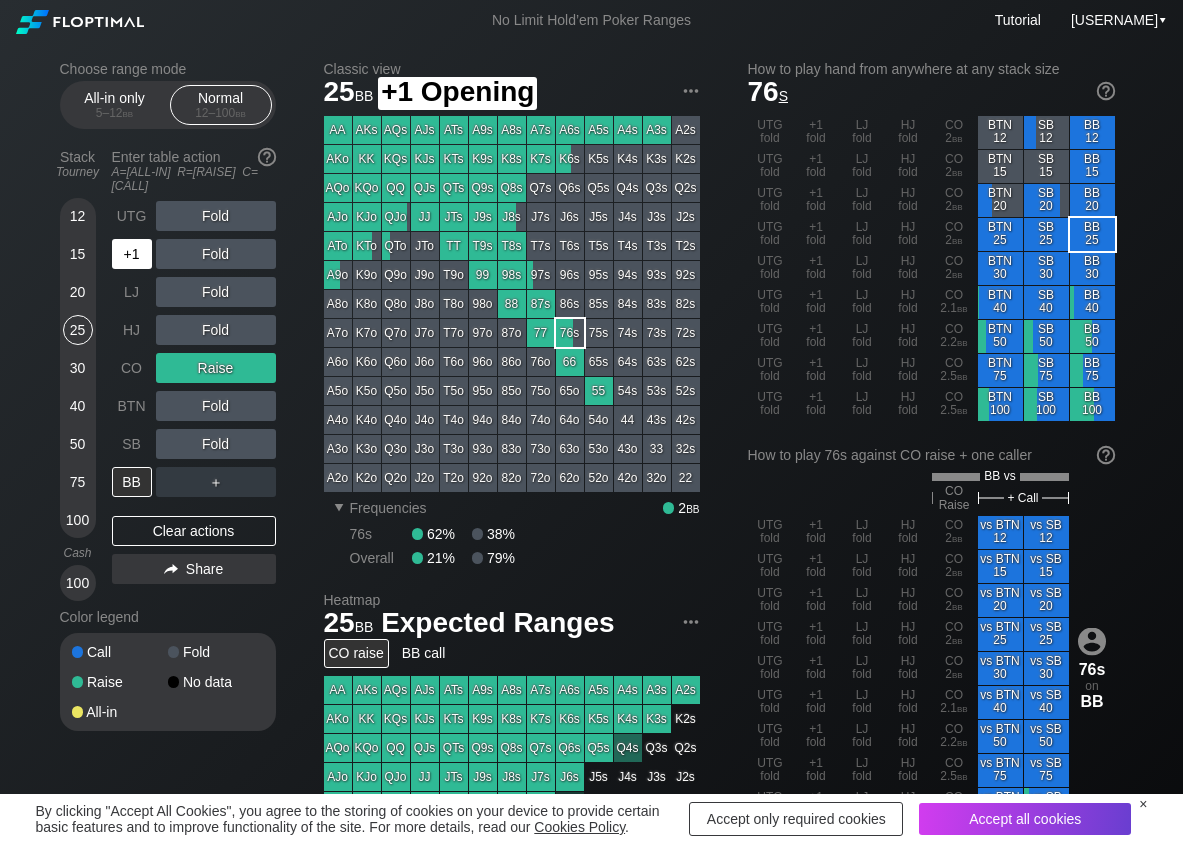 click on "+1" at bounding box center (132, 254) 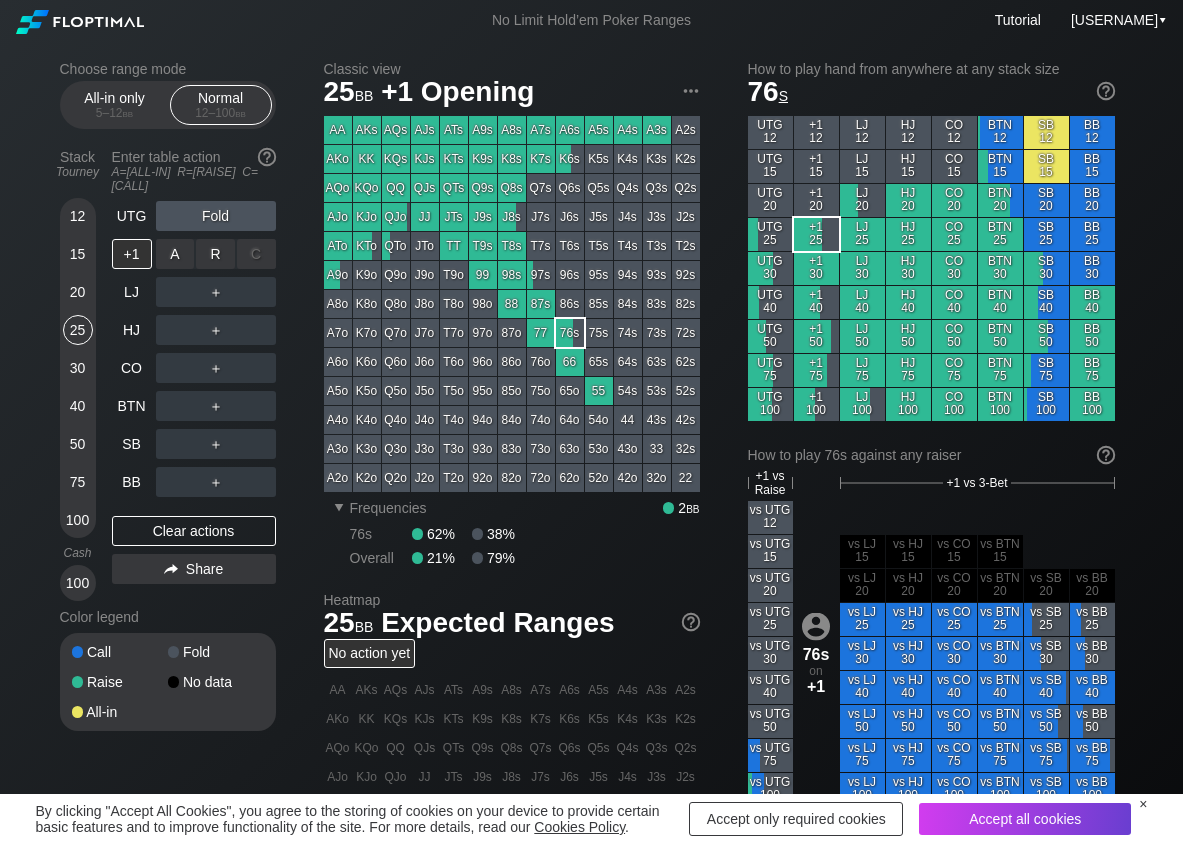 click on "R ✕" at bounding box center [215, 254] 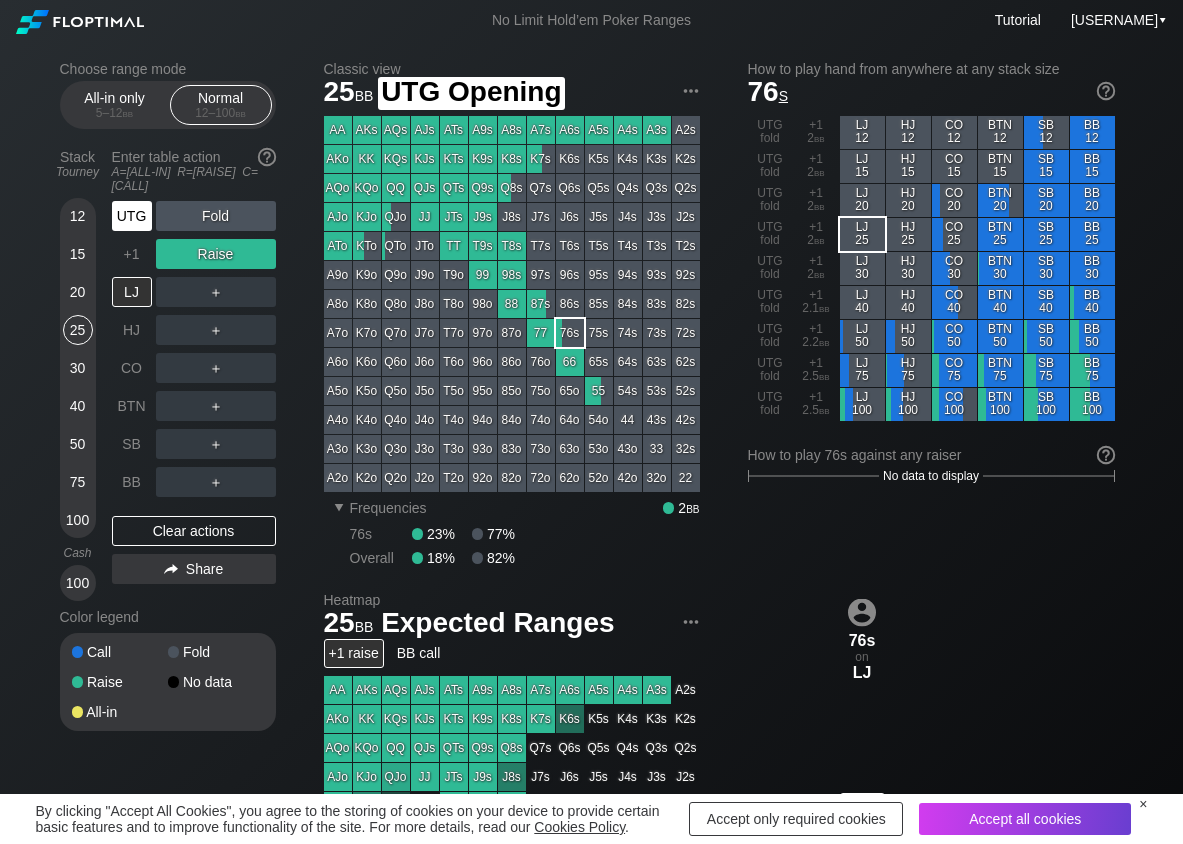 drag, startPoint x: 137, startPoint y: 213, endPoint x: 155, endPoint y: 214, distance: 18.027756 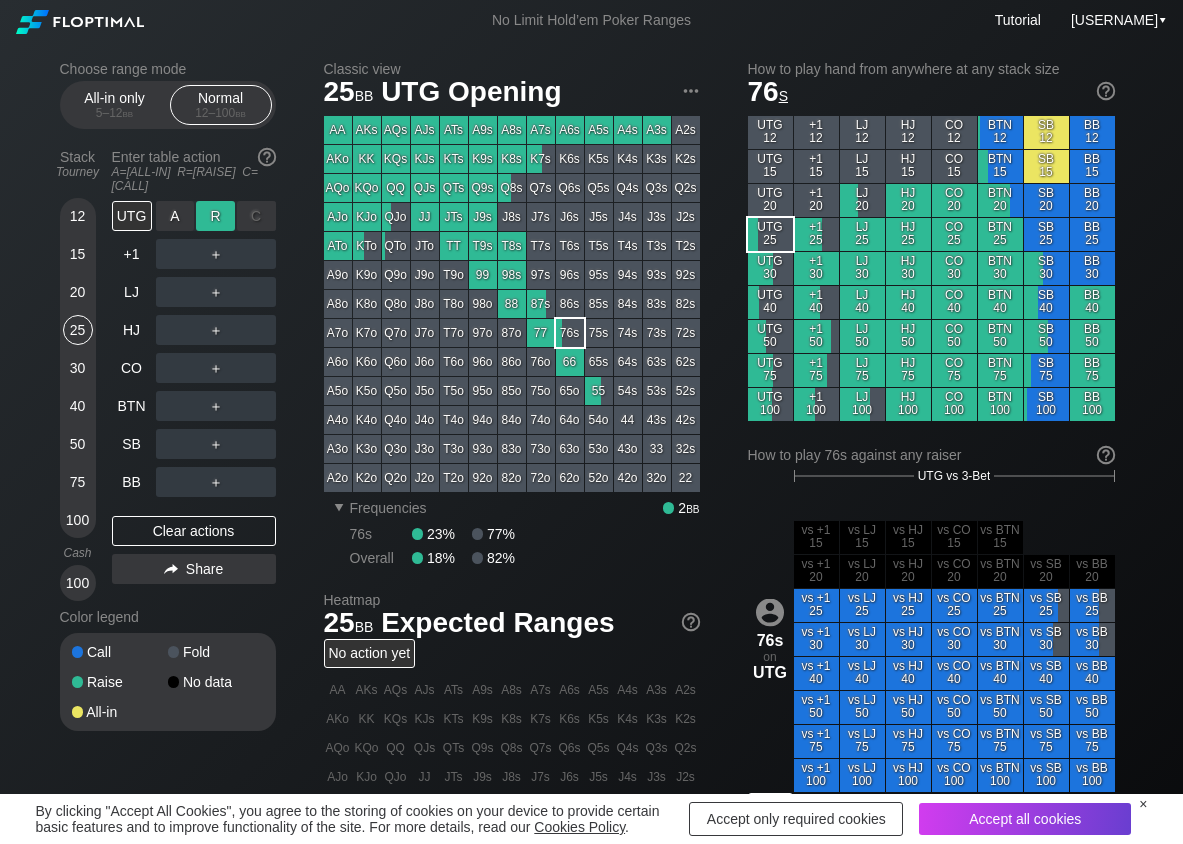 click on "R ✕" at bounding box center [215, 216] 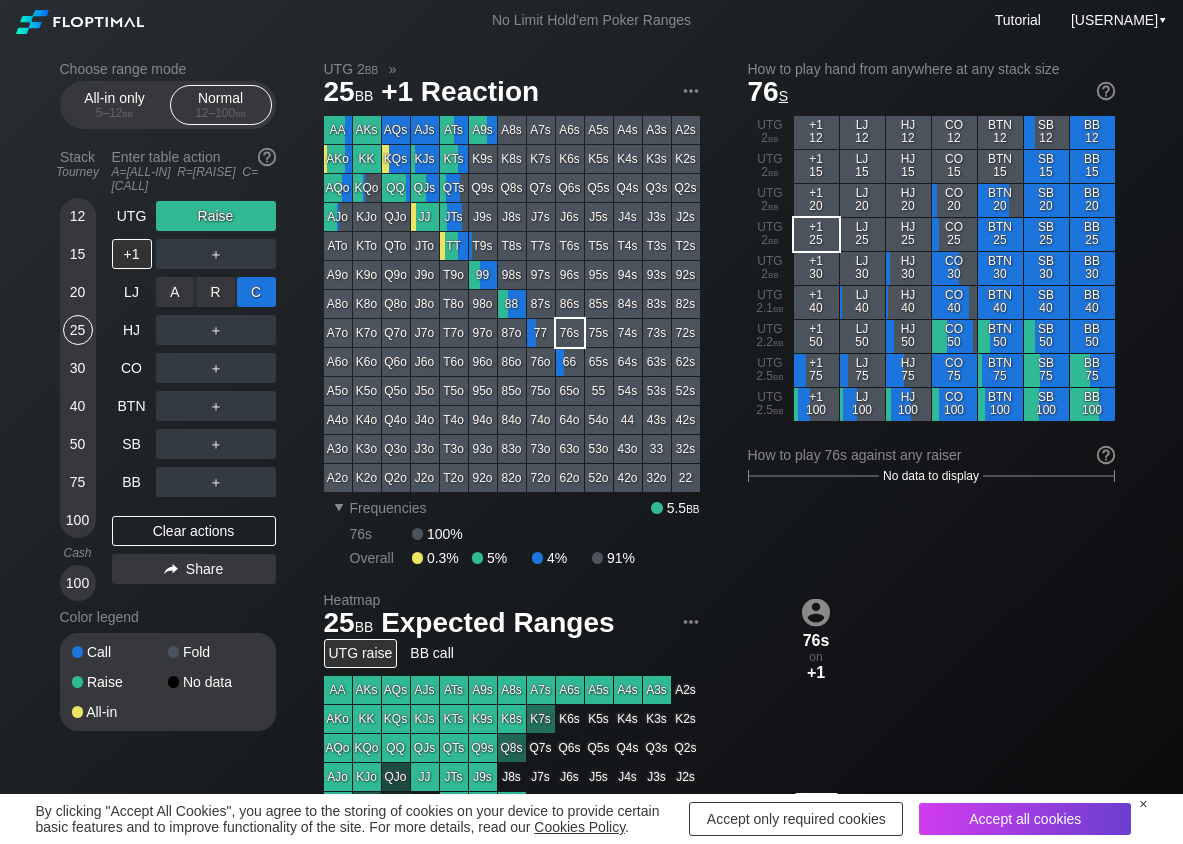 click on "C ✕" at bounding box center (256, 292) 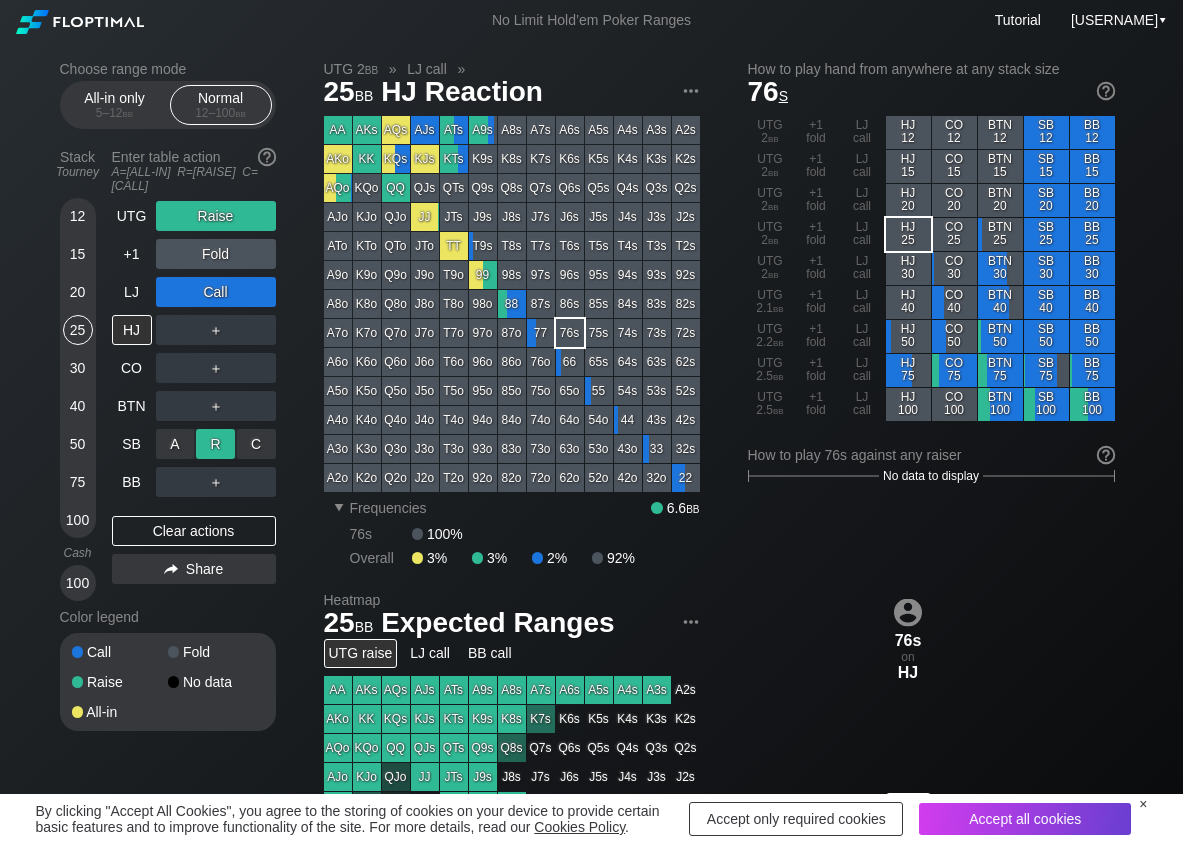 click on "R ✕" at bounding box center [215, 444] 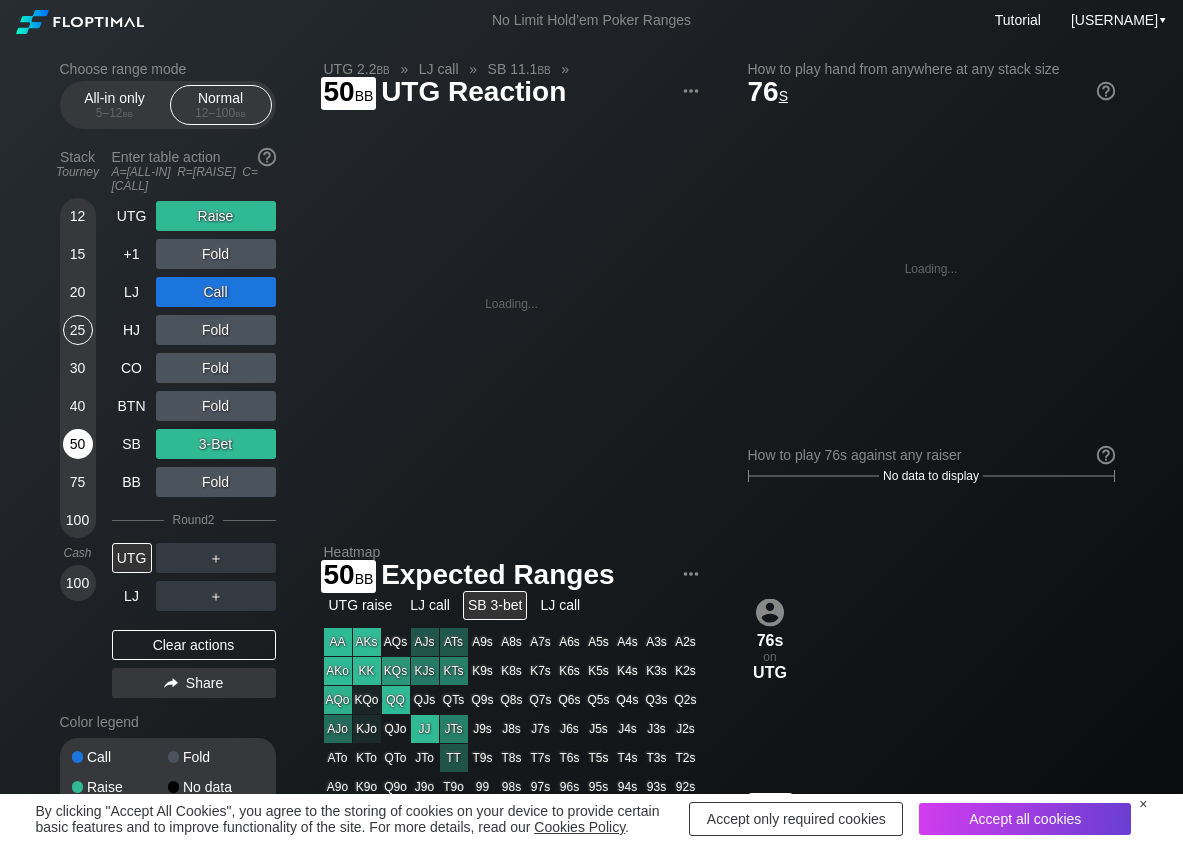click on "50" at bounding box center (78, 444) 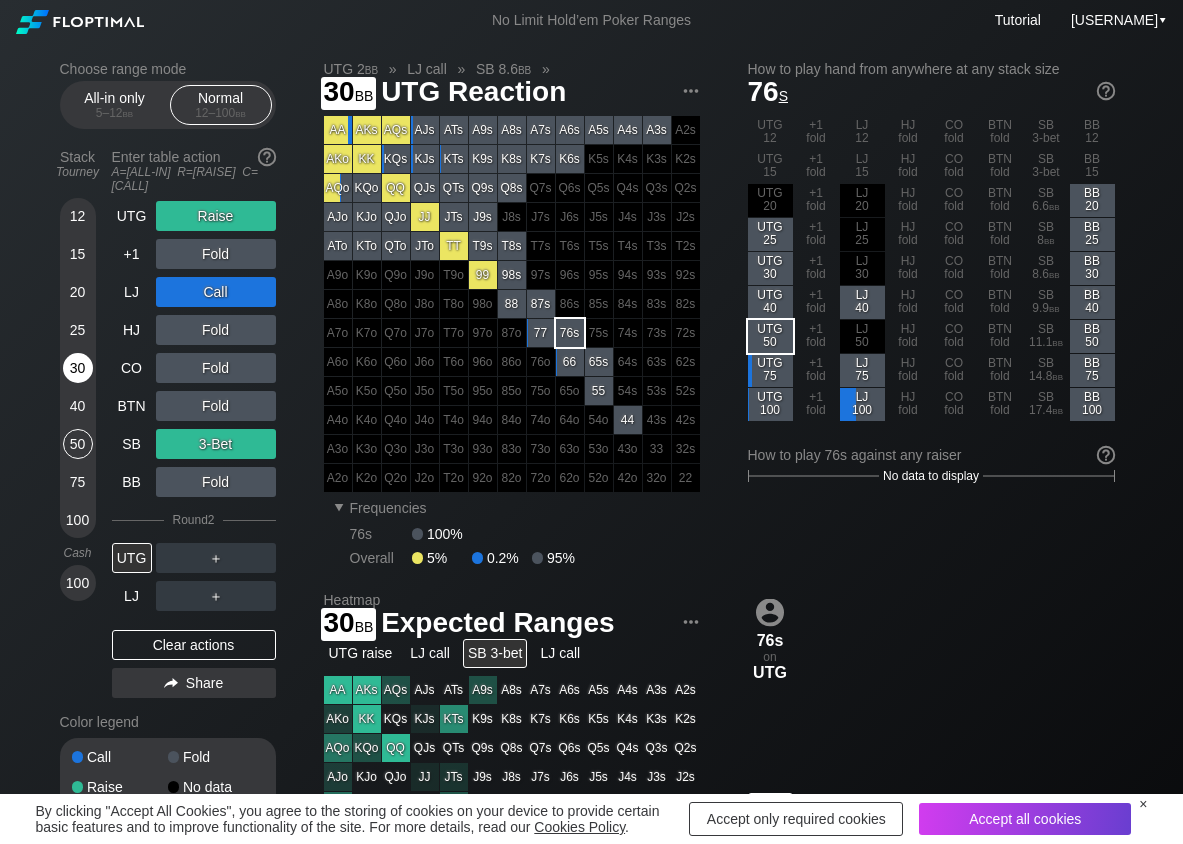 click on "30" at bounding box center (78, 368) 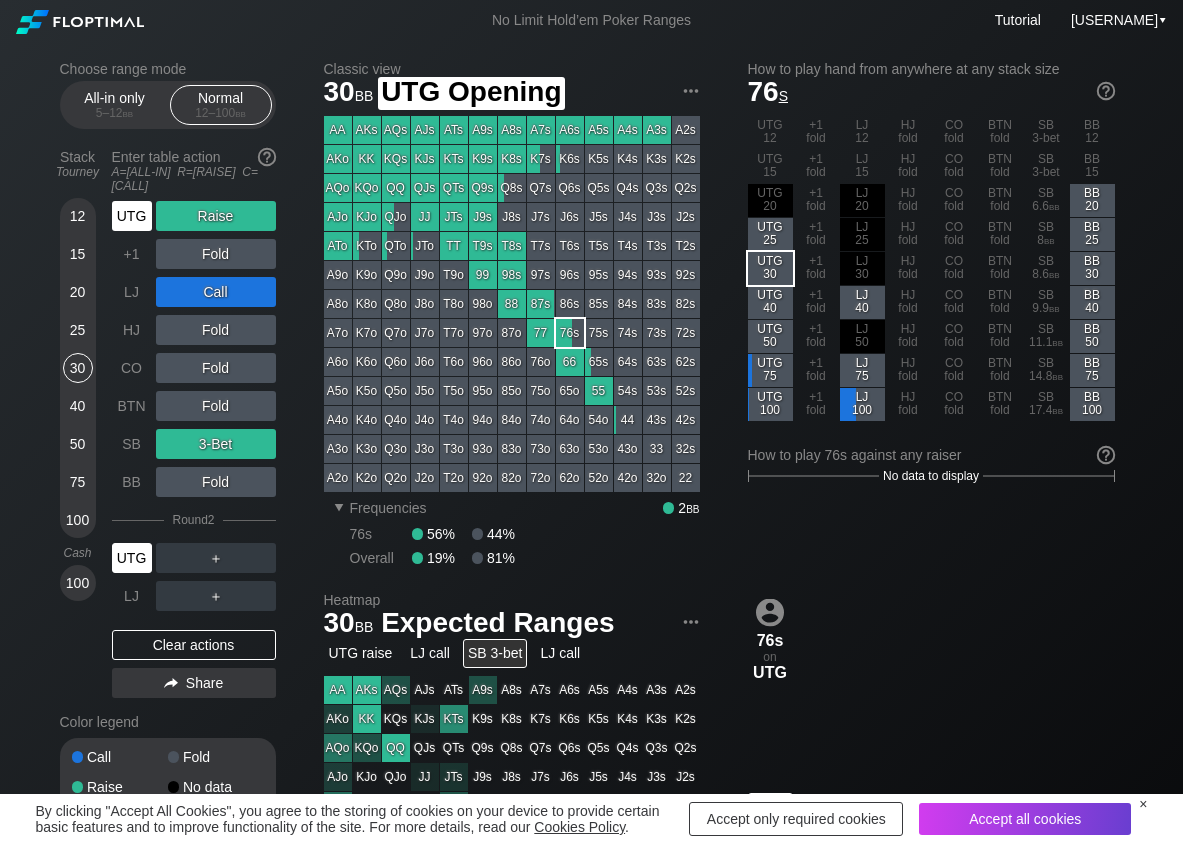 click on "UTG" at bounding box center (132, 216) 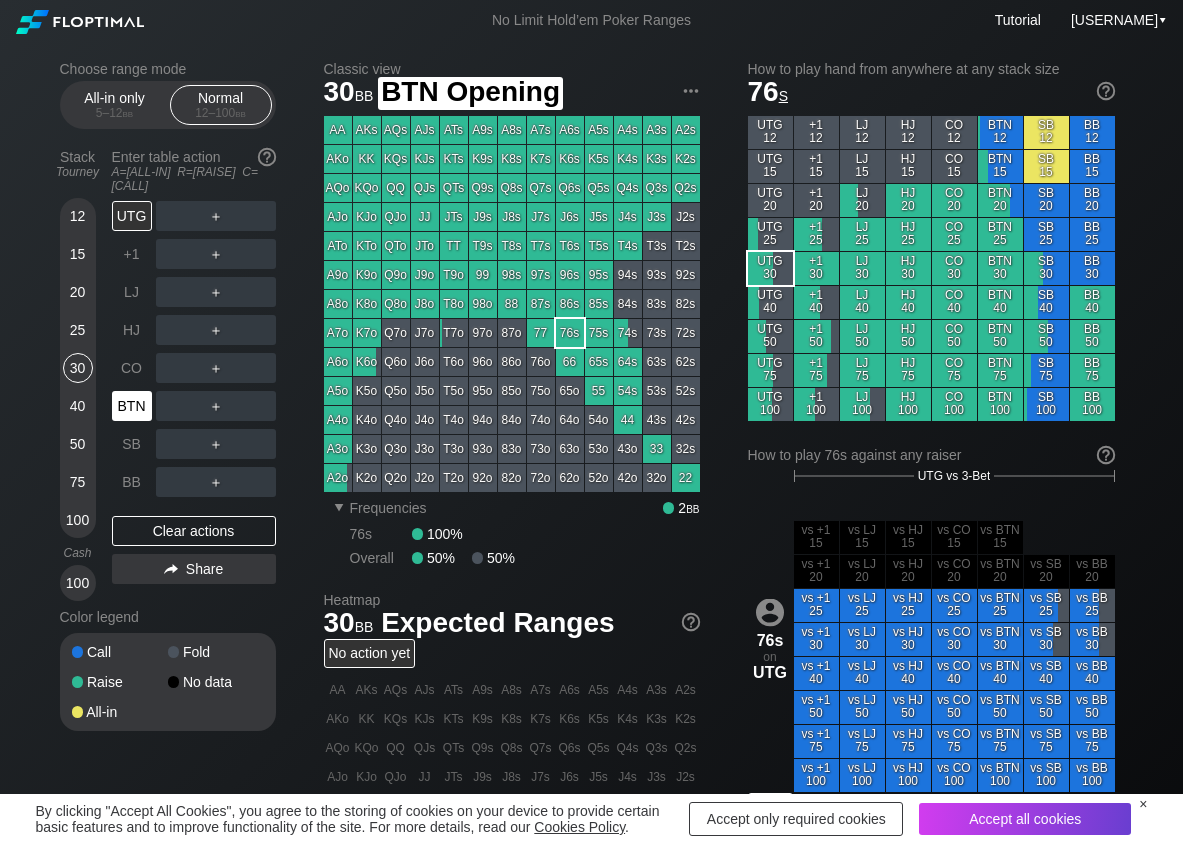 click on "BTN" at bounding box center (132, 406) 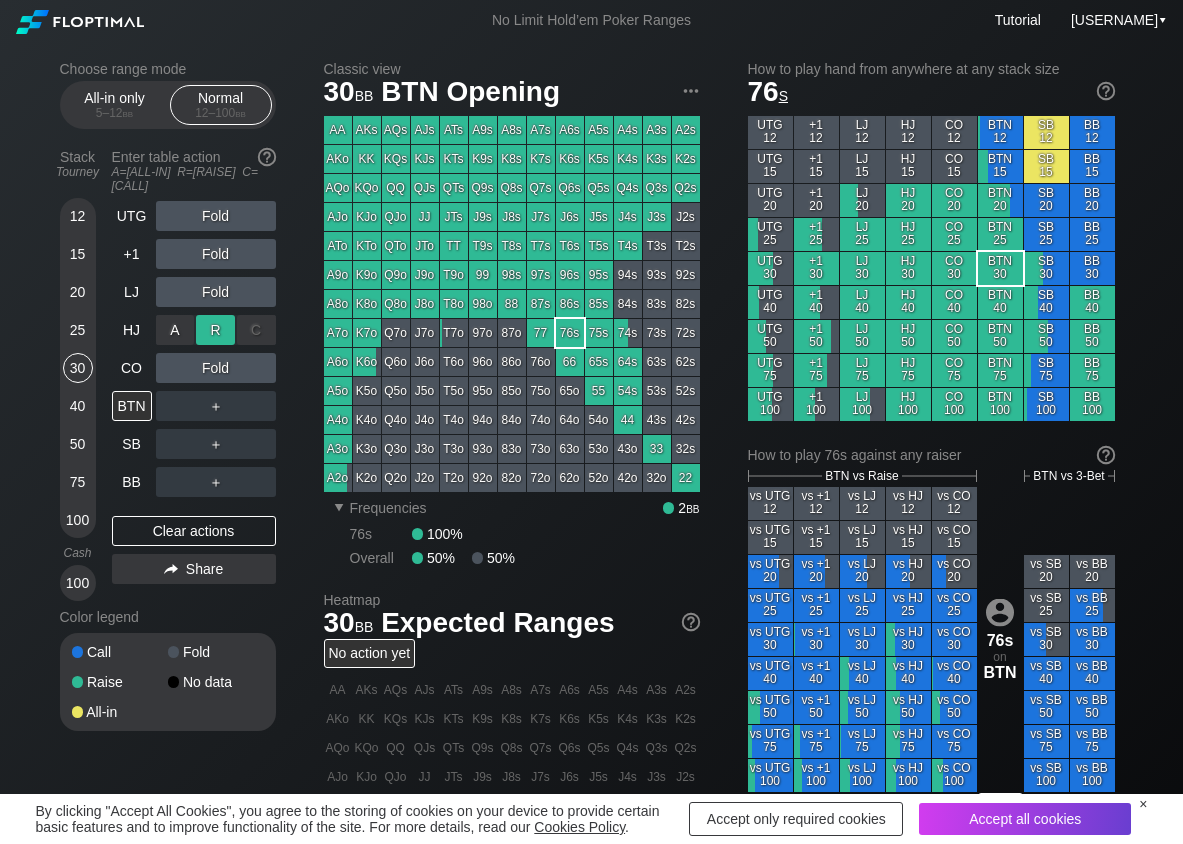 click on "R ✕" at bounding box center [215, 330] 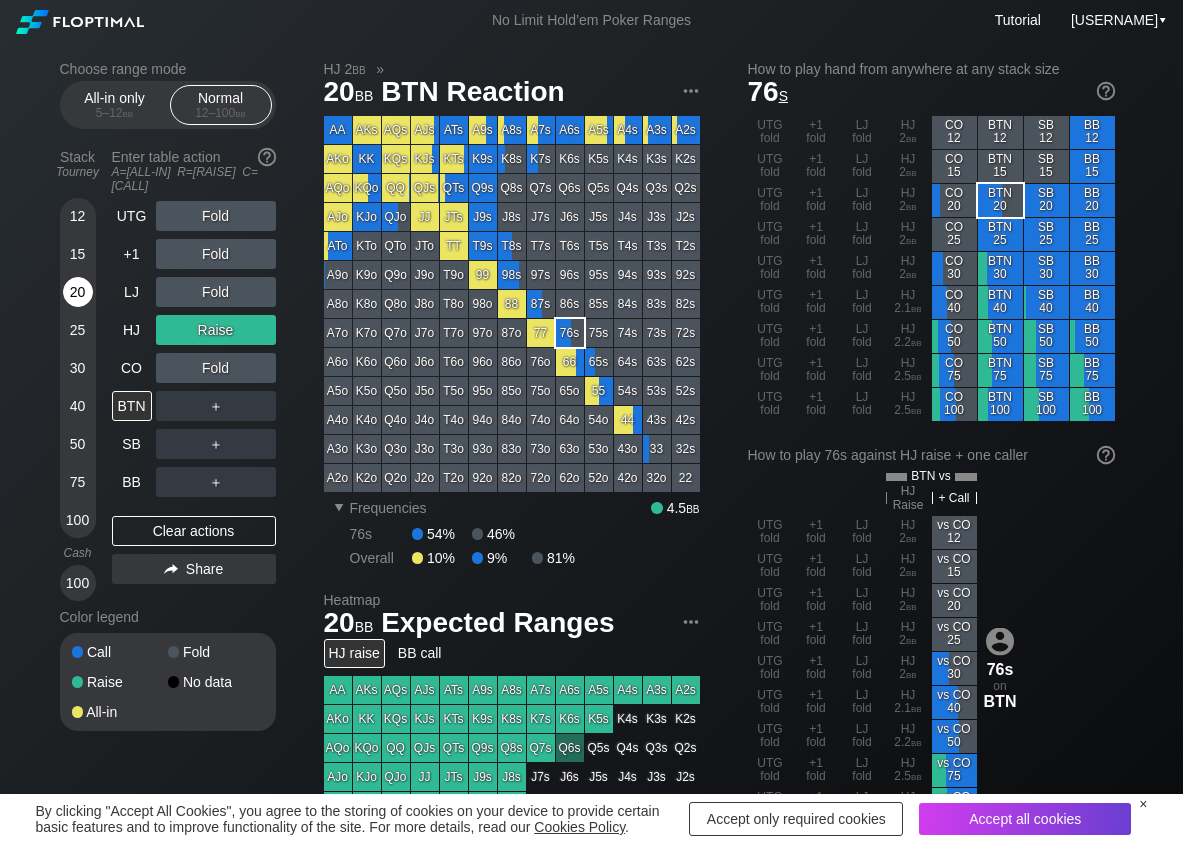 click on "20" at bounding box center (78, 292) 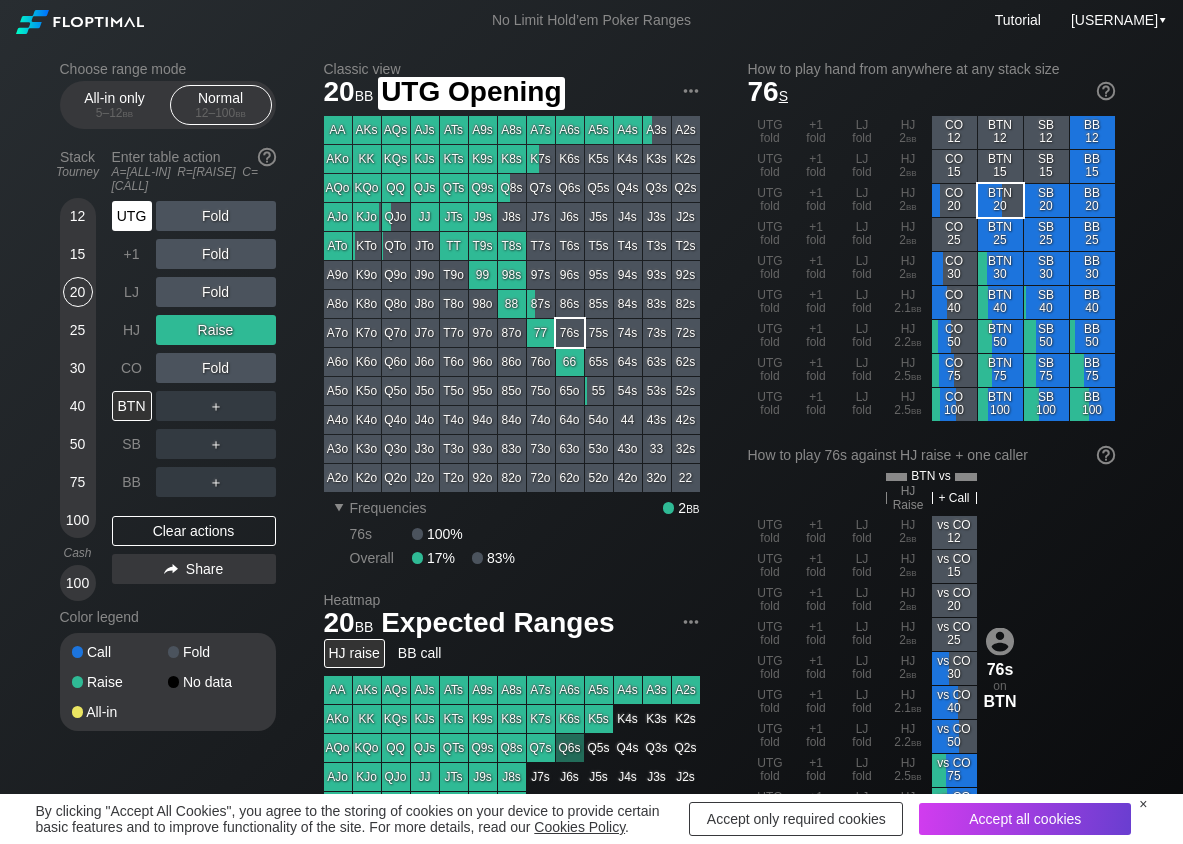click on "UTG" at bounding box center [132, 216] 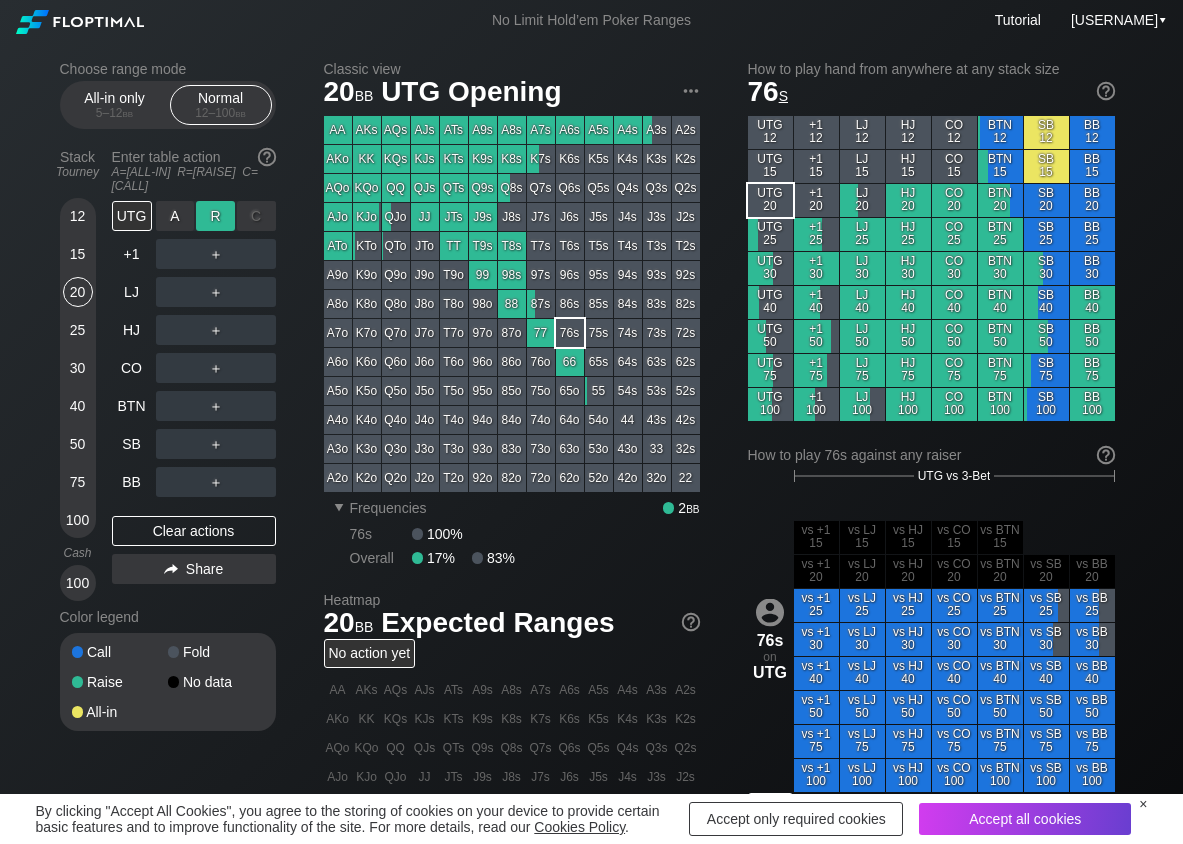 click on "R ✕" at bounding box center [215, 216] 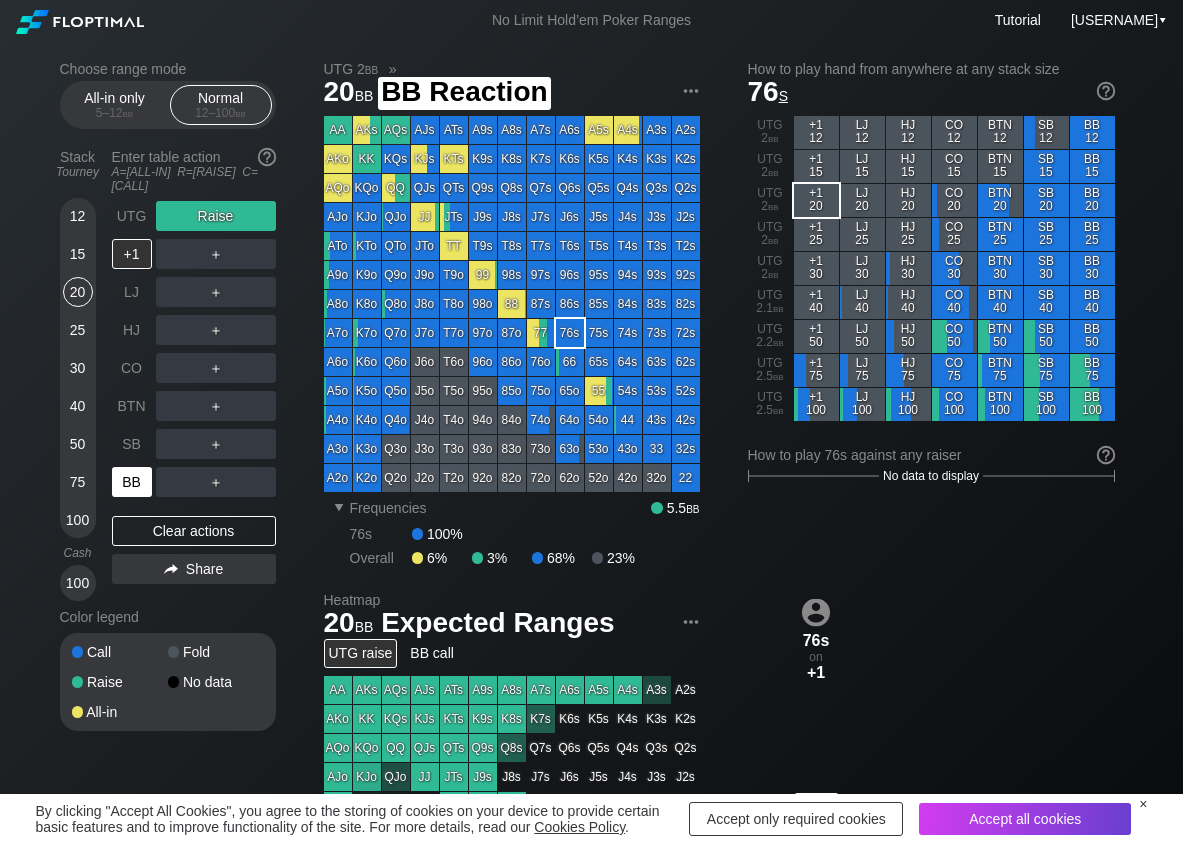 click on "BB" at bounding box center (132, 482) 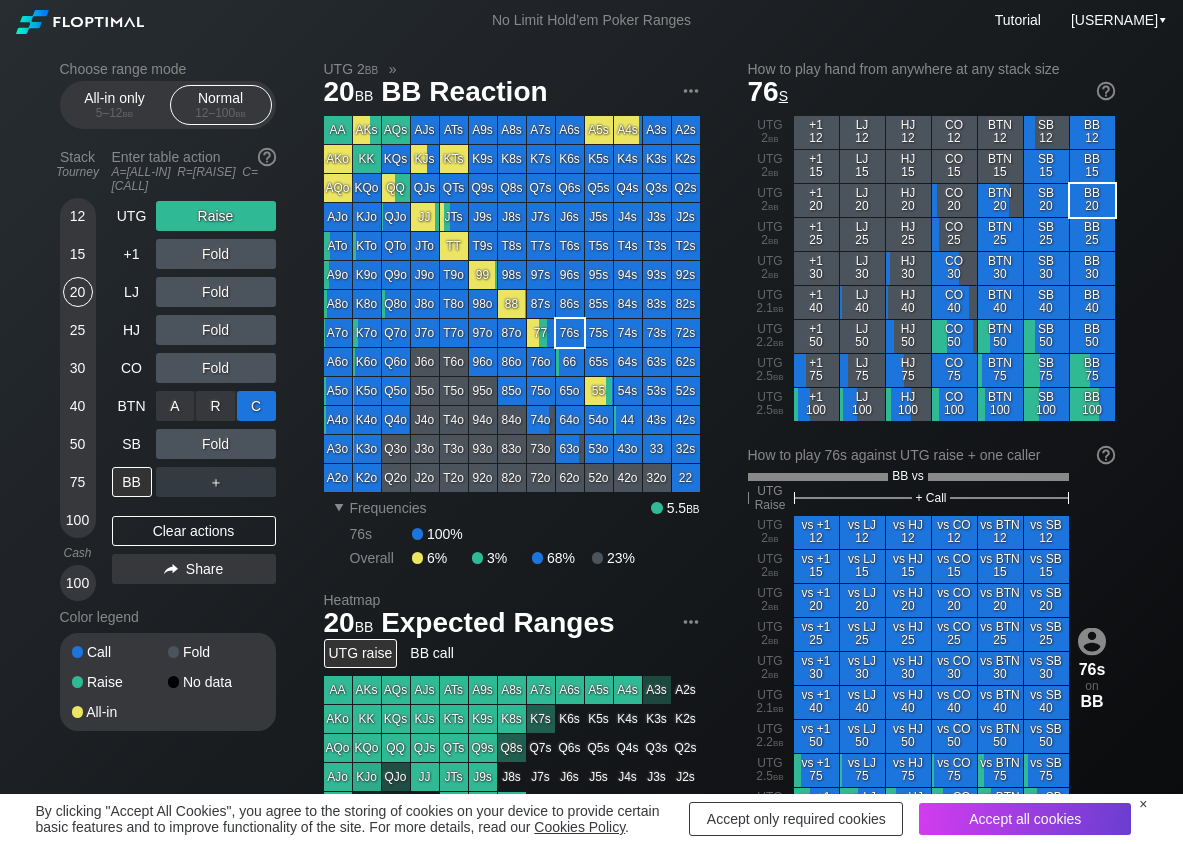 click on "C ✕" at bounding box center (256, 406) 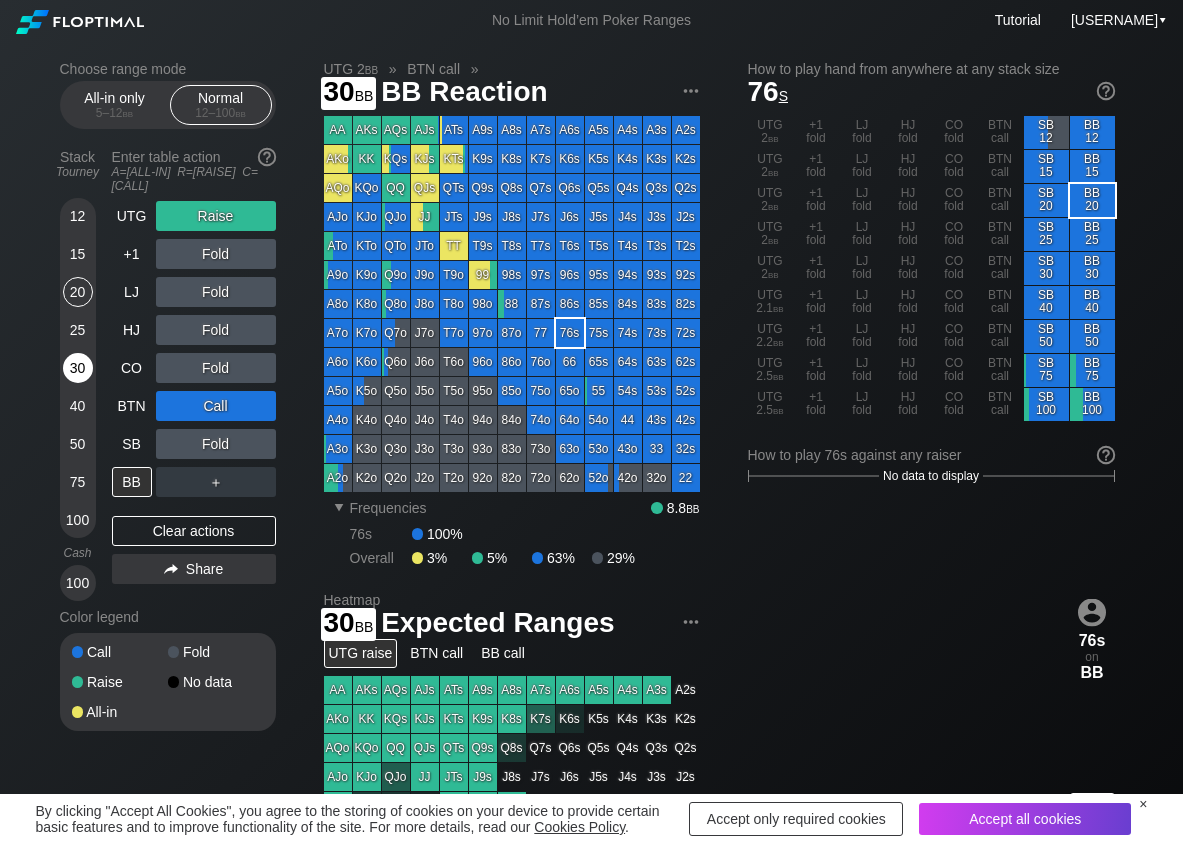 click on "30" at bounding box center (78, 372) 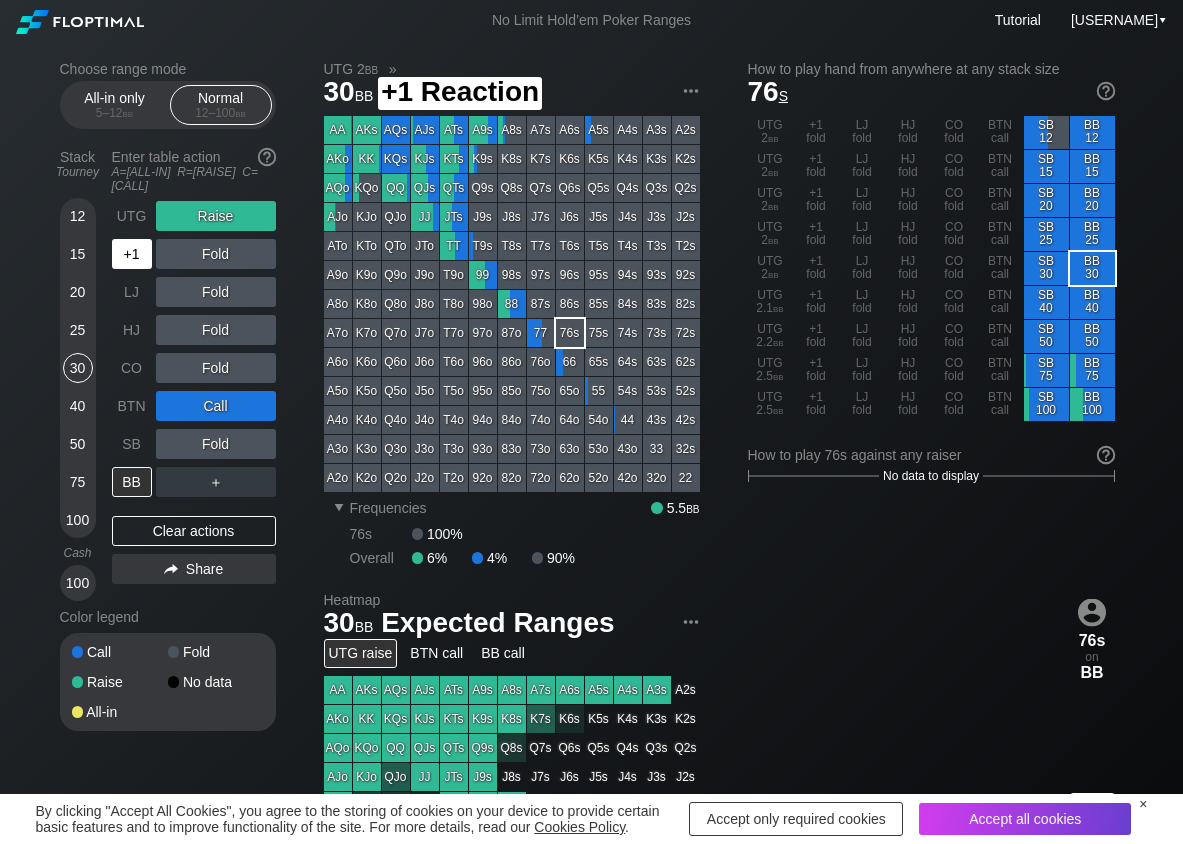click on "UTG" at bounding box center [132, 216] 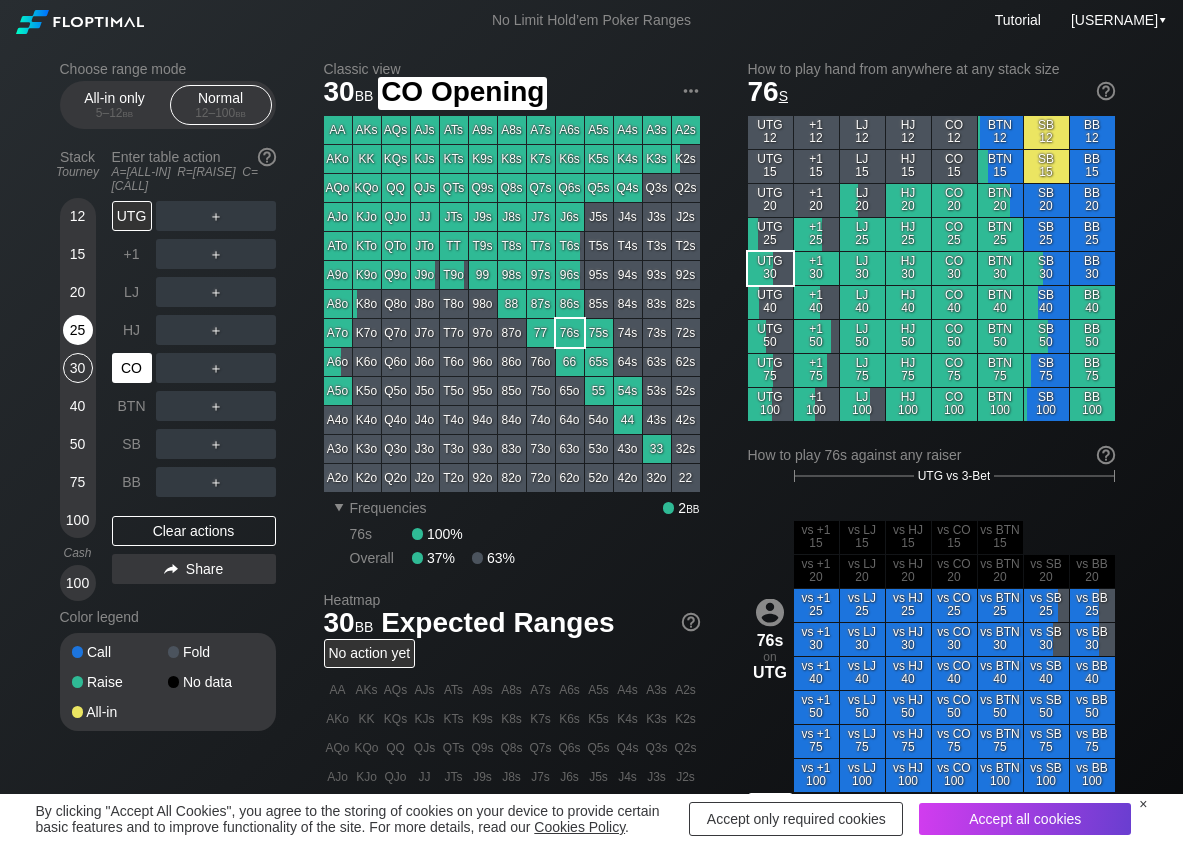 drag, startPoint x: 130, startPoint y: 351, endPoint x: 91, endPoint y: 323, distance: 48.010414 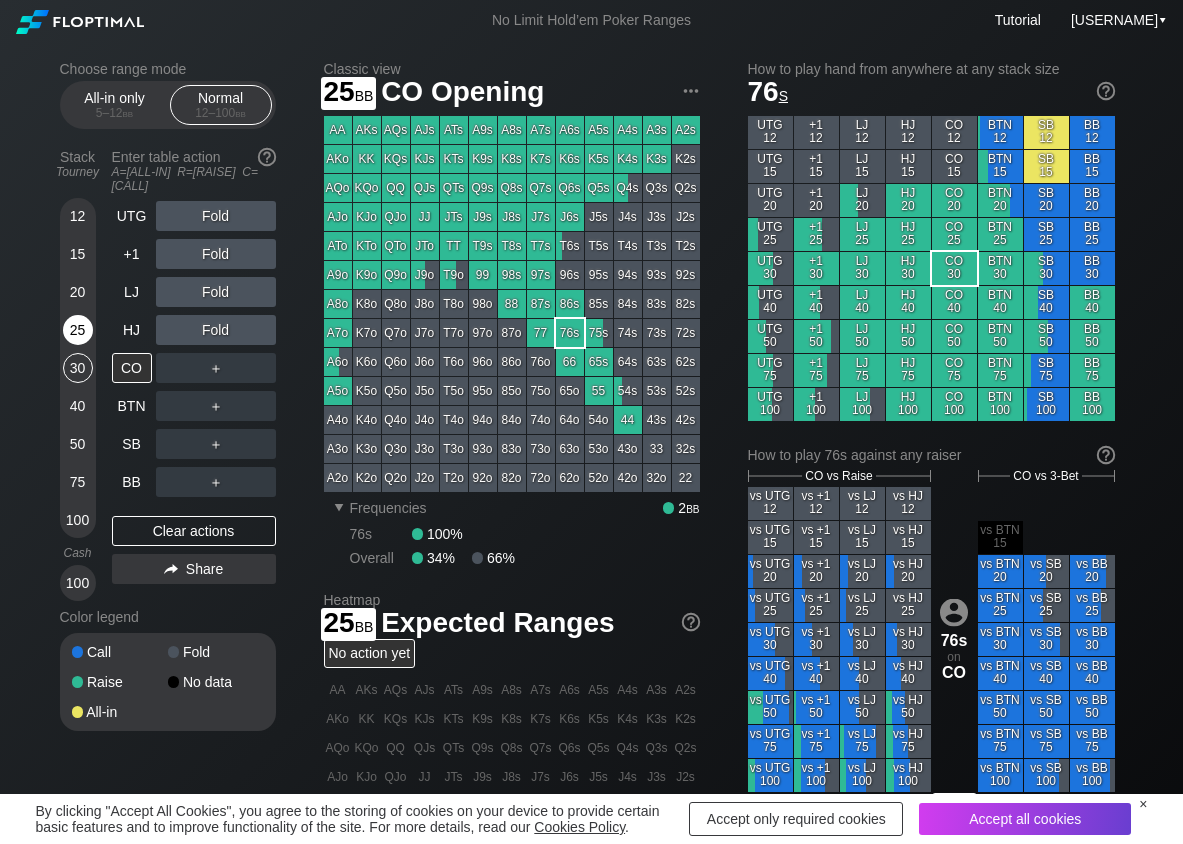click on "25" at bounding box center (78, 330) 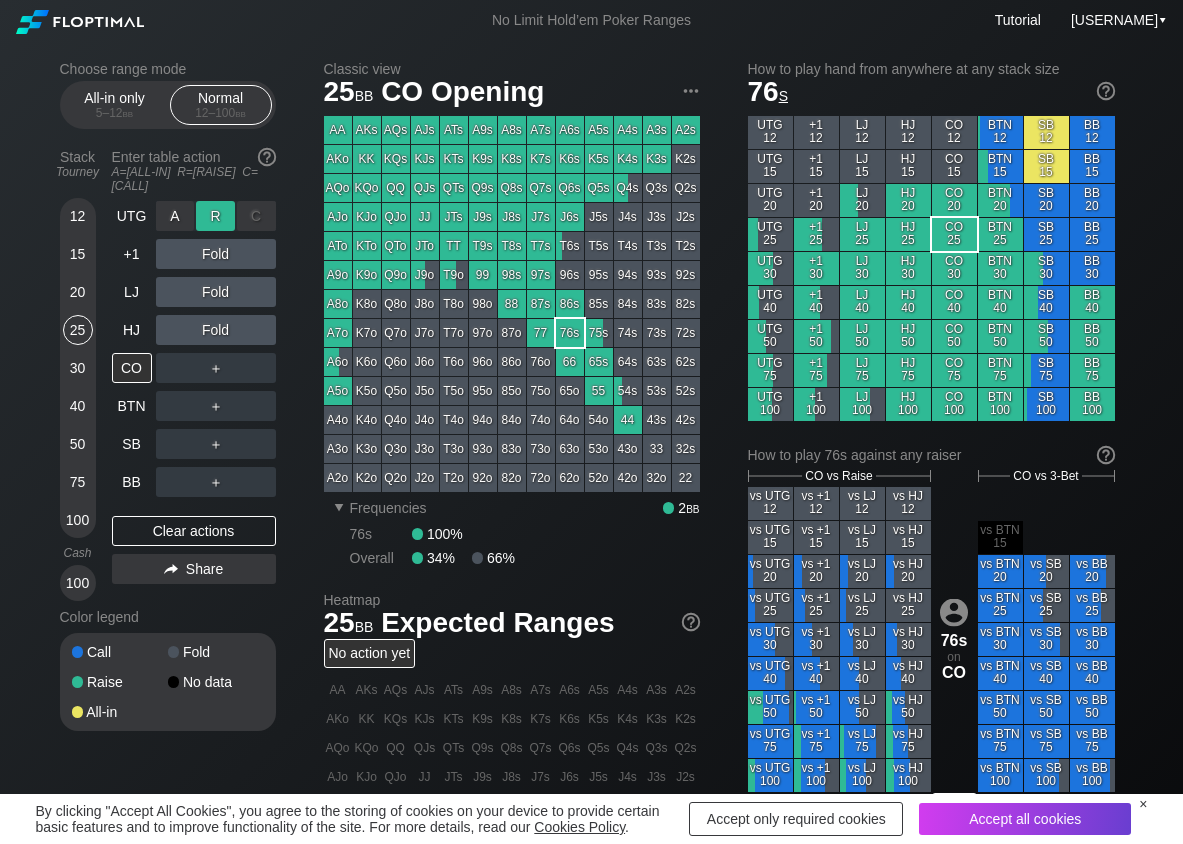 click on "R ✕" at bounding box center [215, 216] 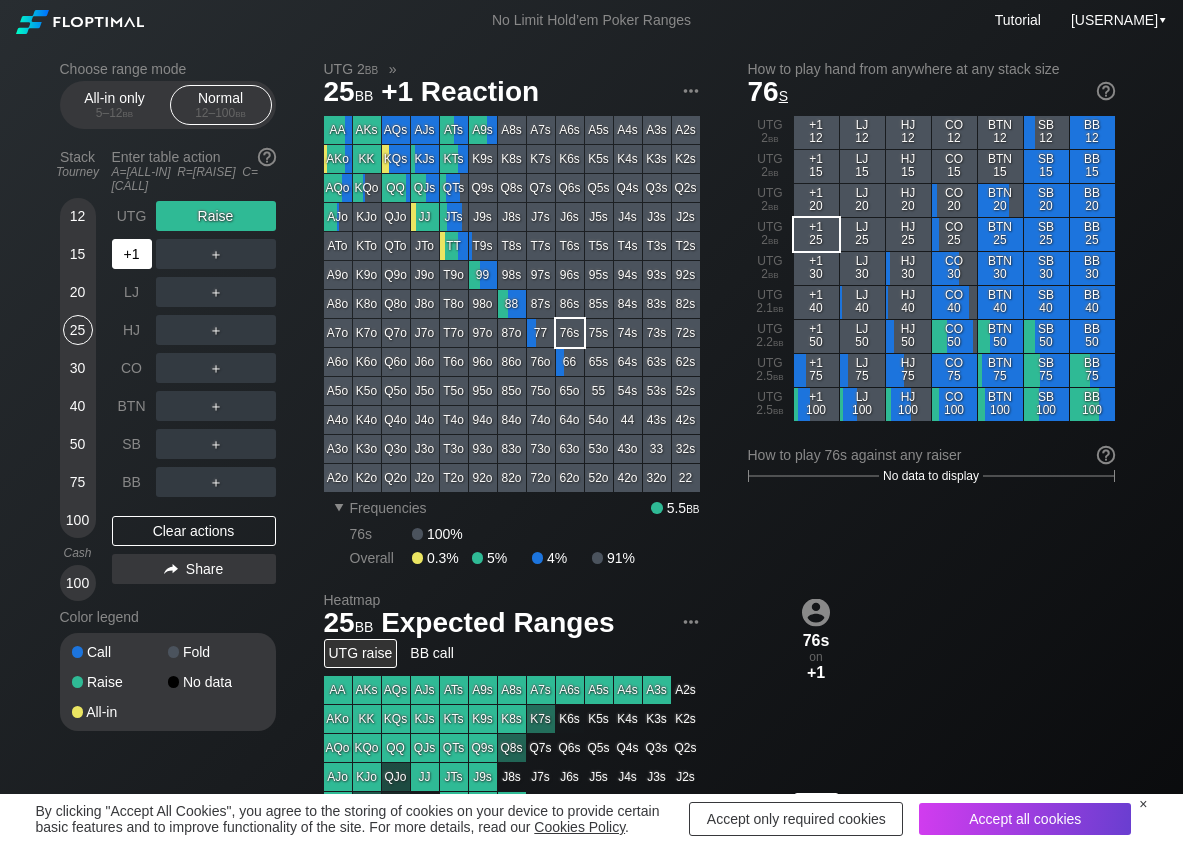 click on "+1" at bounding box center (132, 254) 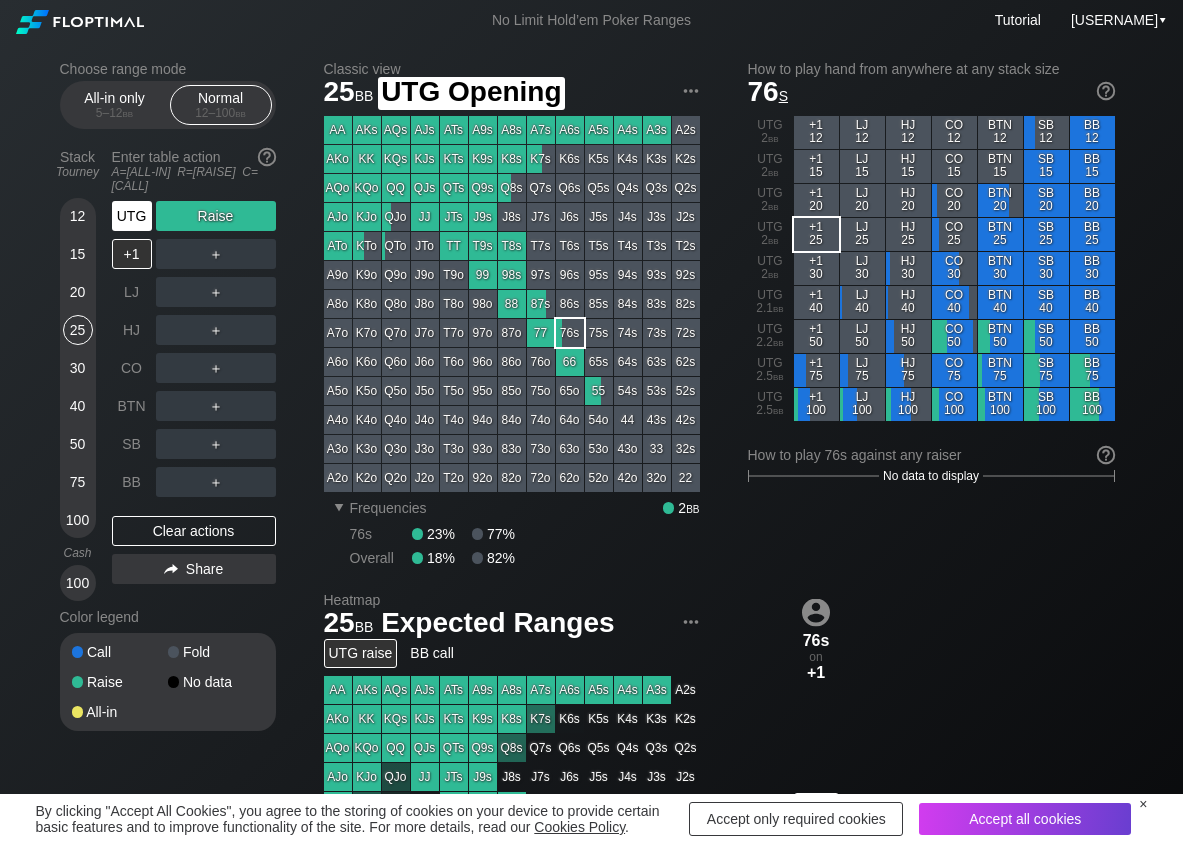 click on "UTG" at bounding box center [132, 216] 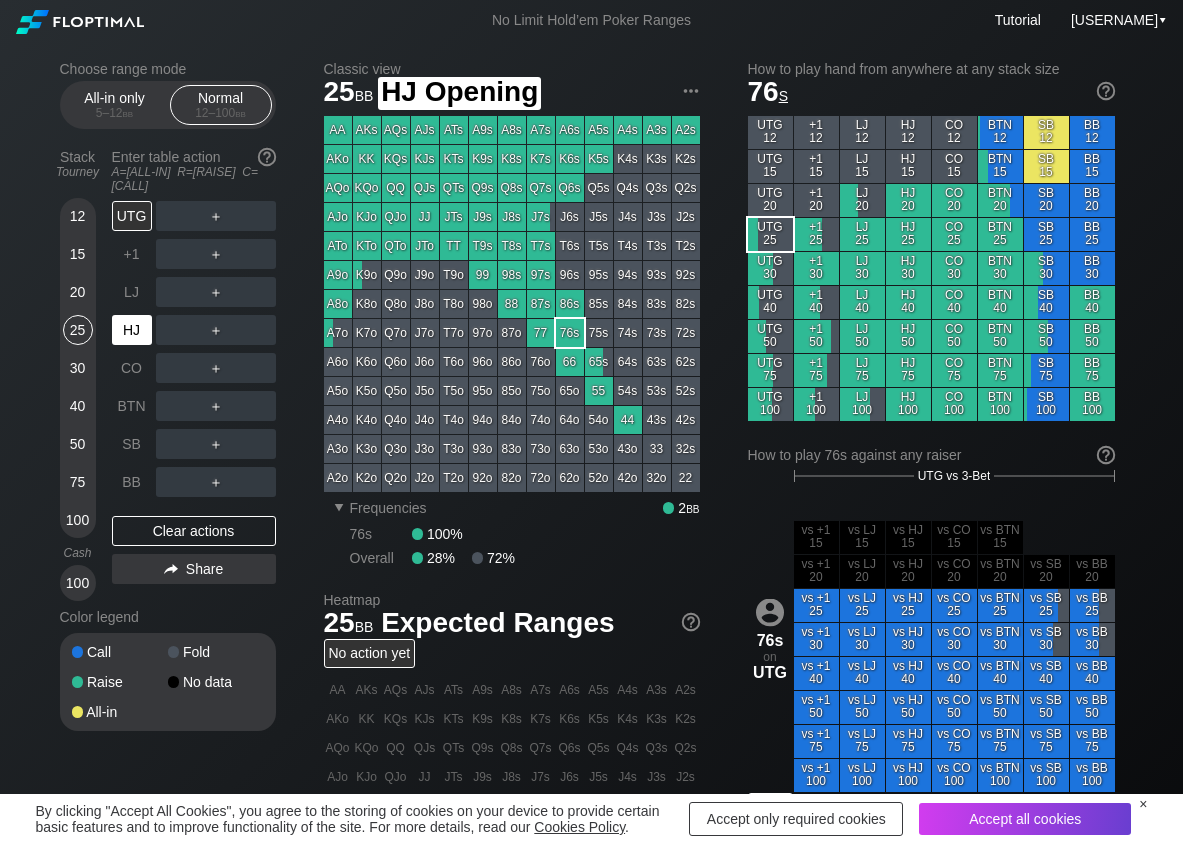 click on "HJ" at bounding box center [132, 330] 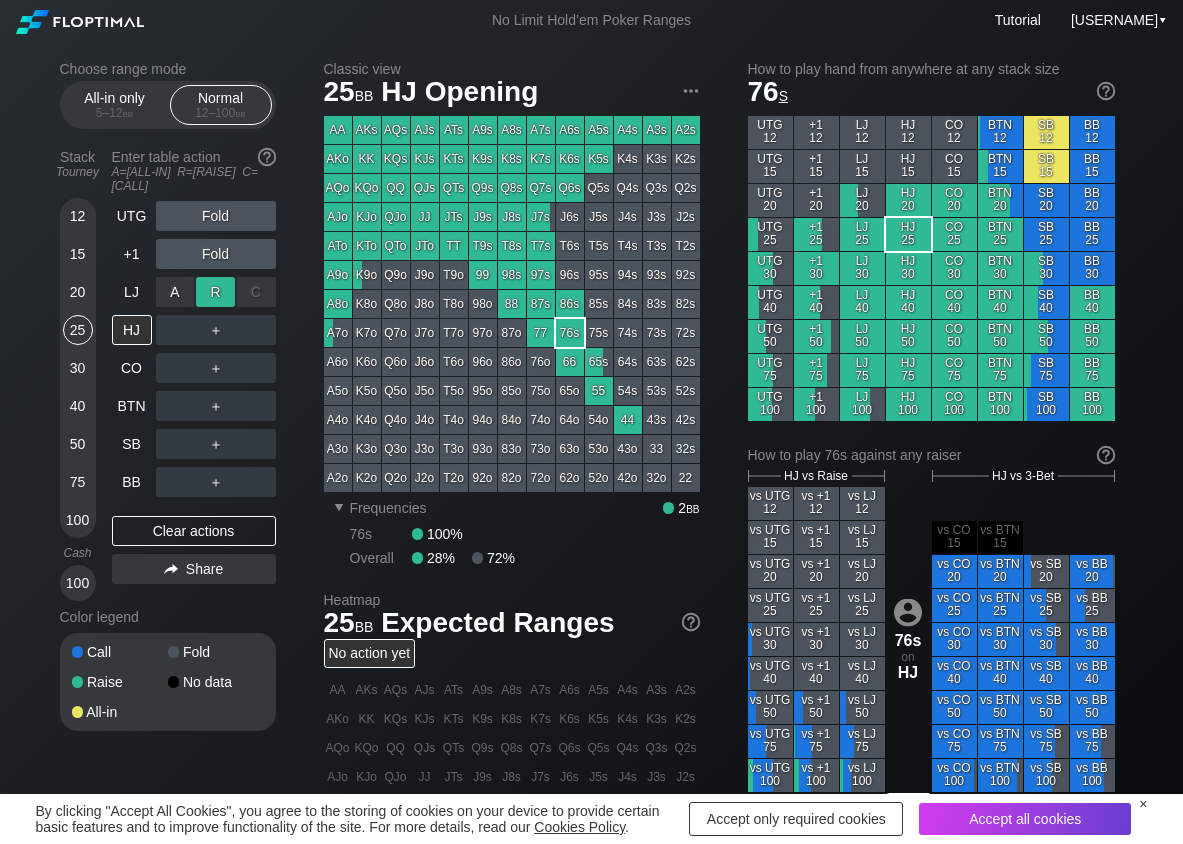 click on "R ✕" at bounding box center (215, 292) 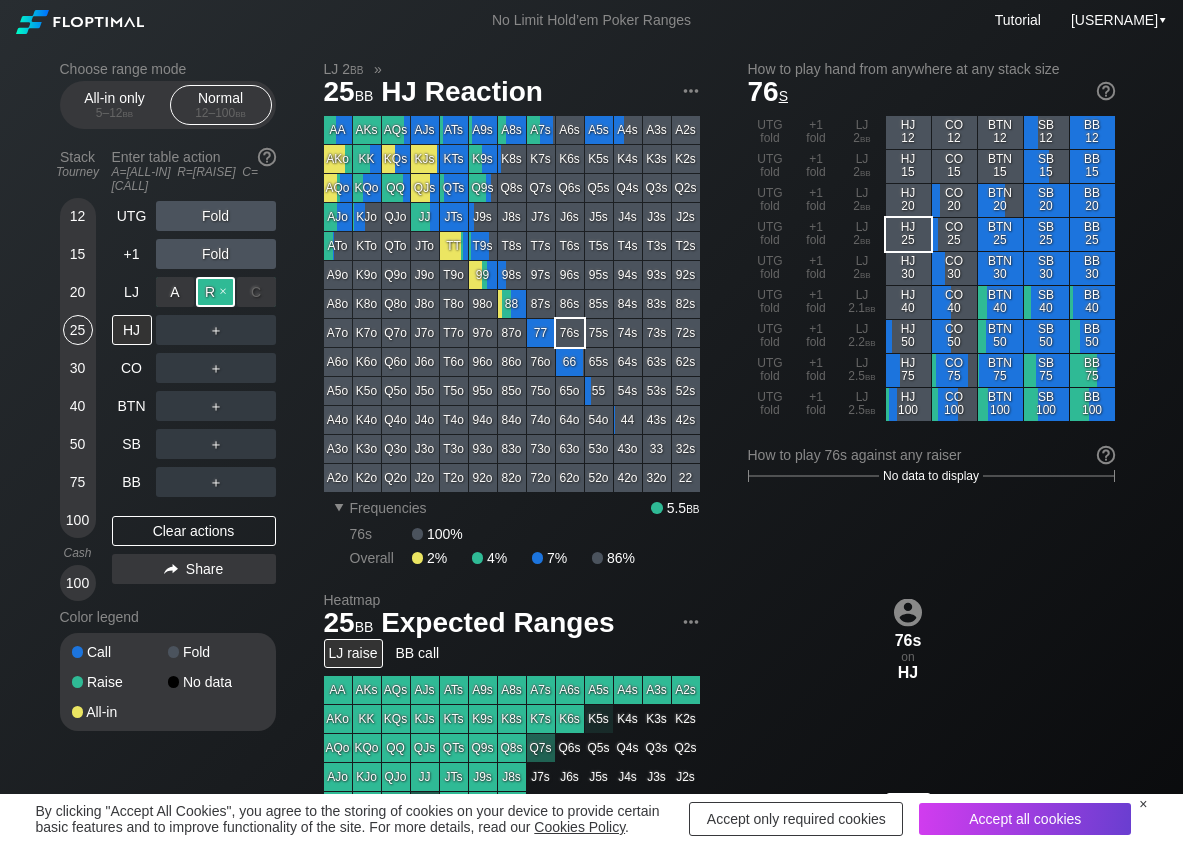 click on "R ✕" at bounding box center [215, 292] 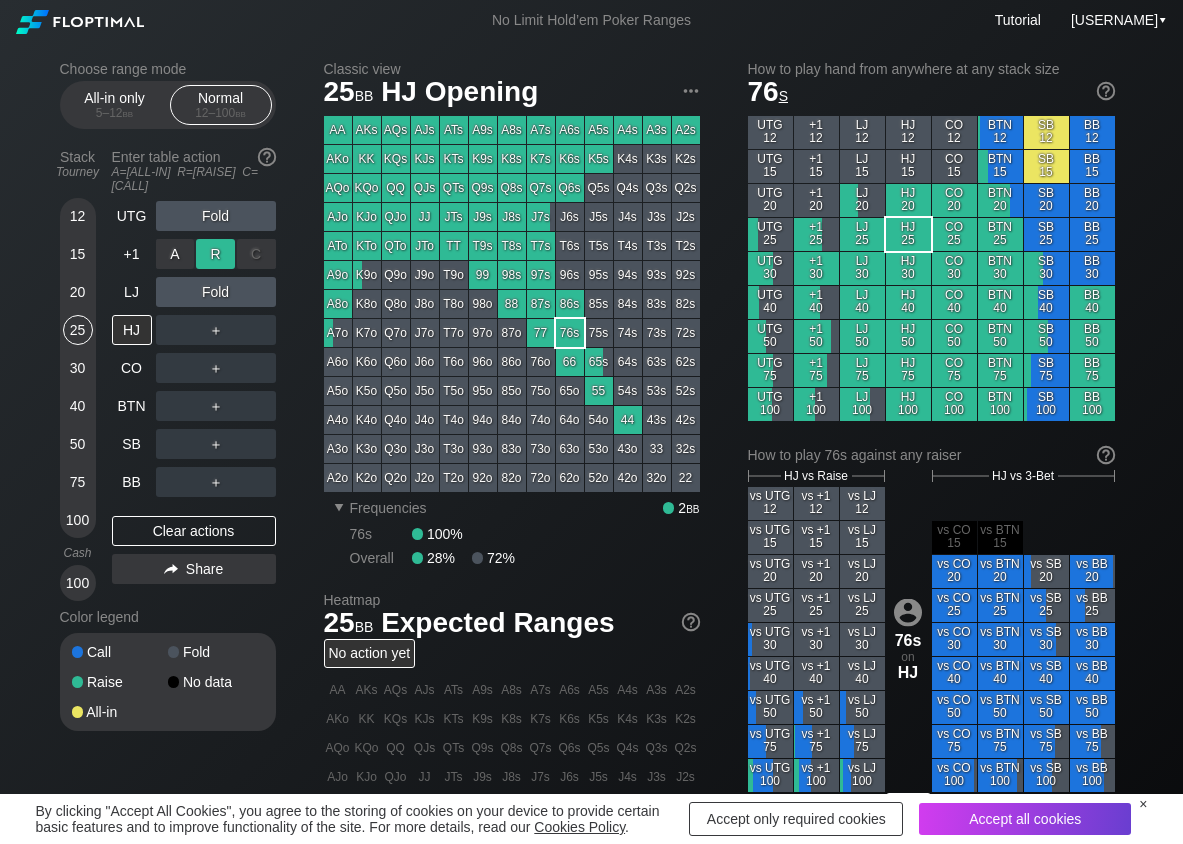 click on "R ✕" at bounding box center [215, 254] 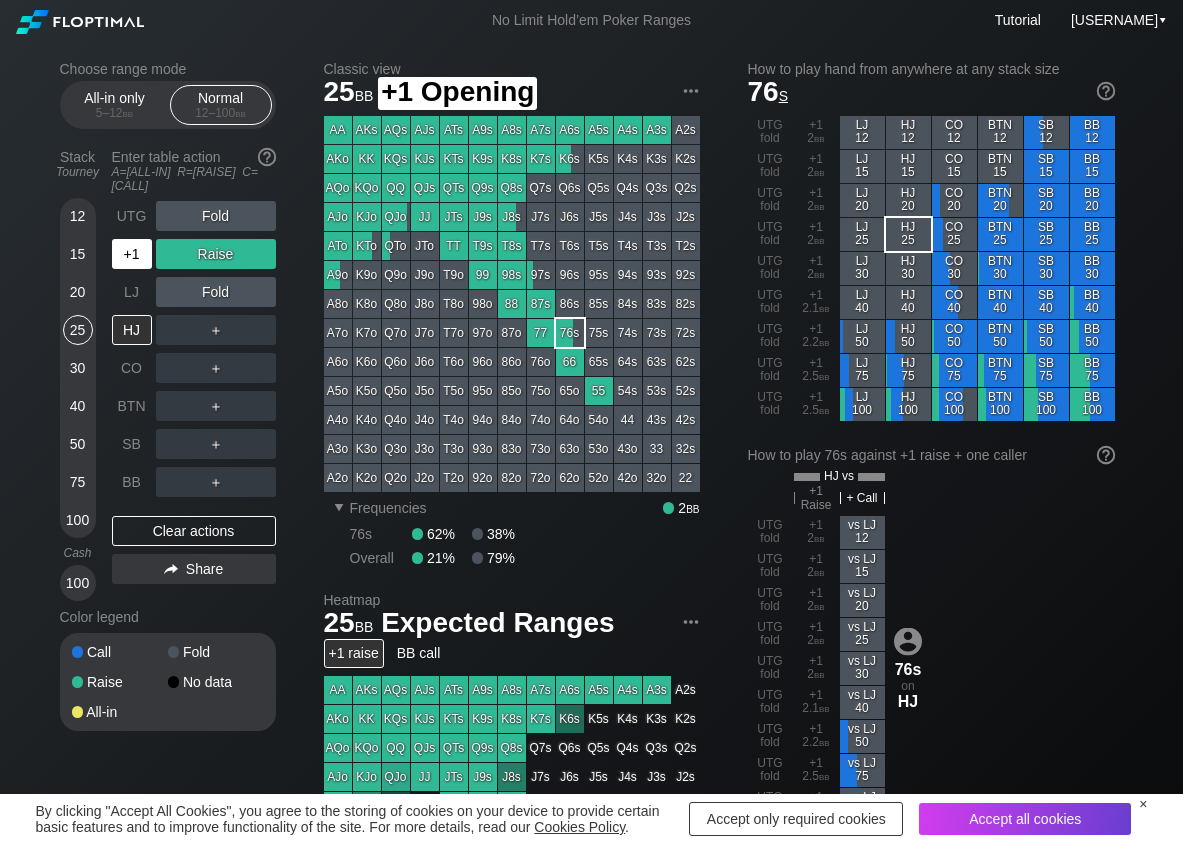 click on "+1" at bounding box center [132, 254] 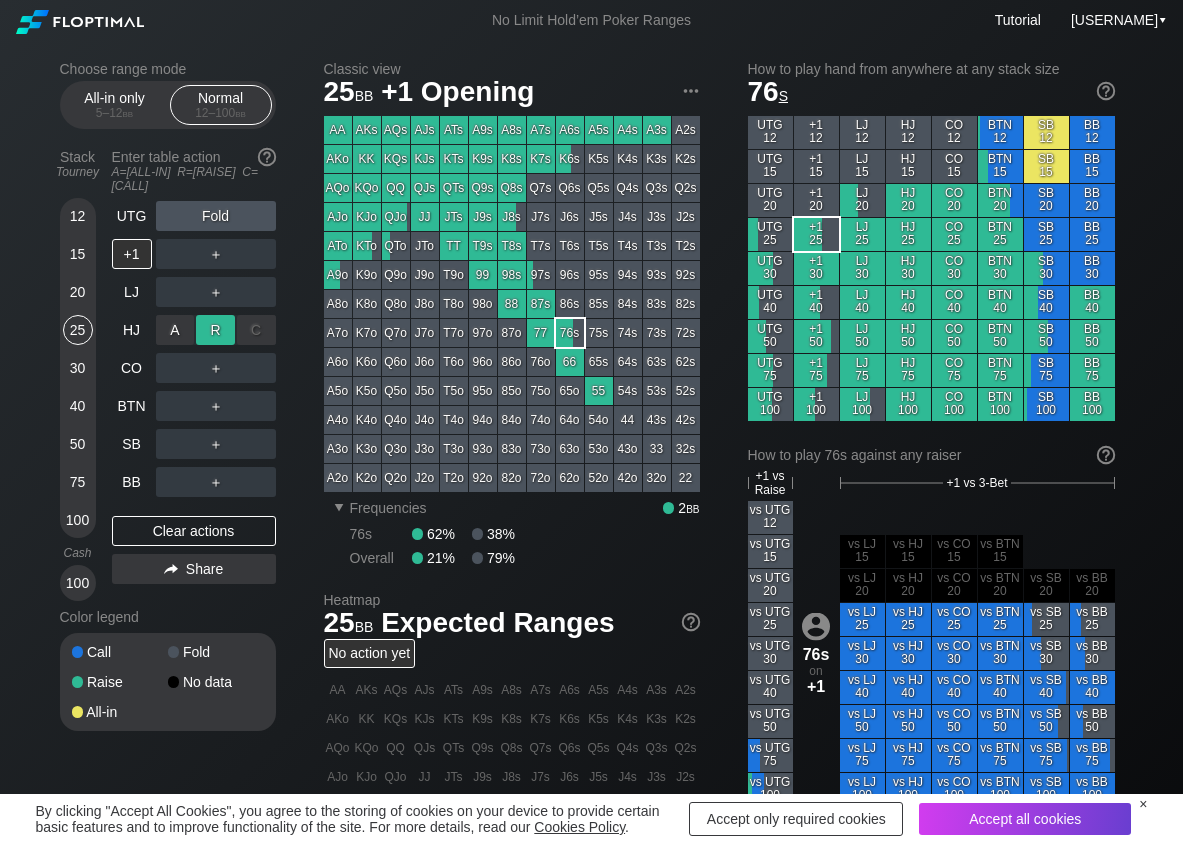 click on "R ✕" at bounding box center (215, 330) 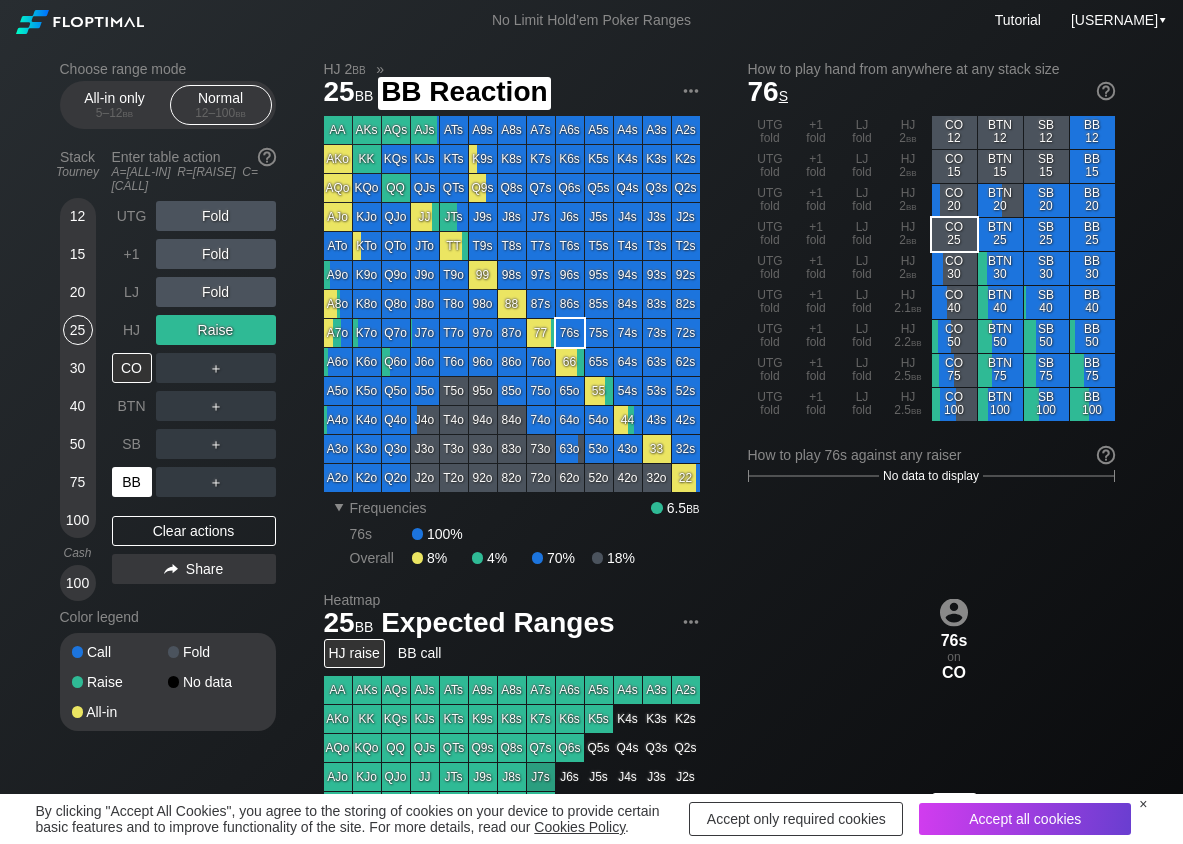click on "BB" at bounding box center [132, 482] 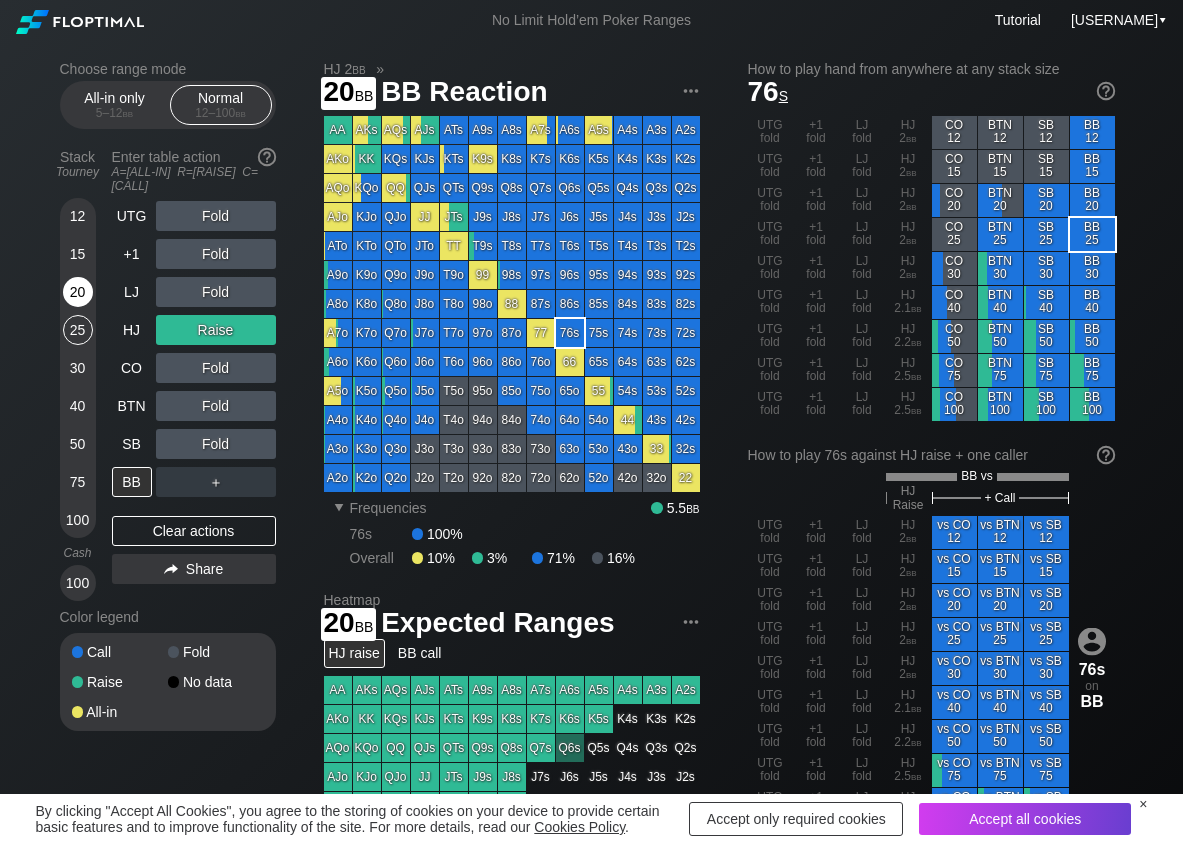 click on "20" at bounding box center [78, 292] 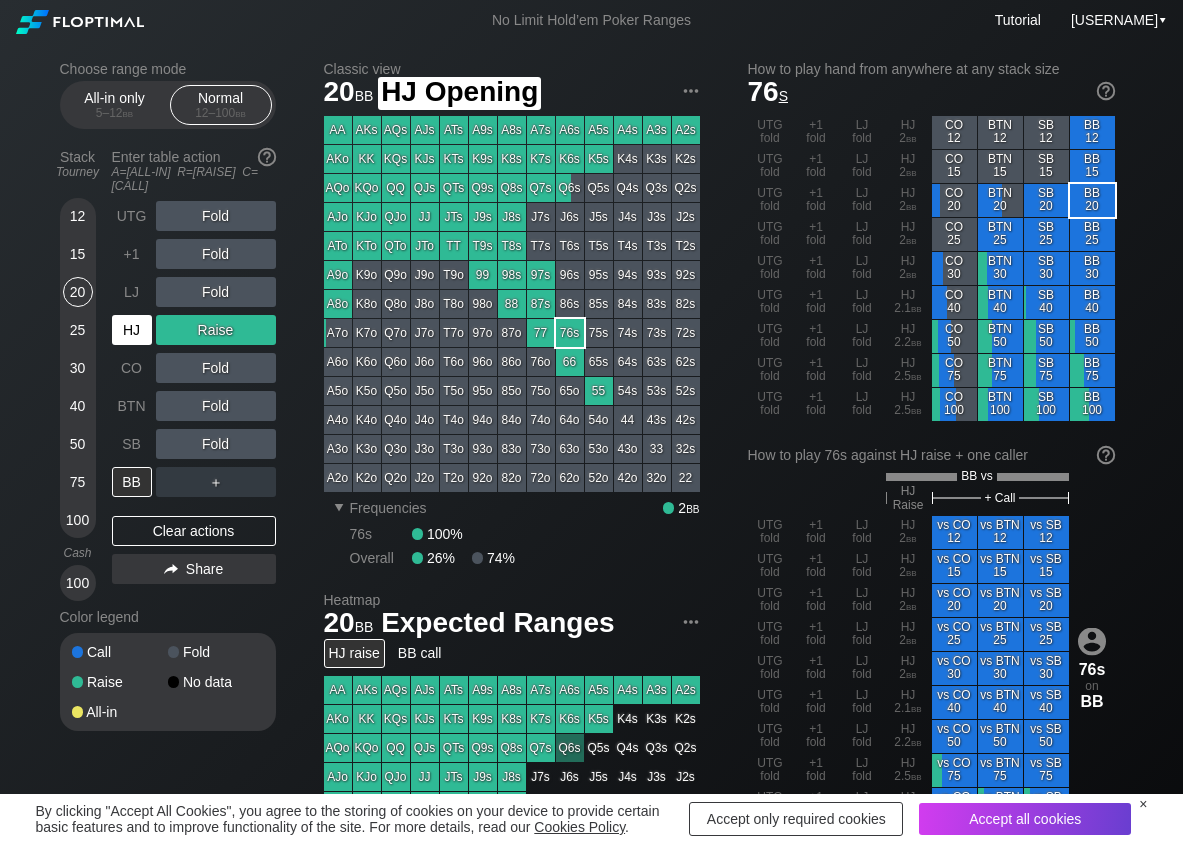 click on "HJ" at bounding box center (132, 330) 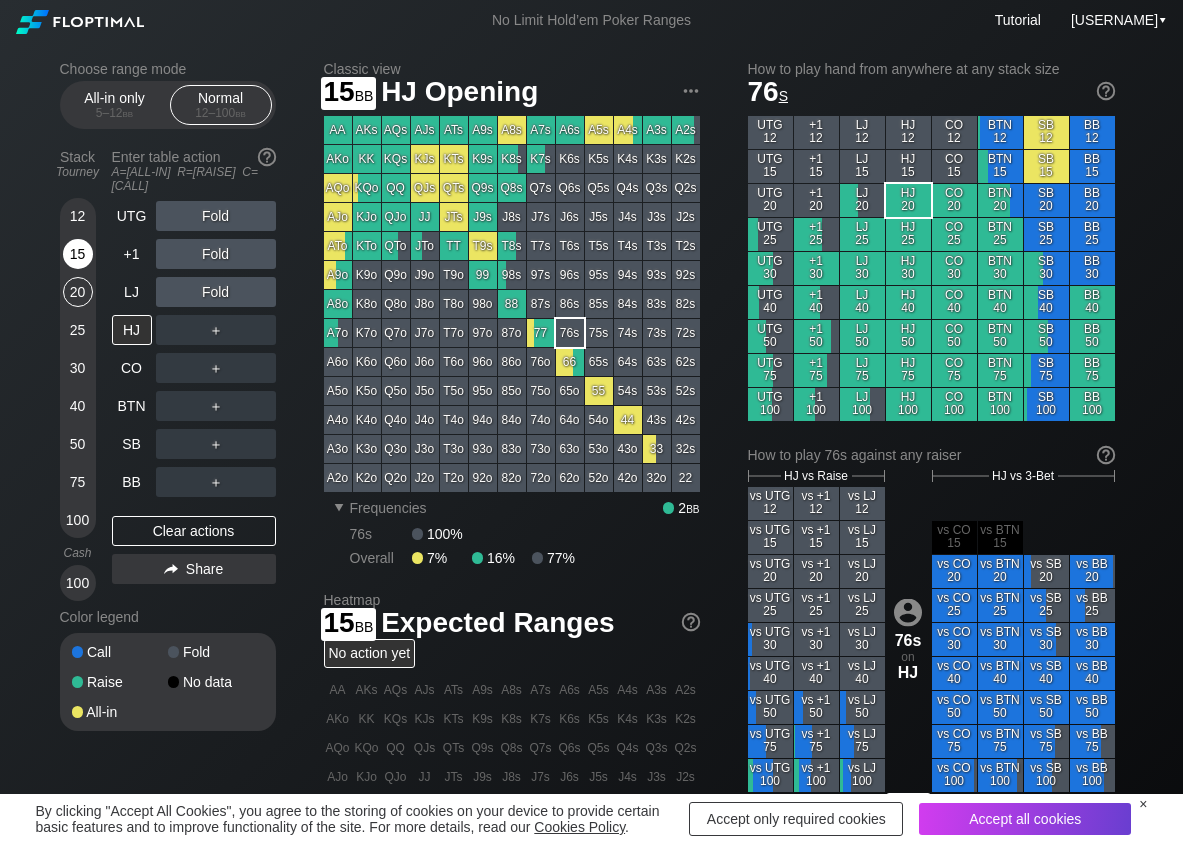 click on "15" at bounding box center (78, 254) 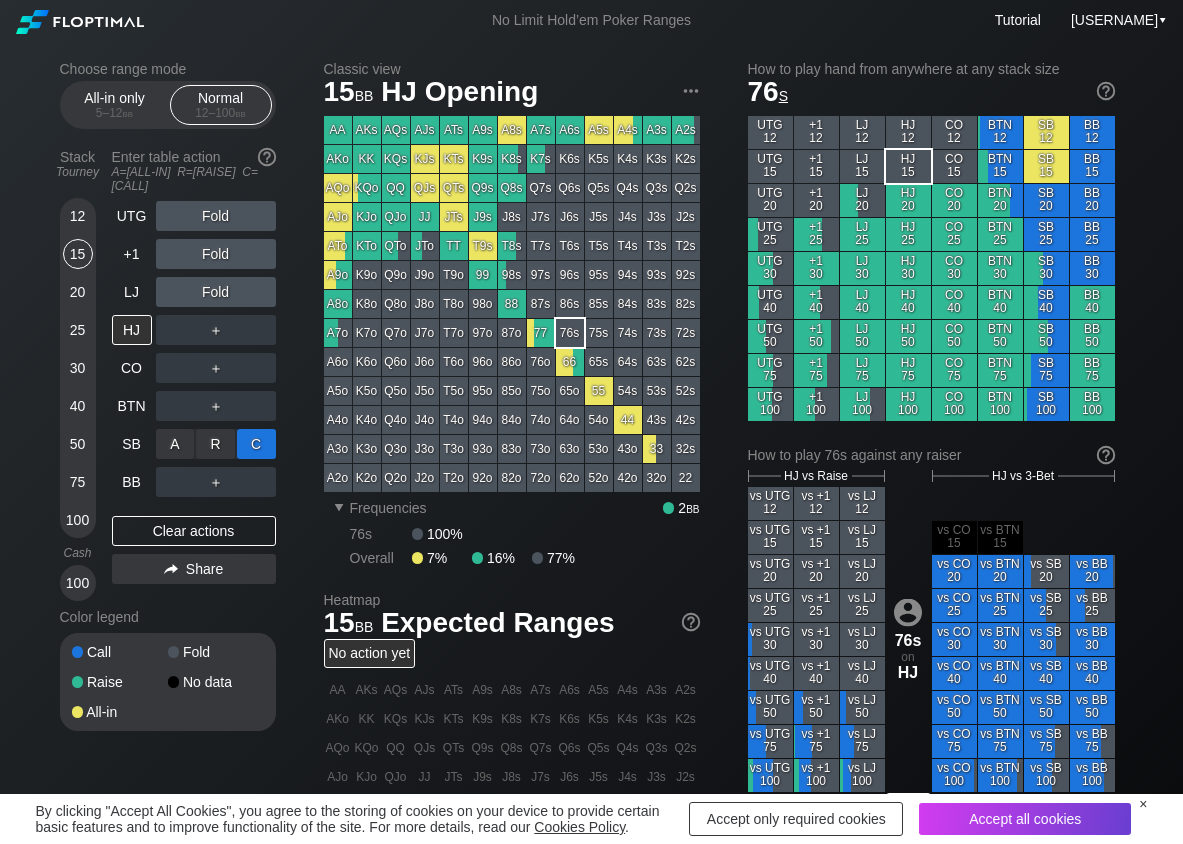 click on "C ✕" at bounding box center [256, 444] 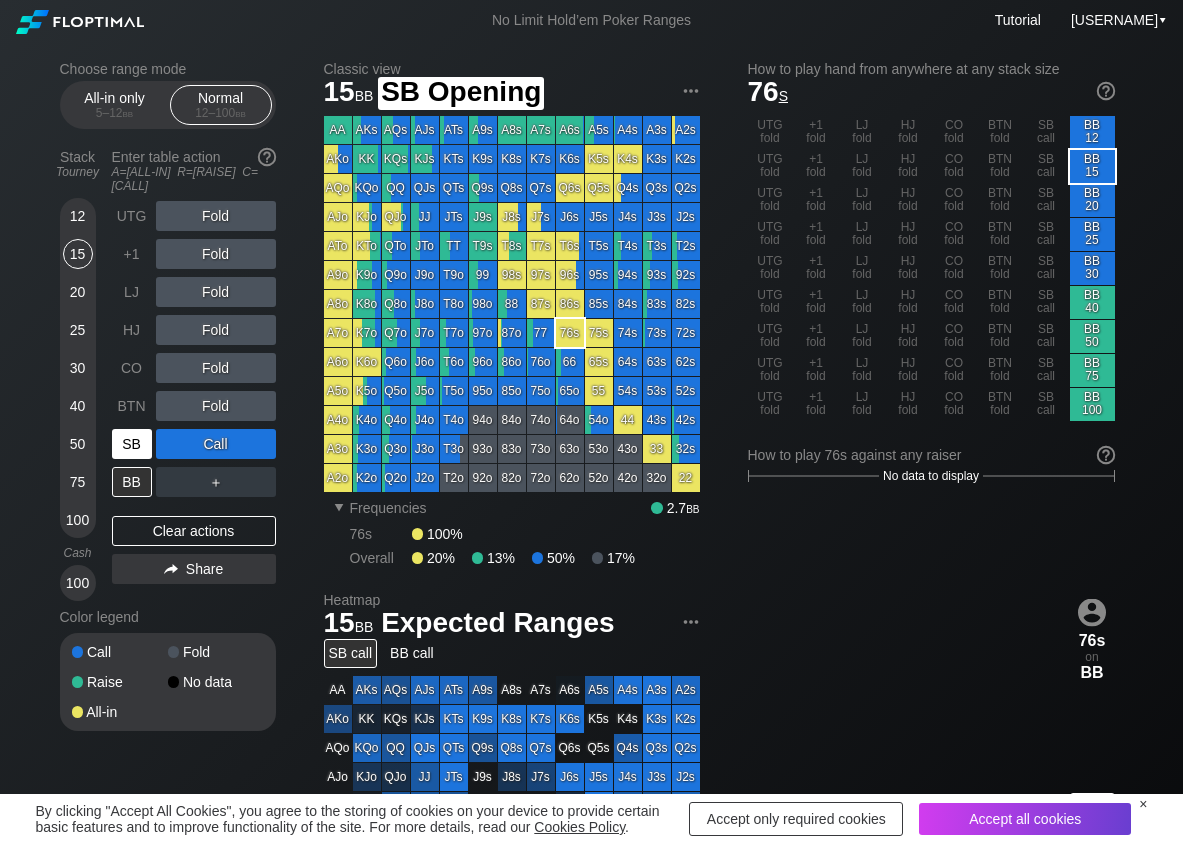 click on "SB" at bounding box center [132, 444] 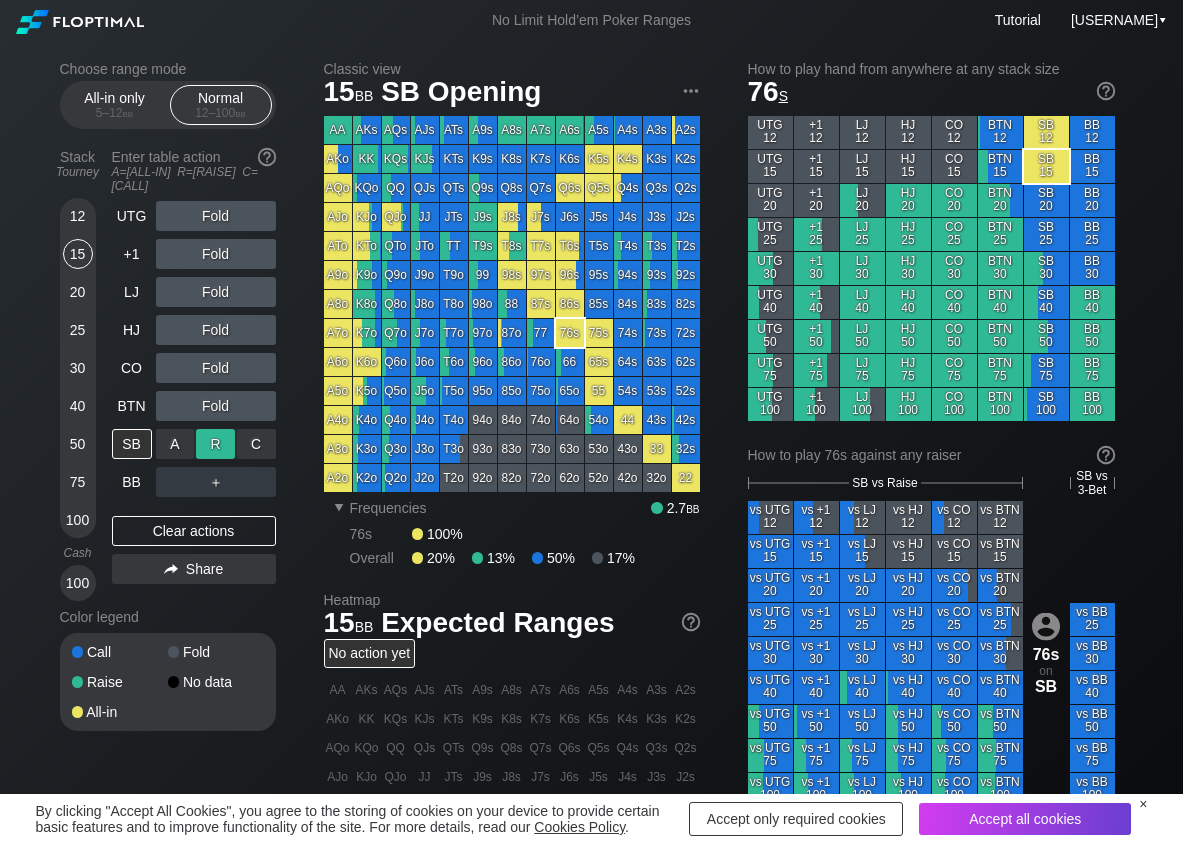 click on "R ✕" at bounding box center [215, 444] 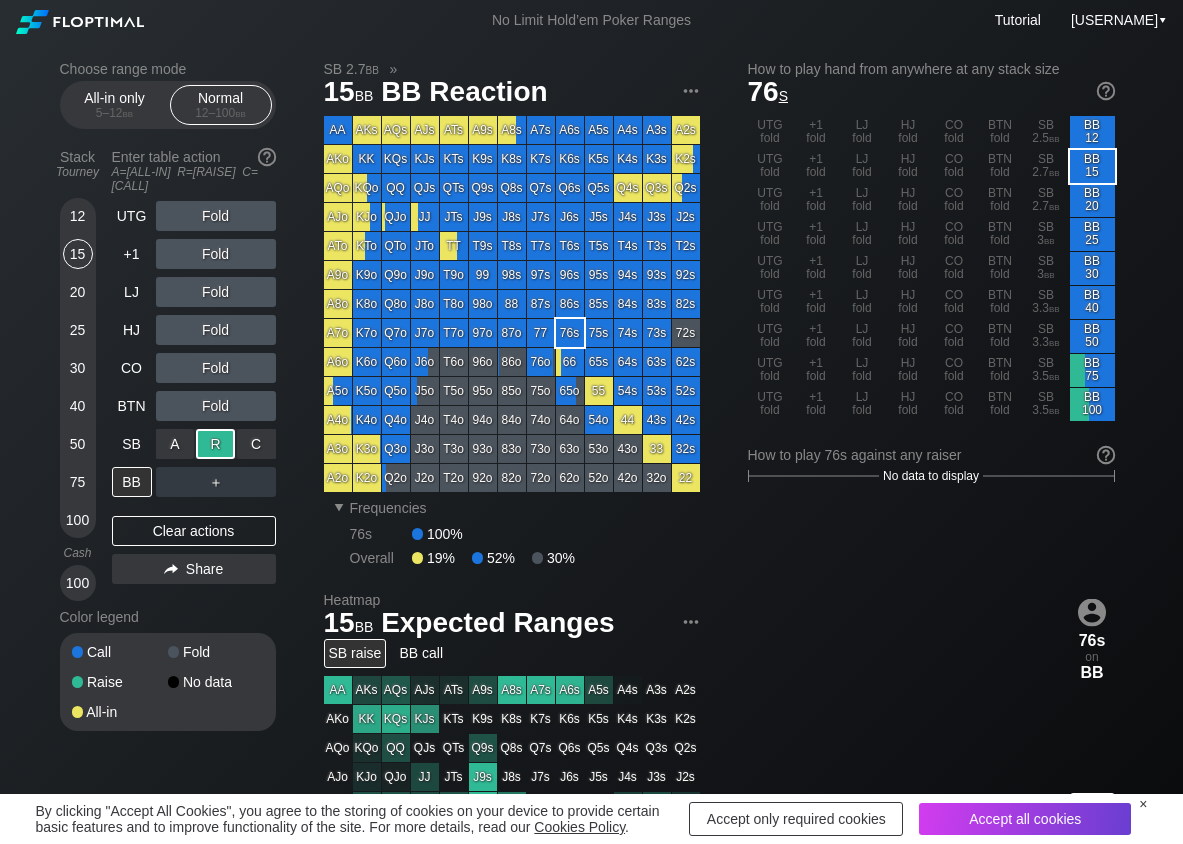 click on "R ✕" at bounding box center [215, 444] 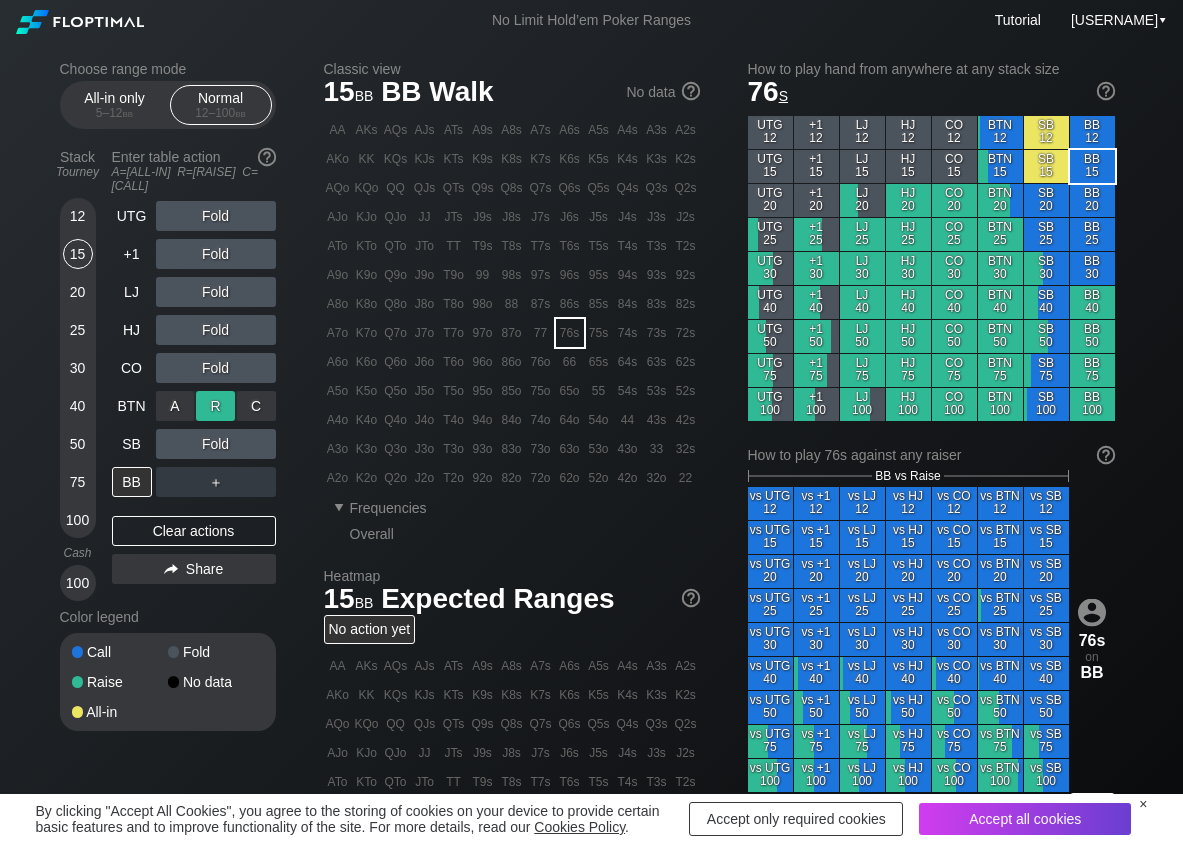 click on "R ✕" at bounding box center [215, 406] 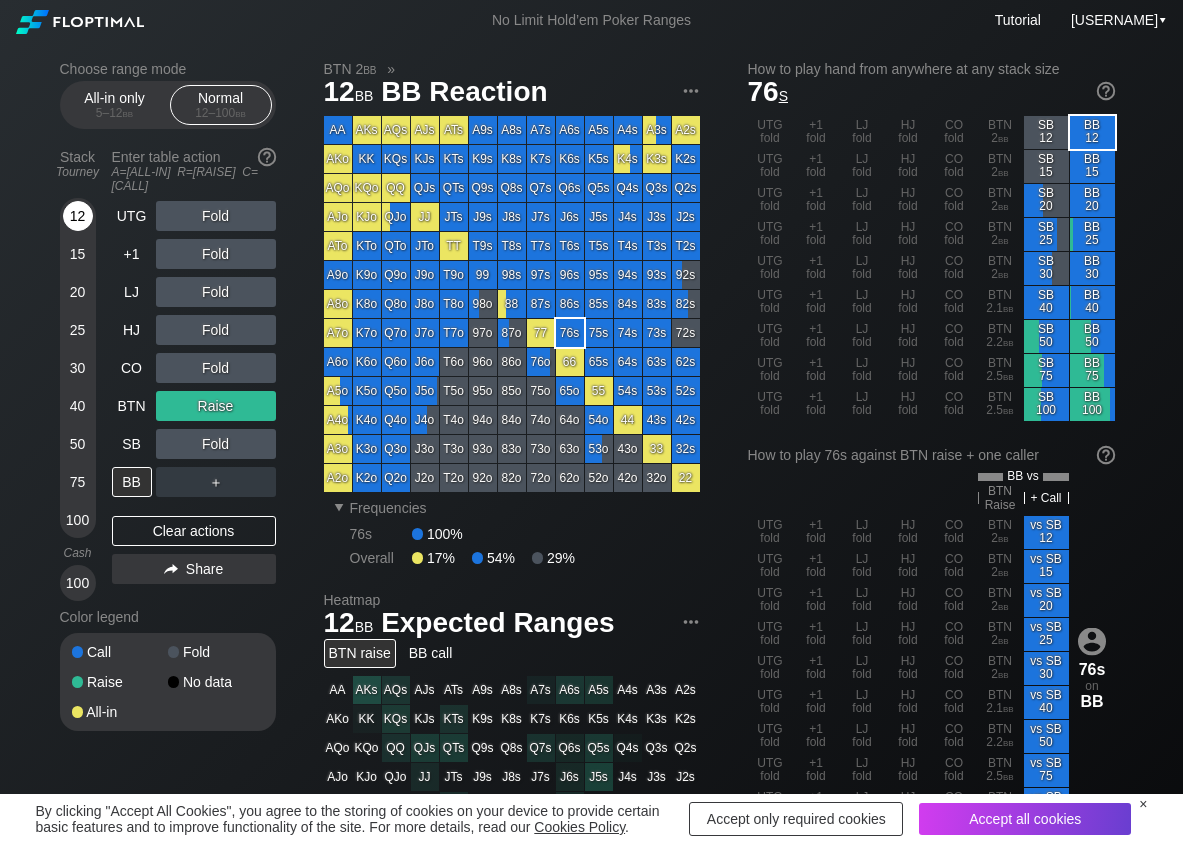 click on "12" at bounding box center [78, 216] 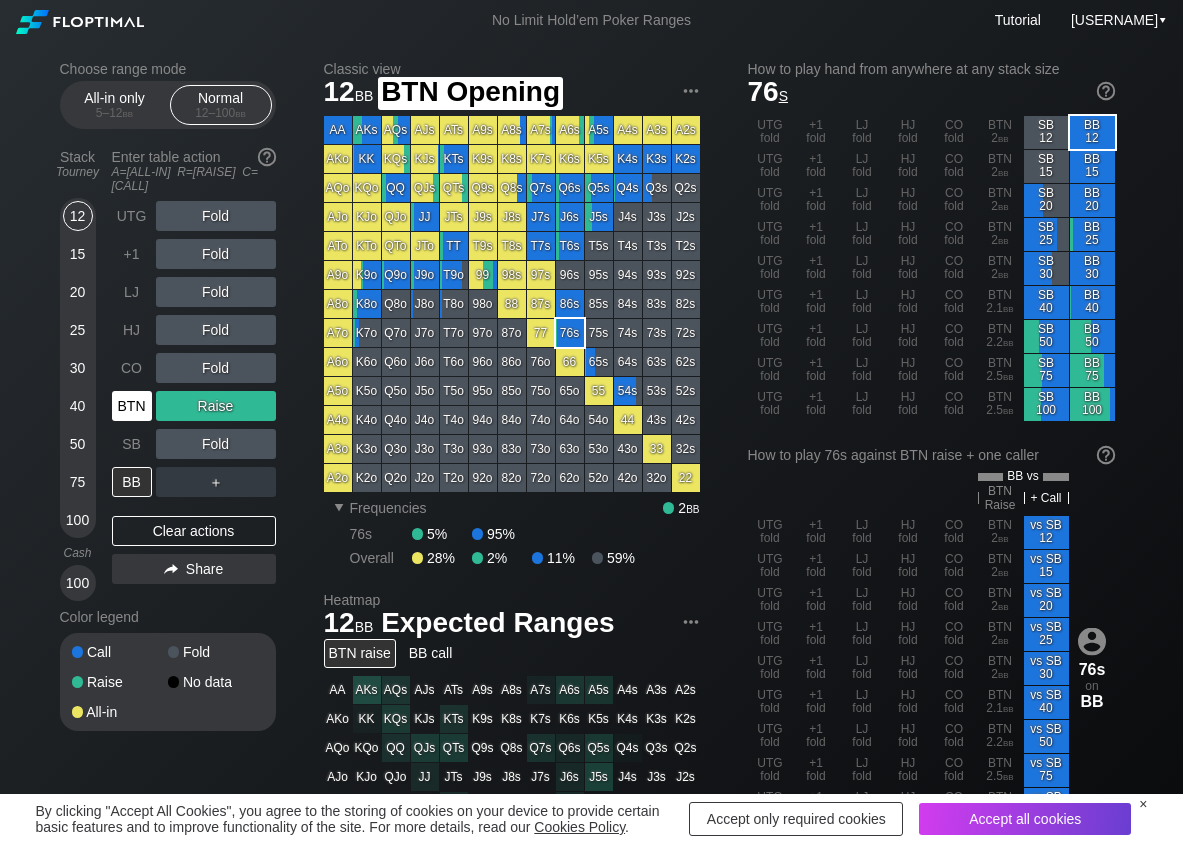 click on "BTN" at bounding box center (132, 406) 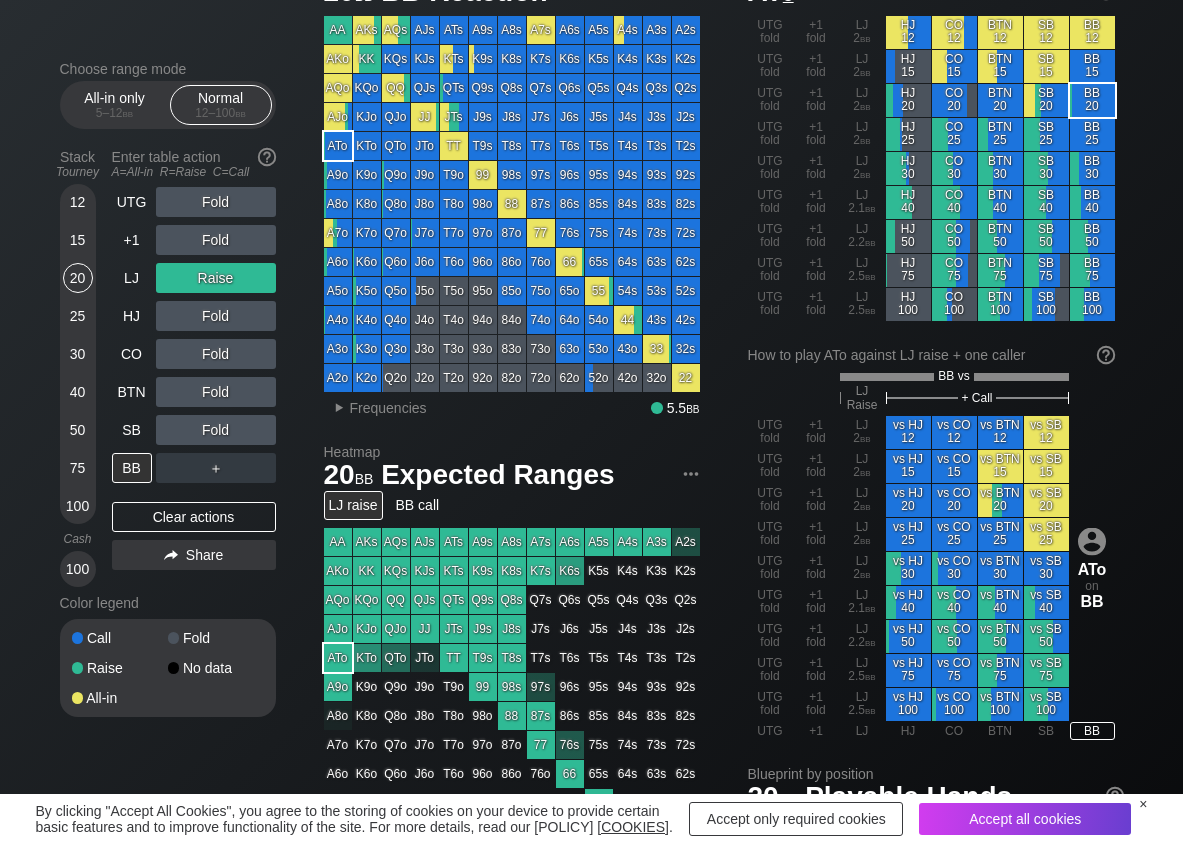 scroll, scrollTop: 100, scrollLeft: 0, axis: vertical 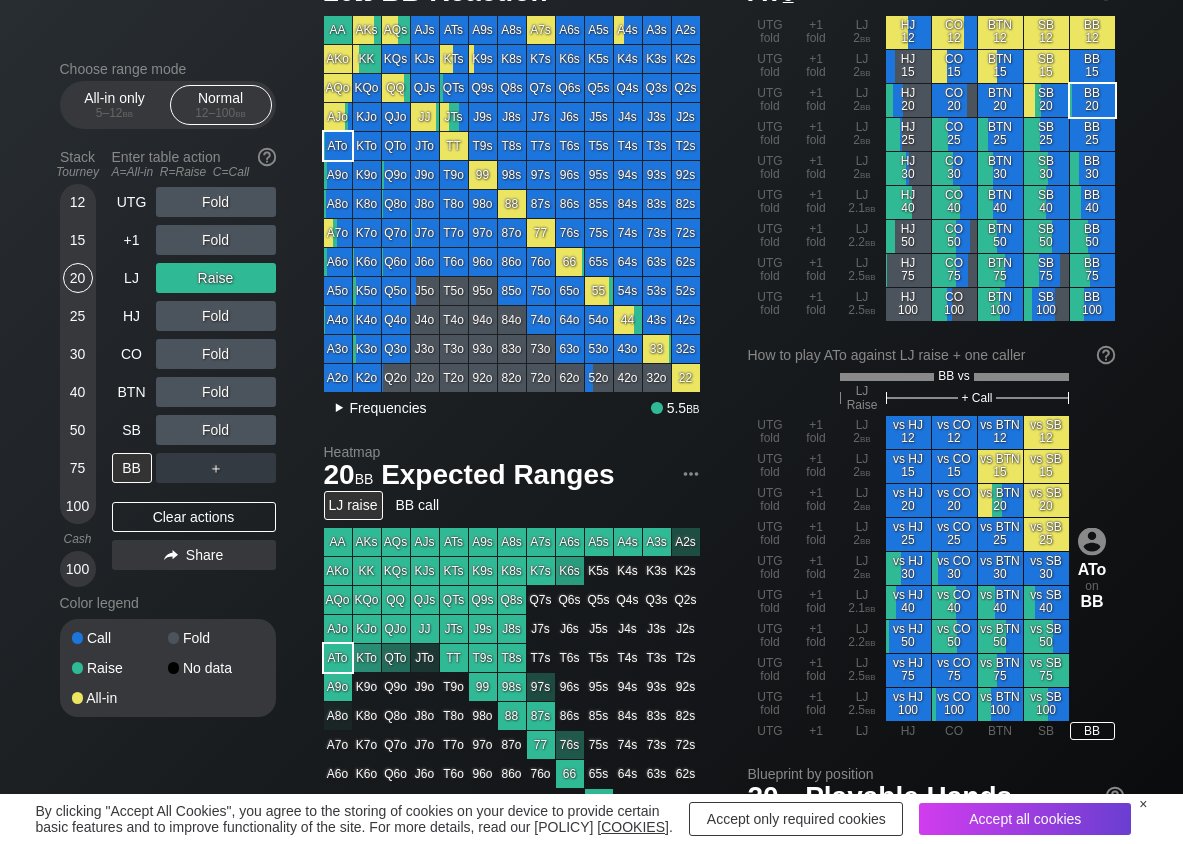 click on "Frequencies" at bounding box center (388, 408) 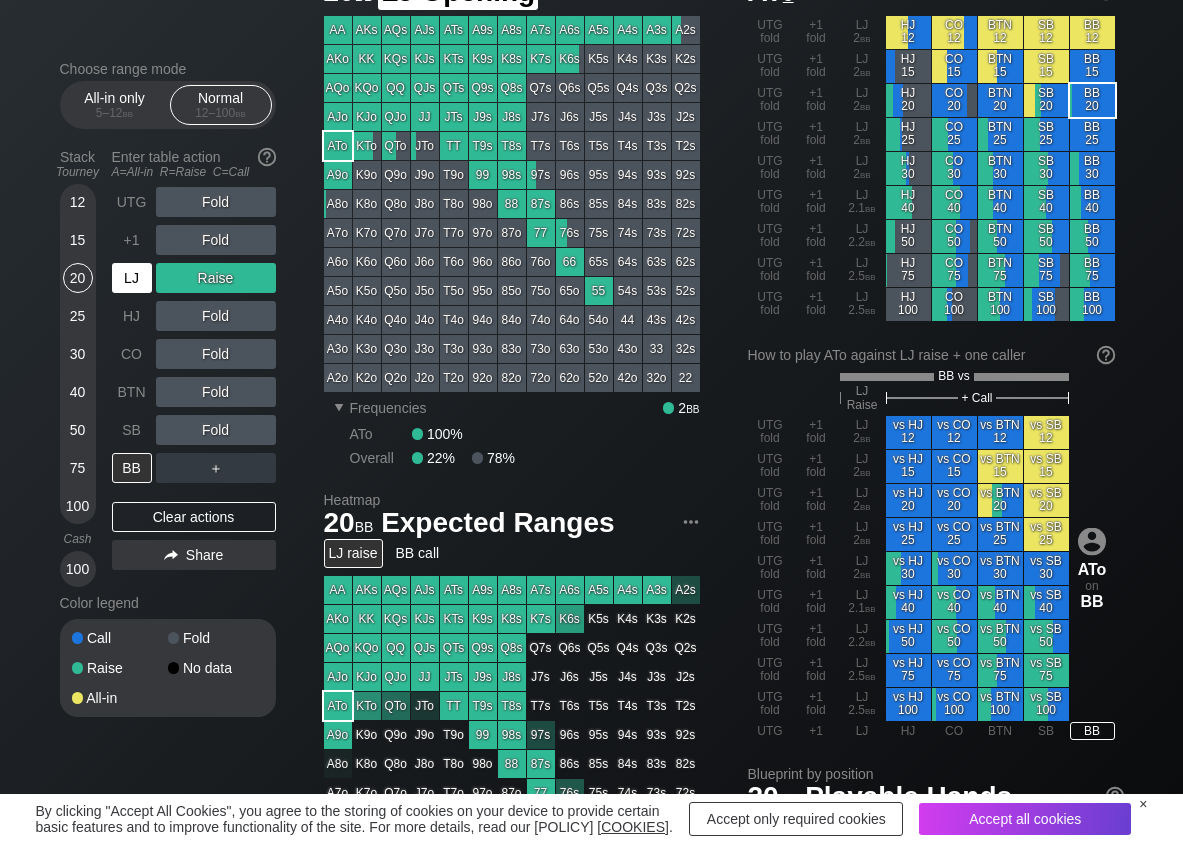 click on "LJ" at bounding box center [132, 278] 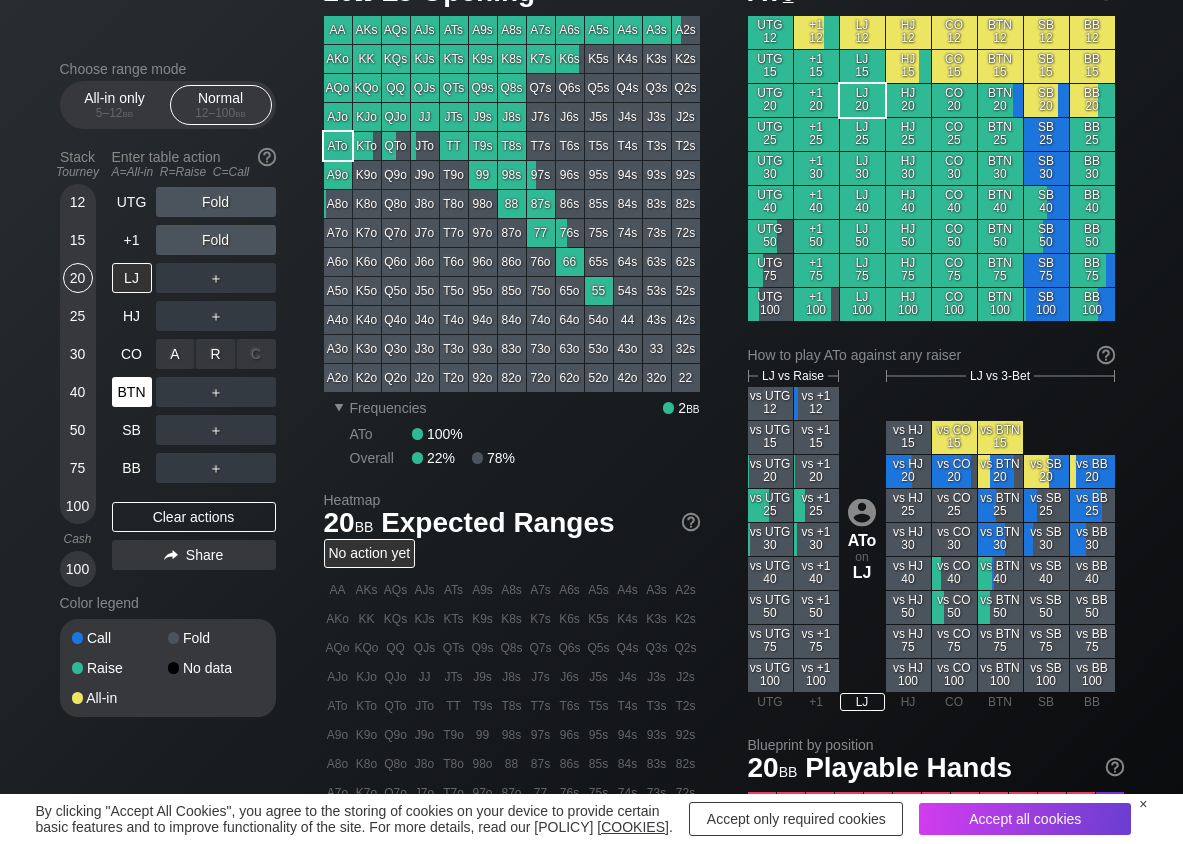 click on "R ✕" at bounding box center [215, 354] 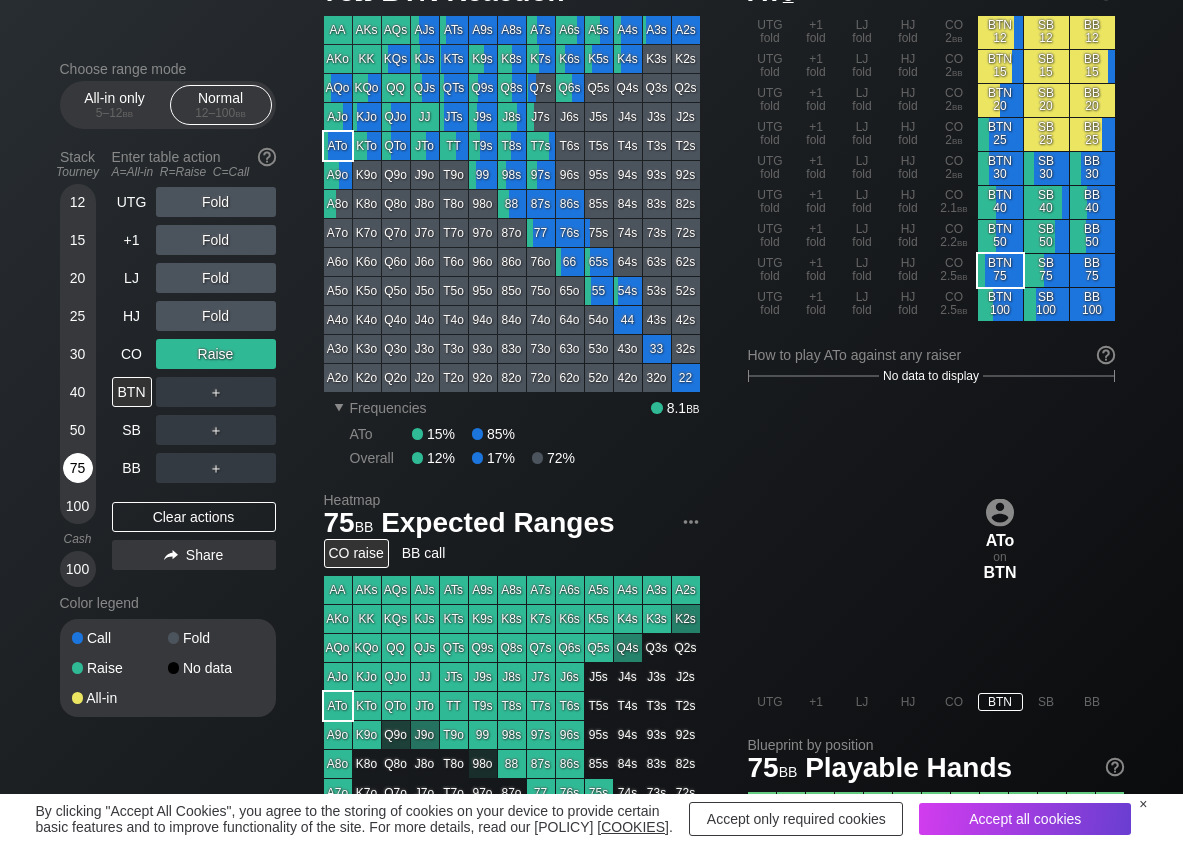 click on "75" at bounding box center [78, 468] 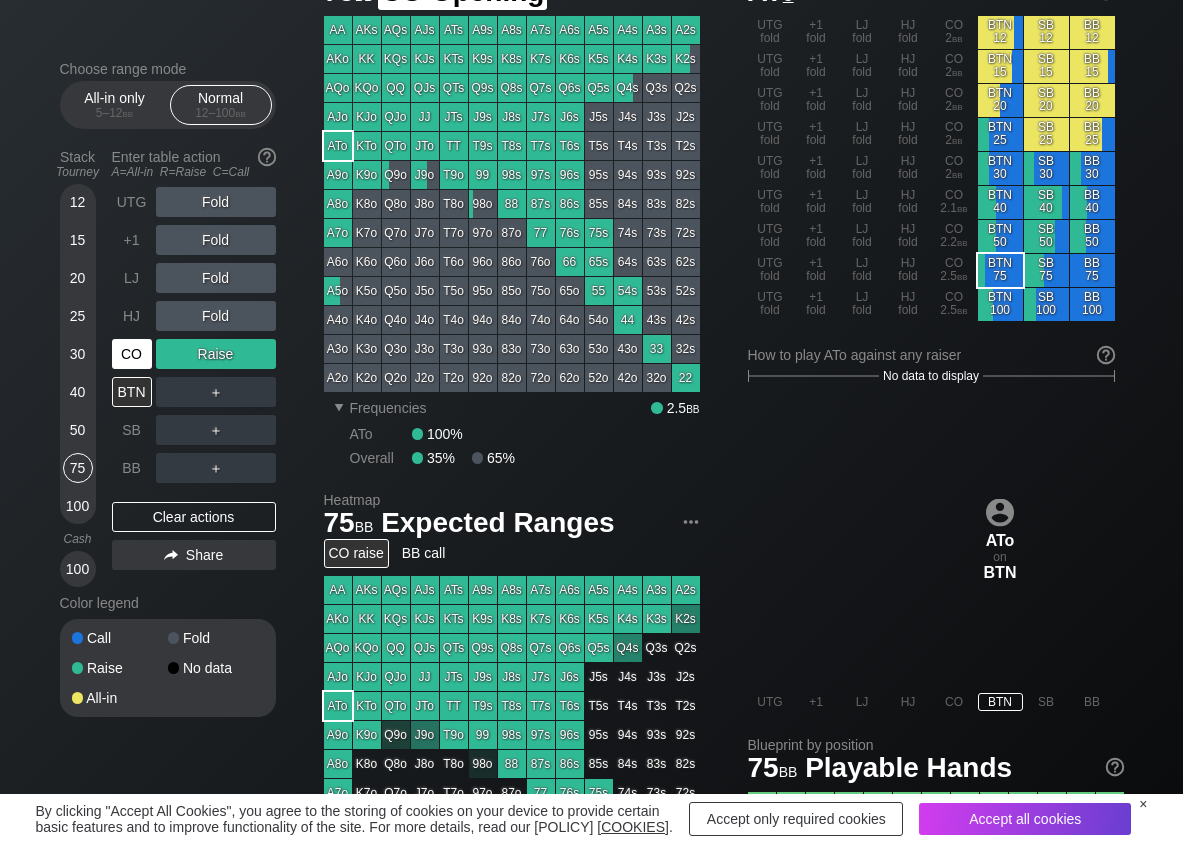 click on "CO" at bounding box center [132, 354] 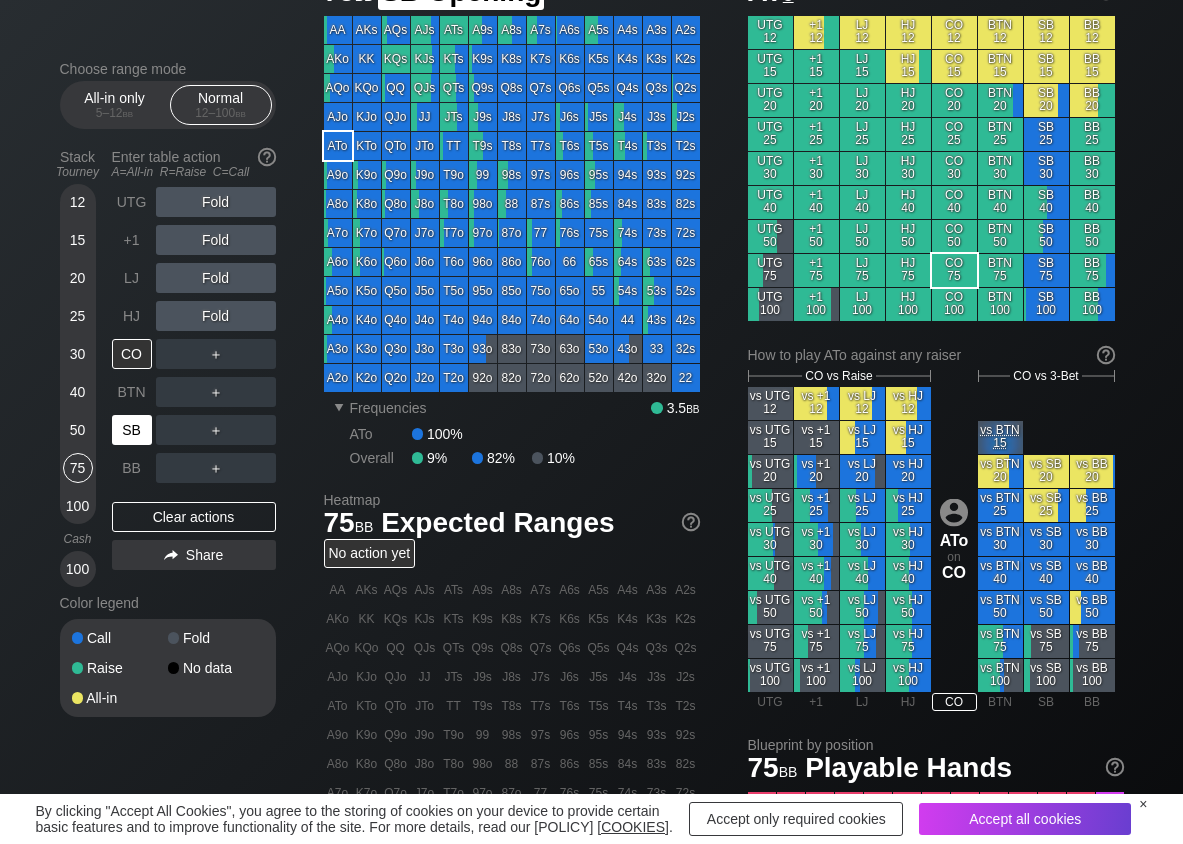 click on "SB" at bounding box center [132, 430] 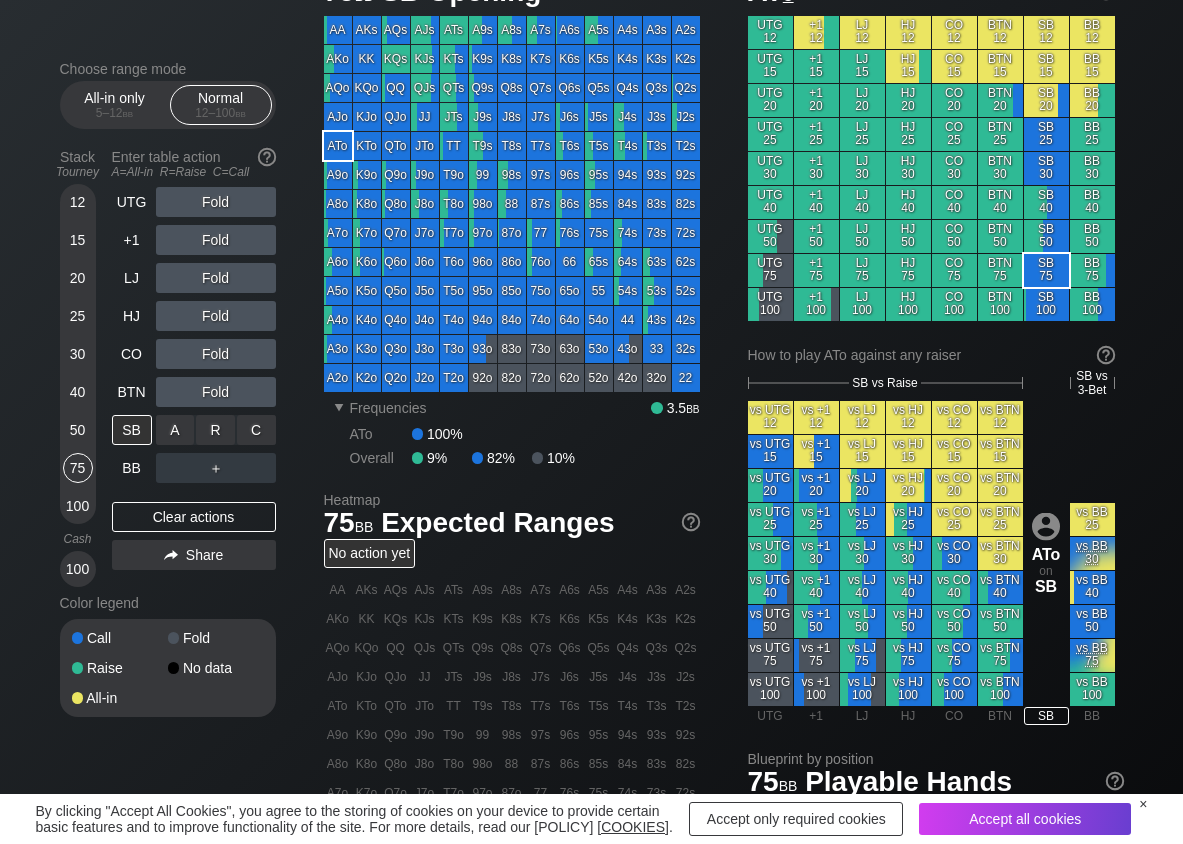 click on "C ✕" at bounding box center [256, 430] 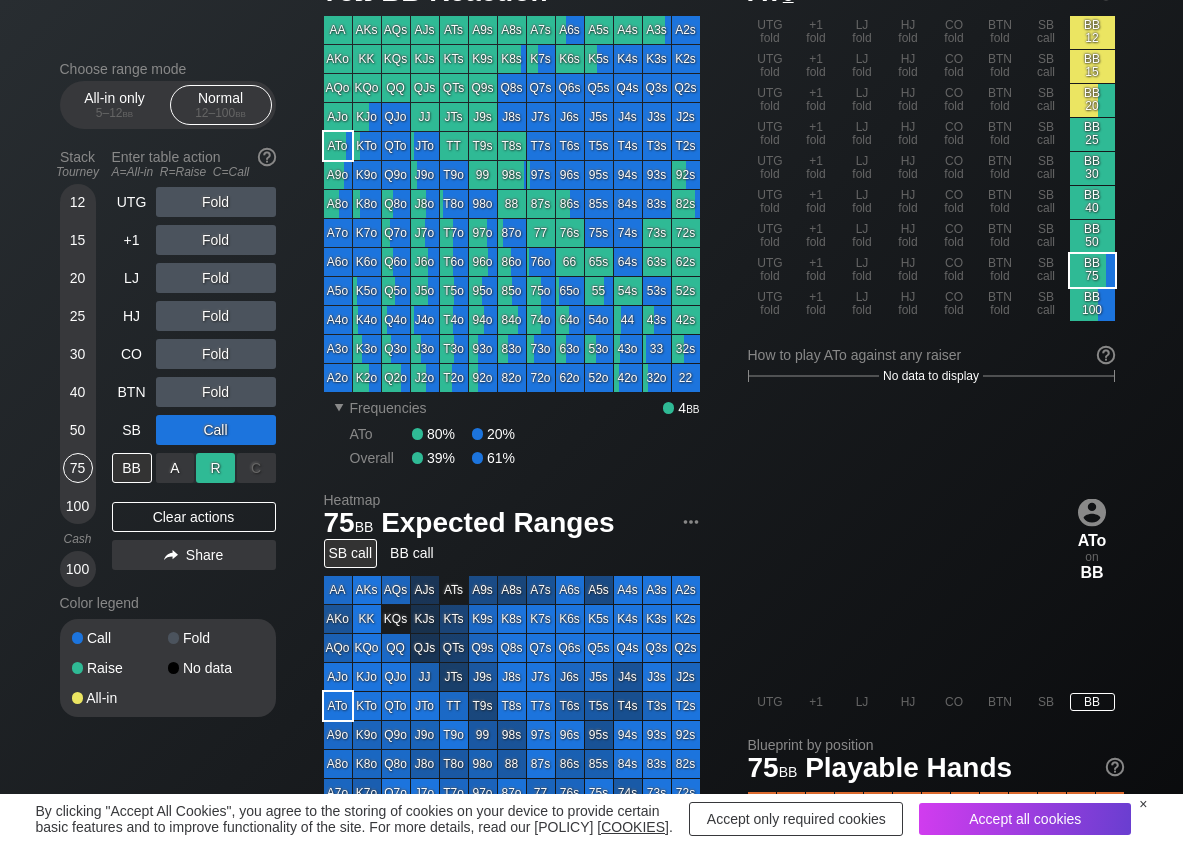 click on "R ✕" at bounding box center (215, 468) 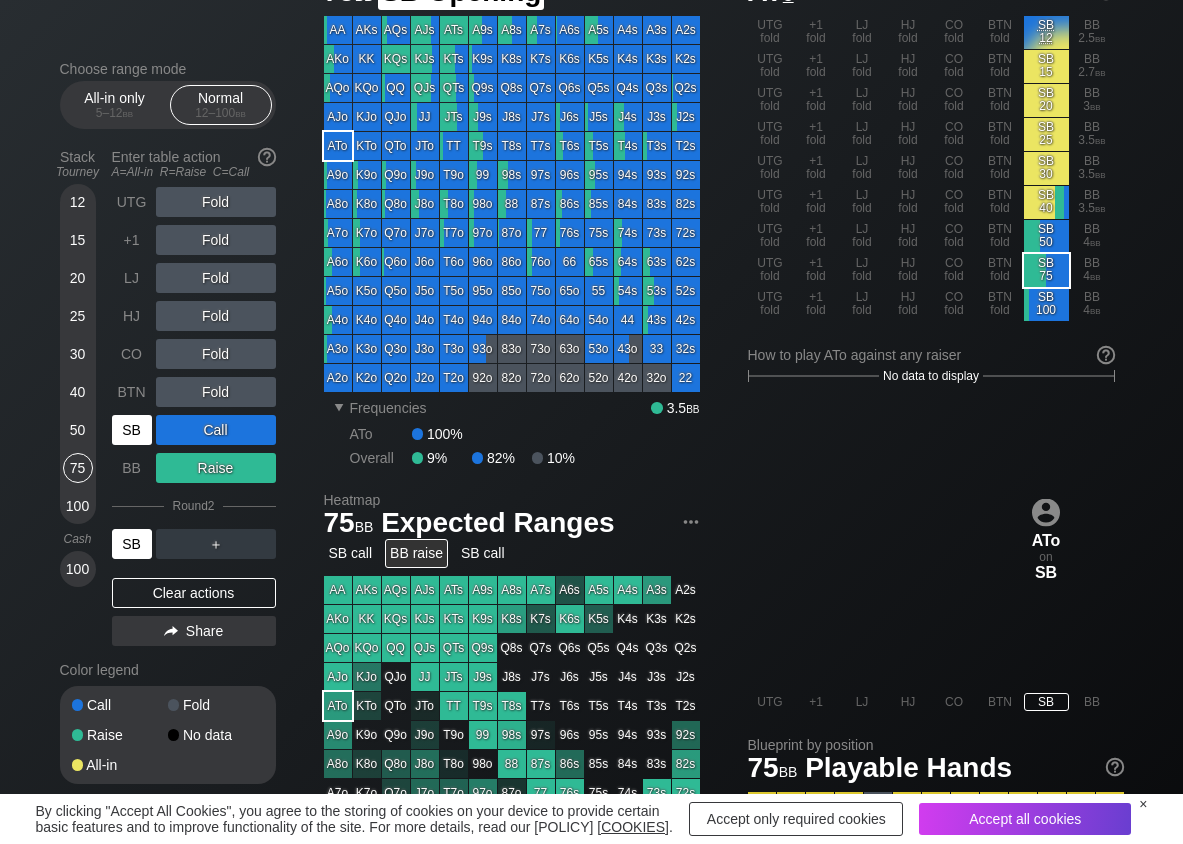 click on "SB" at bounding box center [132, 430] 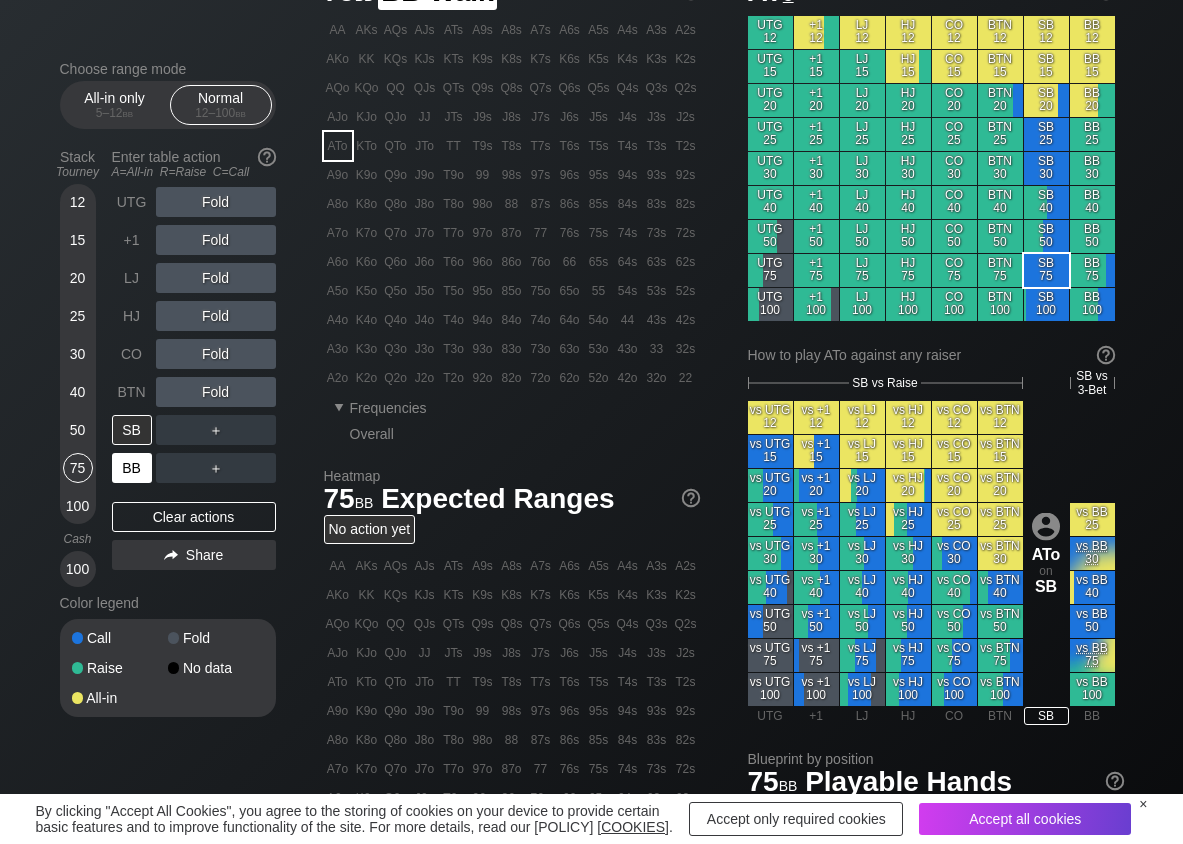 click on "BB" at bounding box center (132, 468) 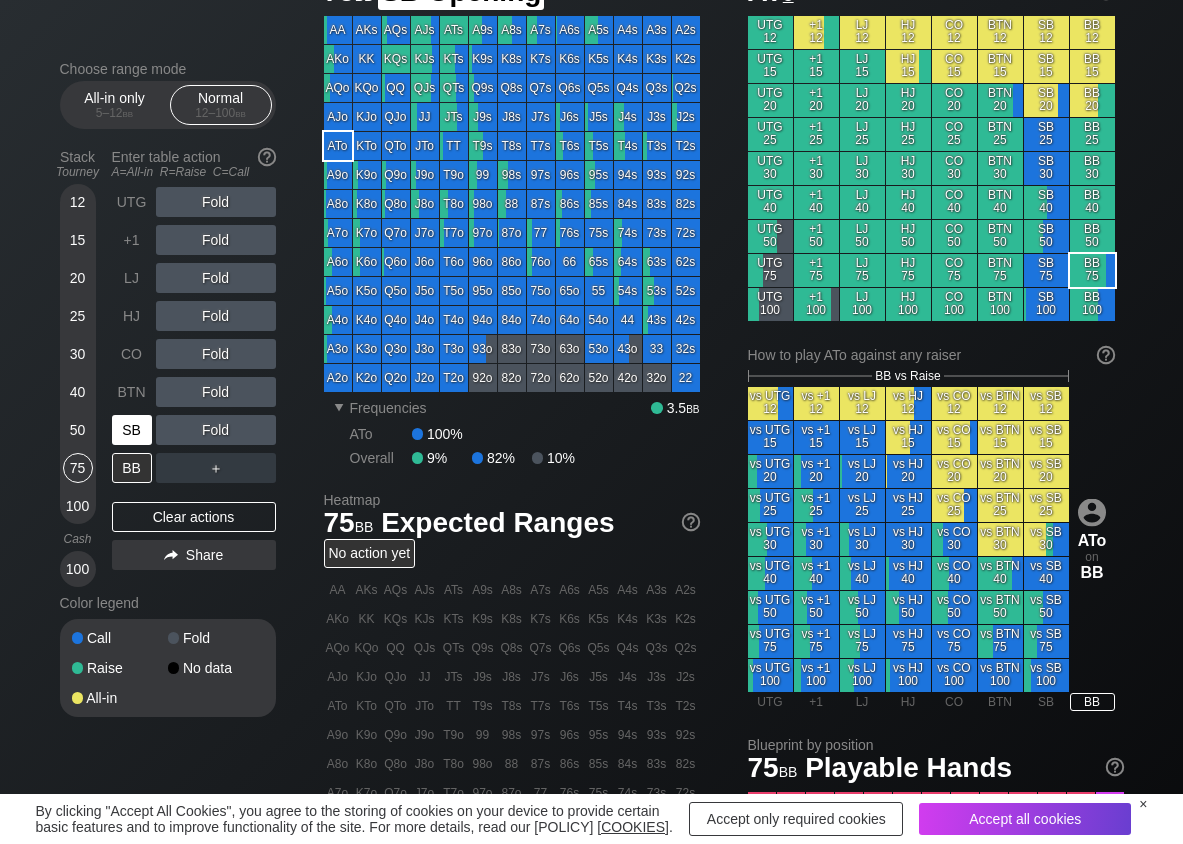 click on "SB" at bounding box center [132, 430] 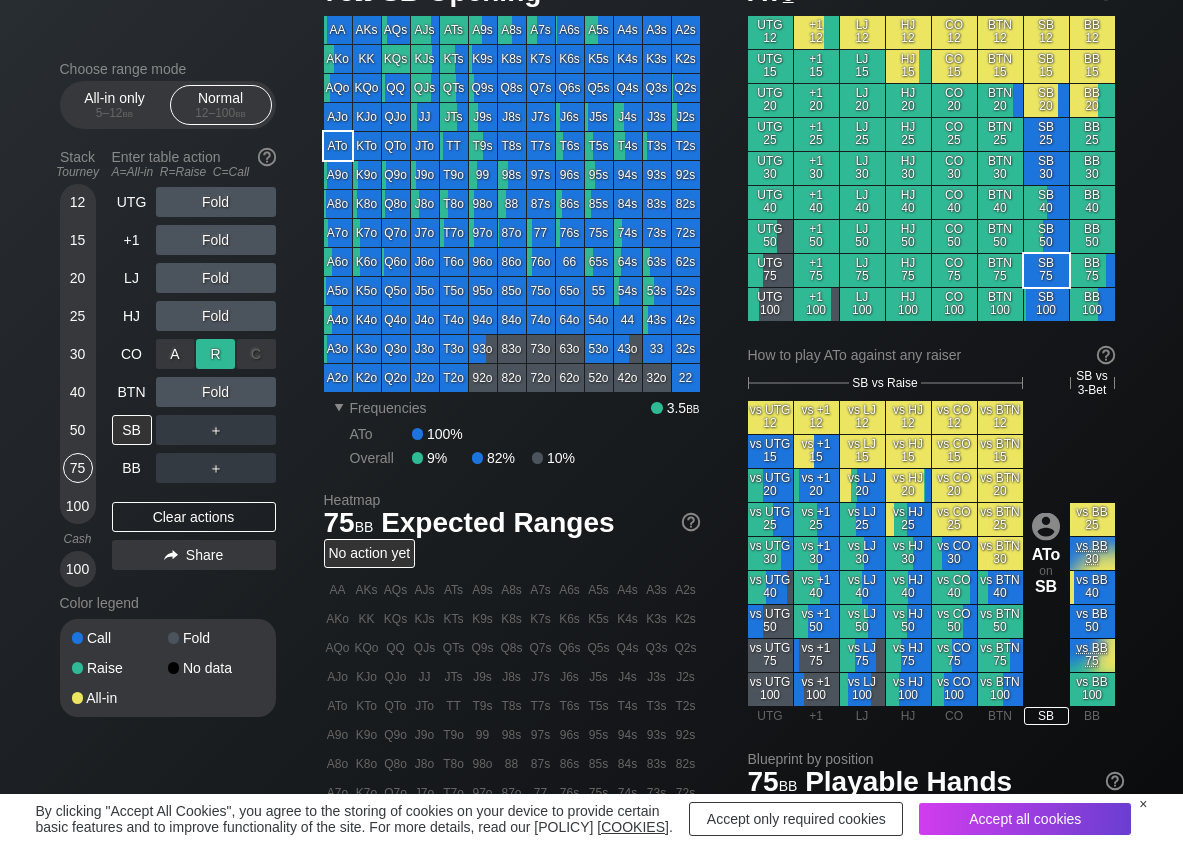 click on "R ✕" at bounding box center [215, 354] 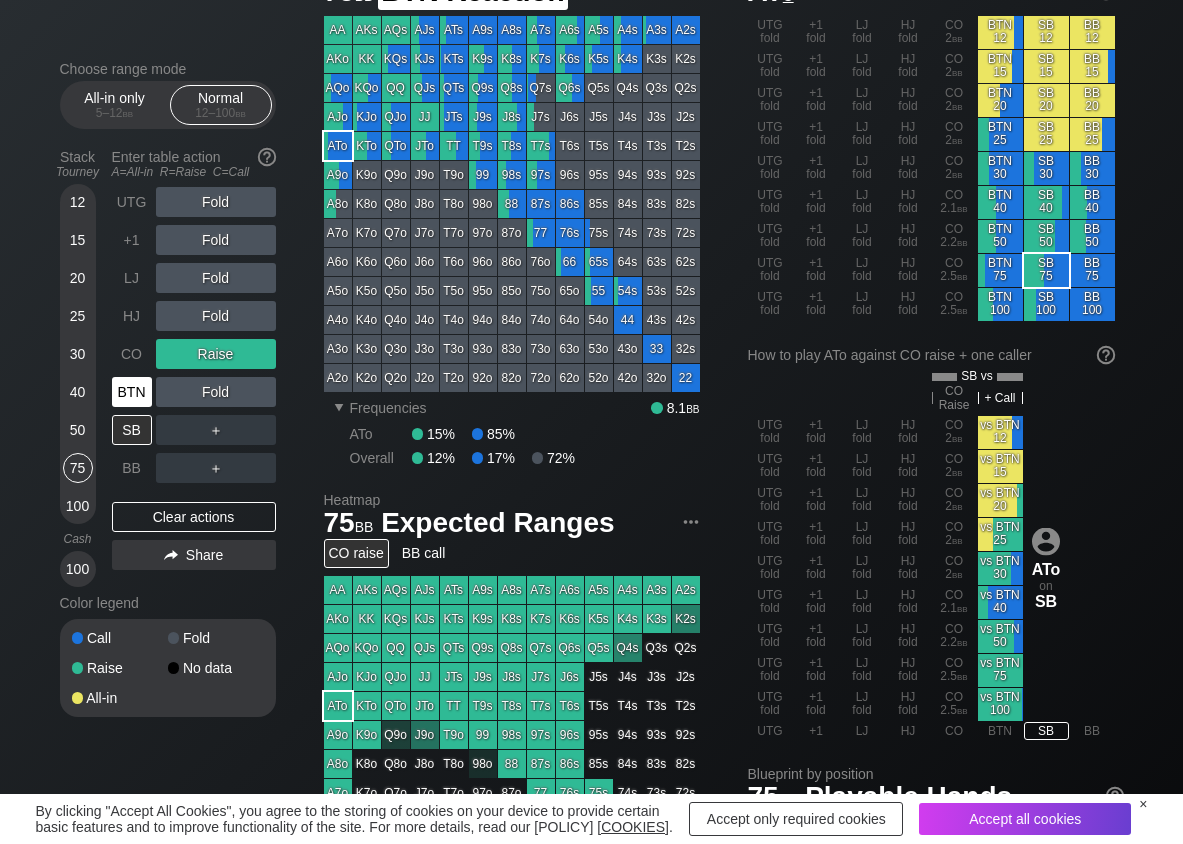 drag, startPoint x: 139, startPoint y: 393, endPoint x: 128, endPoint y: 393, distance: 11 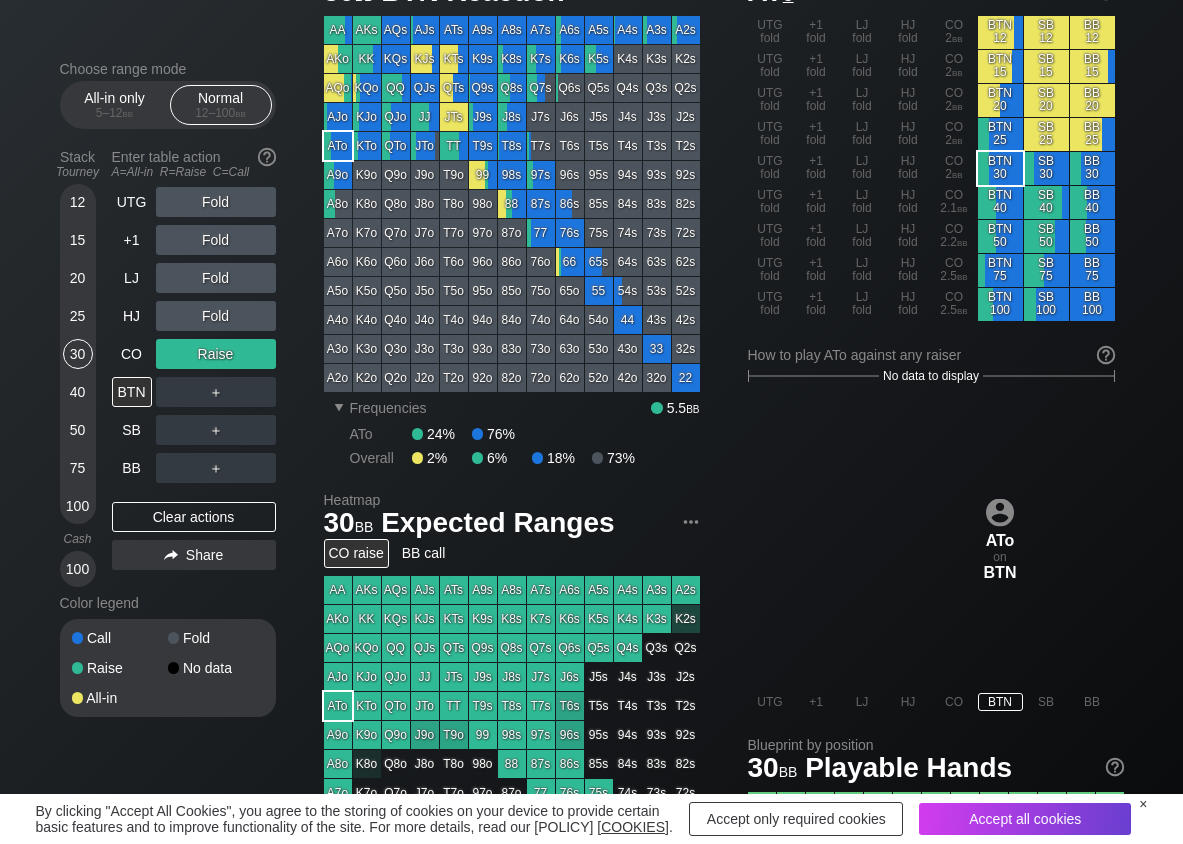 drag, startPoint x: 83, startPoint y: 359, endPoint x: 7, endPoint y: 345, distance: 77.27872 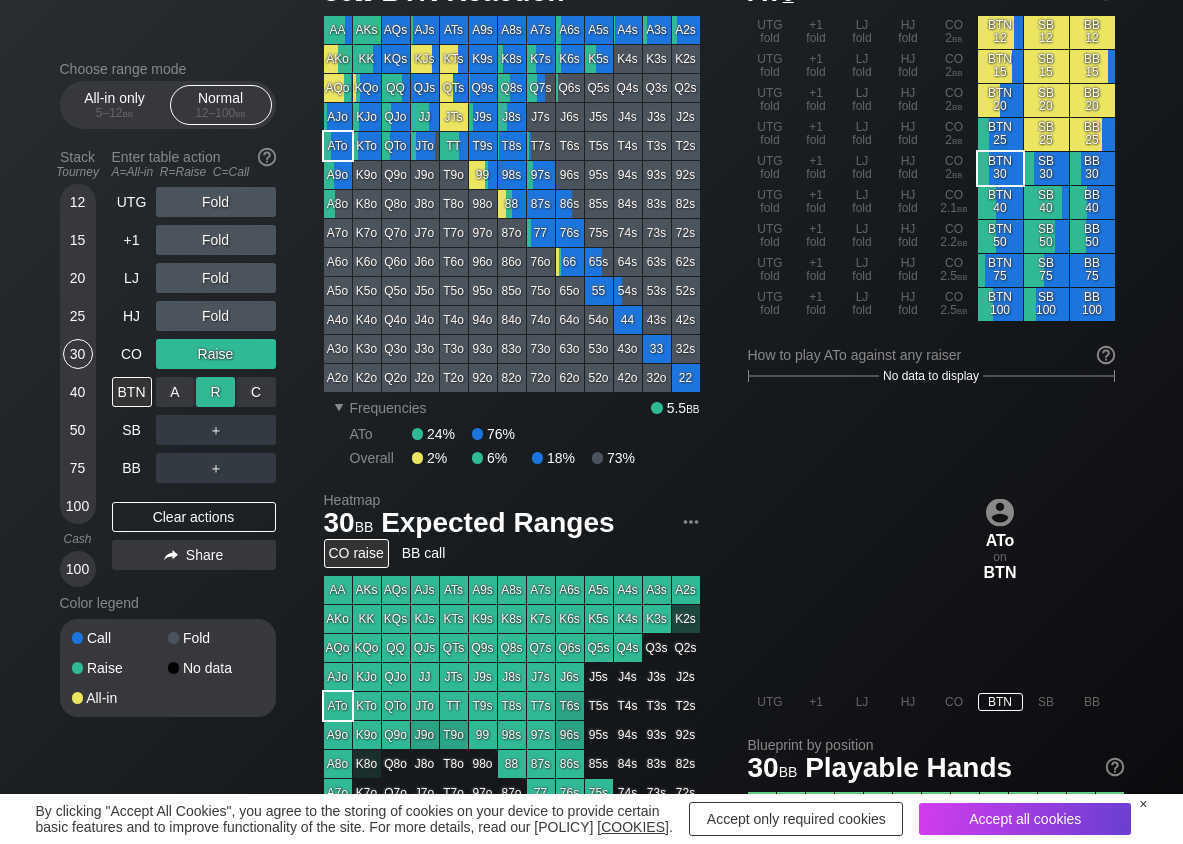 click on "C ✕" at bounding box center [256, 392] 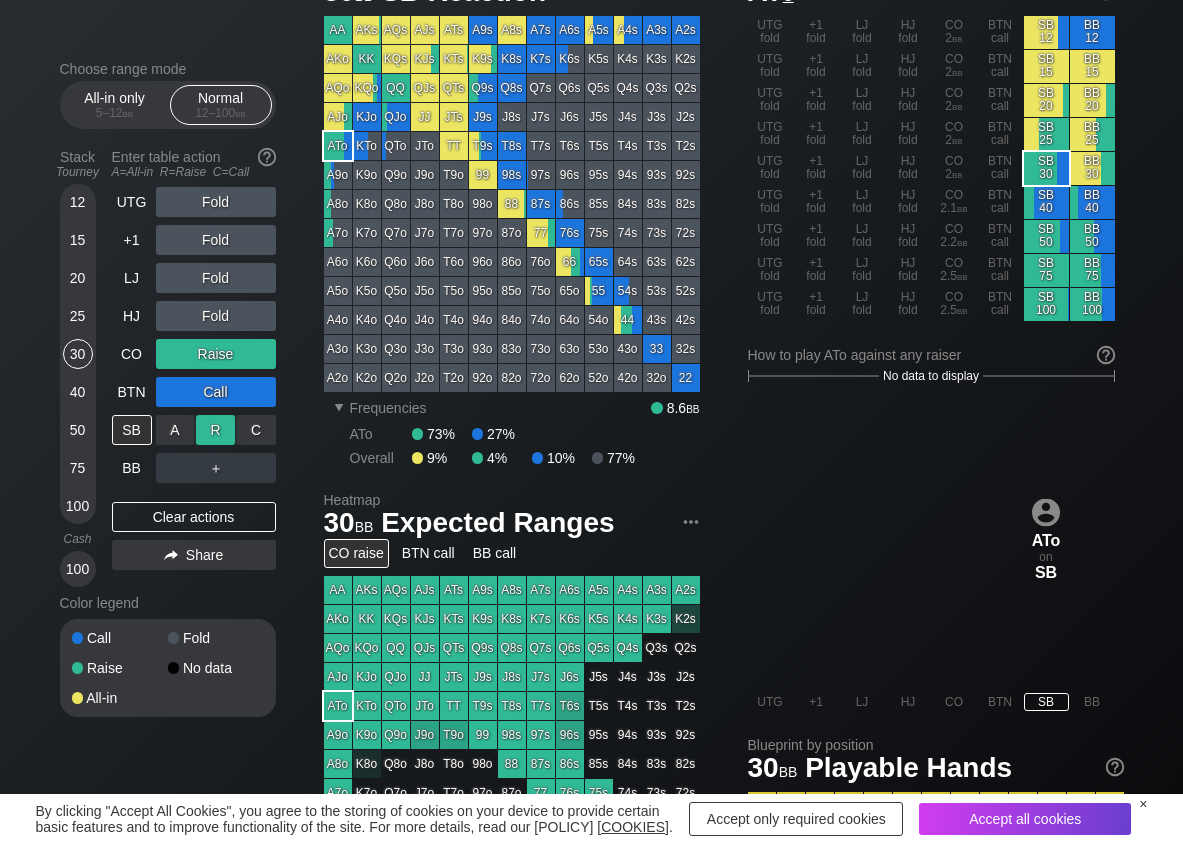 click on "R ✕" at bounding box center (215, 430) 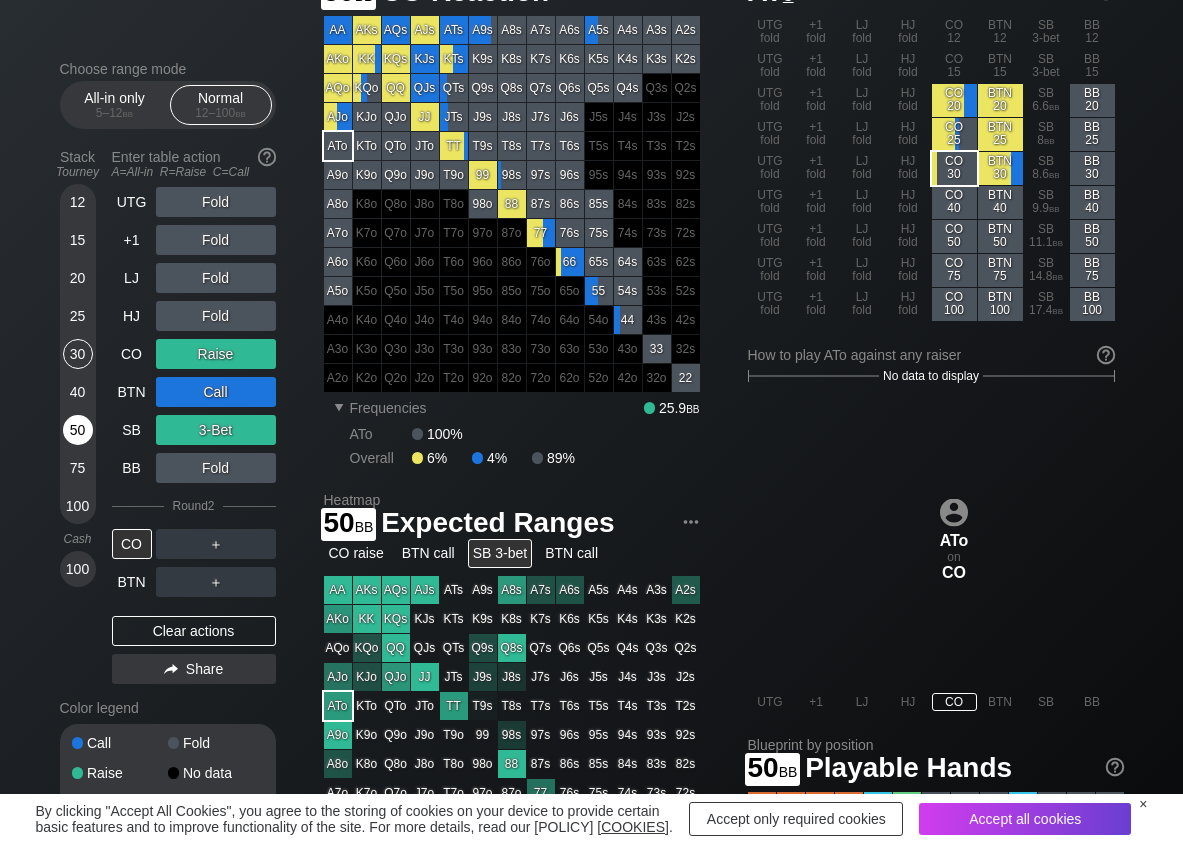 click on "50" at bounding box center [78, 430] 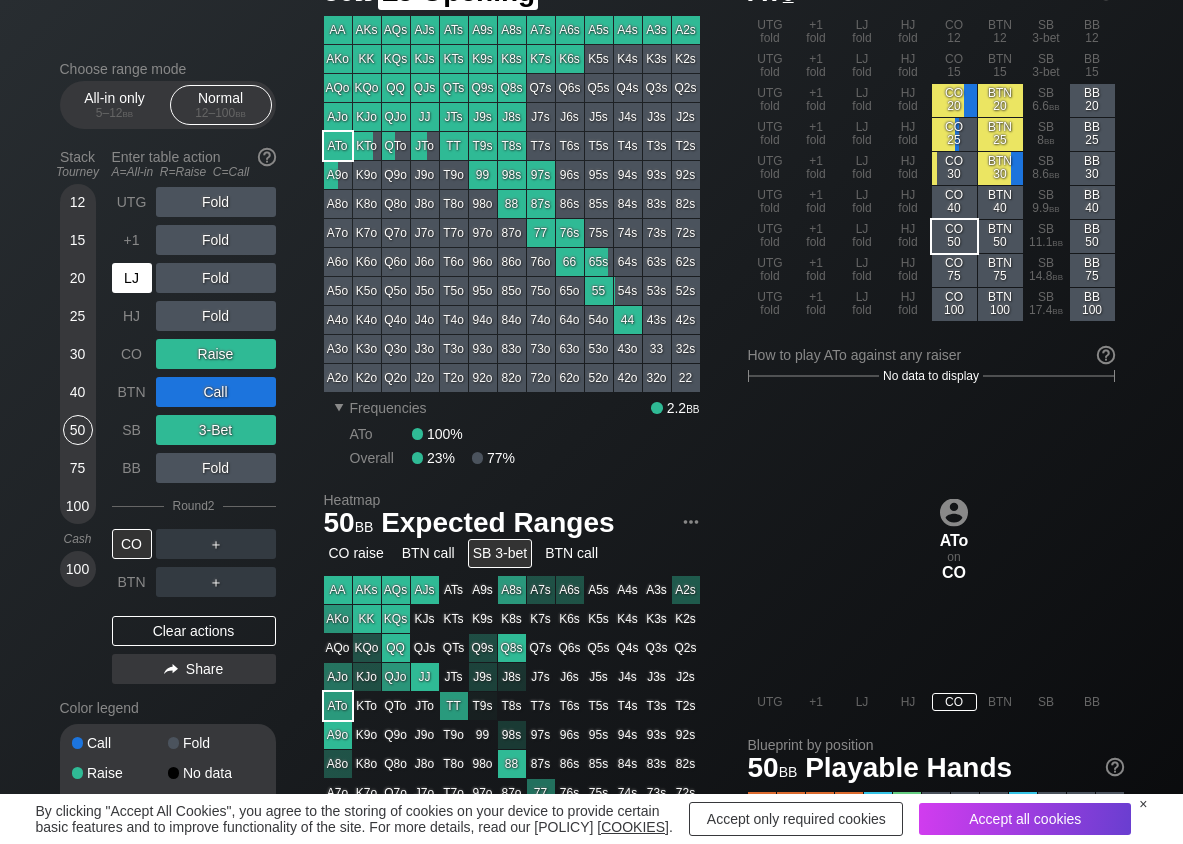 click on "LJ" at bounding box center [132, 278] 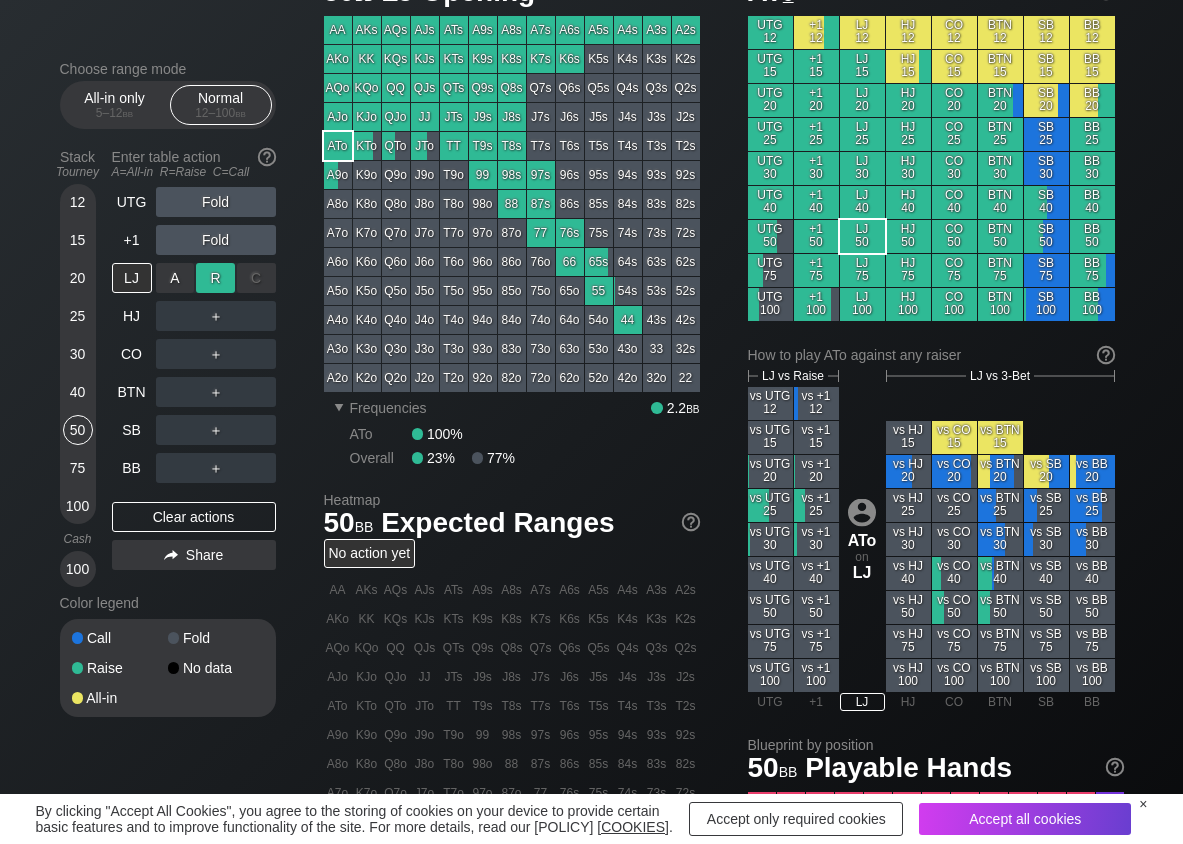 click on "R ✕" at bounding box center [215, 278] 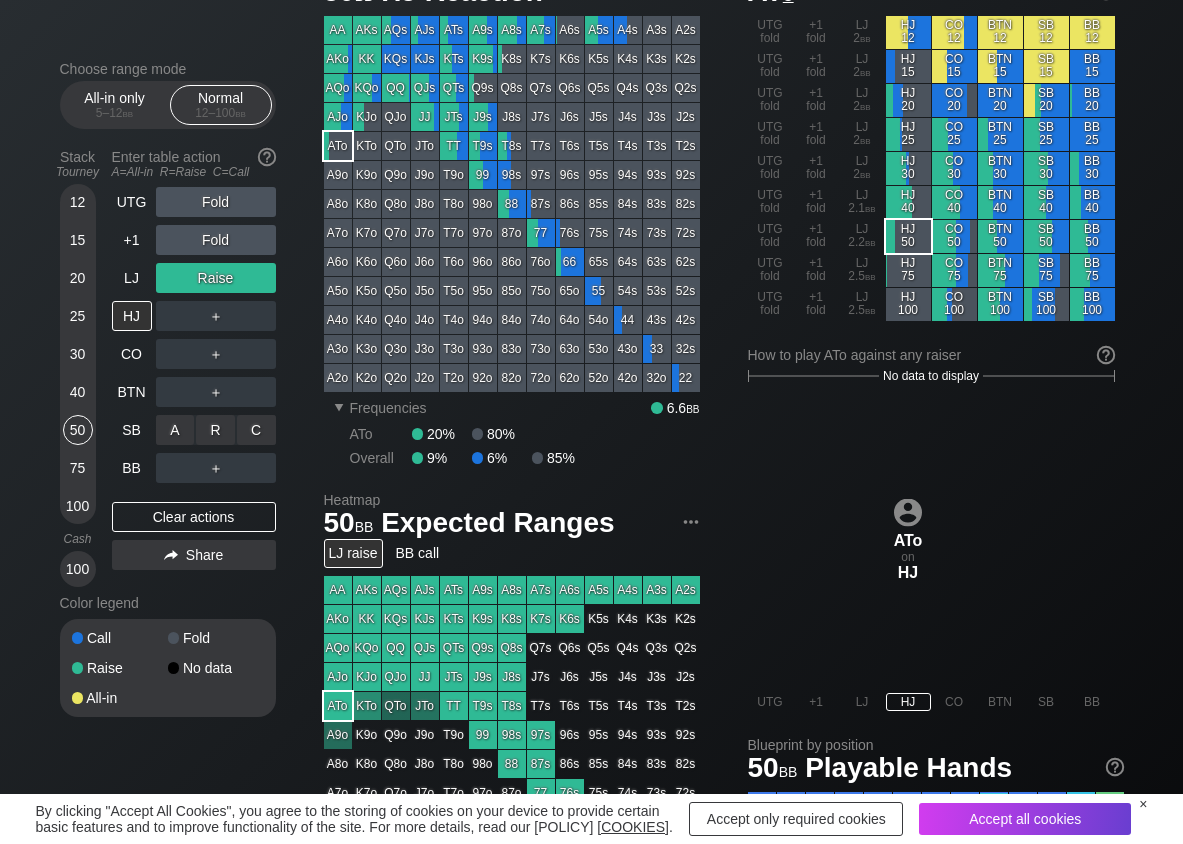 click on "C ✕" at bounding box center [256, 430] 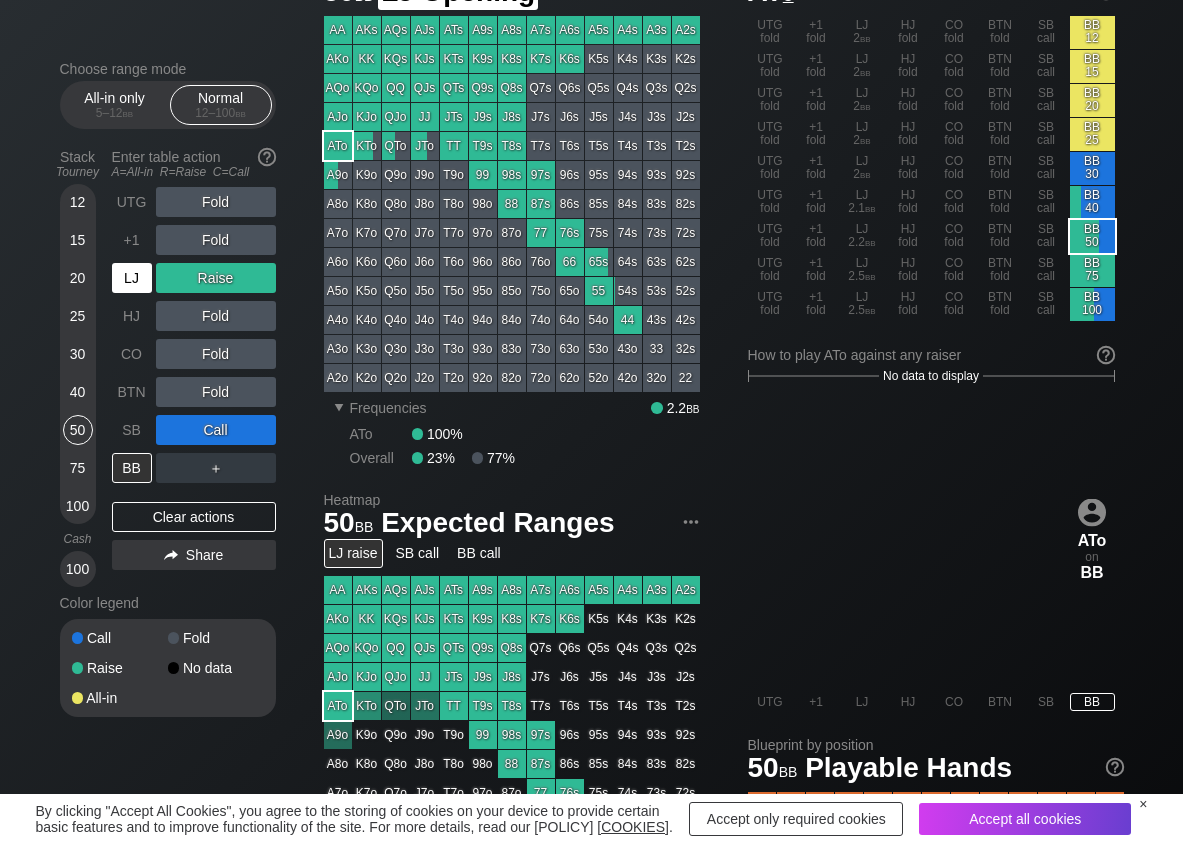 click on "LJ" at bounding box center [132, 278] 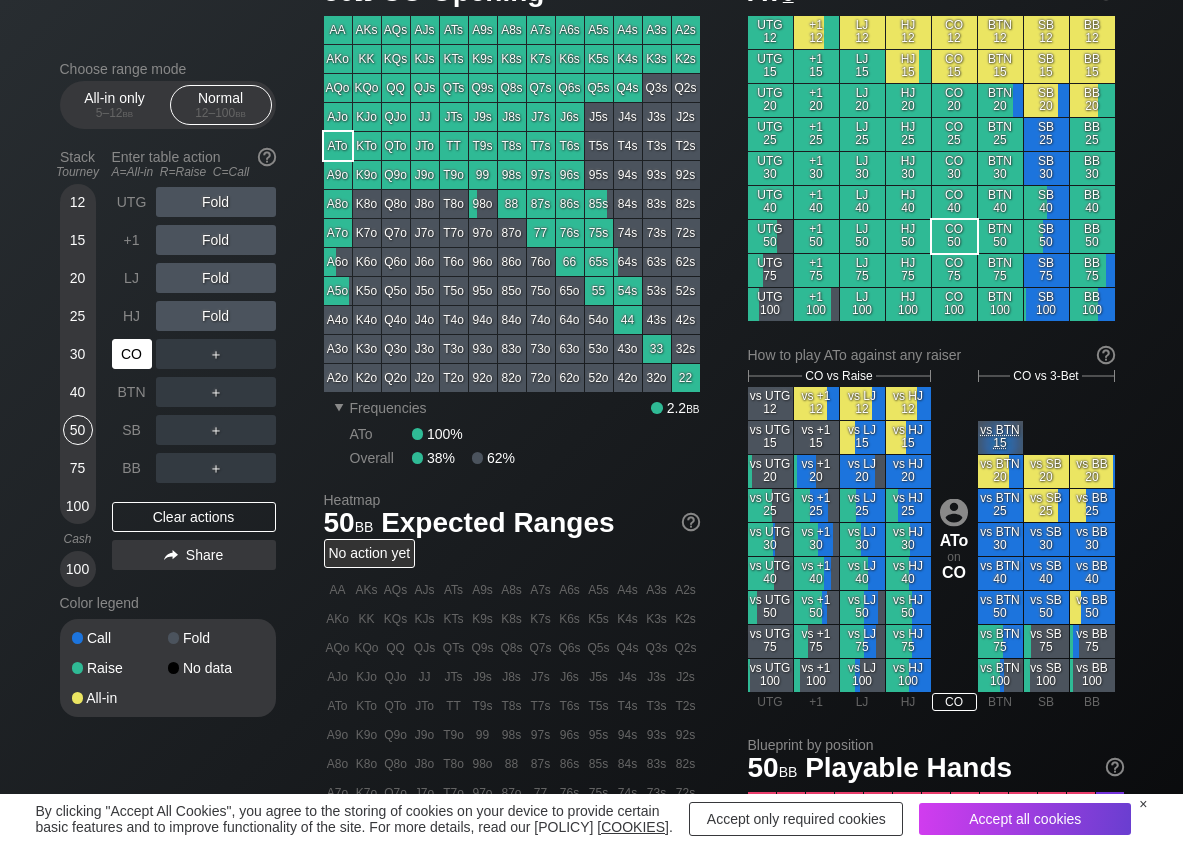 click on "CO" at bounding box center [132, 354] 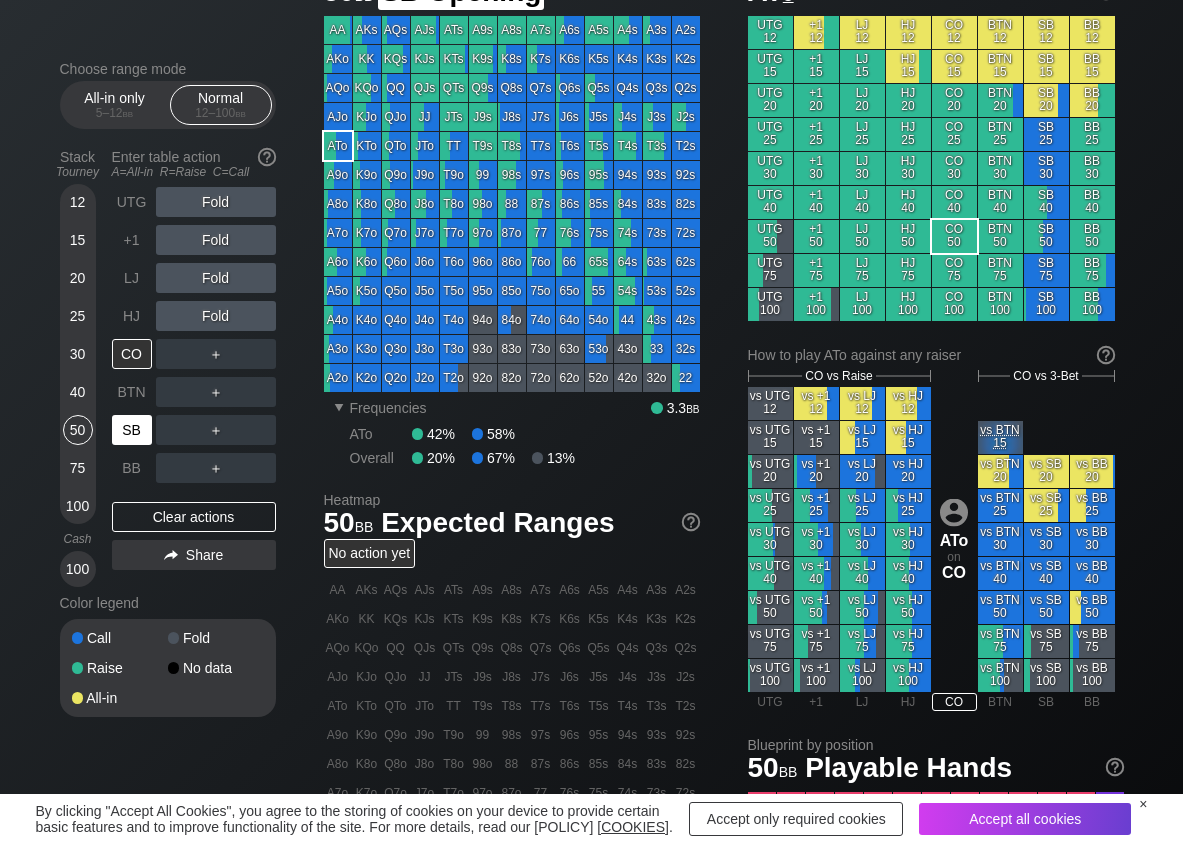 click on "SB" at bounding box center (134, 430) 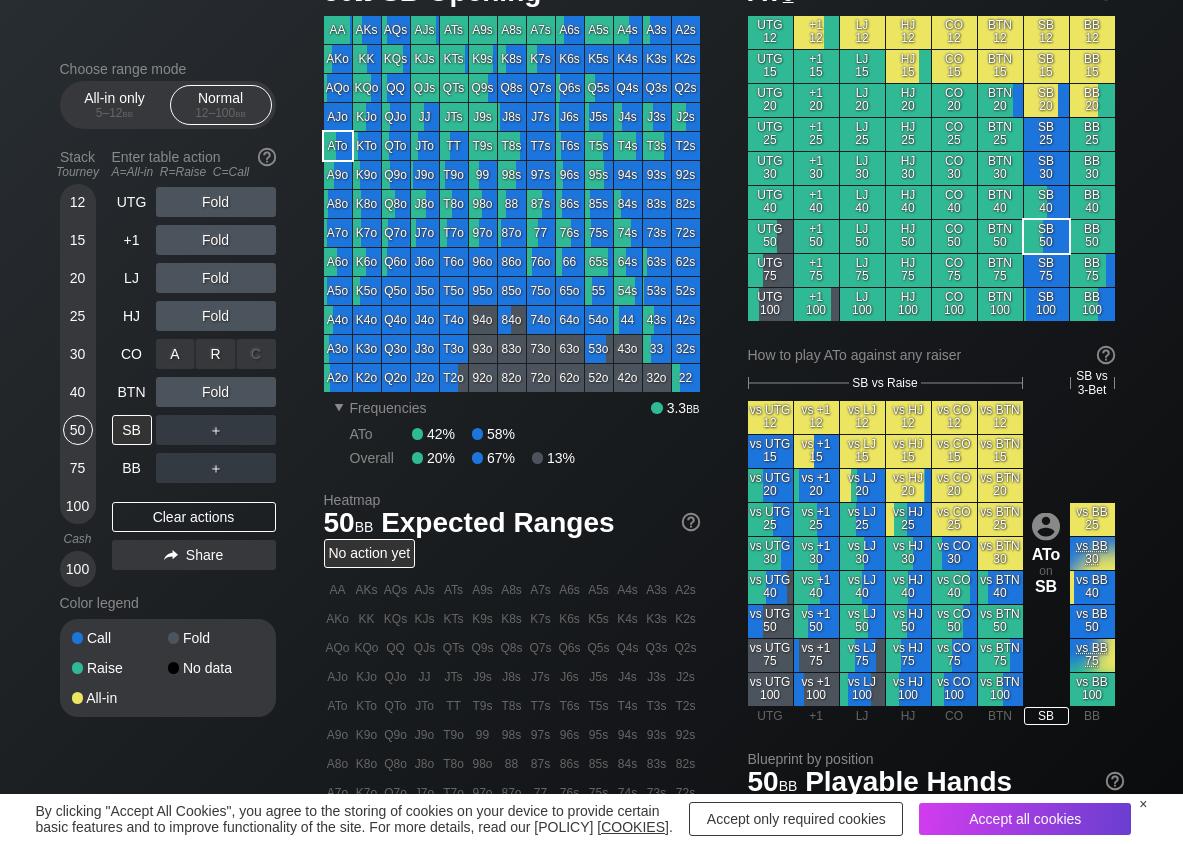 drag, startPoint x: 211, startPoint y: 363, endPoint x: 216, endPoint y: 412, distance: 49.25444 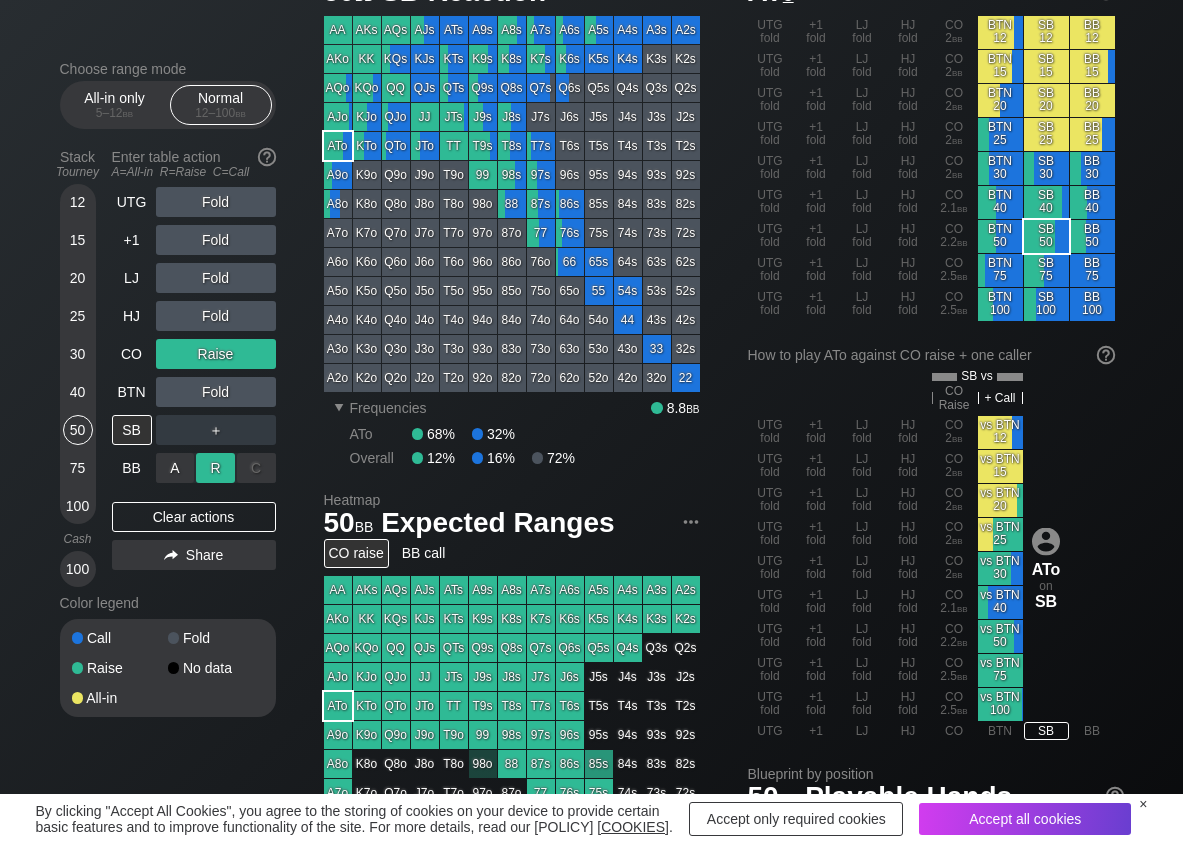 click on "R ✕" at bounding box center [215, 468] 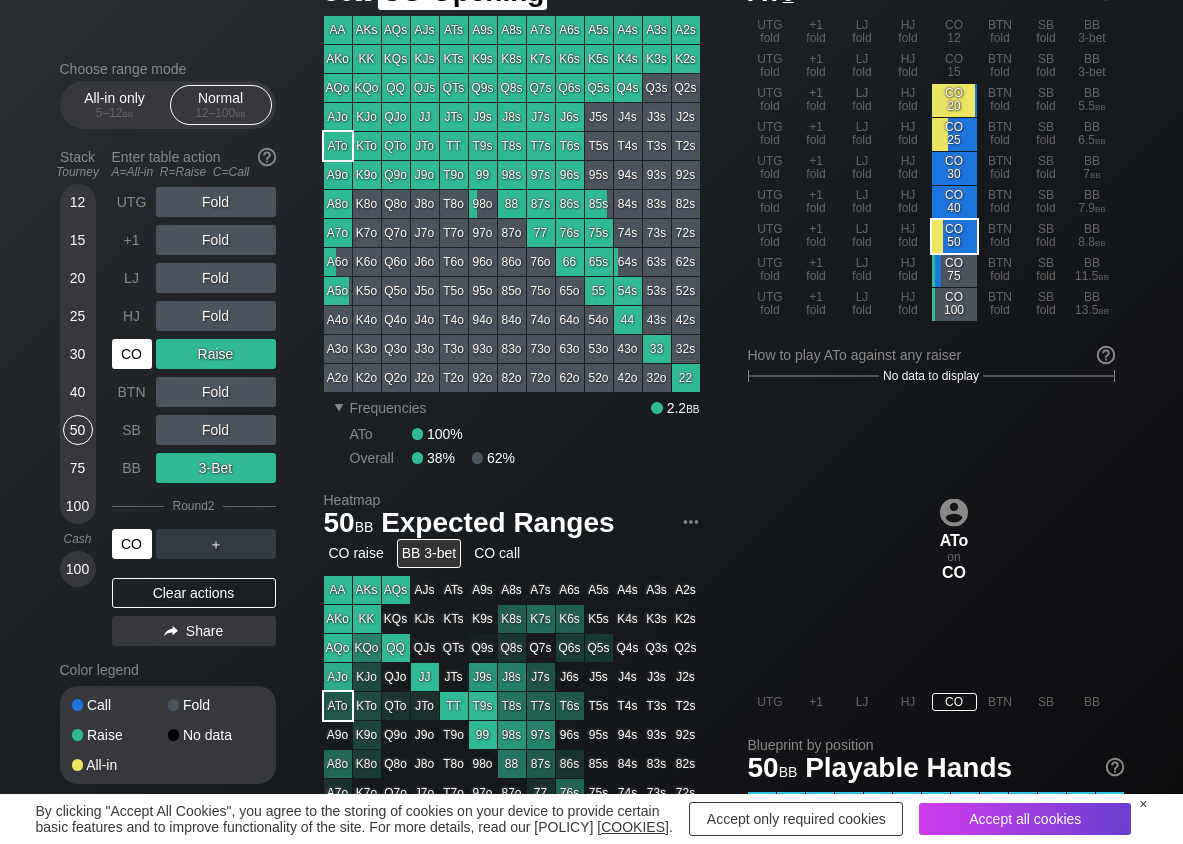 click on "CO" at bounding box center (132, 354) 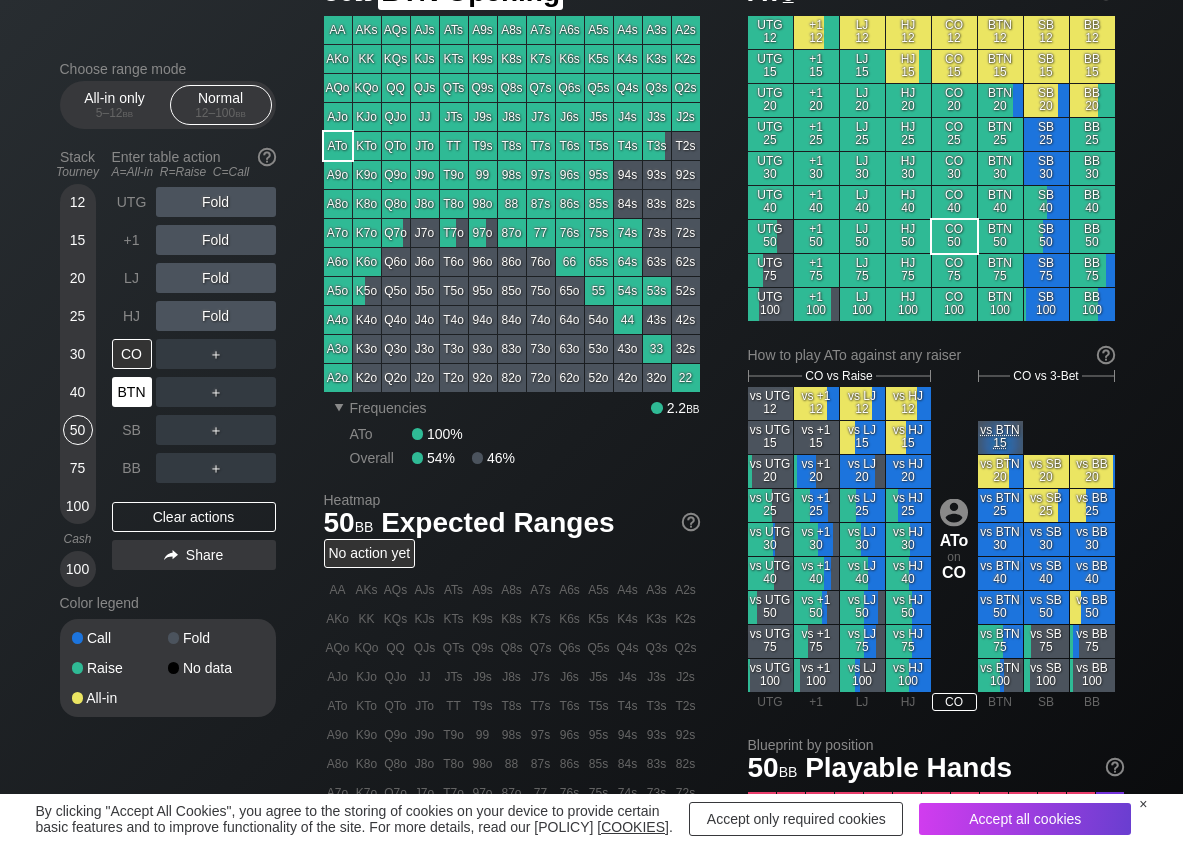 click on "BTN" at bounding box center (132, 392) 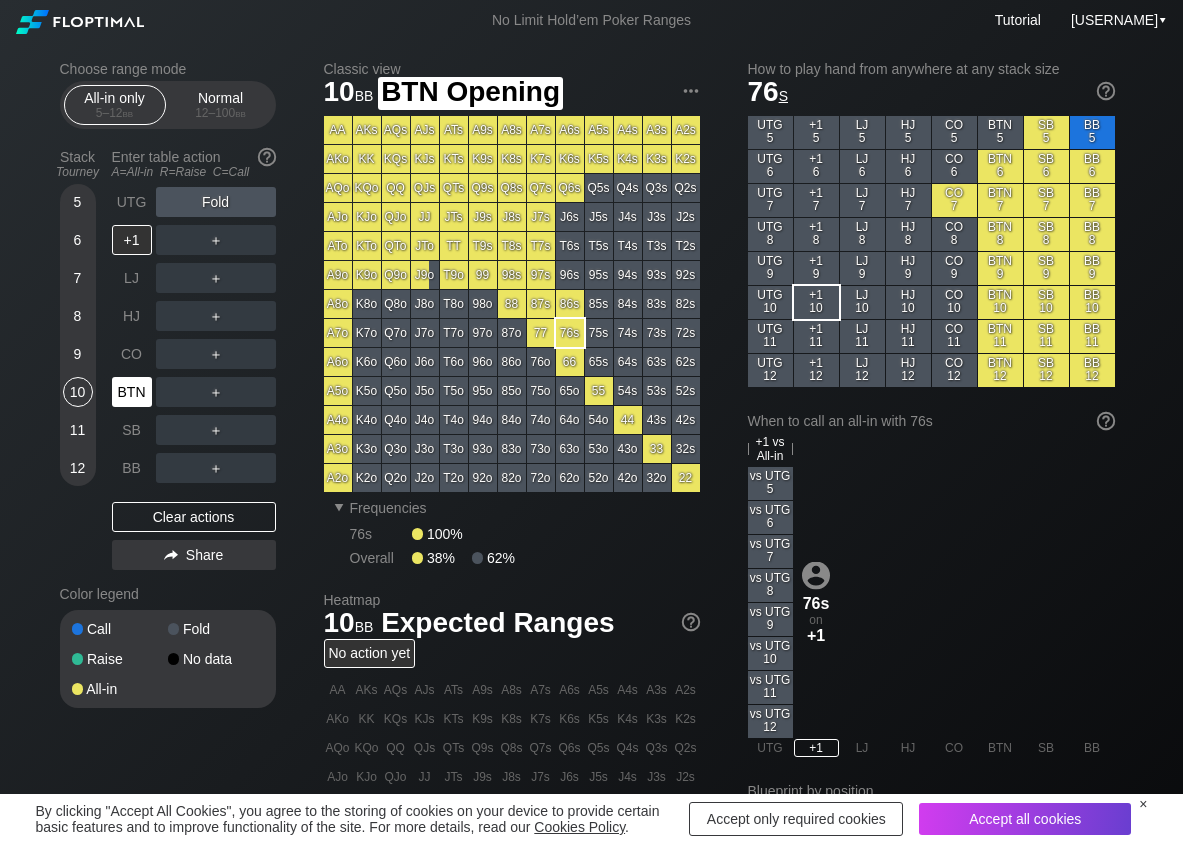 click on "BTN" at bounding box center [134, 392] 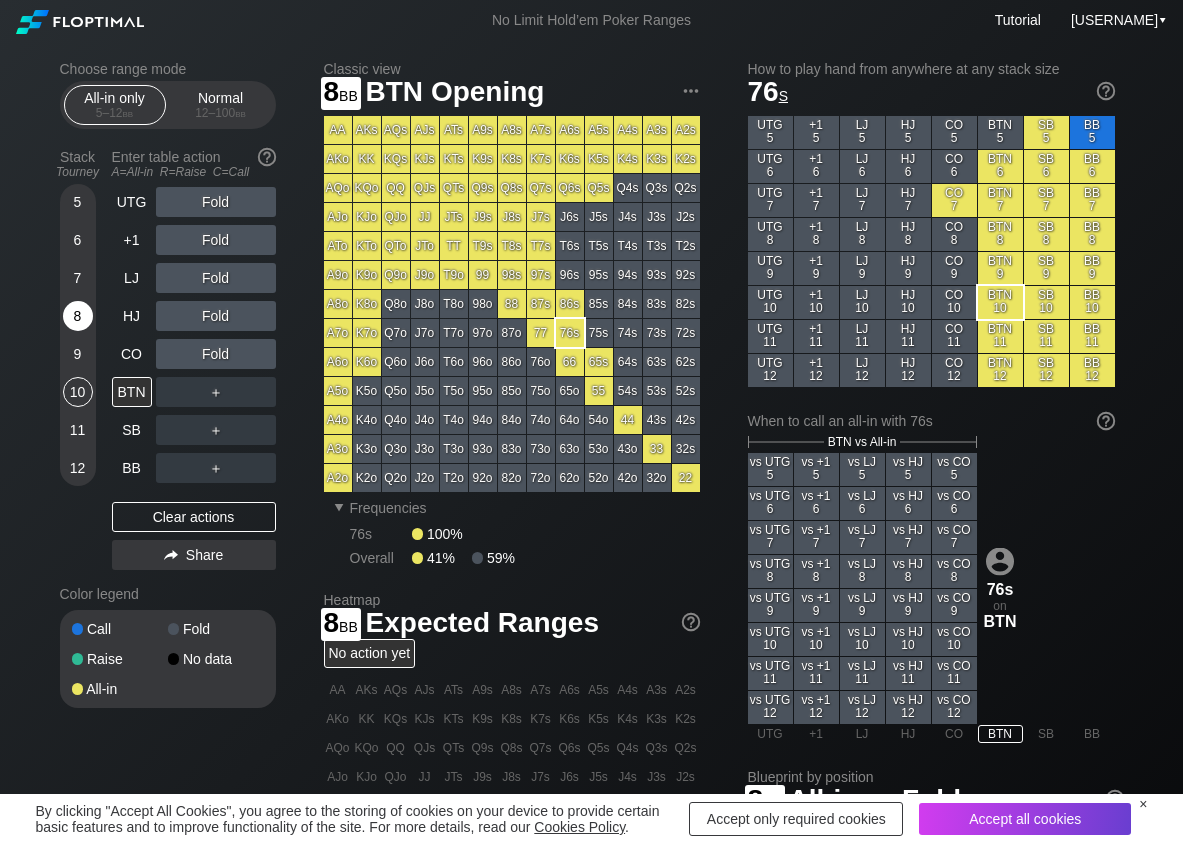 click on "8" at bounding box center [78, 316] 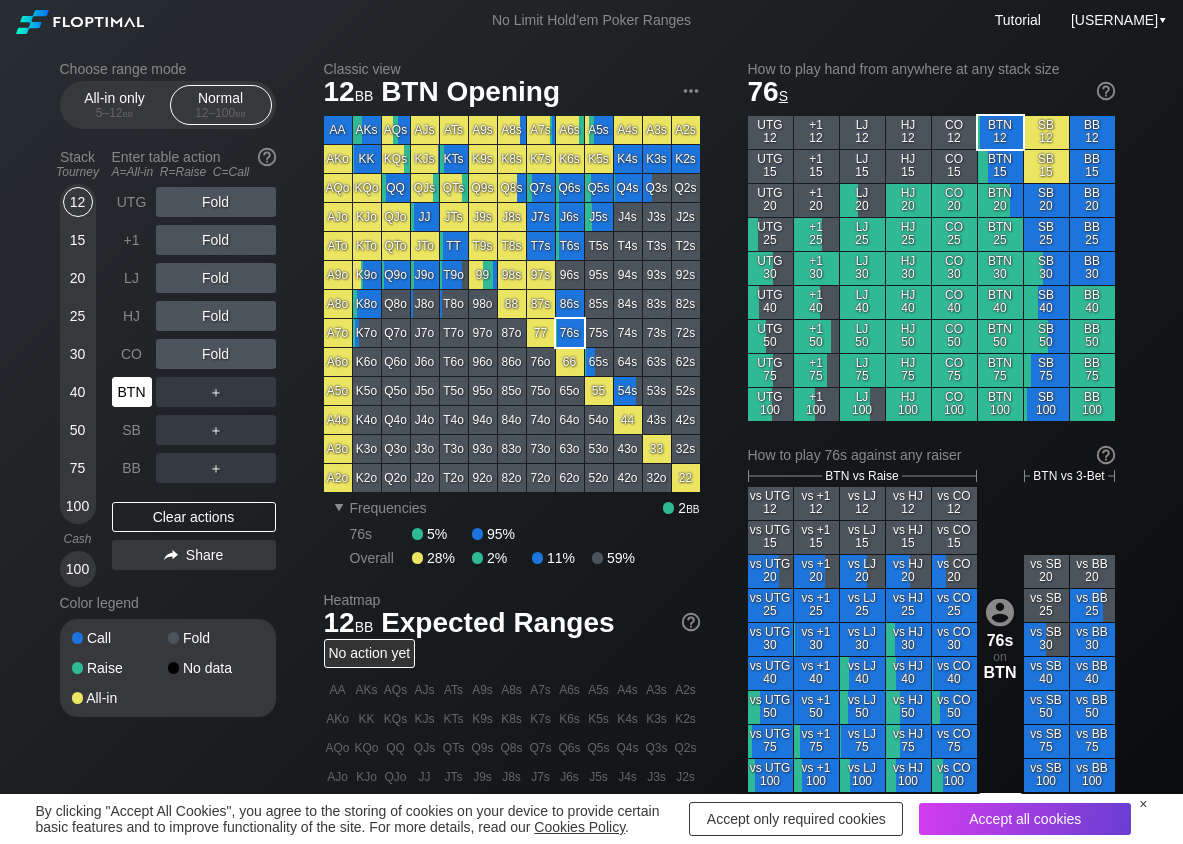 scroll, scrollTop: 0, scrollLeft: 0, axis: both 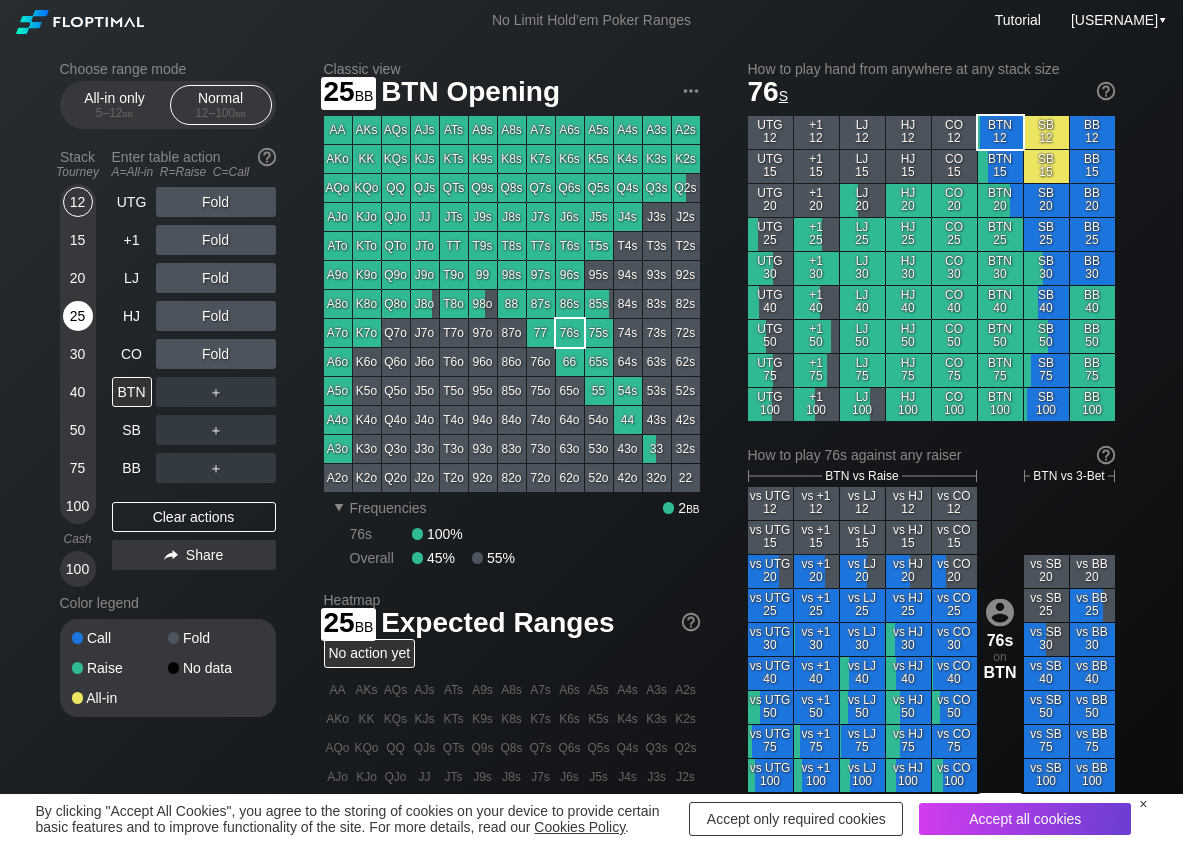 click on "25" at bounding box center (78, 316) 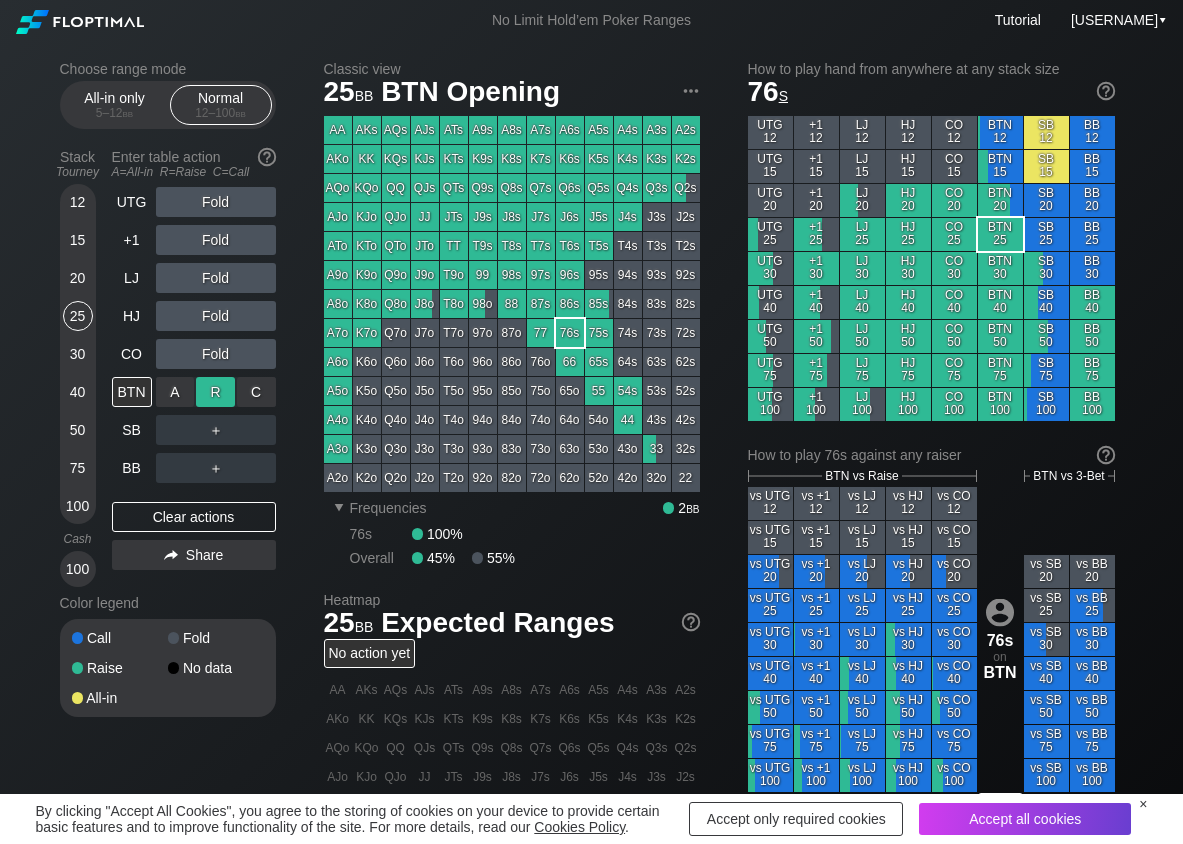 click on "R ✕" at bounding box center [215, 392] 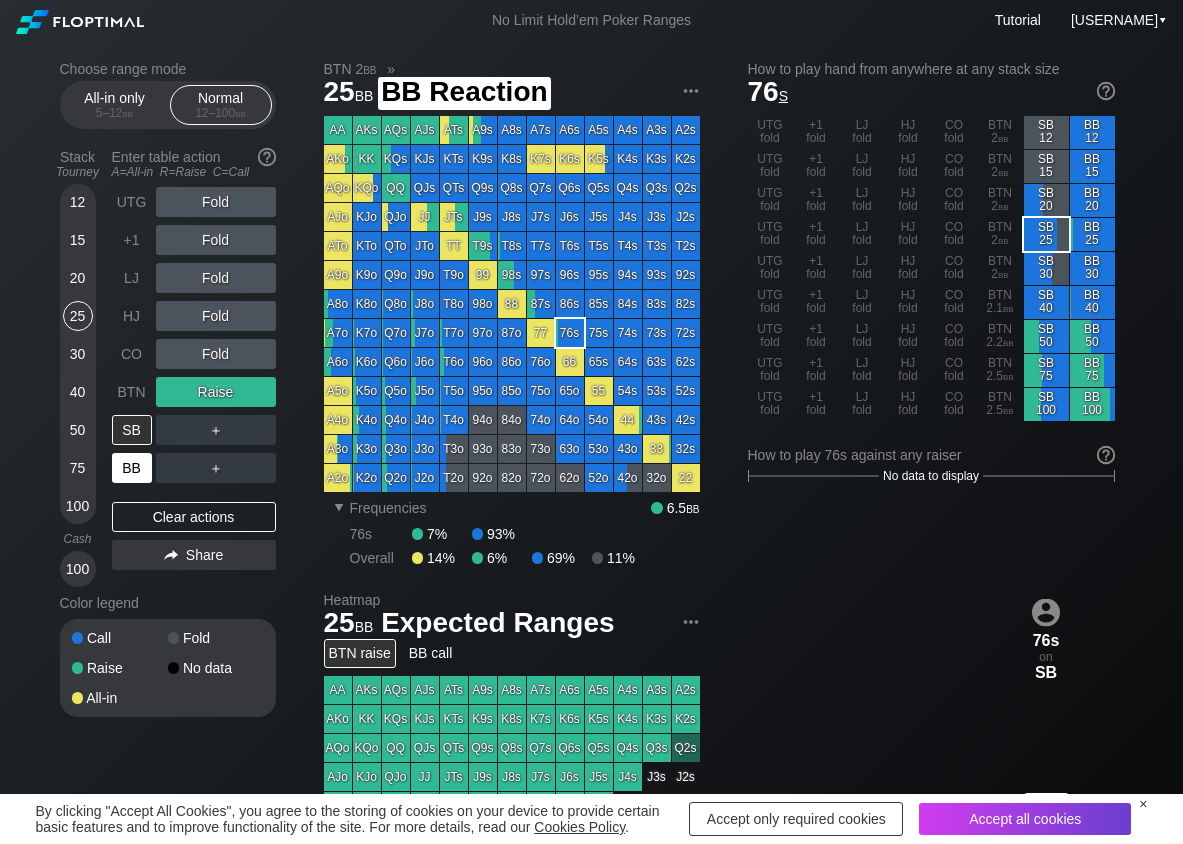 click on "BB" at bounding box center (132, 468) 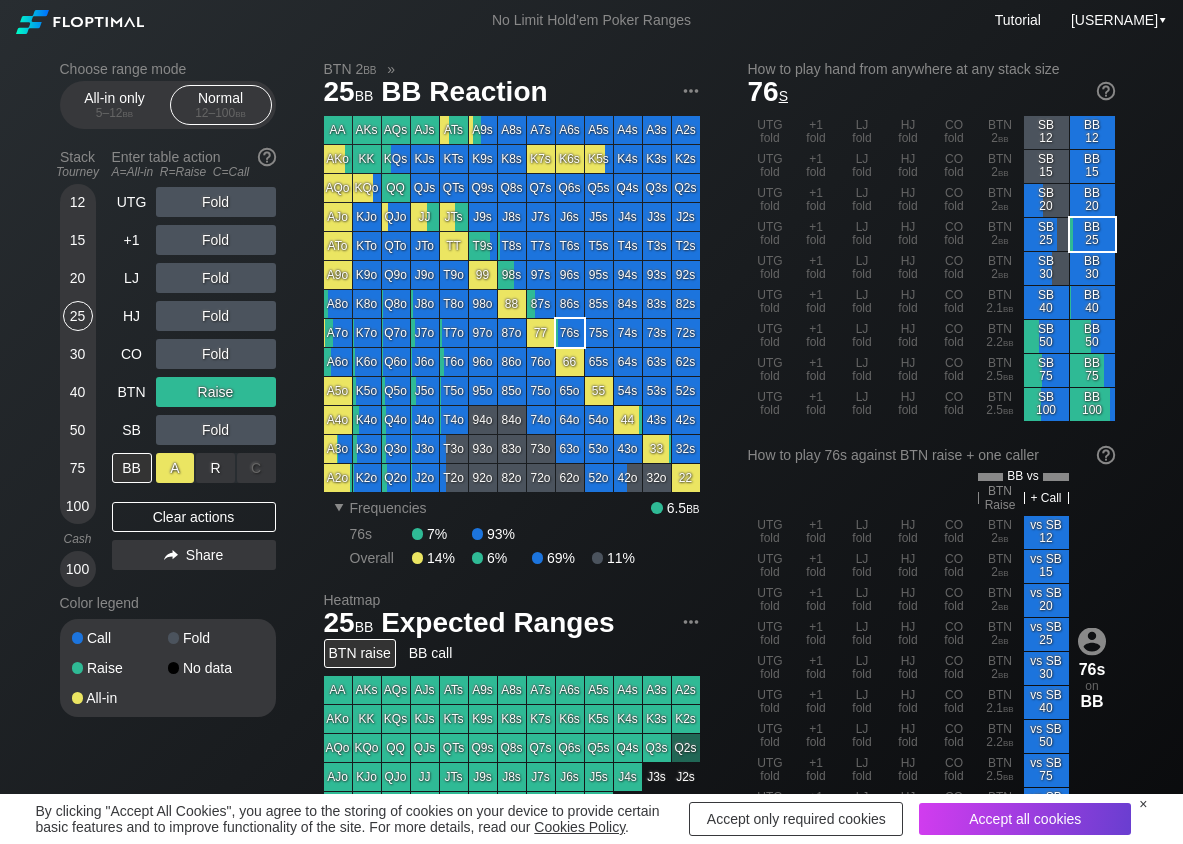 click on "A ✕" at bounding box center (175, 468) 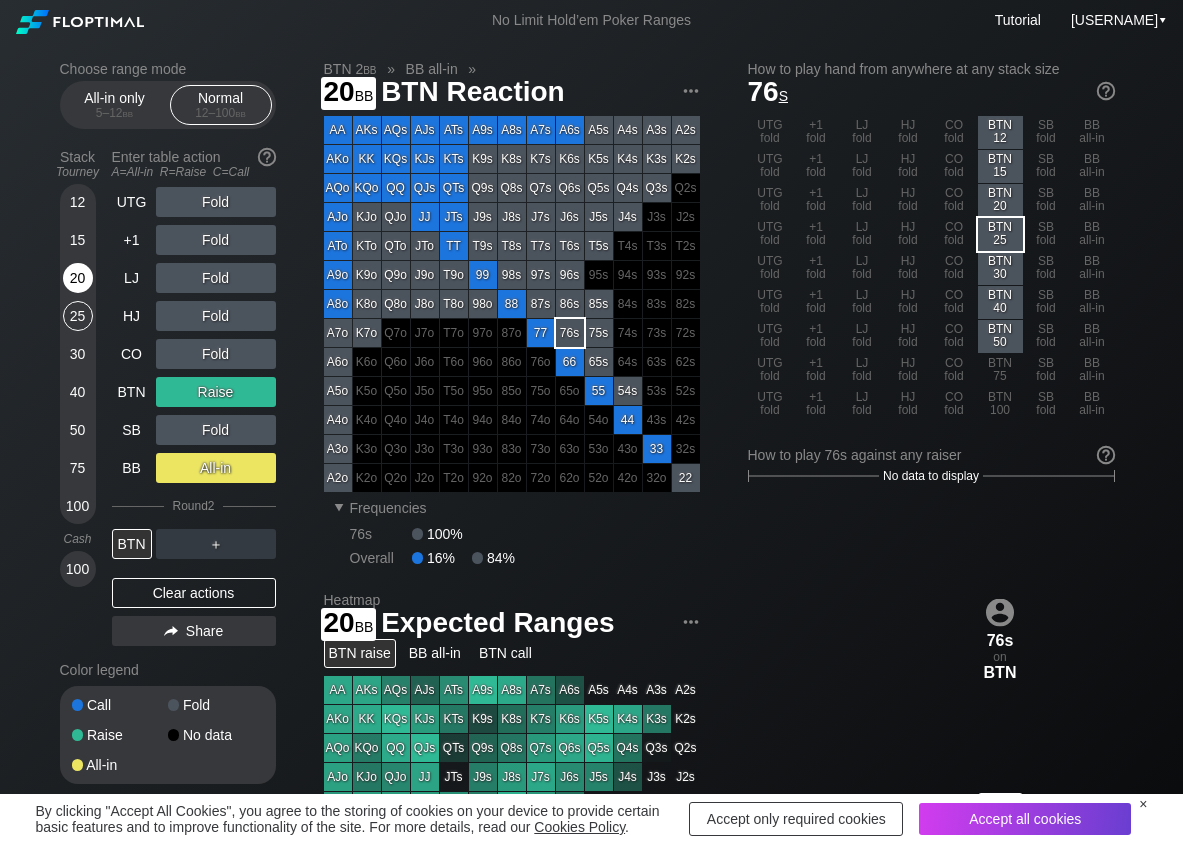 click on "20" at bounding box center [78, 278] 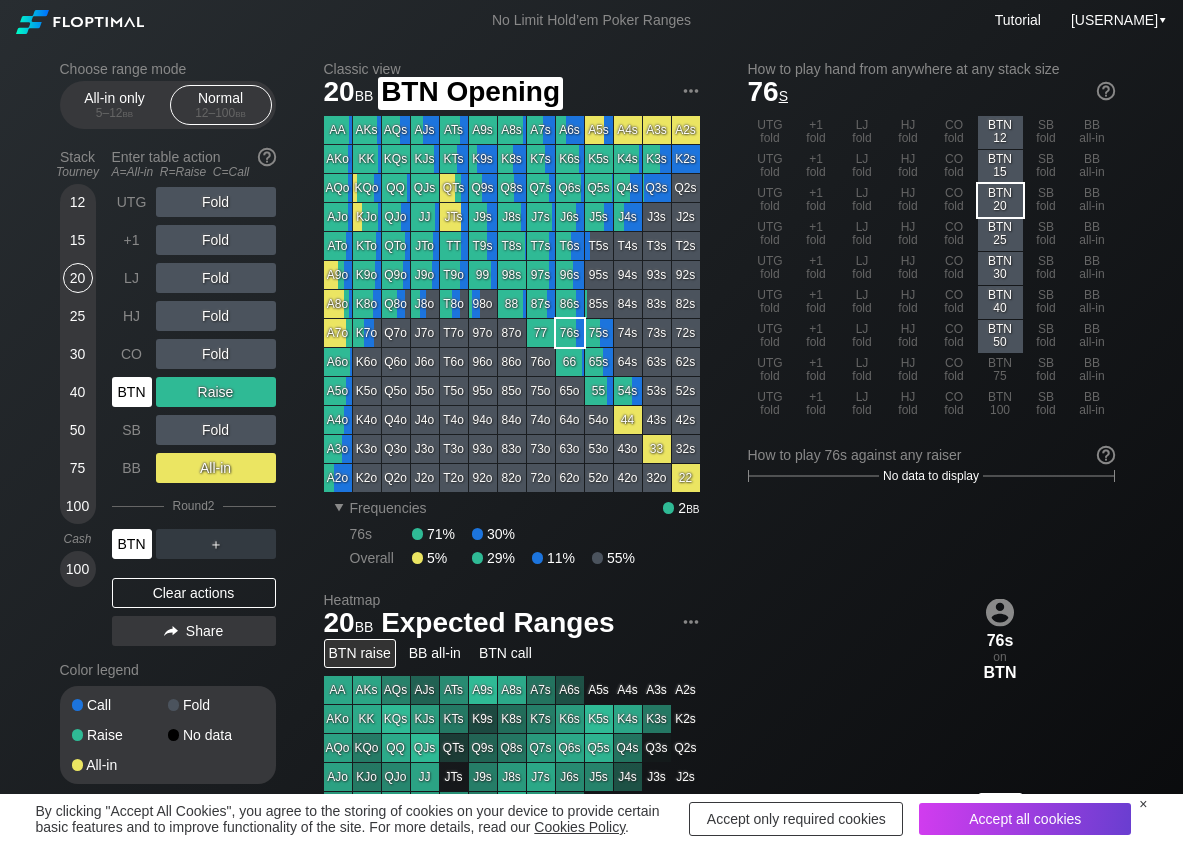 click on "BTN" at bounding box center [132, 392] 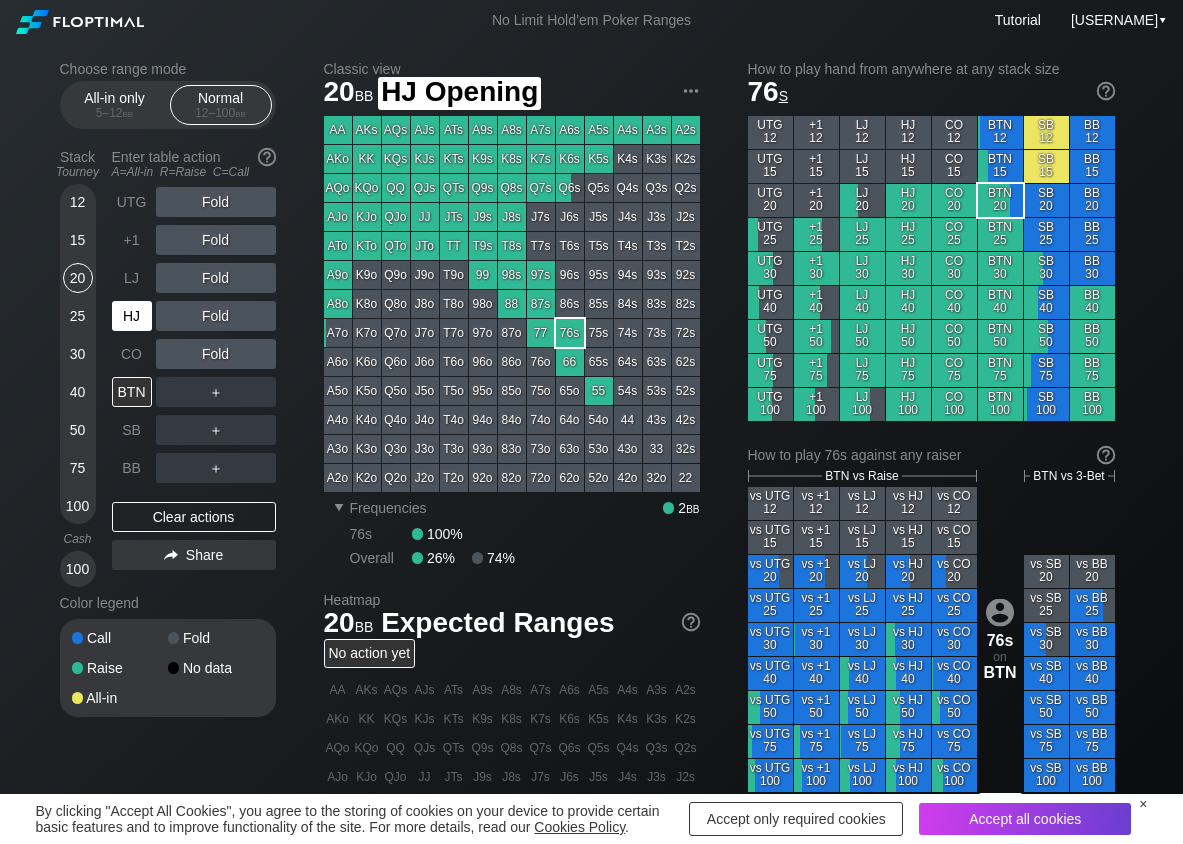 click on "HJ" at bounding box center (132, 316) 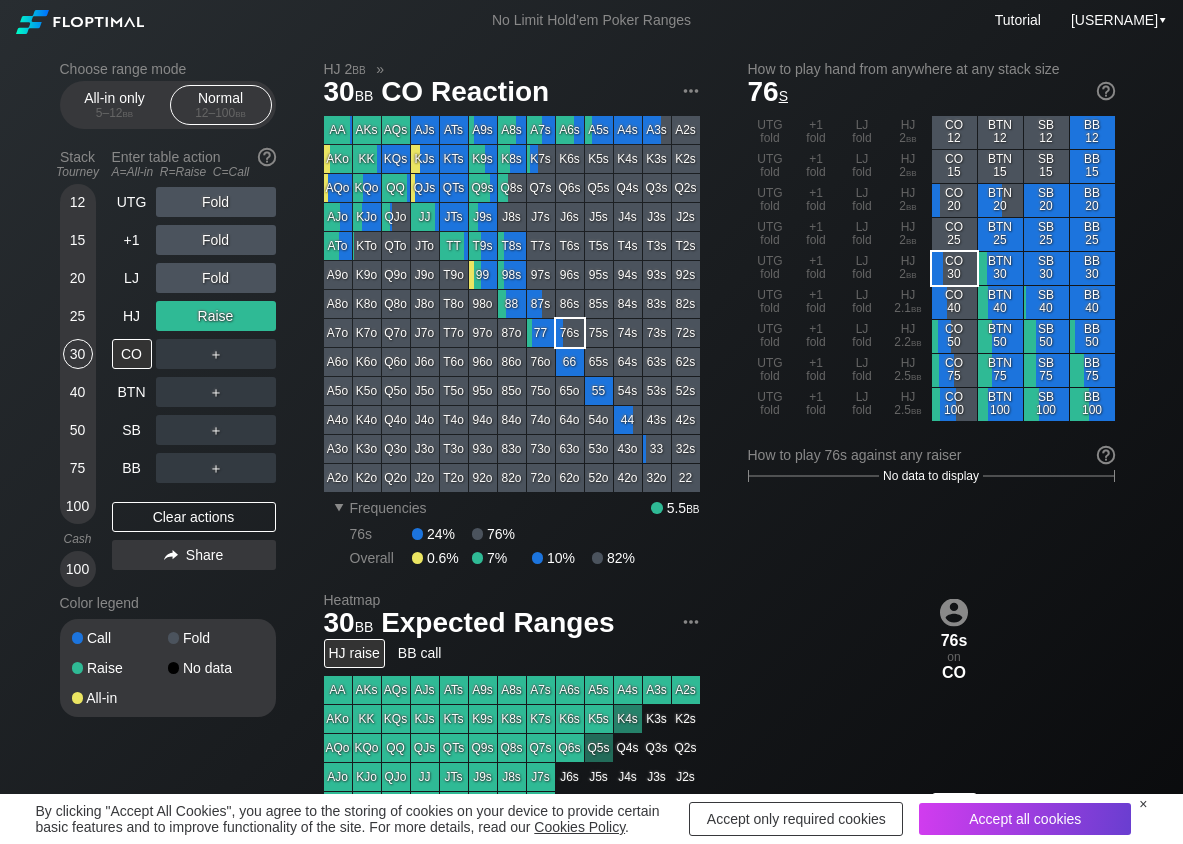 drag, startPoint x: 78, startPoint y: 358, endPoint x: 96, endPoint y: 420, distance: 64.56005 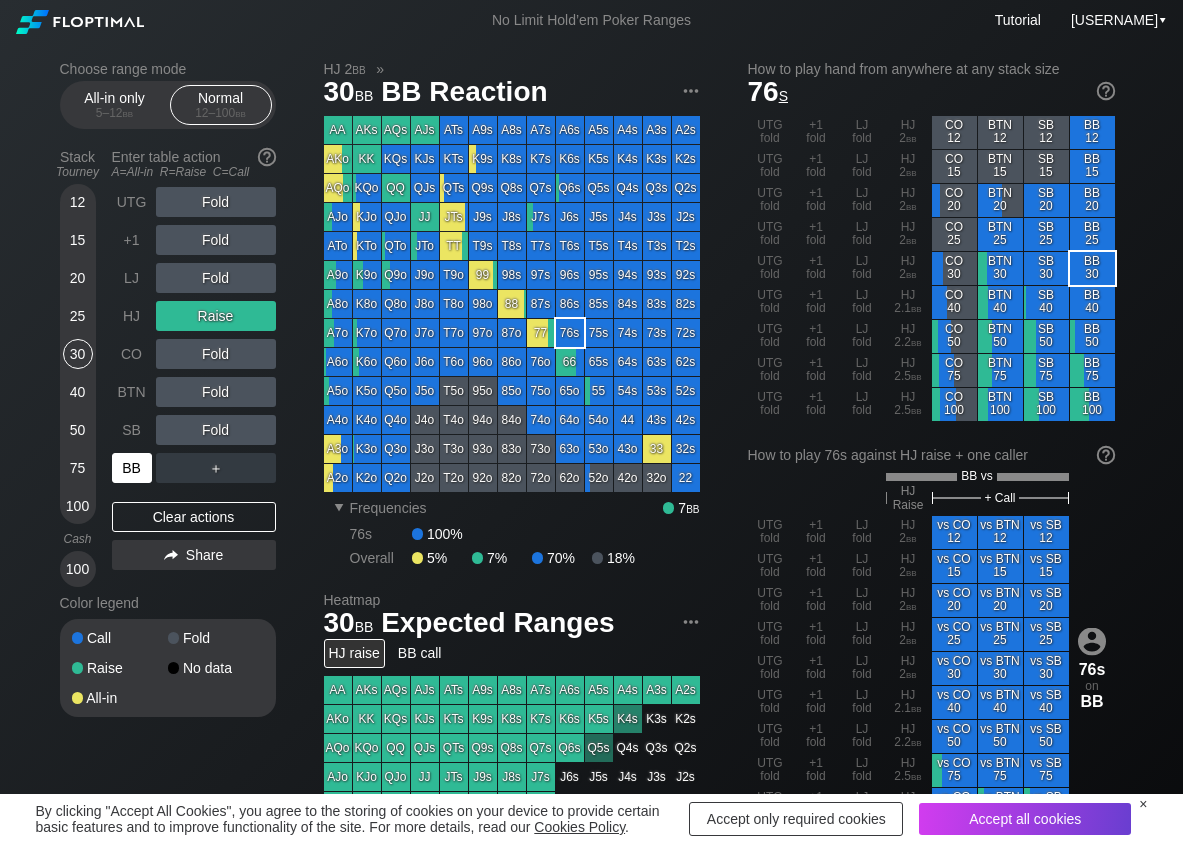 click on "BB" at bounding box center (132, 468) 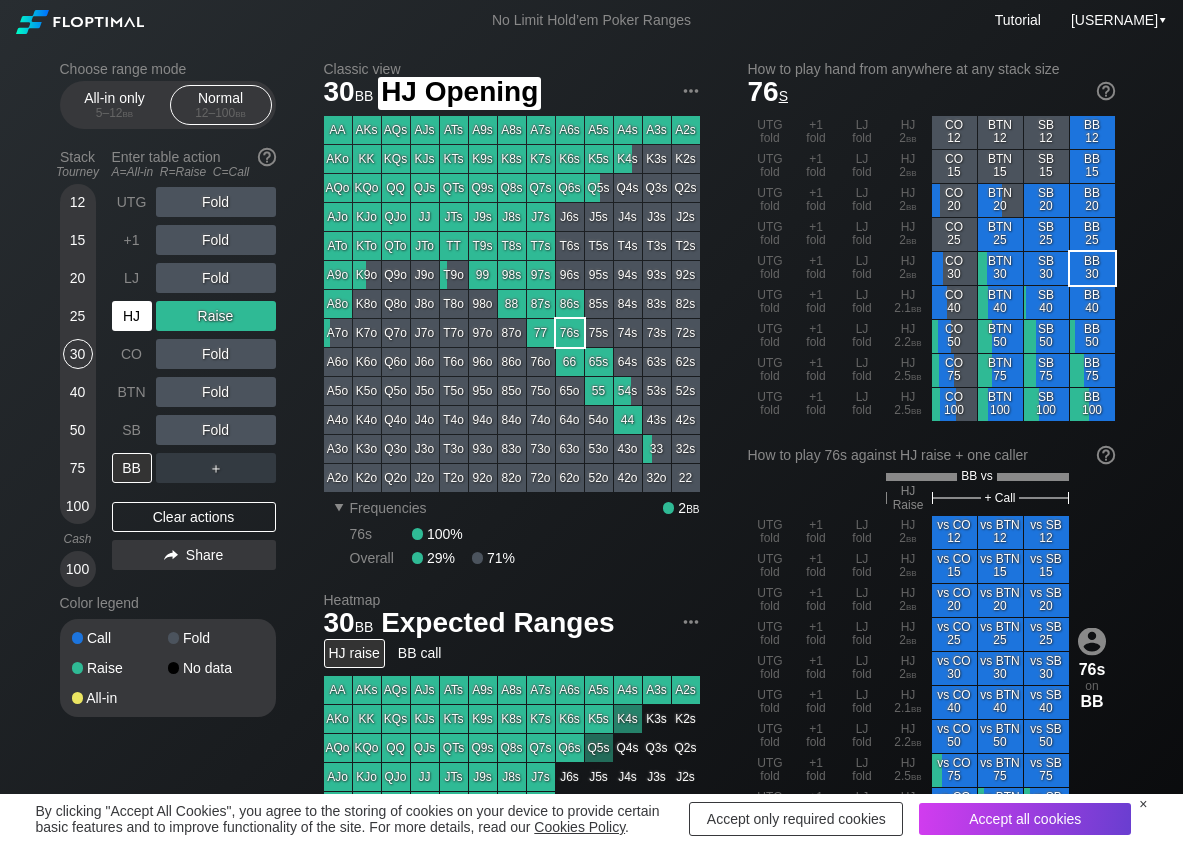 click on "HJ" at bounding box center (132, 316) 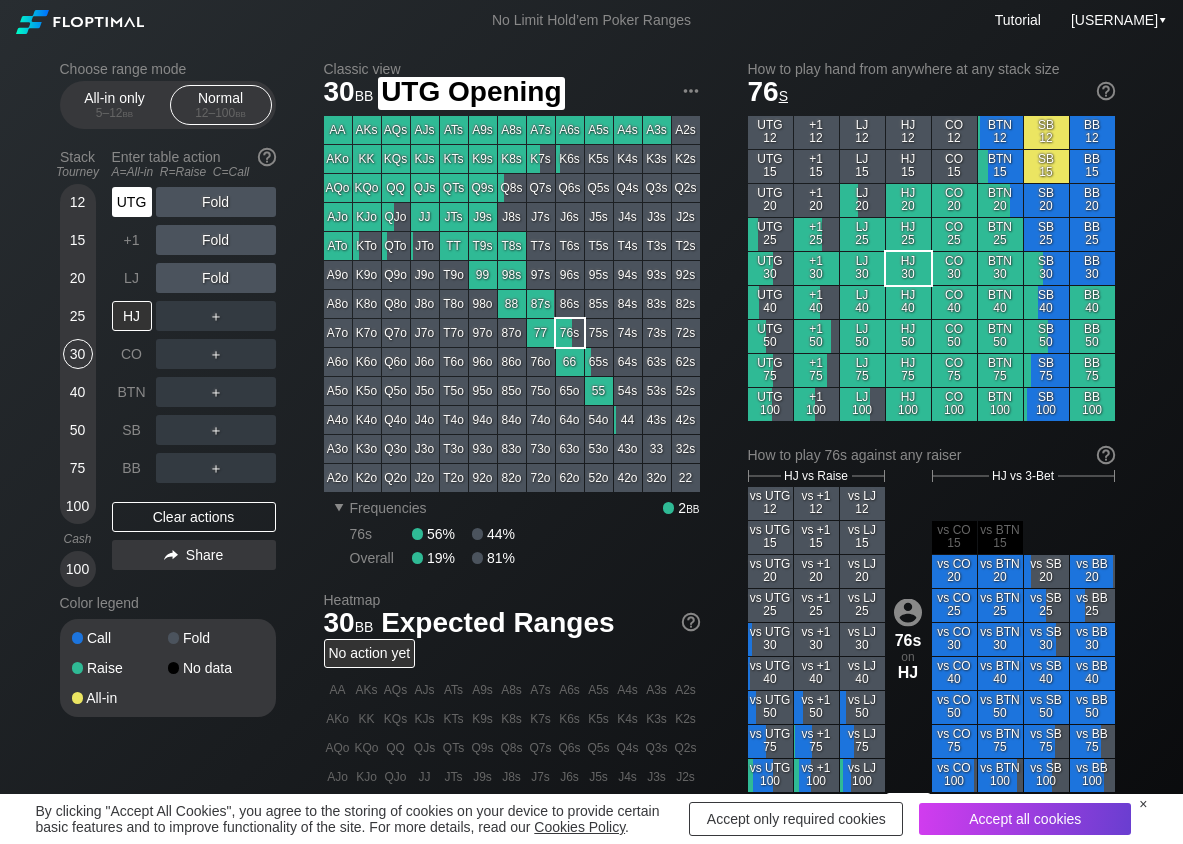 click on "UTG" at bounding box center (132, 202) 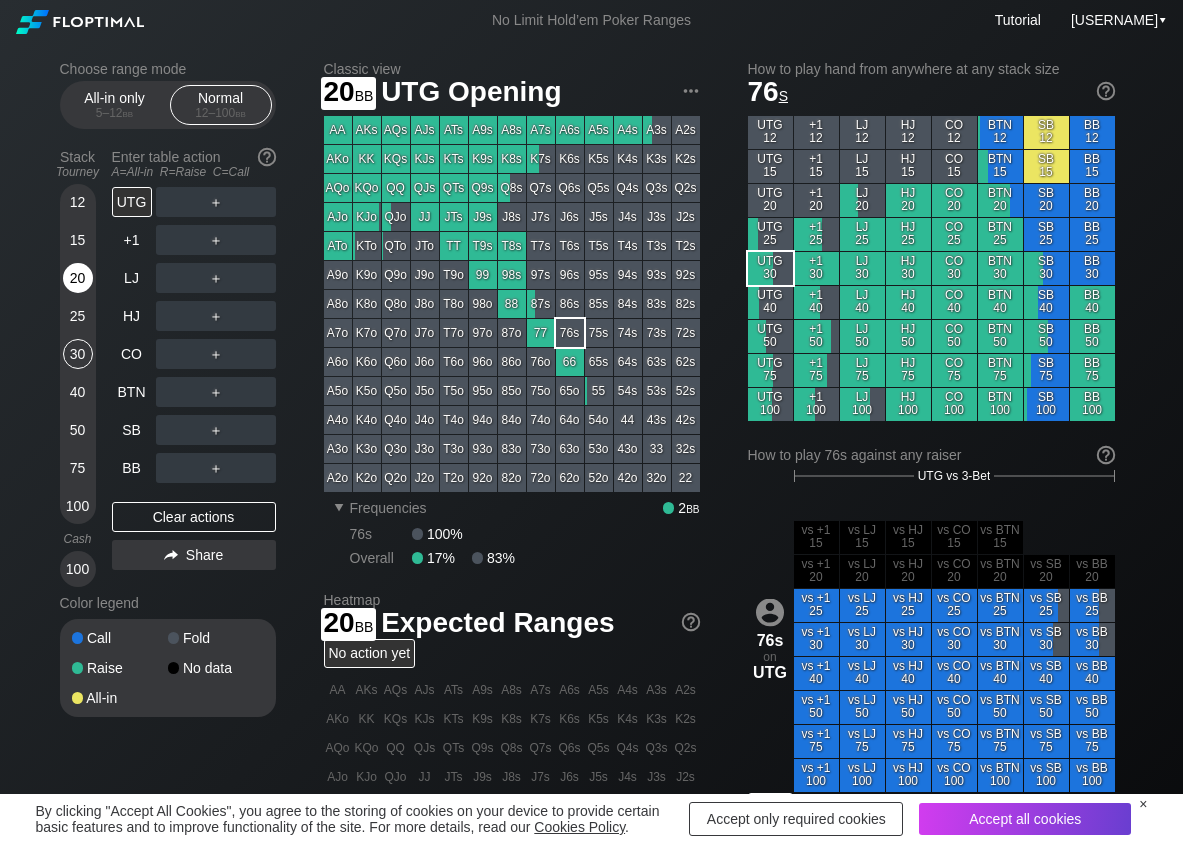 click on "20" at bounding box center (78, 278) 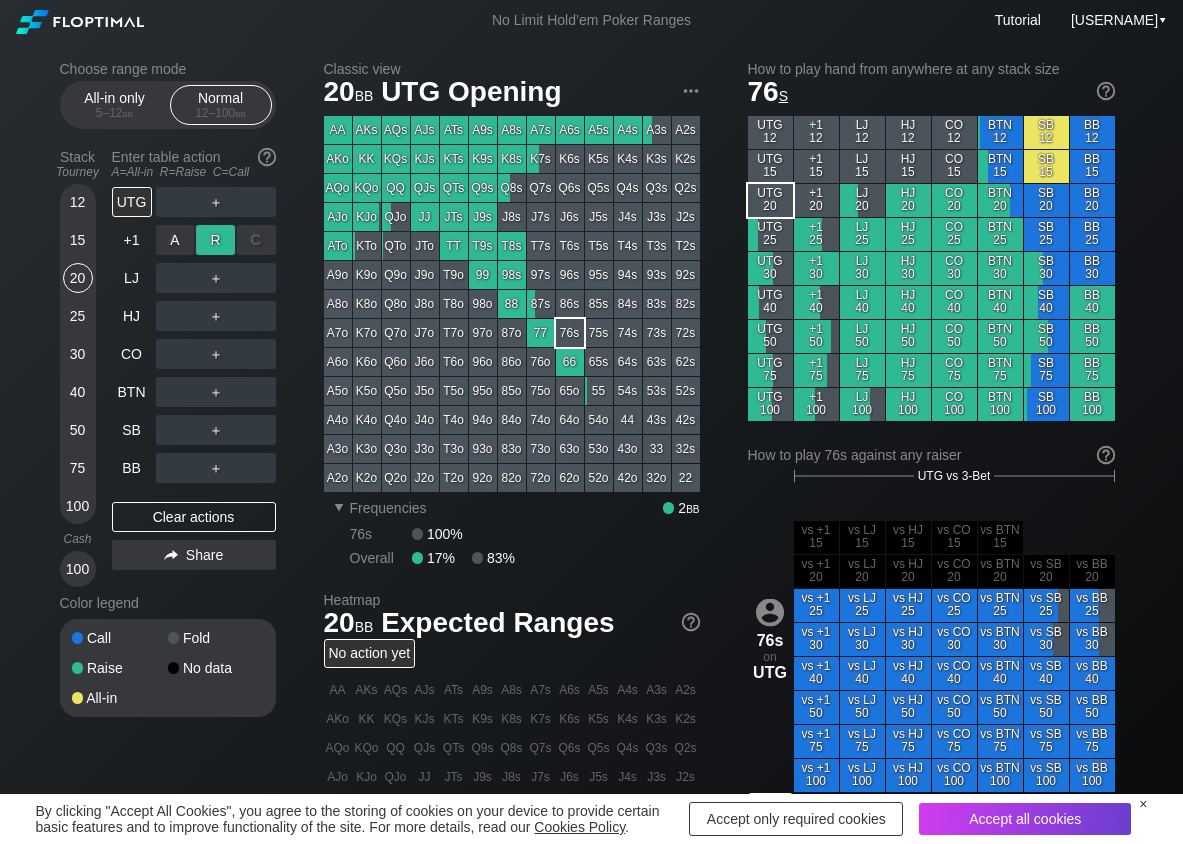 click on "R ✕" at bounding box center [215, 240] 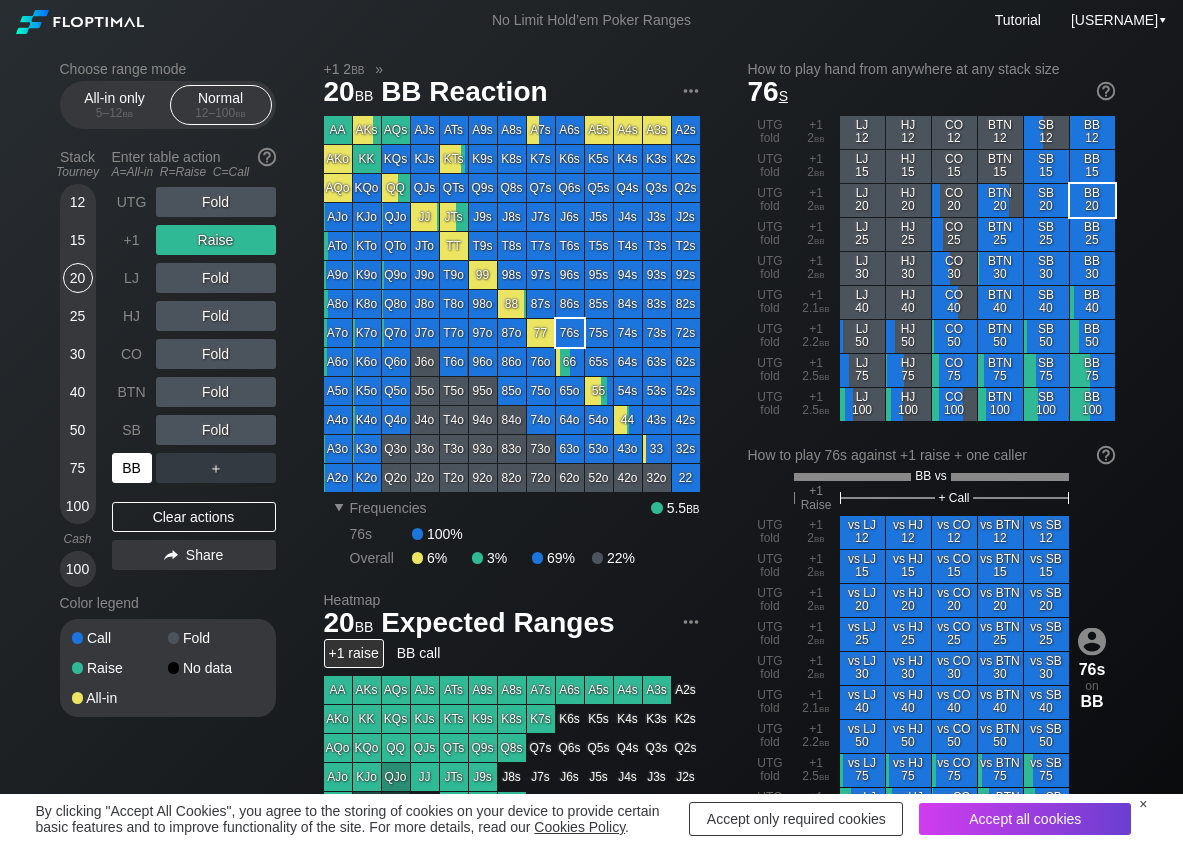 click on "BB" at bounding box center (132, 468) 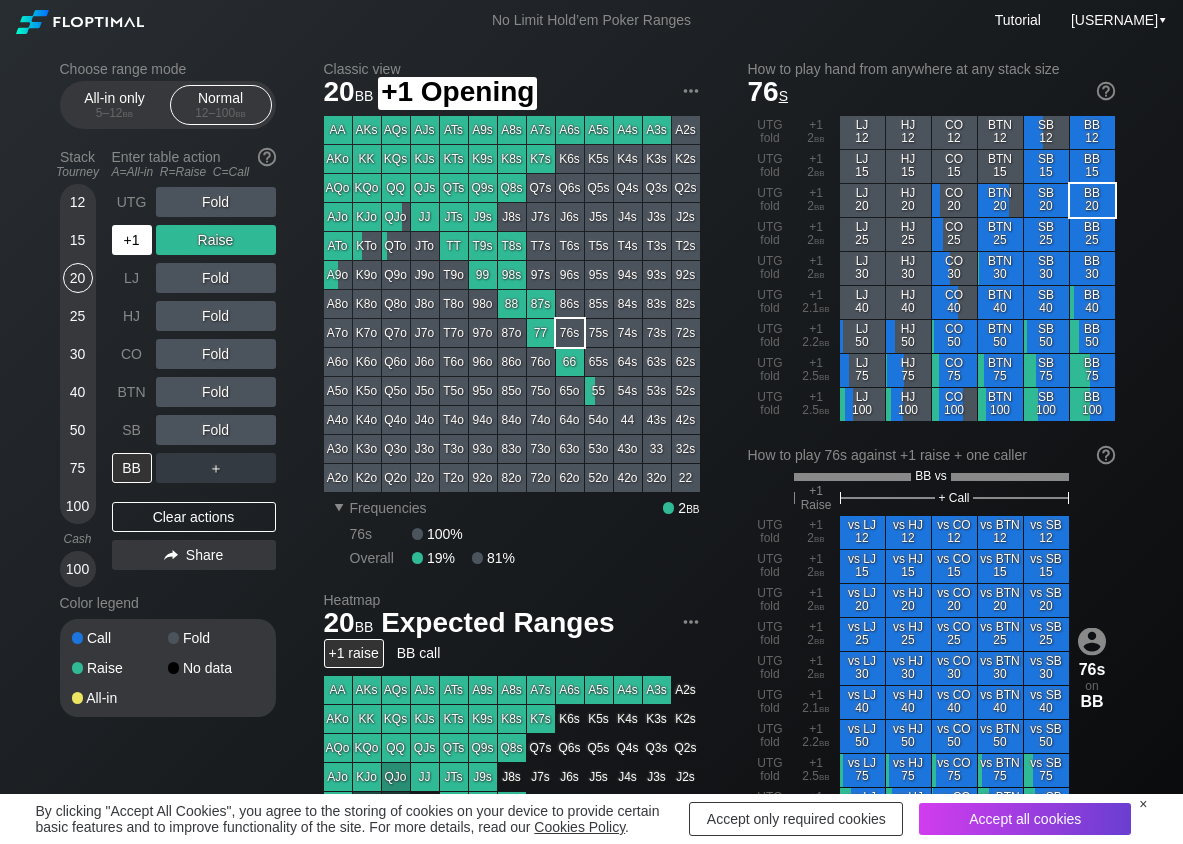 click on "+1" at bounding box center (132, 240) 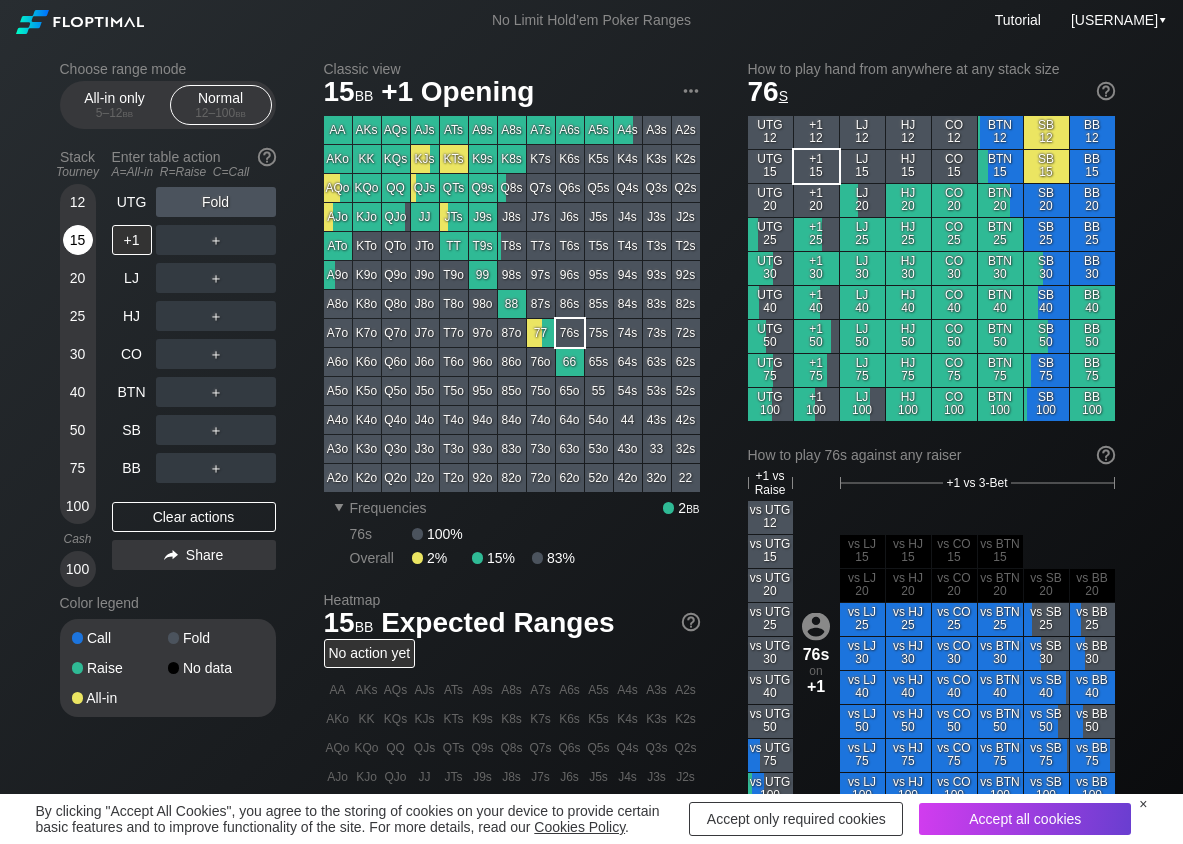 click on "15" at bounding box center [78, 240] 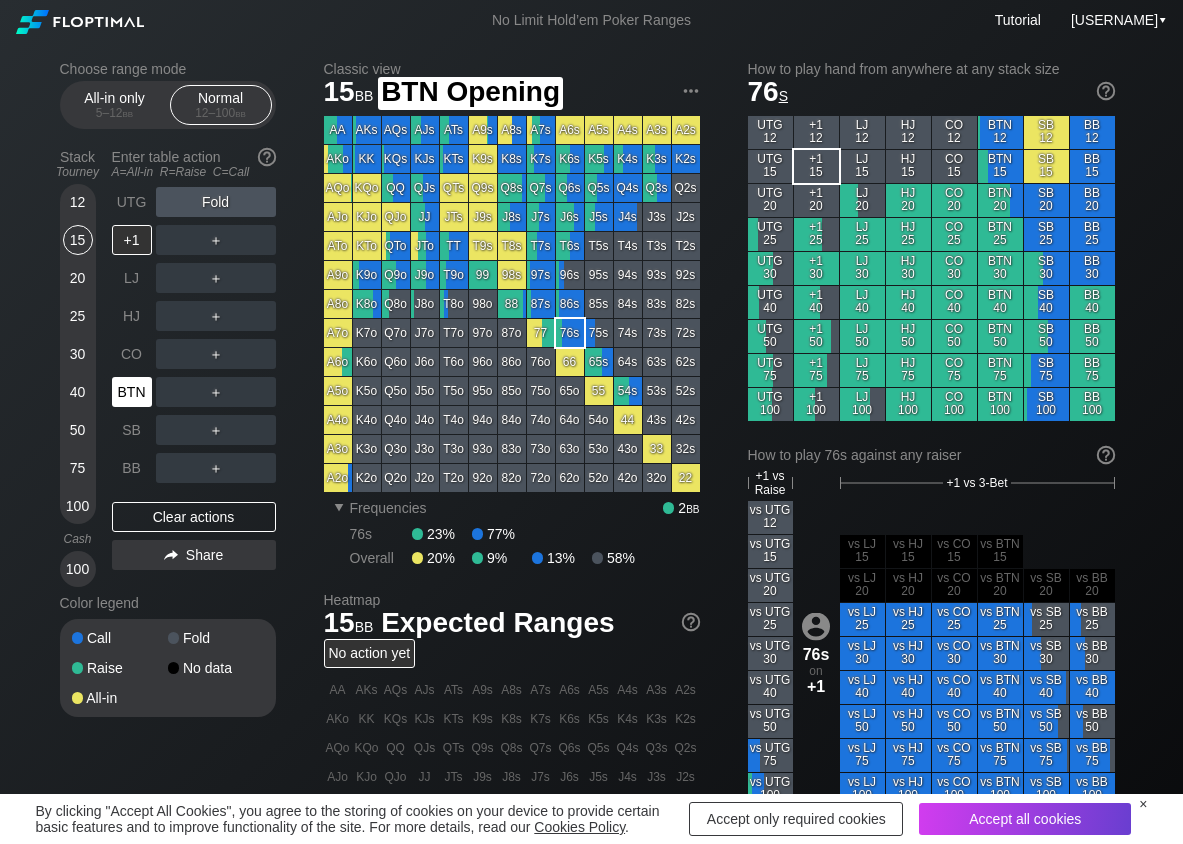click on "BTN" at bounding box center (132, 392) 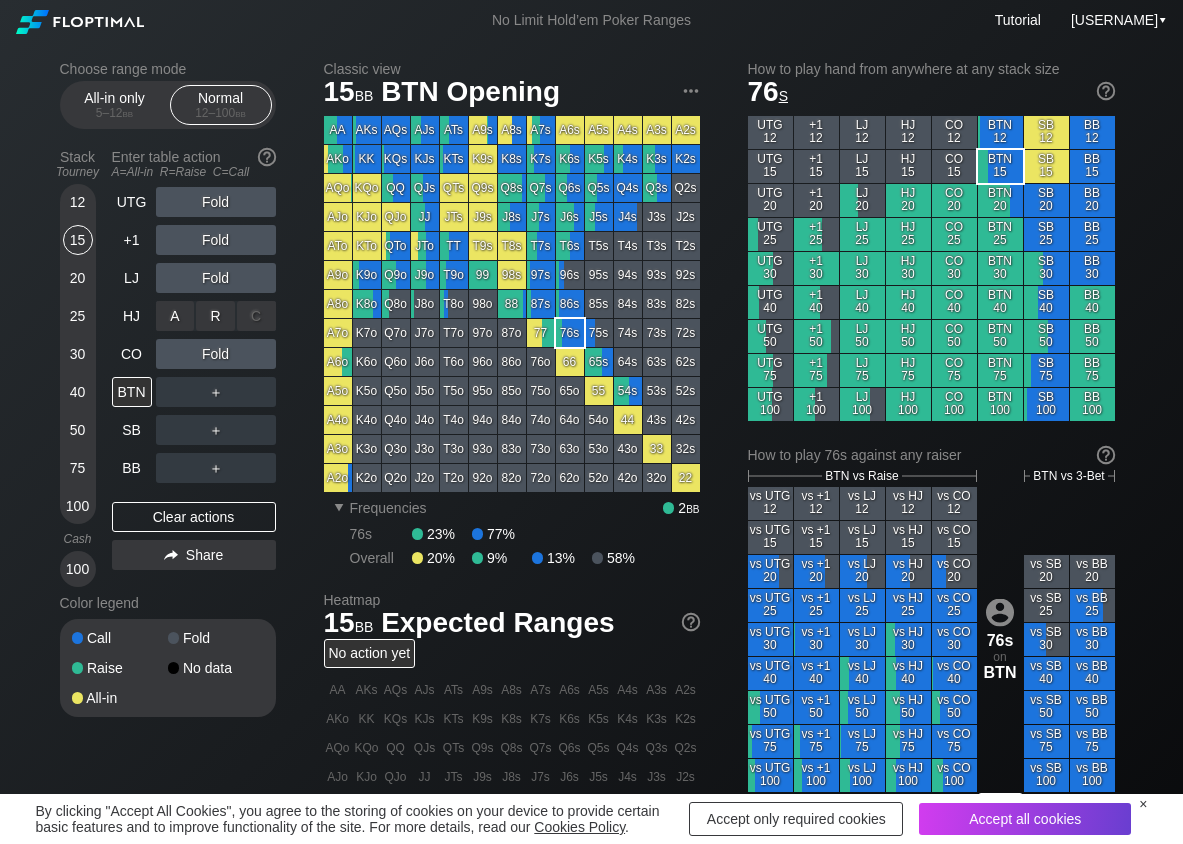click on "R ✕" at bounding box center [215, 316] 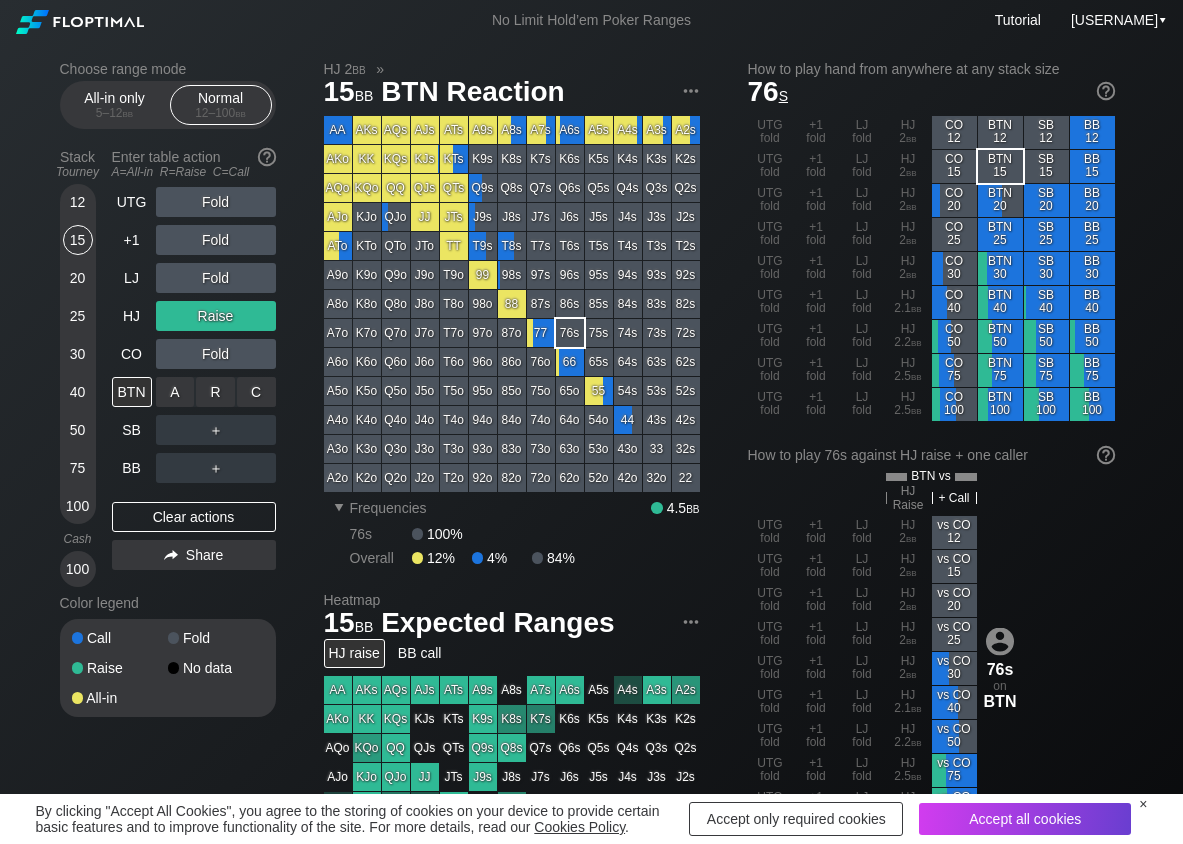 click on "R ✕" at bounding box center (215, 392) 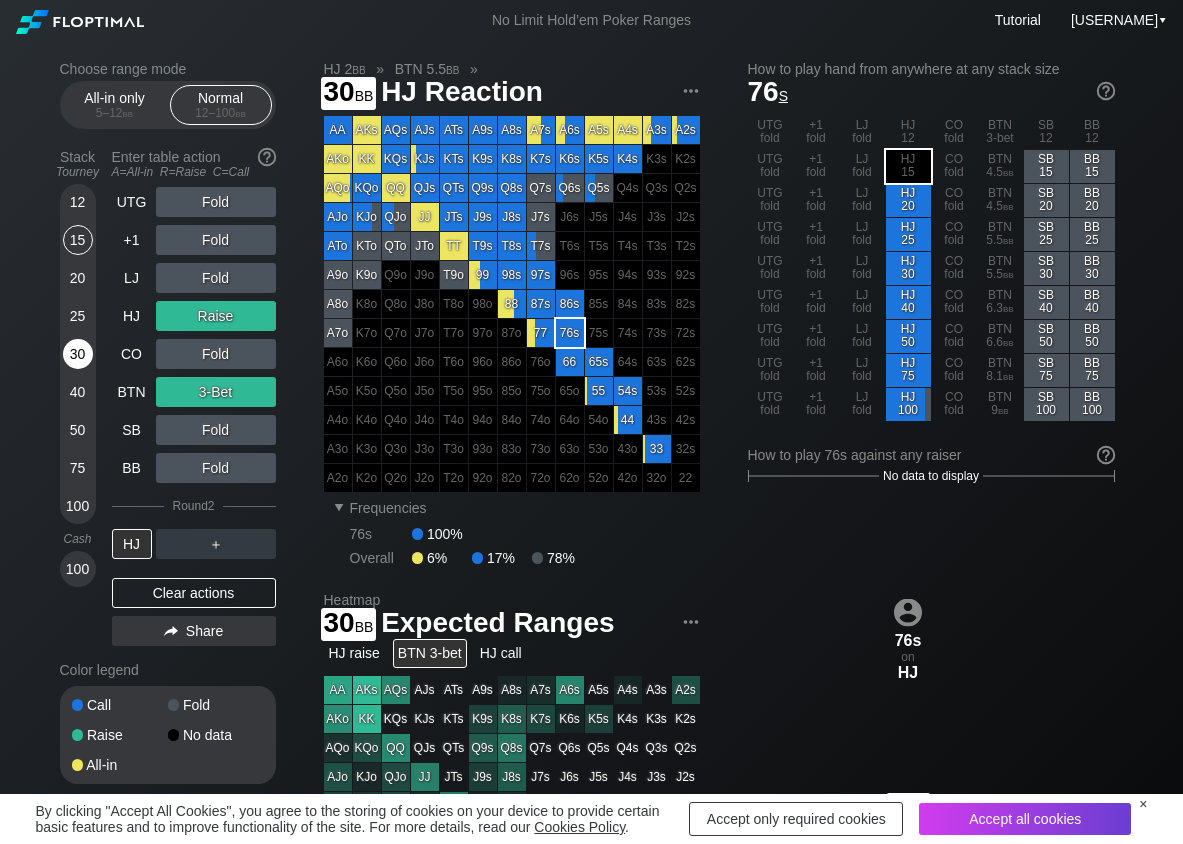 click on "30" at bounding box center (78, 354) 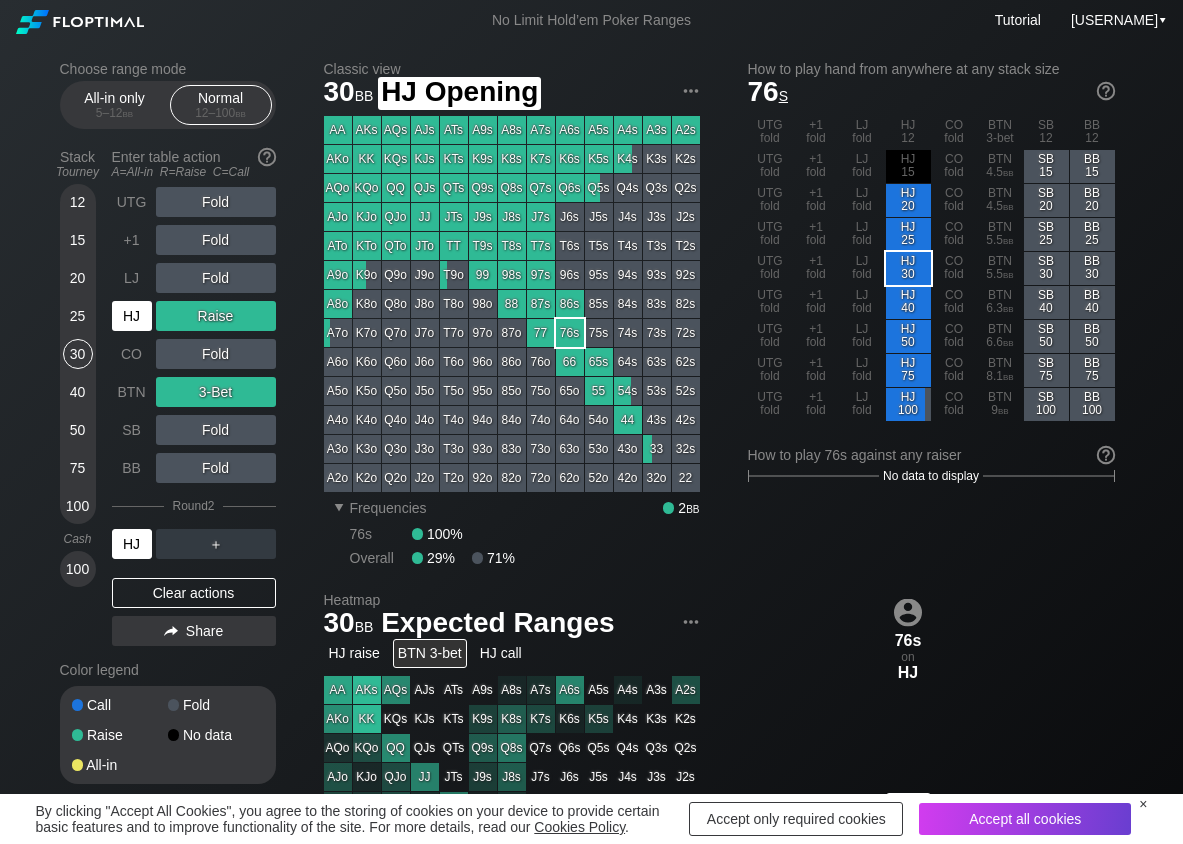 click on "HJ" at bounding box center (132, 316) 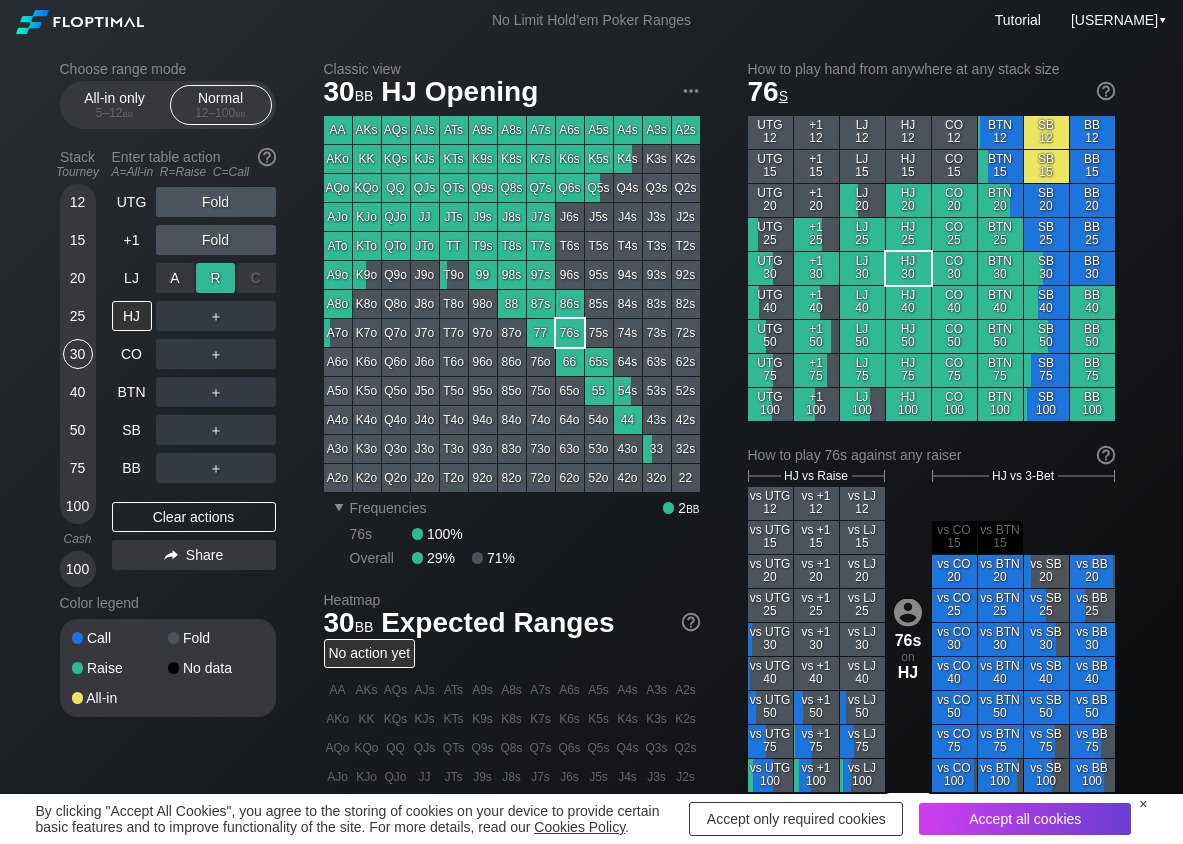 click on "R ✕" at bounding box center [215, 278] 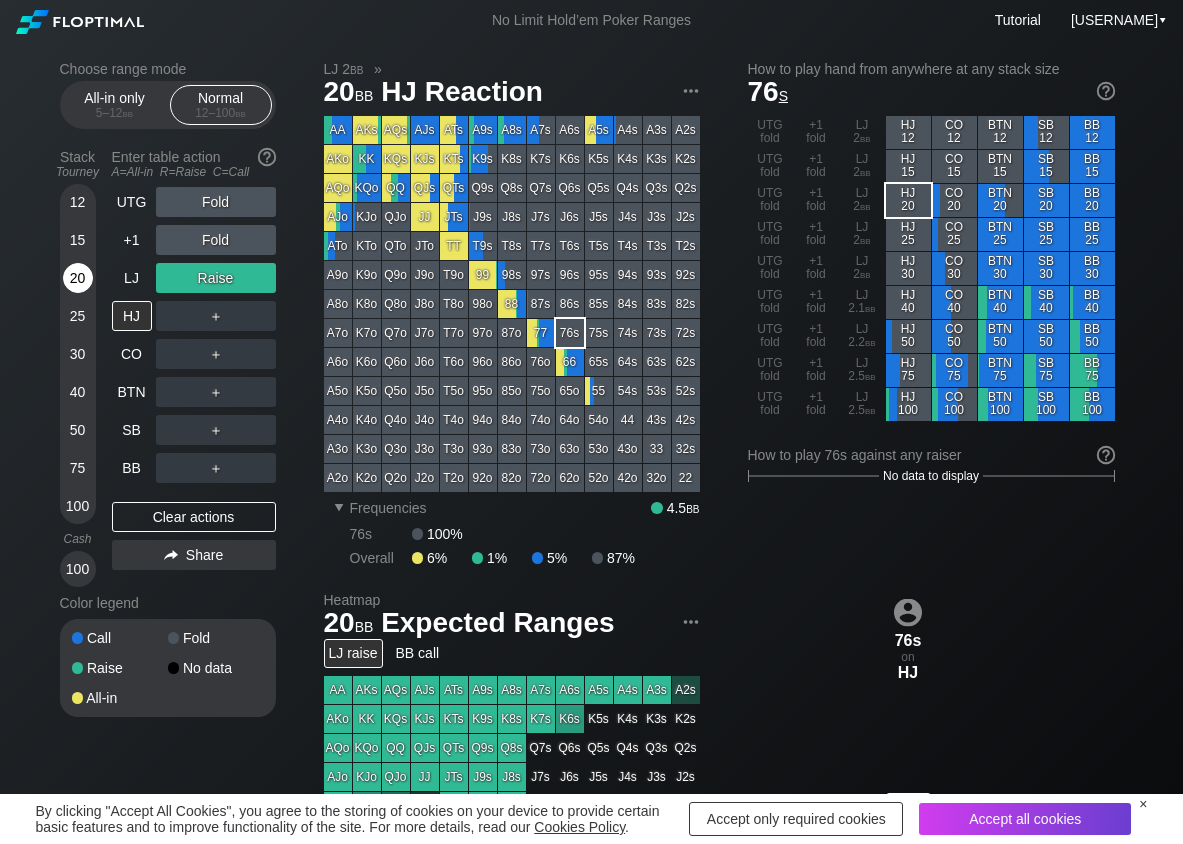 click on "20" at bounding box center [78, 278] 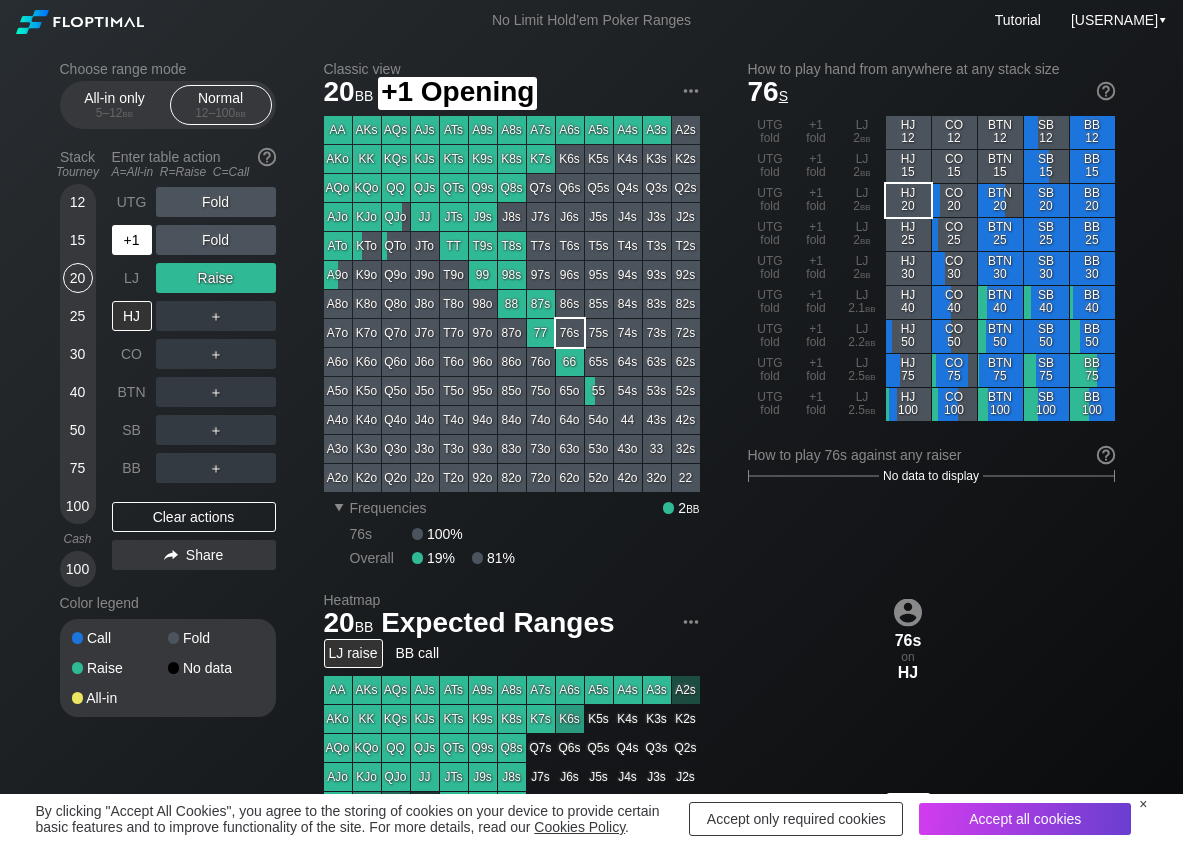 click on "+1" at bounding box center [132, 240] 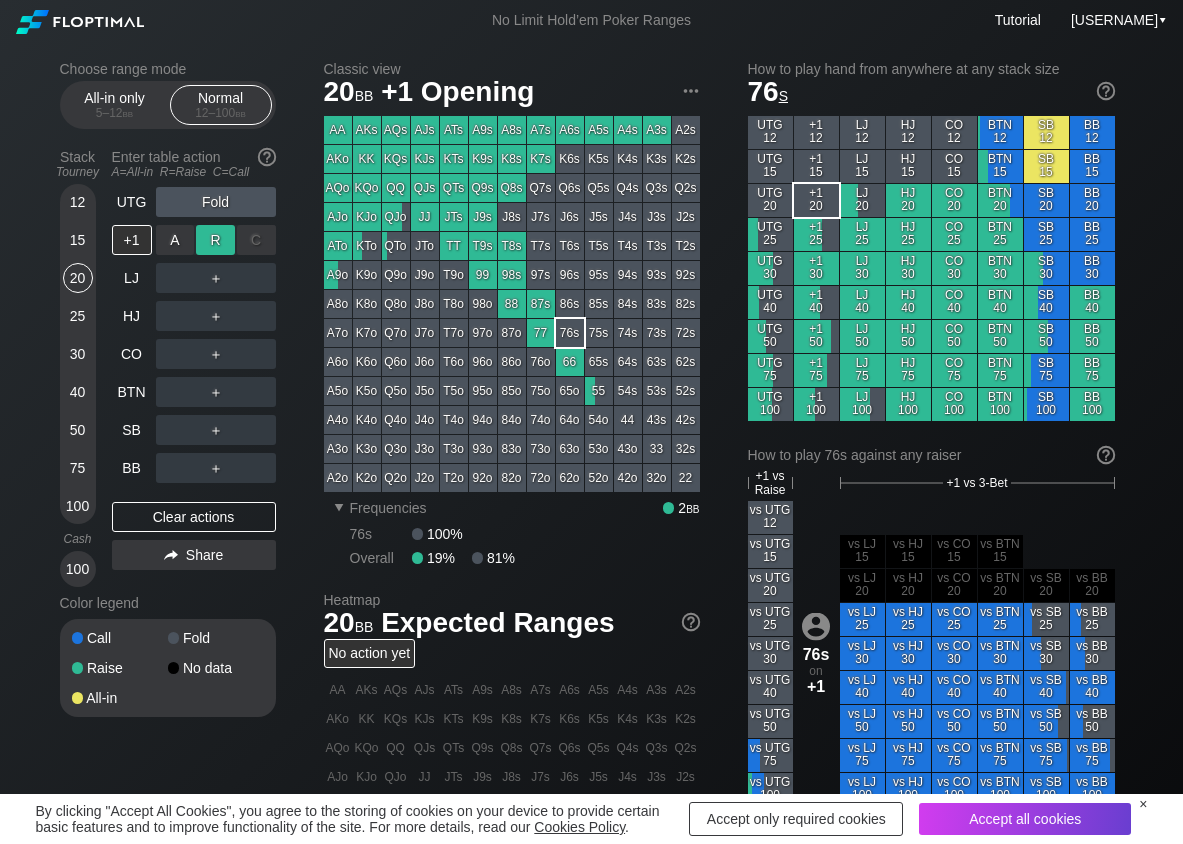 click on "R ✕" at bounding box center (215, 240) 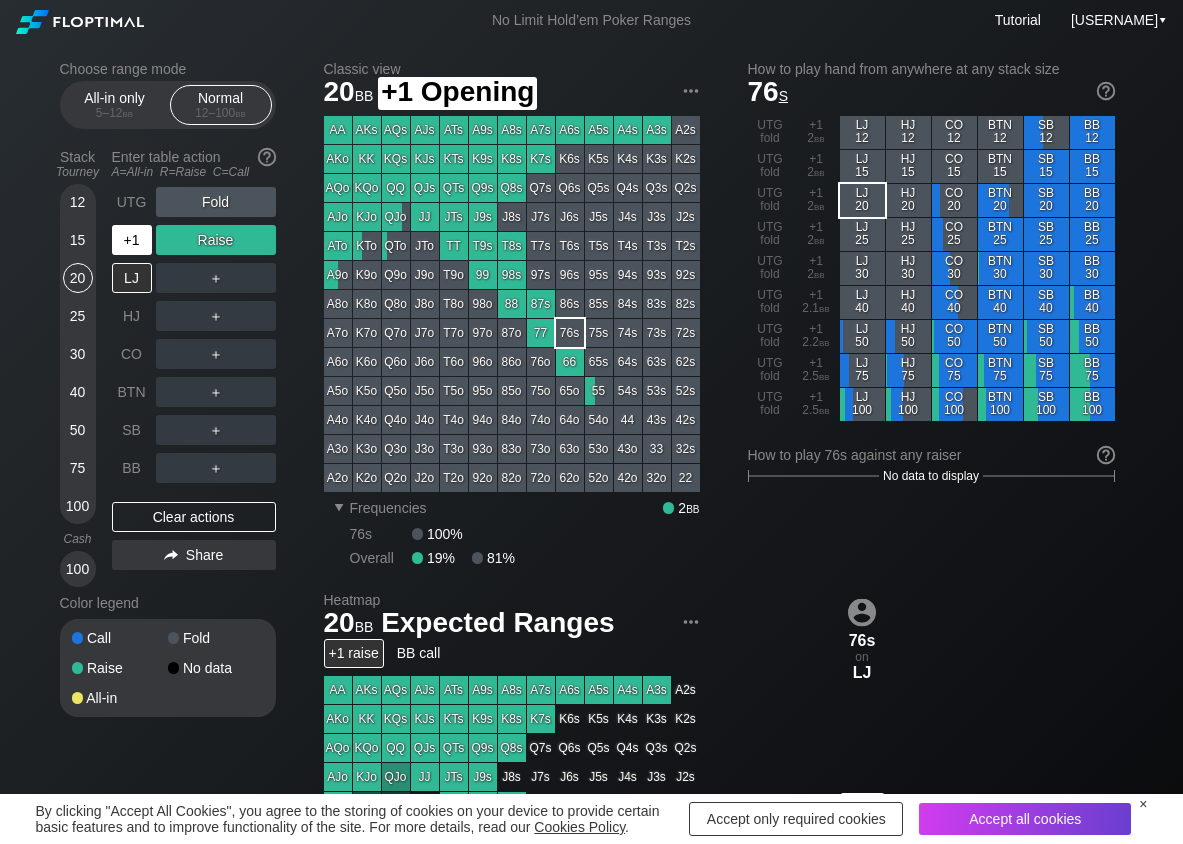 click on "+1" at bounding box center (132, 240) 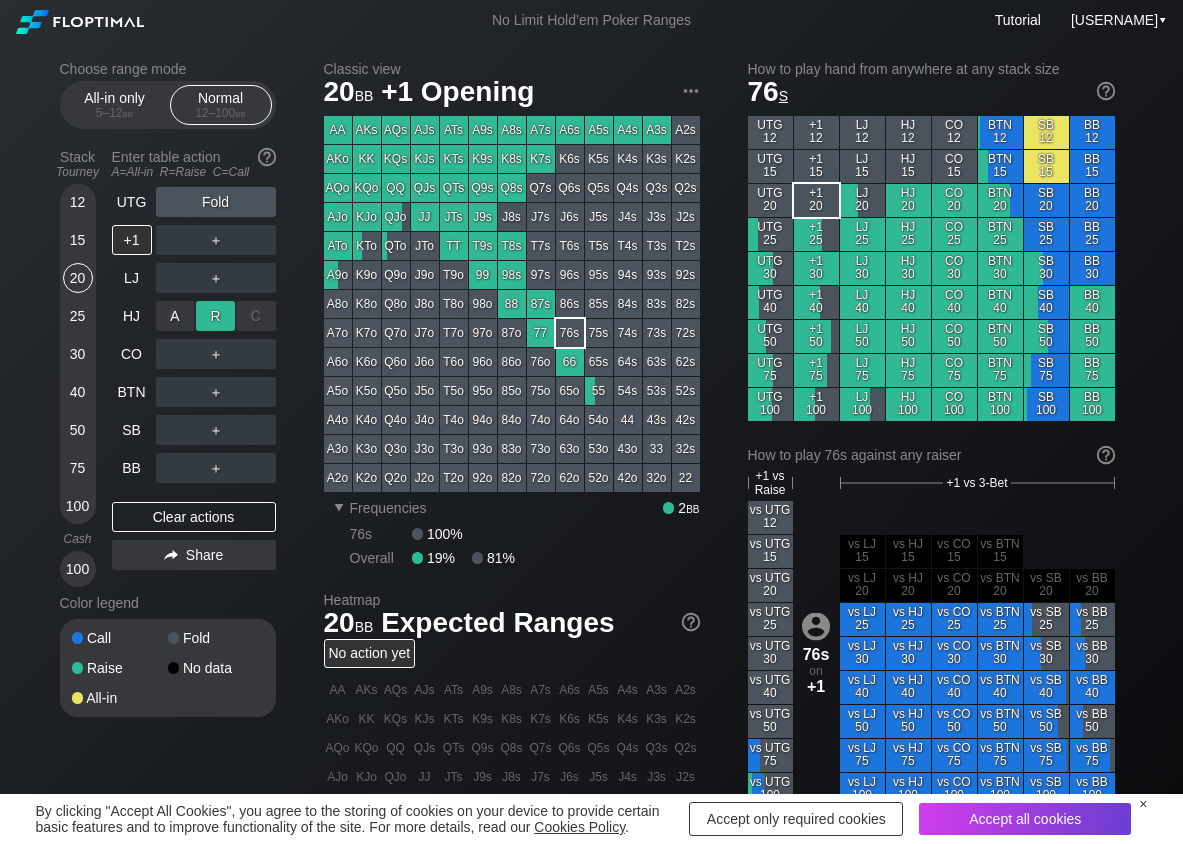 click on "R ✕" at bounding box center (215, 316) 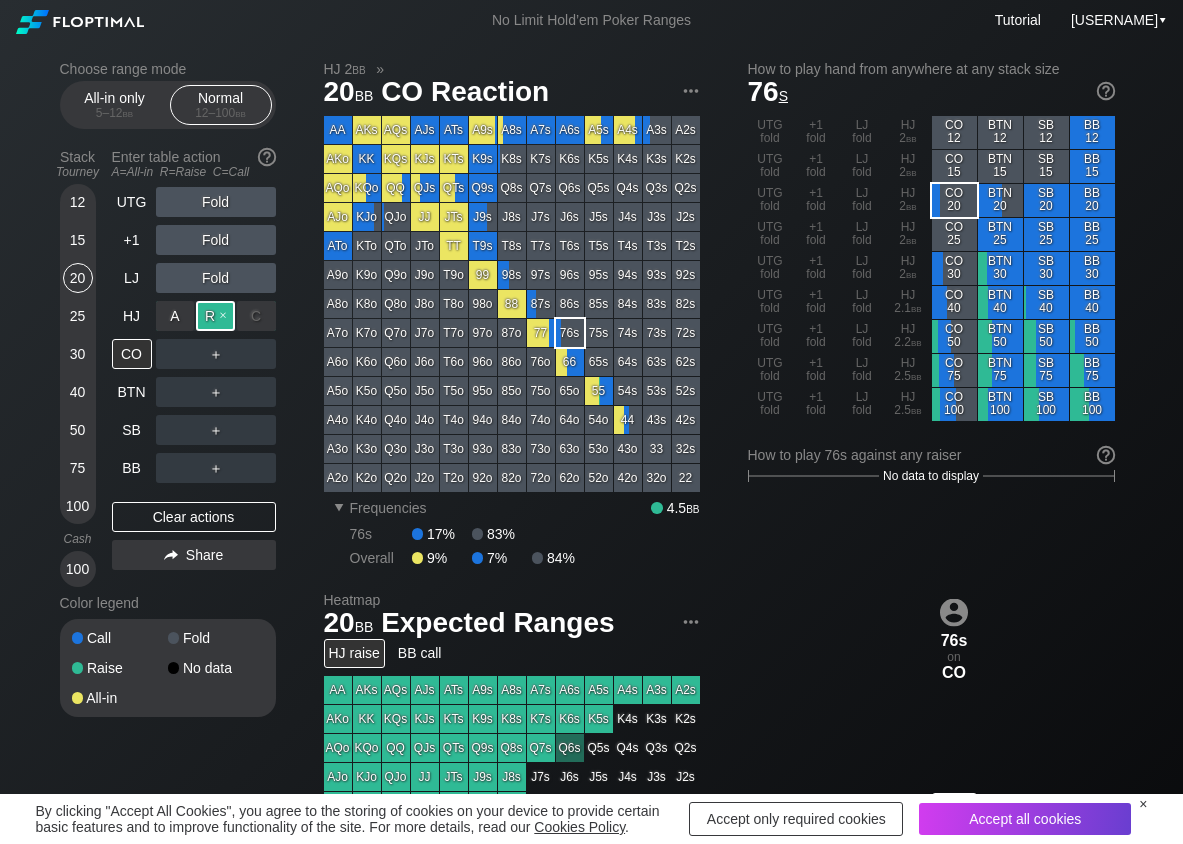 click on "R ✕" at bounding box center [215, 316] 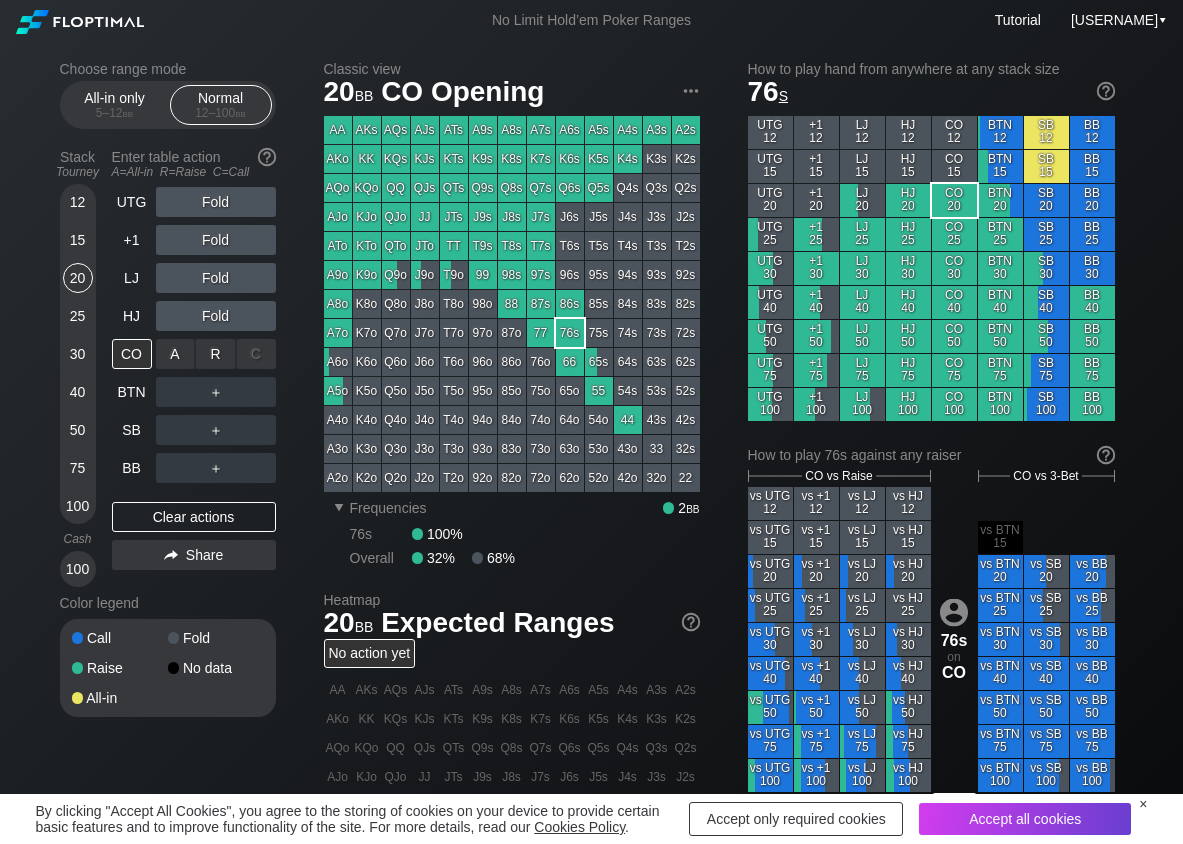 click on "R ✕" at bounding box center [215, 354] 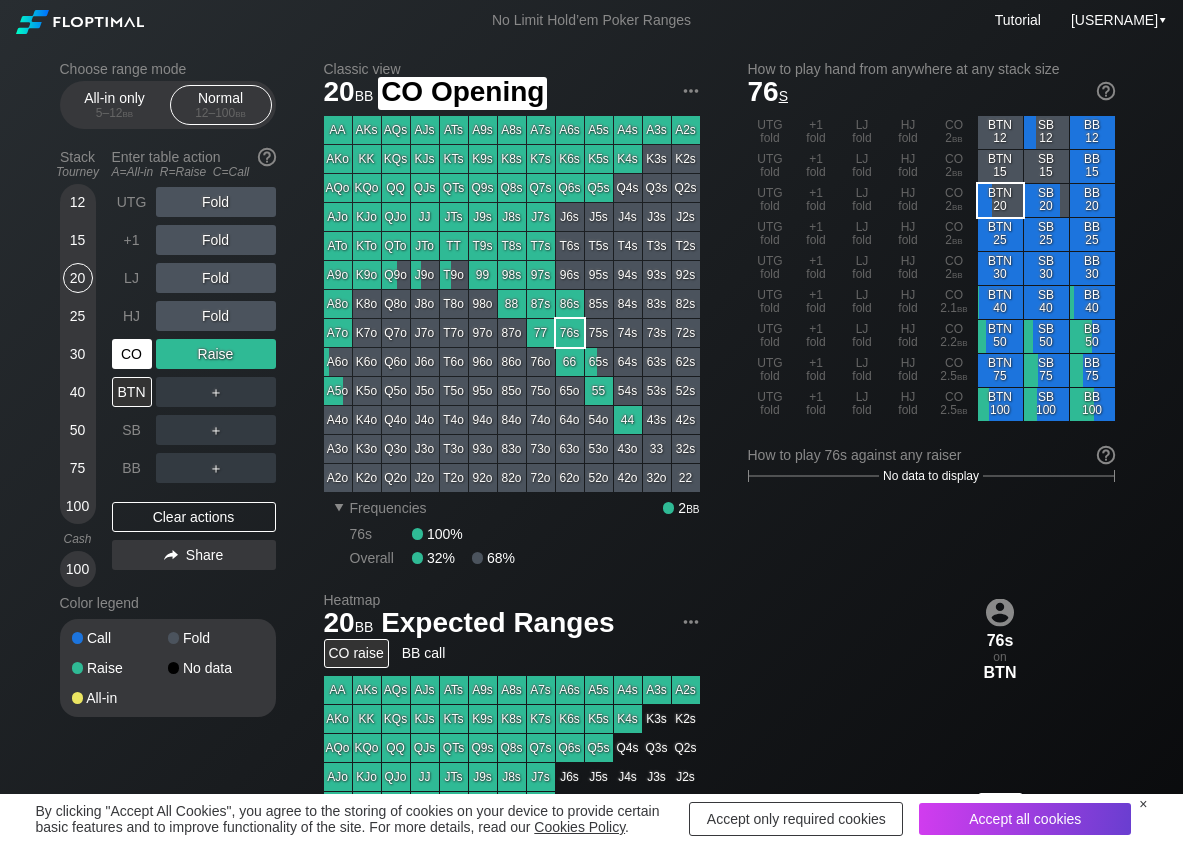 click on "CO" at bounding box center [132, 354] 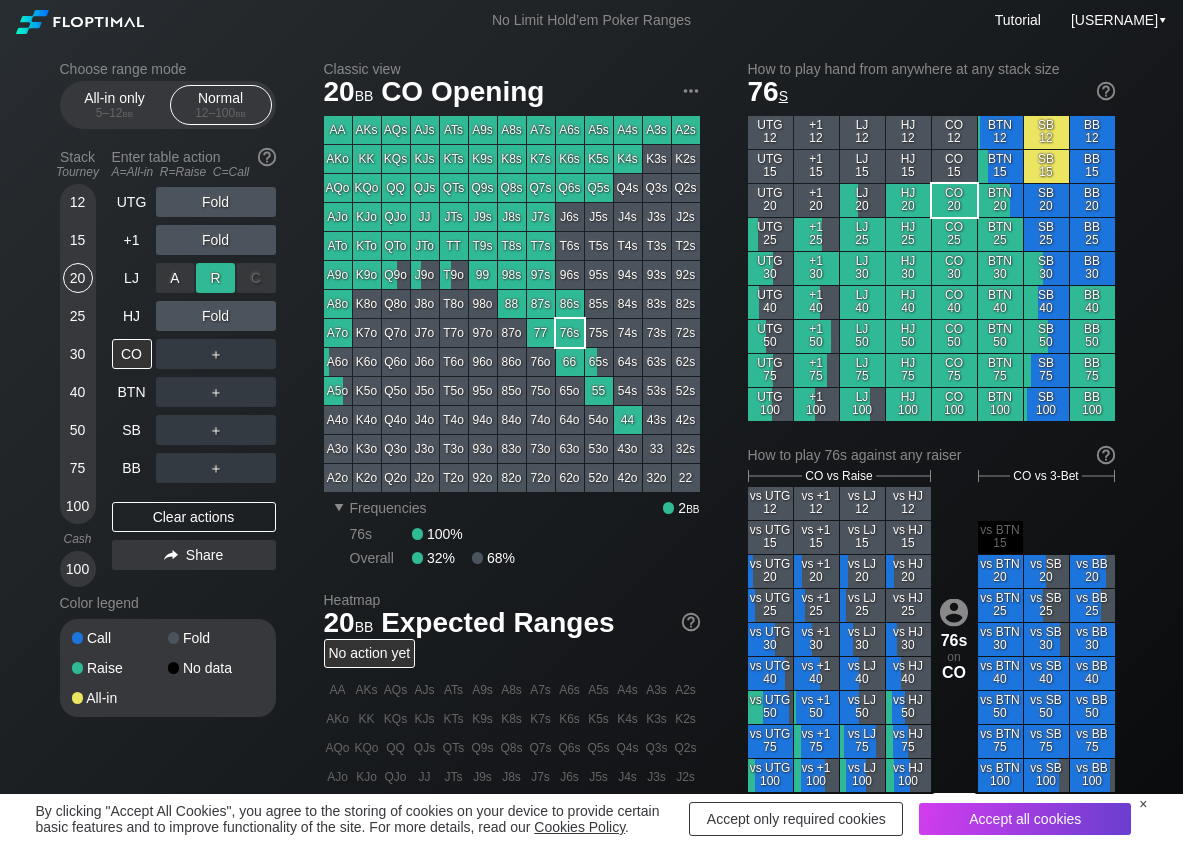 click on "R ✕" at bounding box center (215, 278) 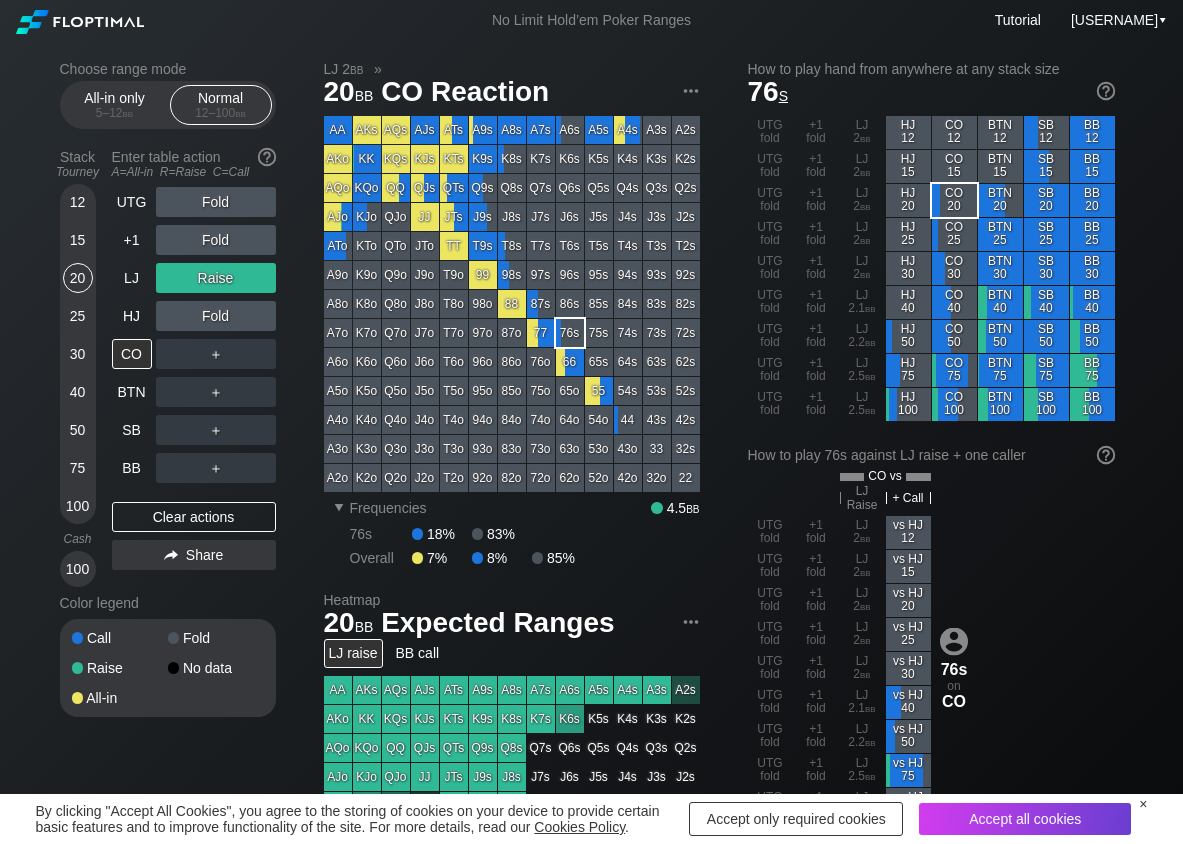 click on "Stack Tourney Enter table action A=All-in  R=Raise  C=Call 12 15 20 25 30 40 50 75 100 Cash 100 UTG Fold +1 Fold LJ Raise HJ Fold CO ＋ BTN ＋ SB ＋ BB ＋ Clear actions Share" at bounding box center (168, 364) 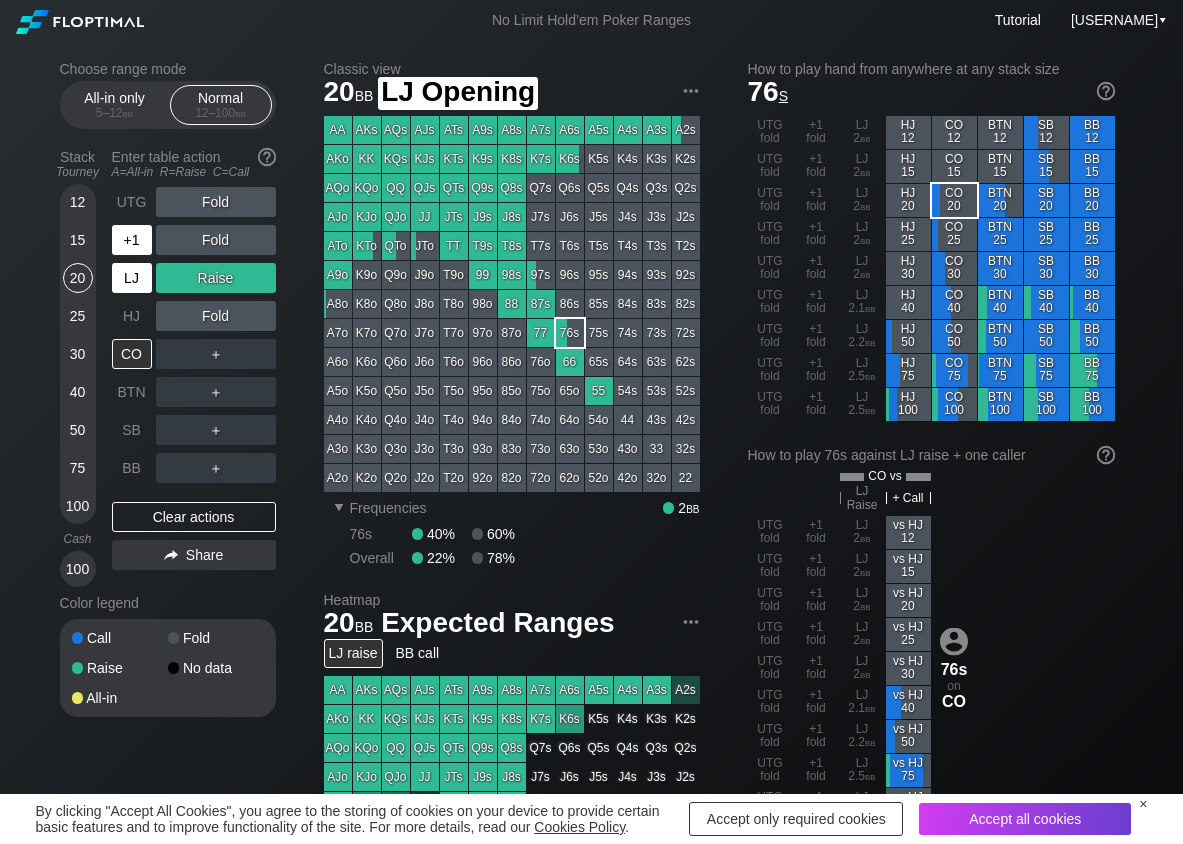 click on "LJ" at bounding box center [132, 278] 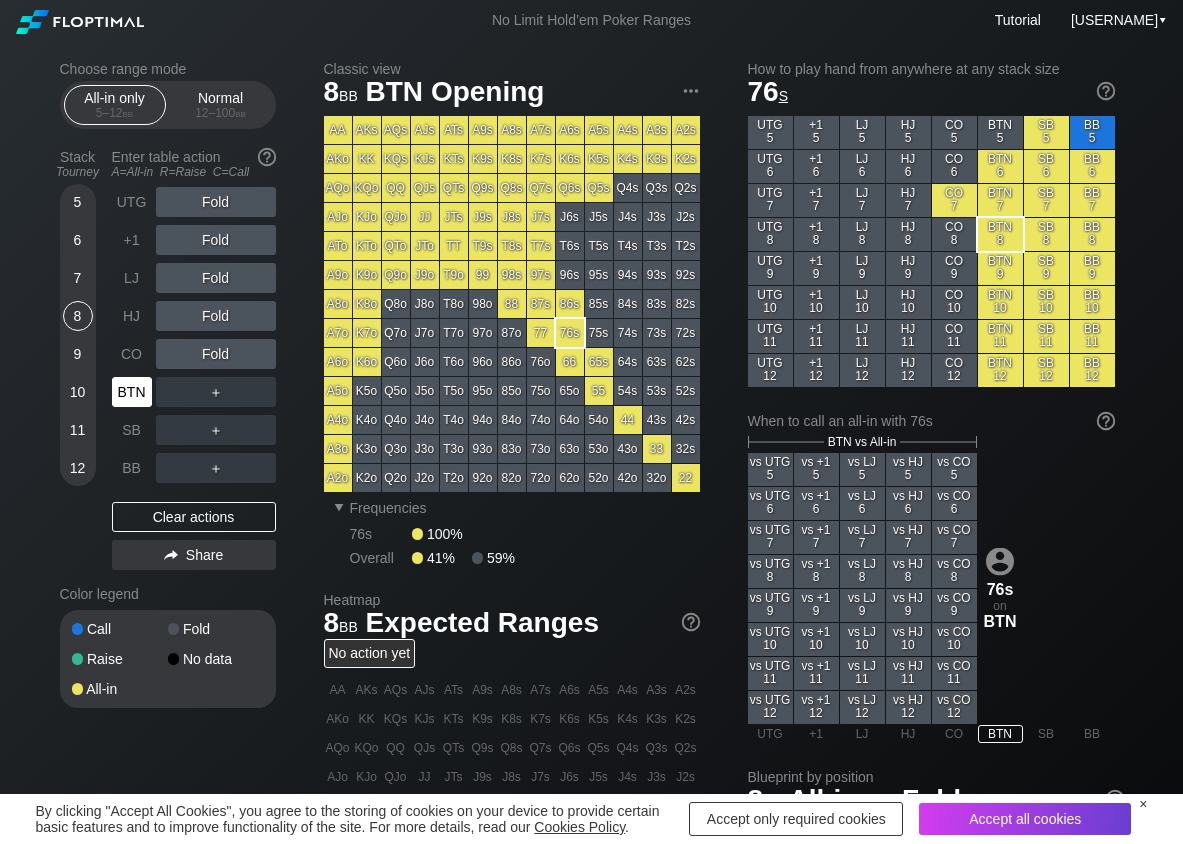 scroll, scrollTop: 0, scrollLeft: 0, axis: both 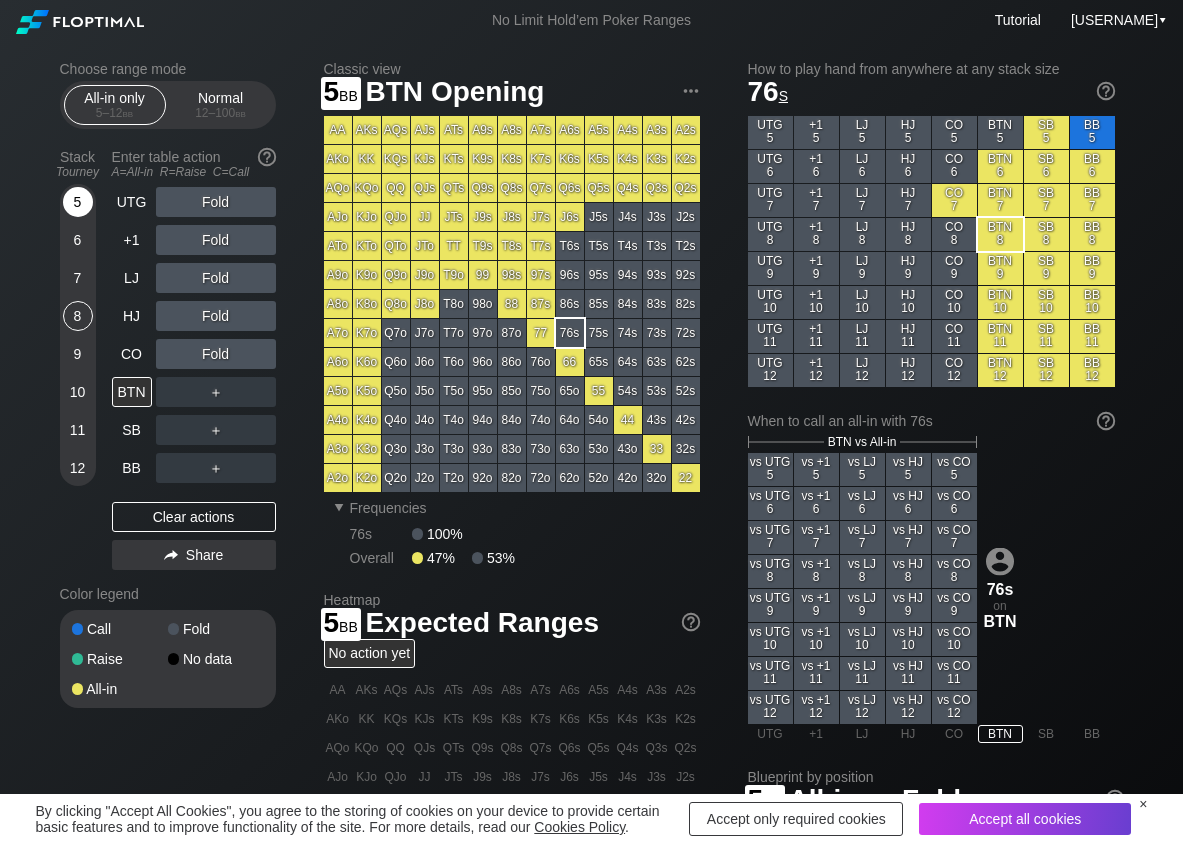 click on "5" at bounding box center (78, 202) 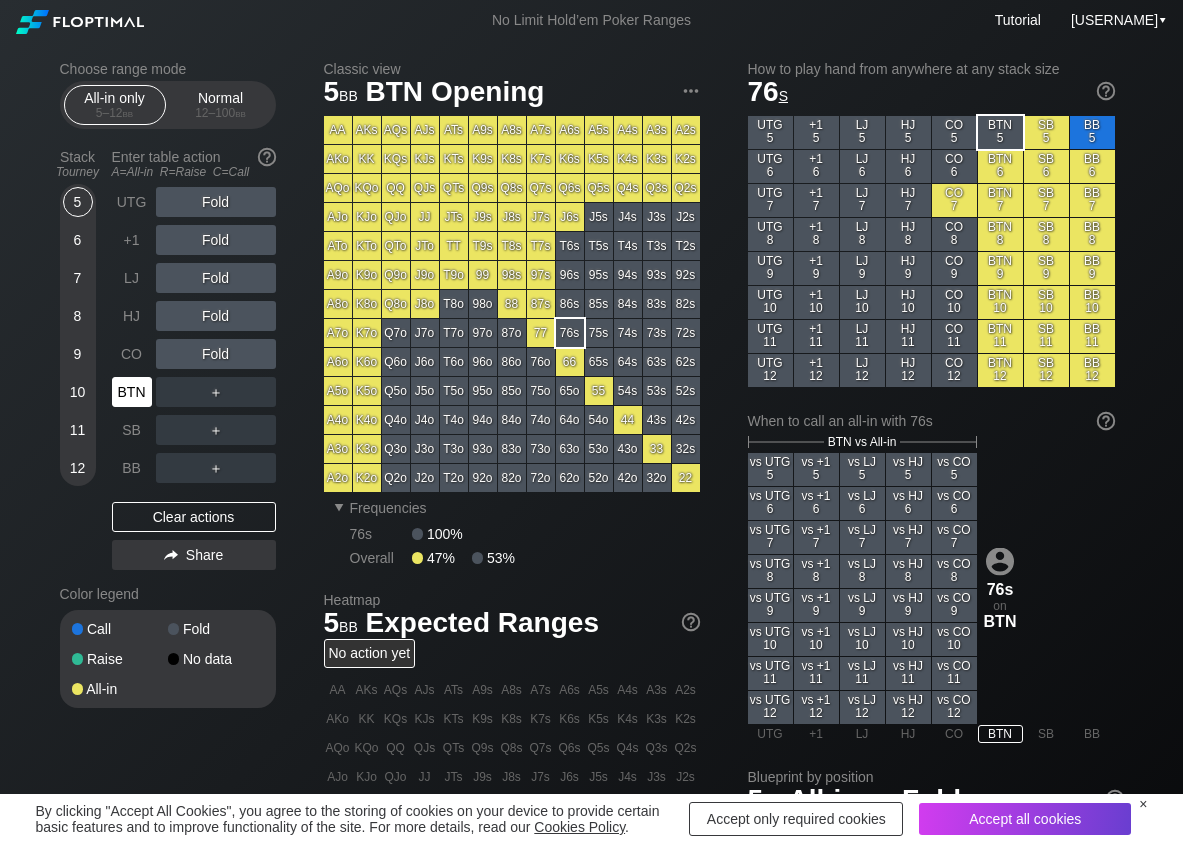 click on "BTN" at bounding box center [132, 392] 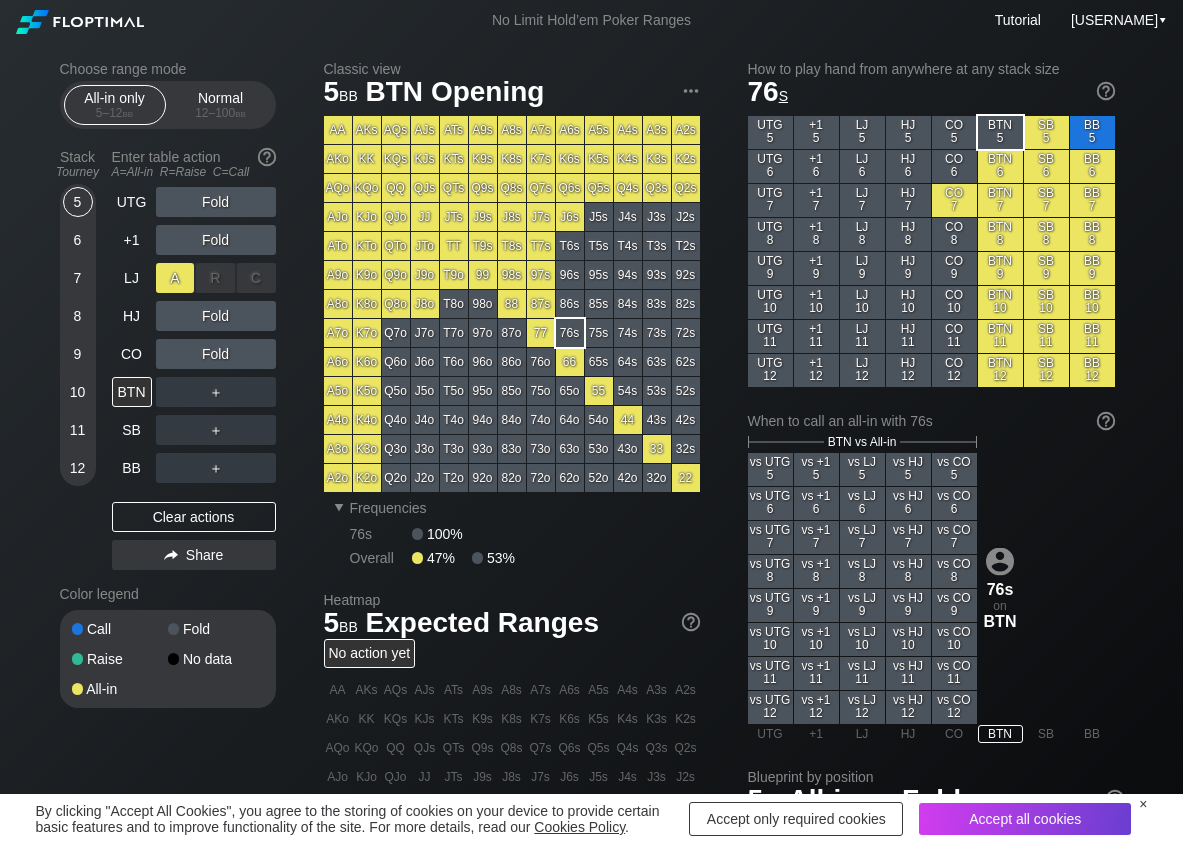 click on "A ✕" at bounding box center [175, 278] 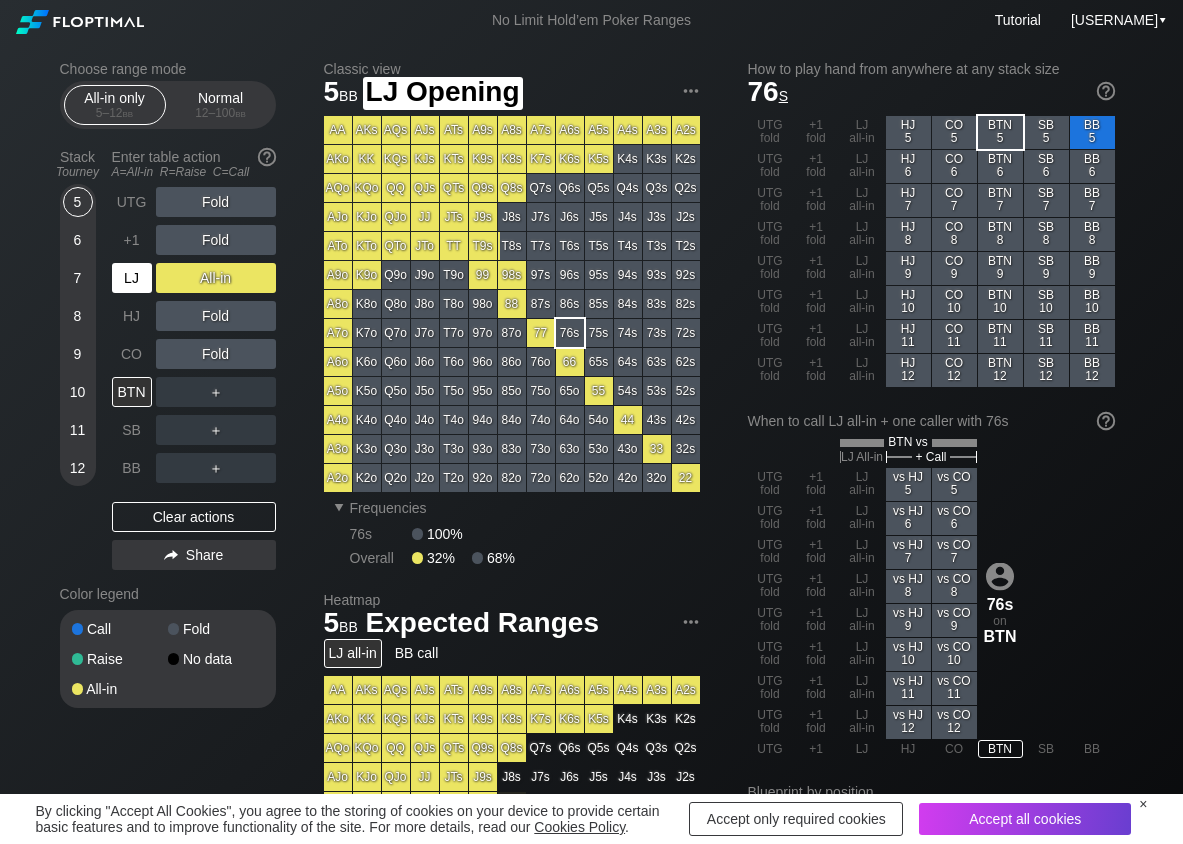 click on "LJ" at bounding box center (132, 278) 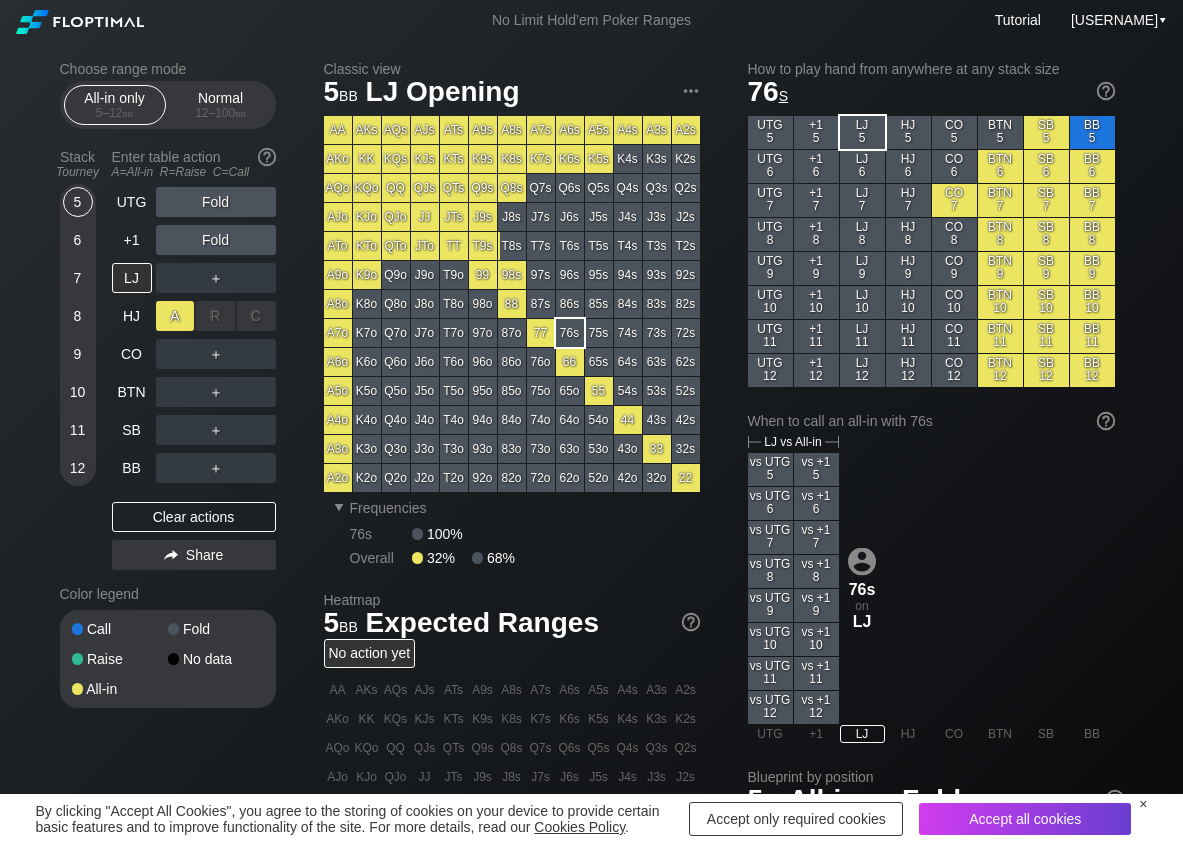 click on "A ✕" at bounding box center (175, 316) 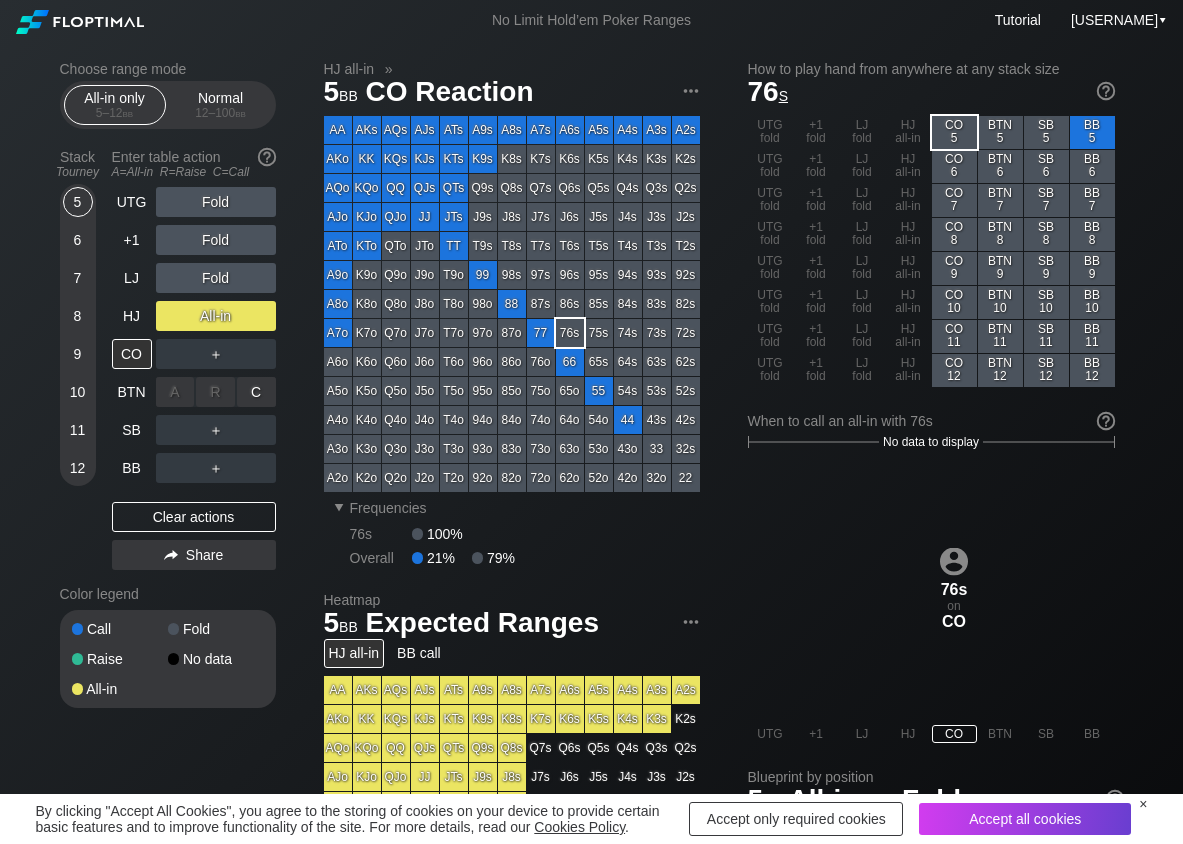 click on "C ✕" at bounding box center [256, 392] 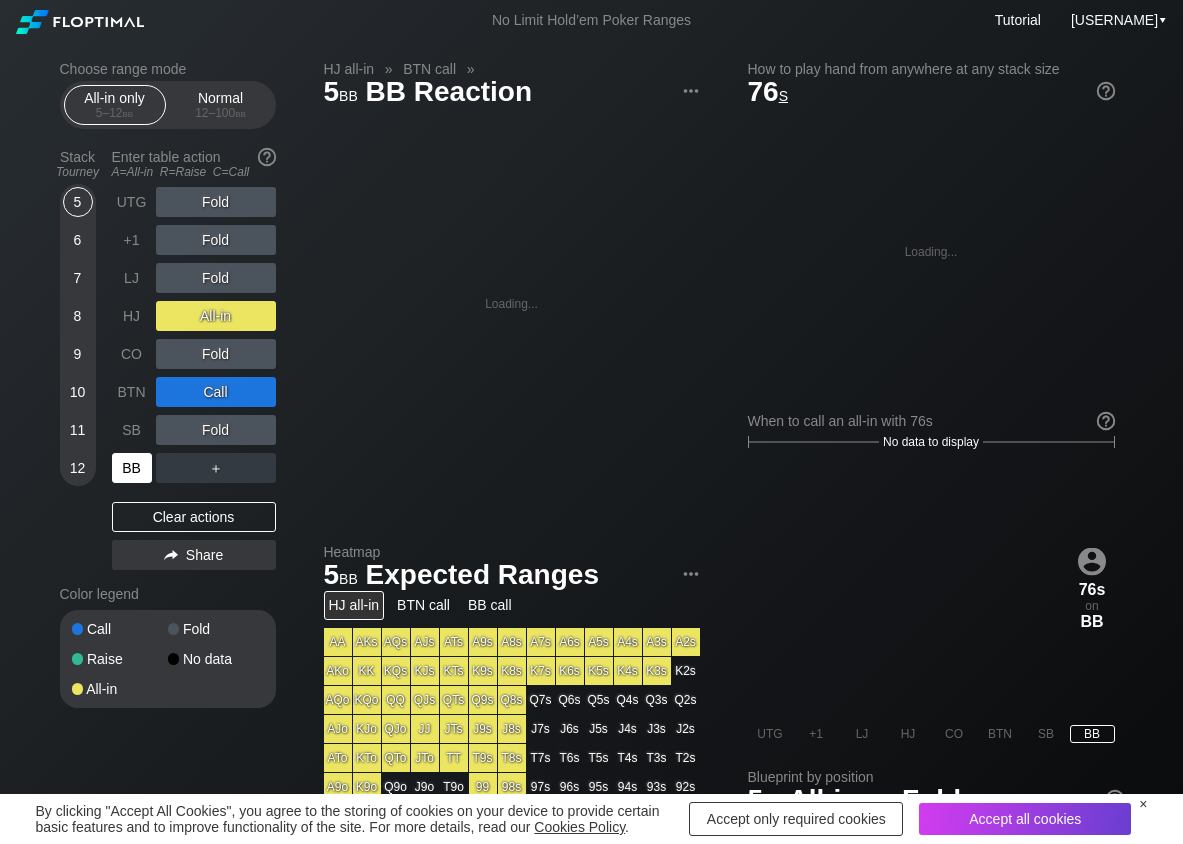 click on "BB" at bounding box center [132, 468] 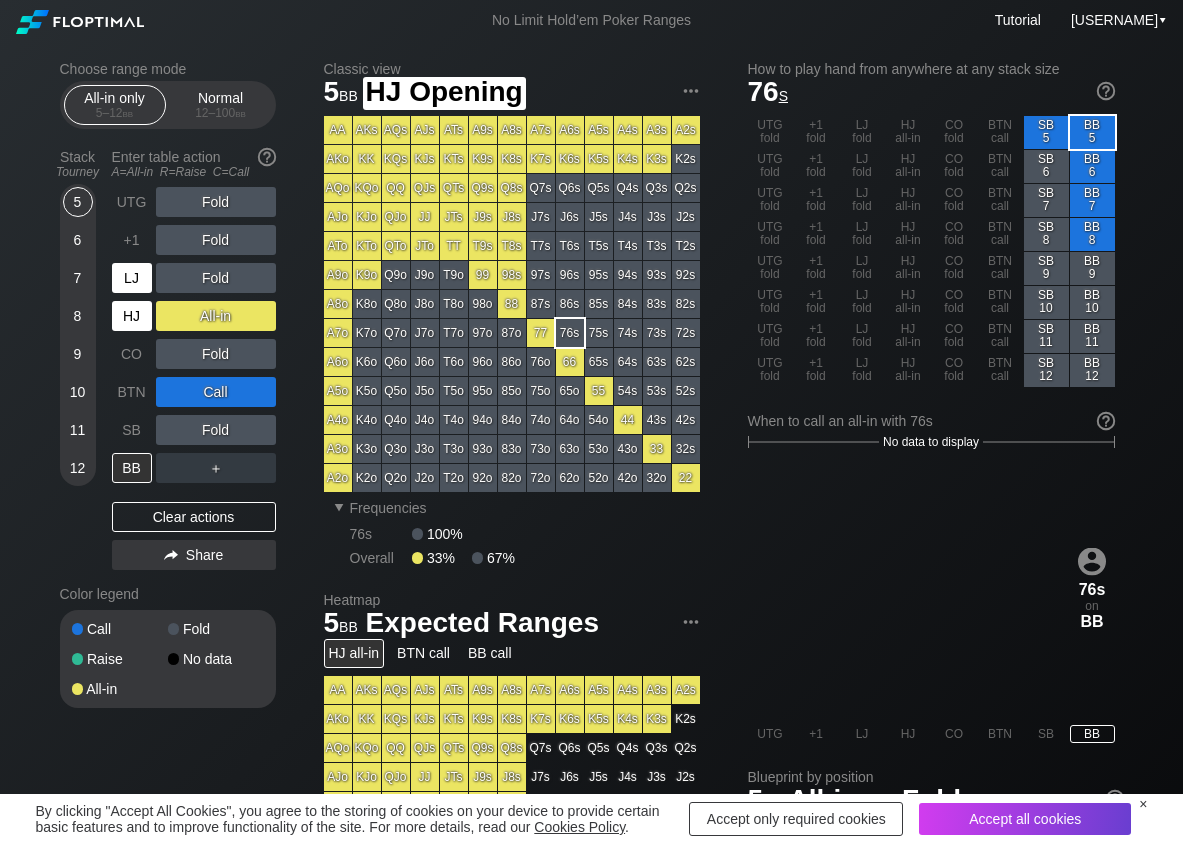 click on "HJ" at bounding box center [132, 316] 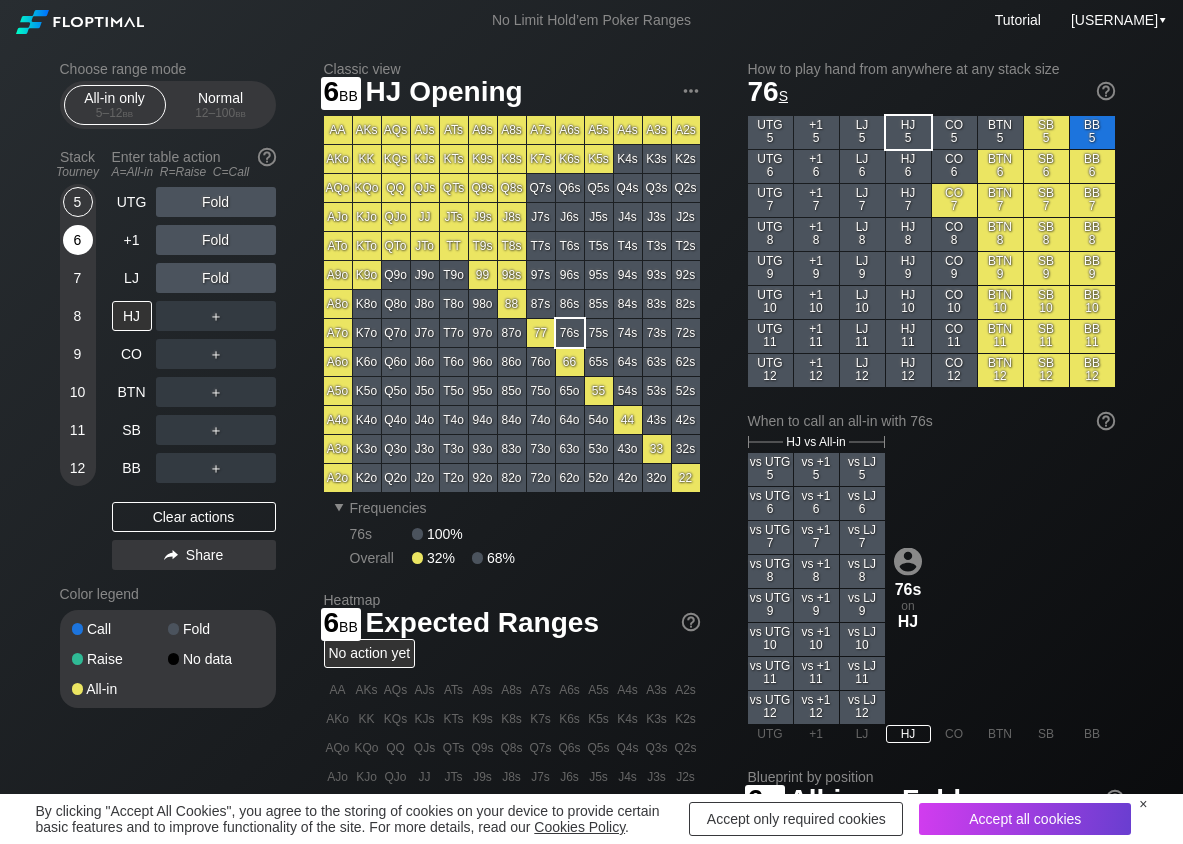 click on "6" at bounding box center [78, 240] 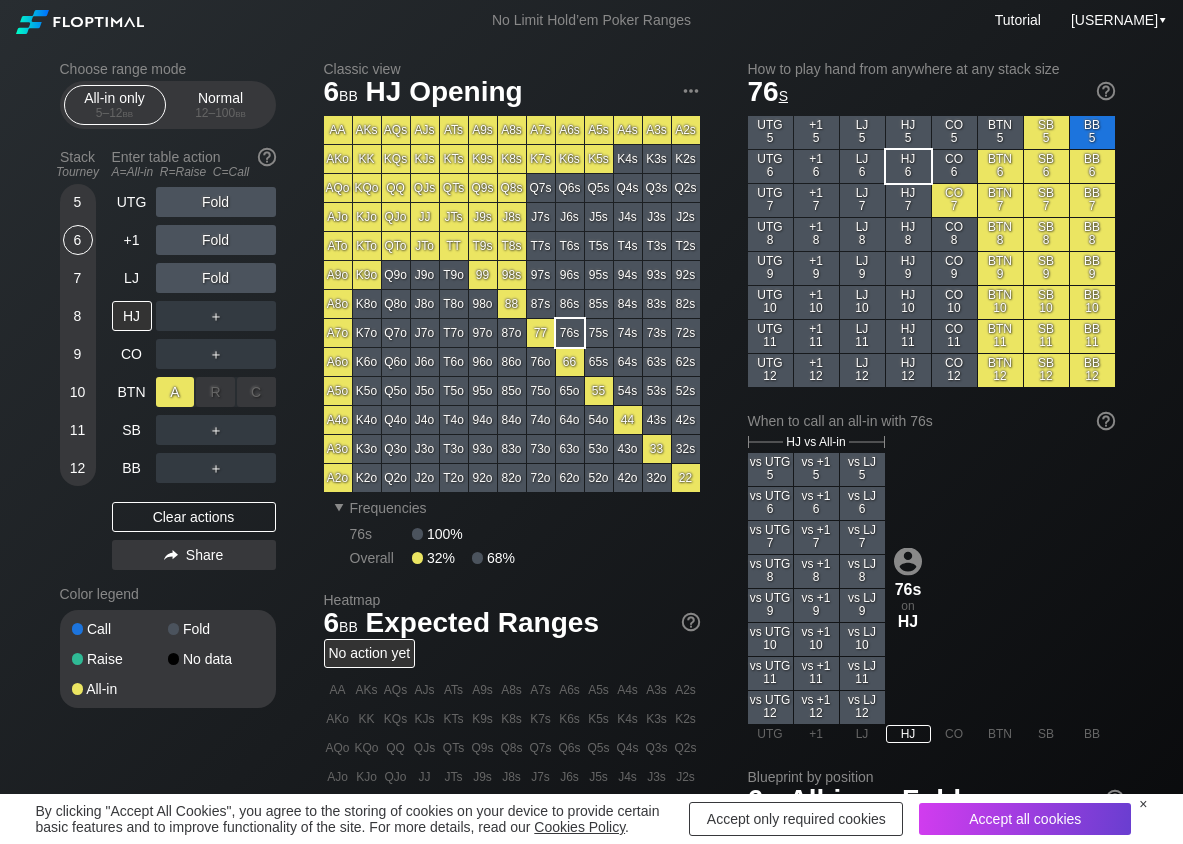 click on "A ✕" at bounding box center [175, 392] 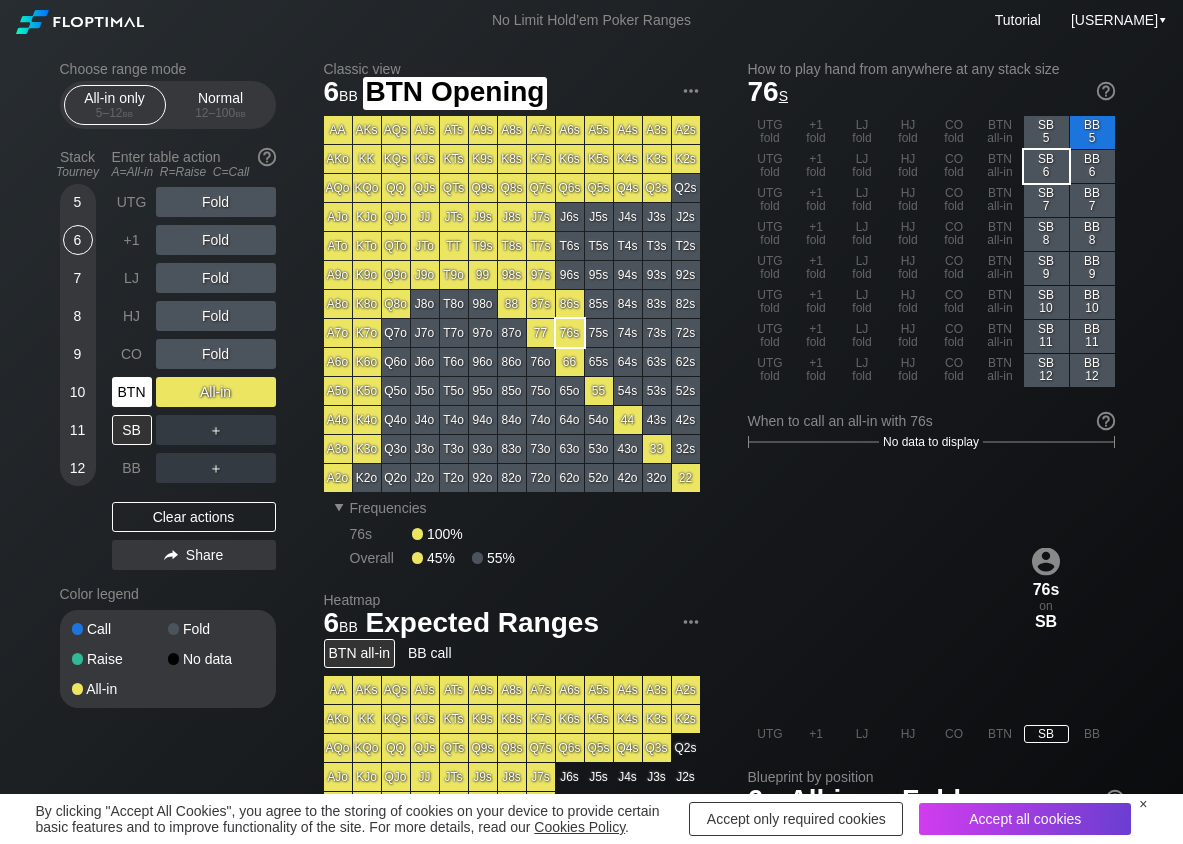 click on "BTN" at bounding box center [132, 392] 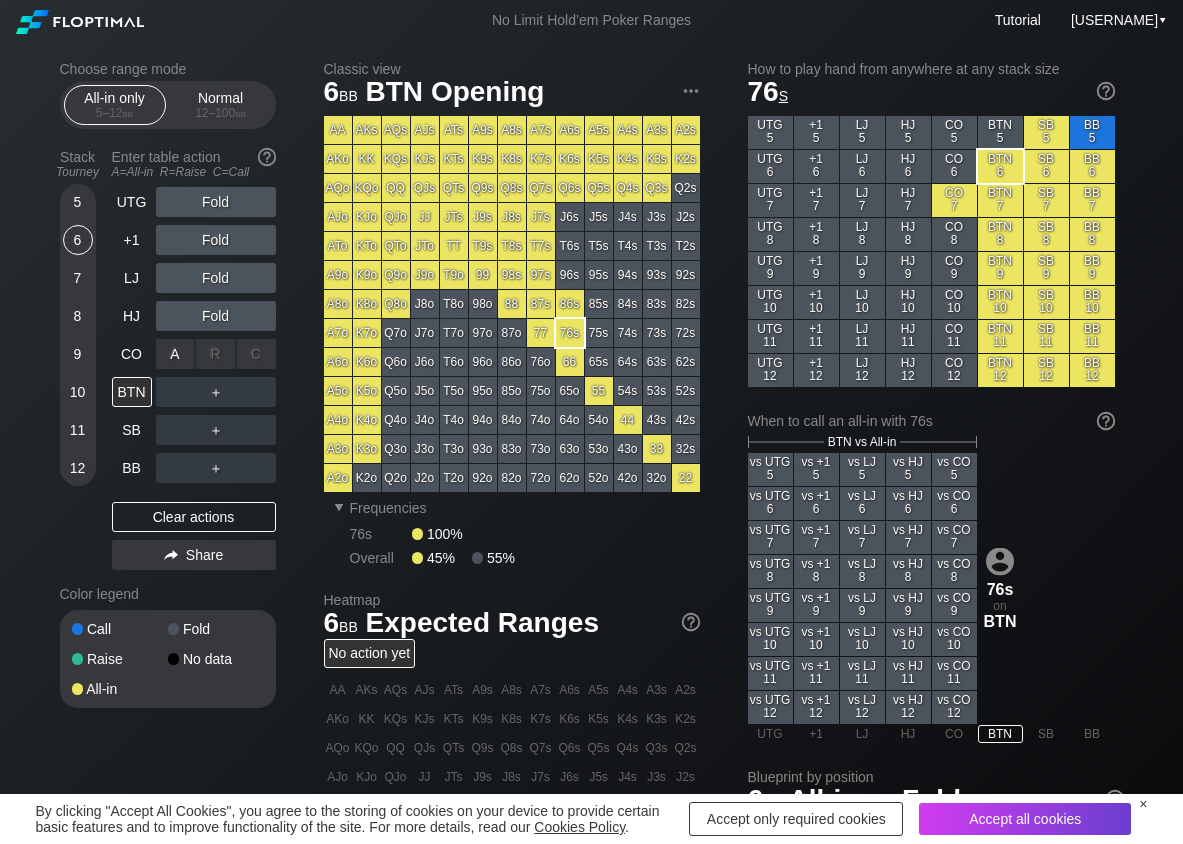 click on "A ✕" at bounding box center (175, 354) 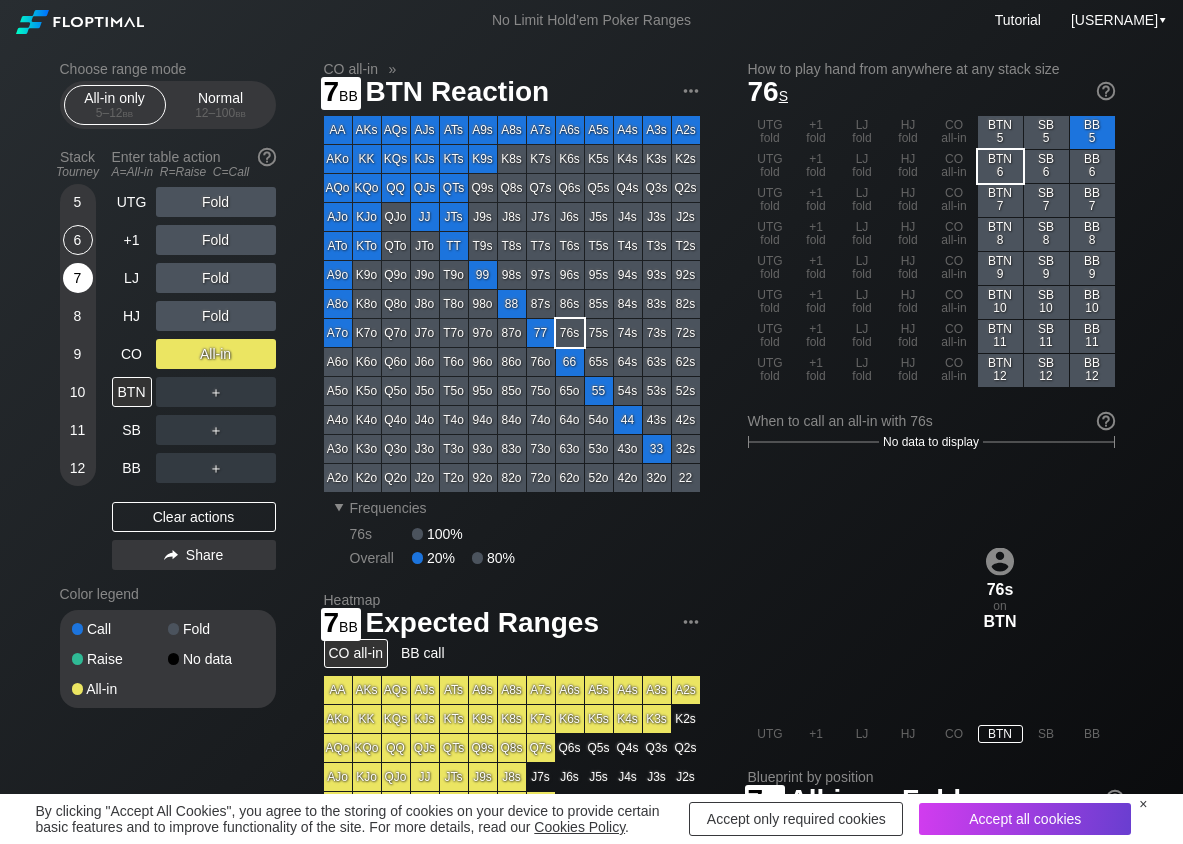 click on "7" at bounding box center (78, 278) 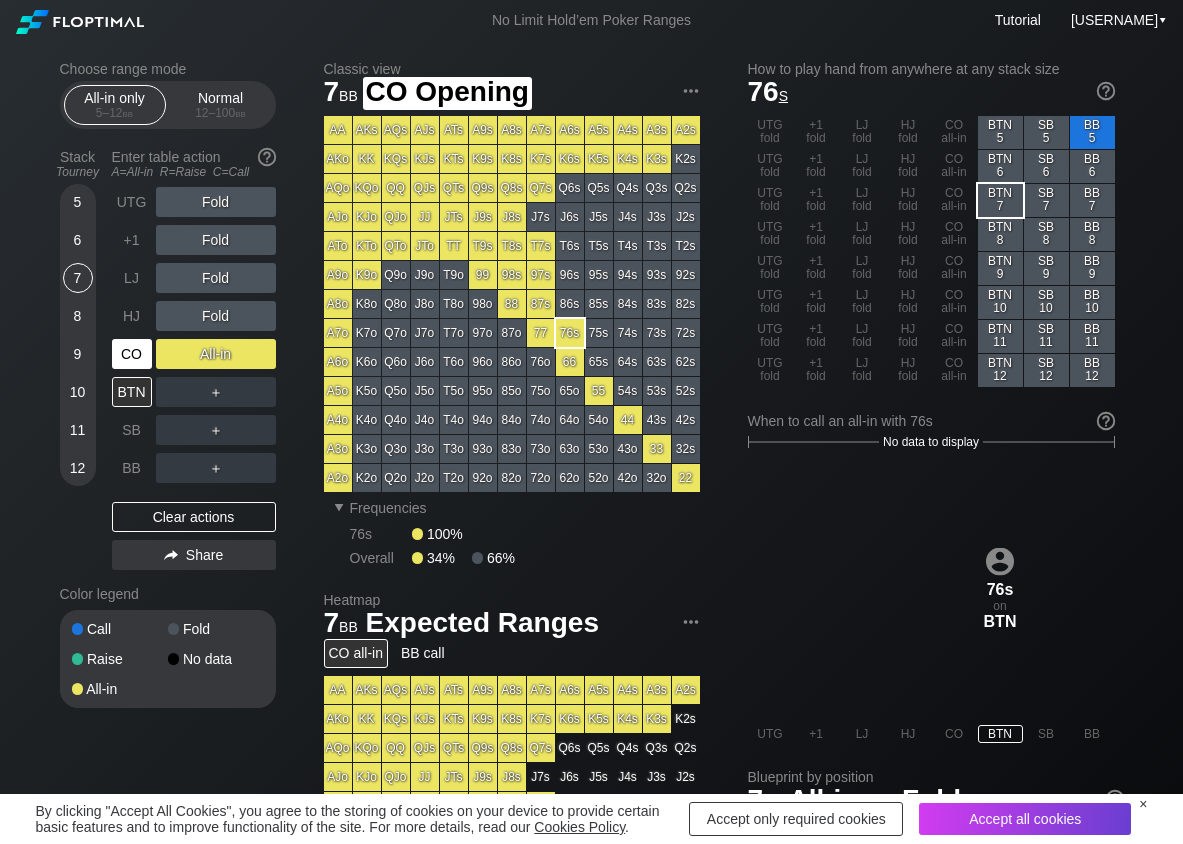 click on "CO" at bounding box center (132, 354) 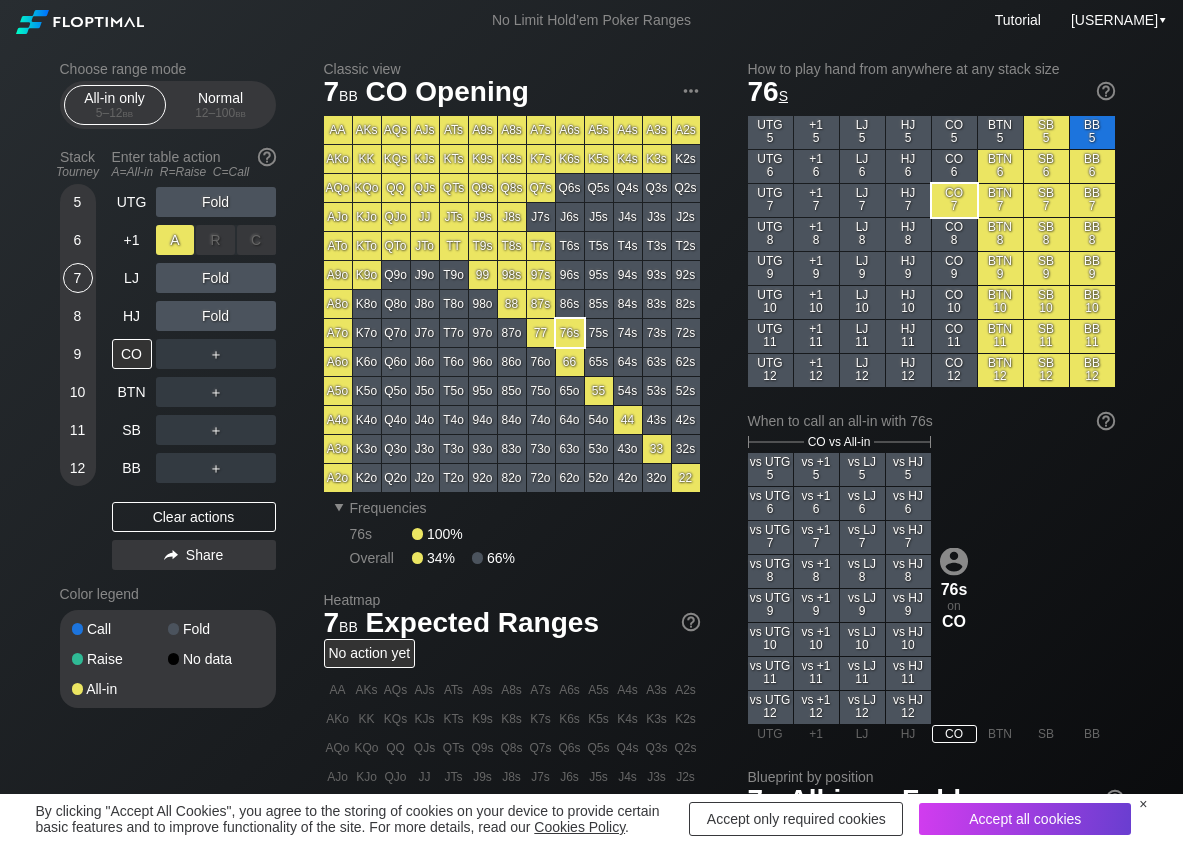 click on "A ✕" at bounding box center (175, 240) 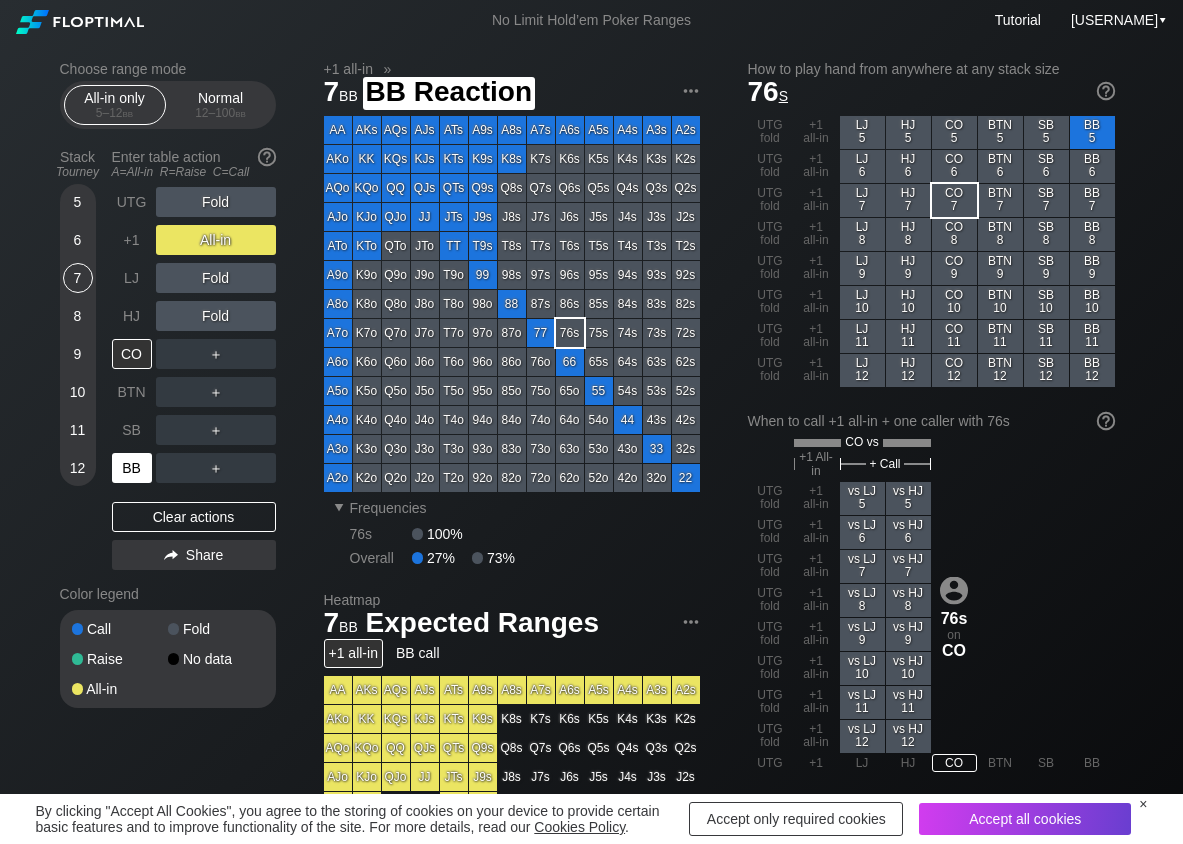 click on "BB" at bounding box center (132, 468) 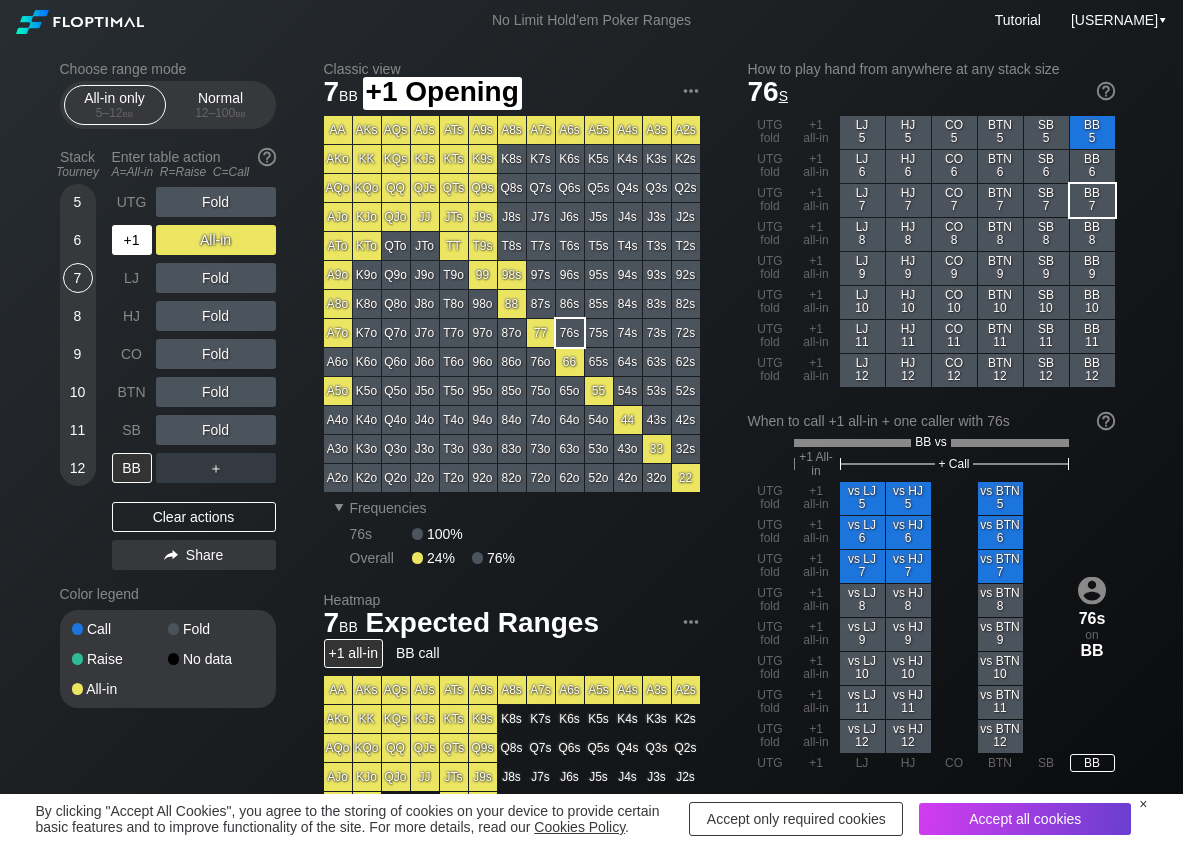 click on "+1" at bounding box center [132, 240] 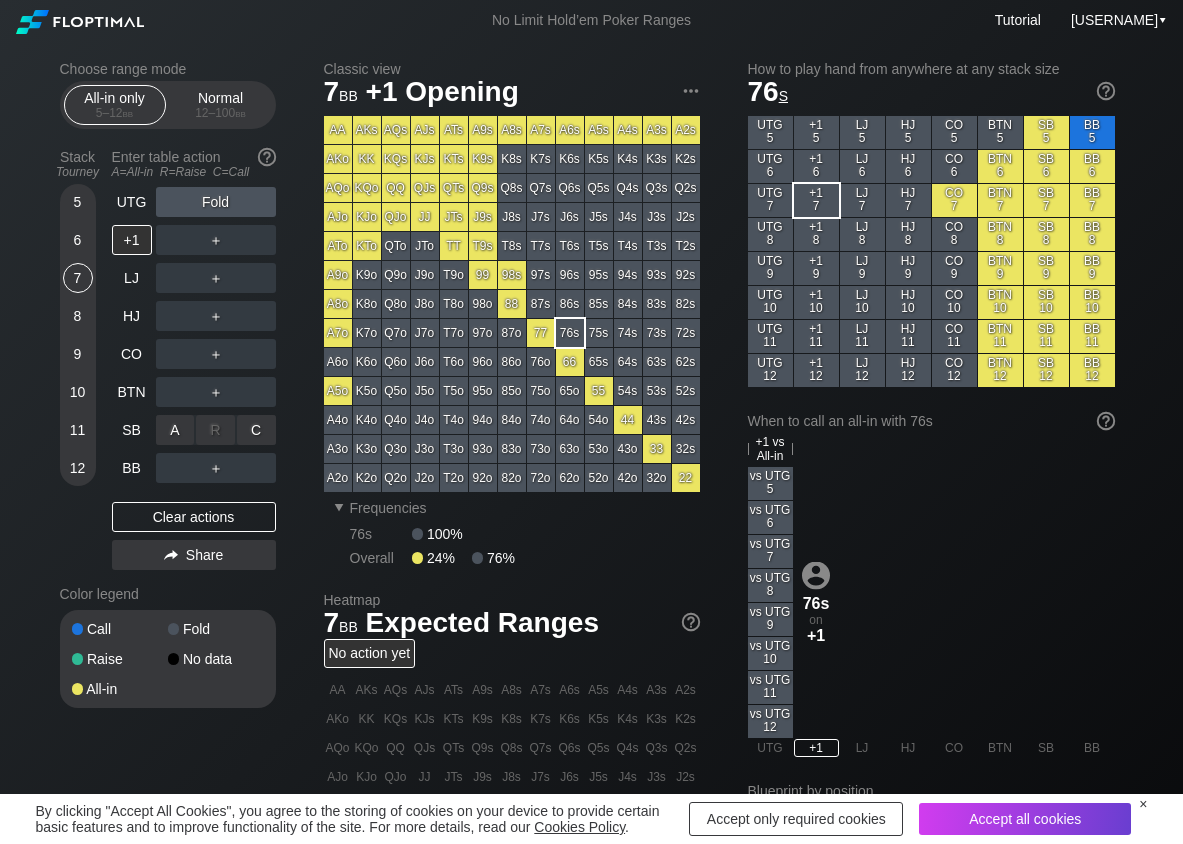drag, startPoint x: 261, startPoint y: 432, endPoint x: 195, endPoint y: 389, distance: 78.77182 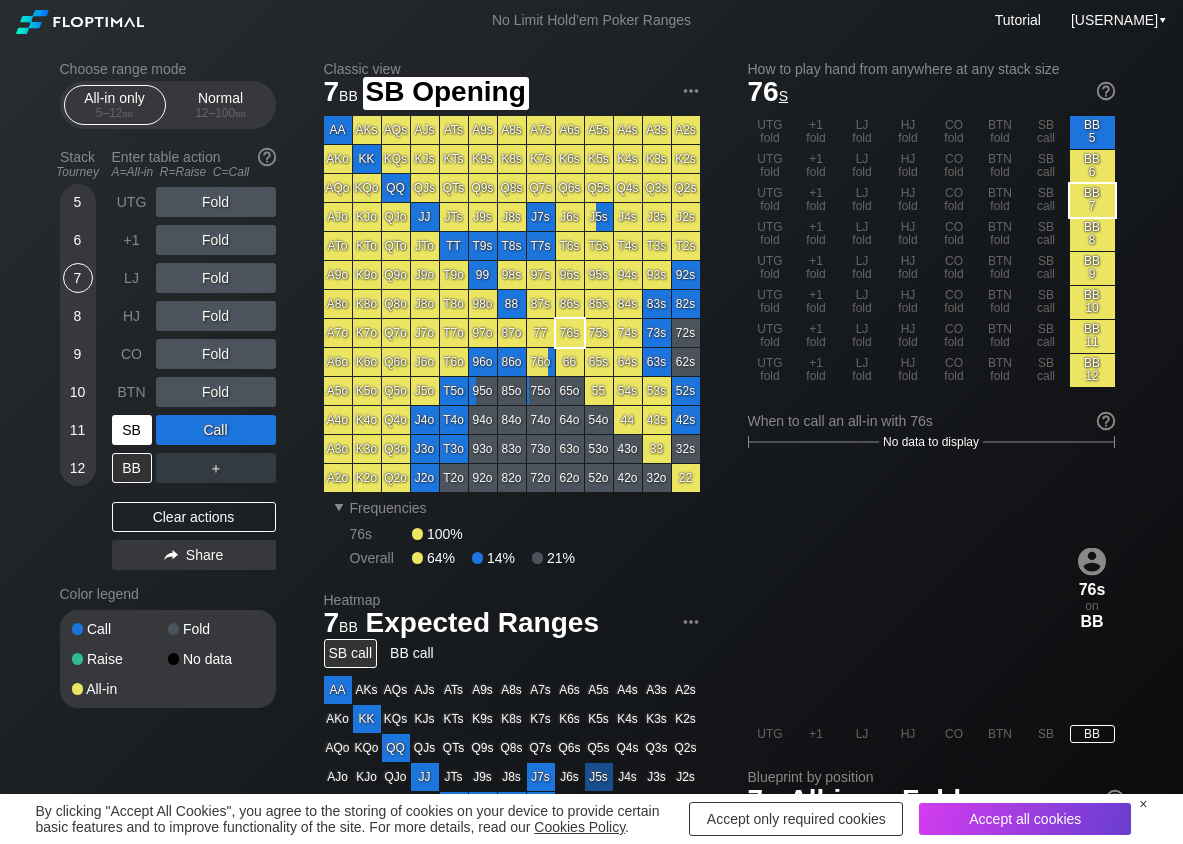 click on "SB" at bounding box center (132, 430) 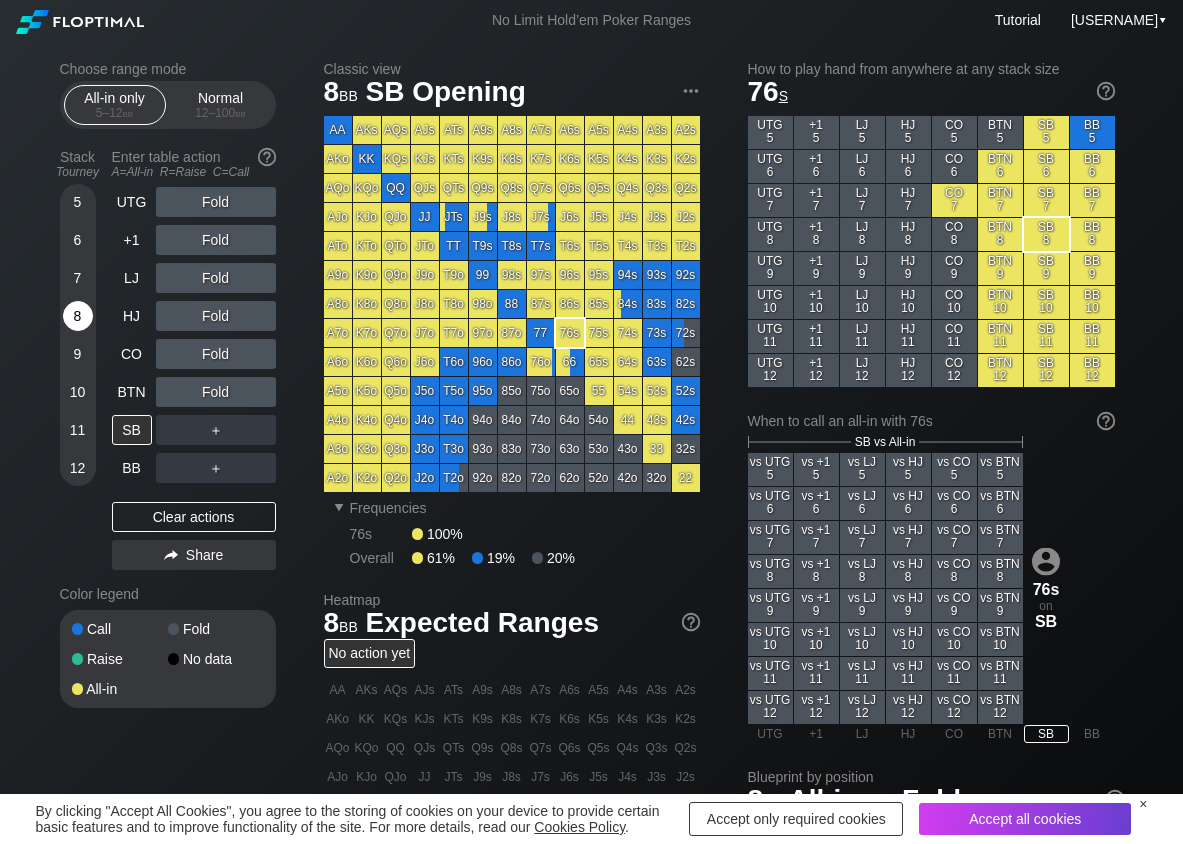 click on "8" at bounding box center [78, 316] 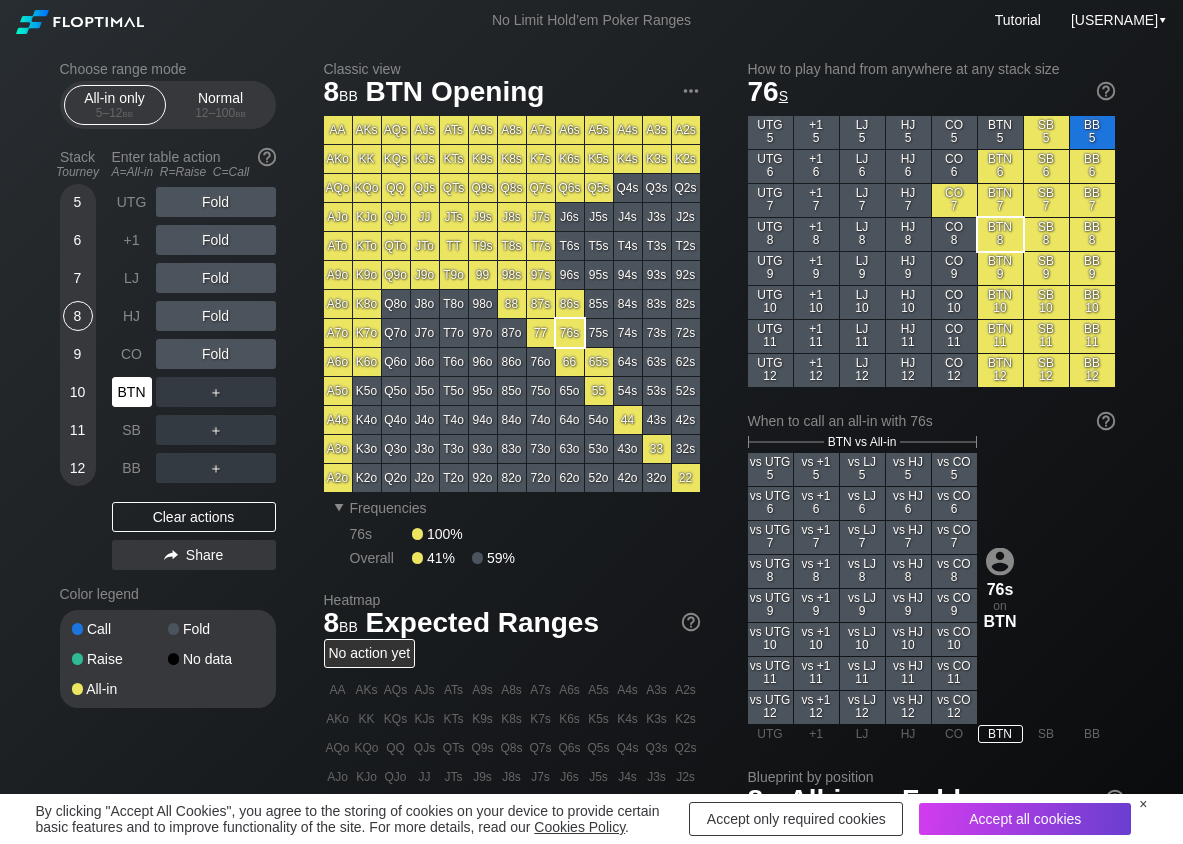 click on "BTN" at bounding box center (132, 392) 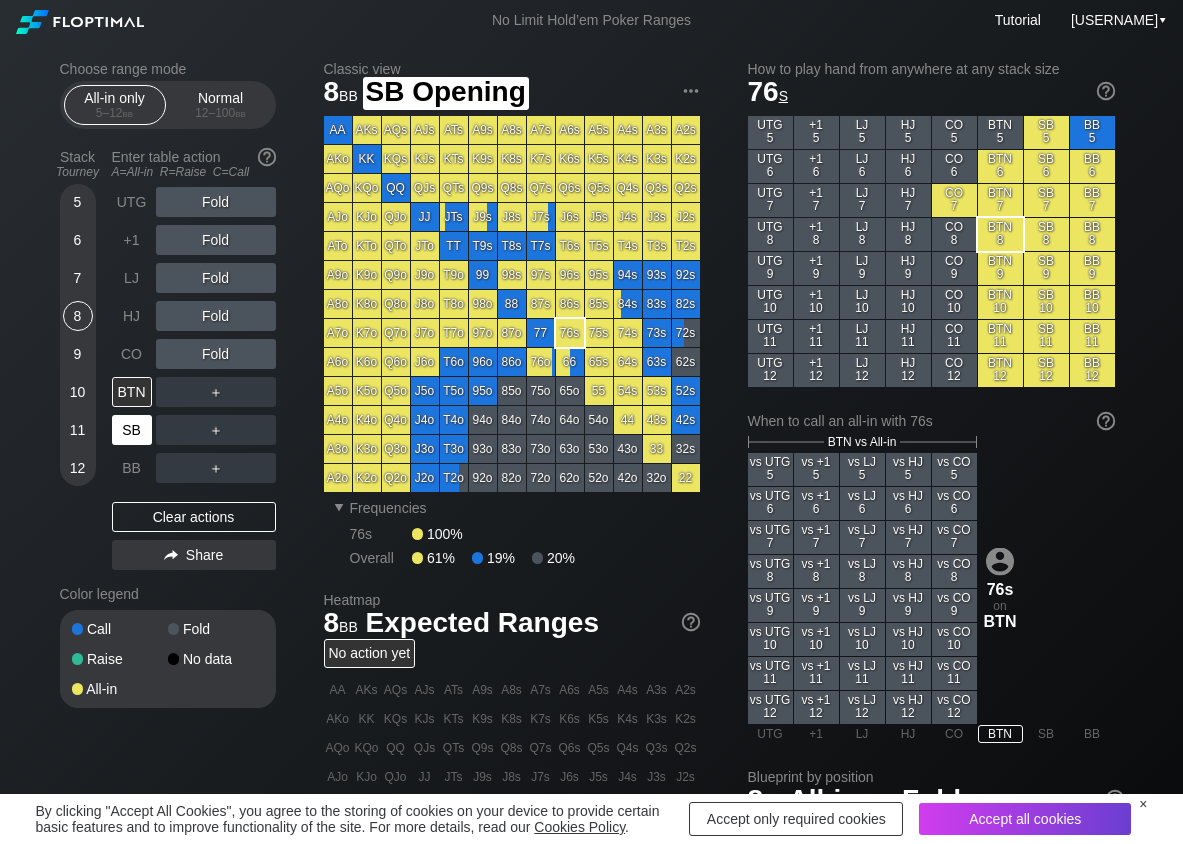 click on "SB" at bounding box center [132, 430] 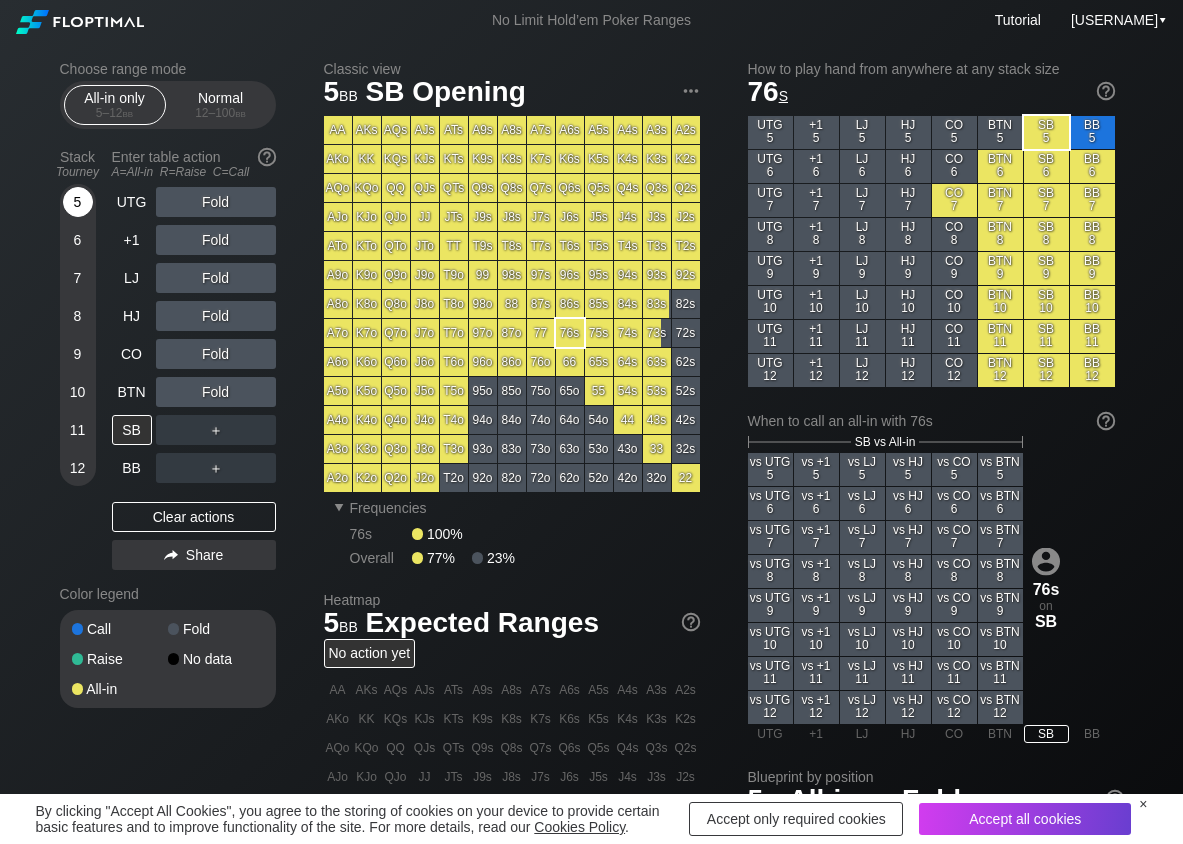 click on "5" at bounding box center [78, 202] 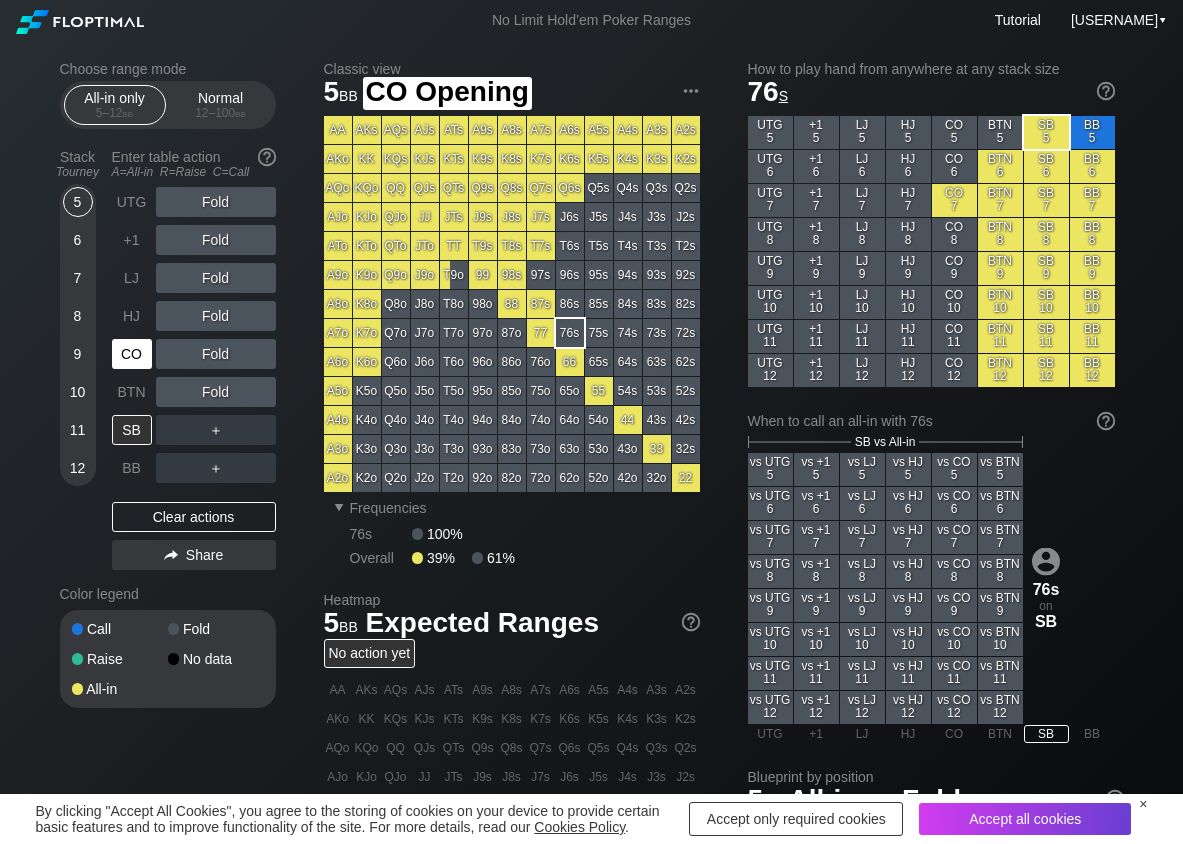 click on "CO" at bounding box center (132, 354) 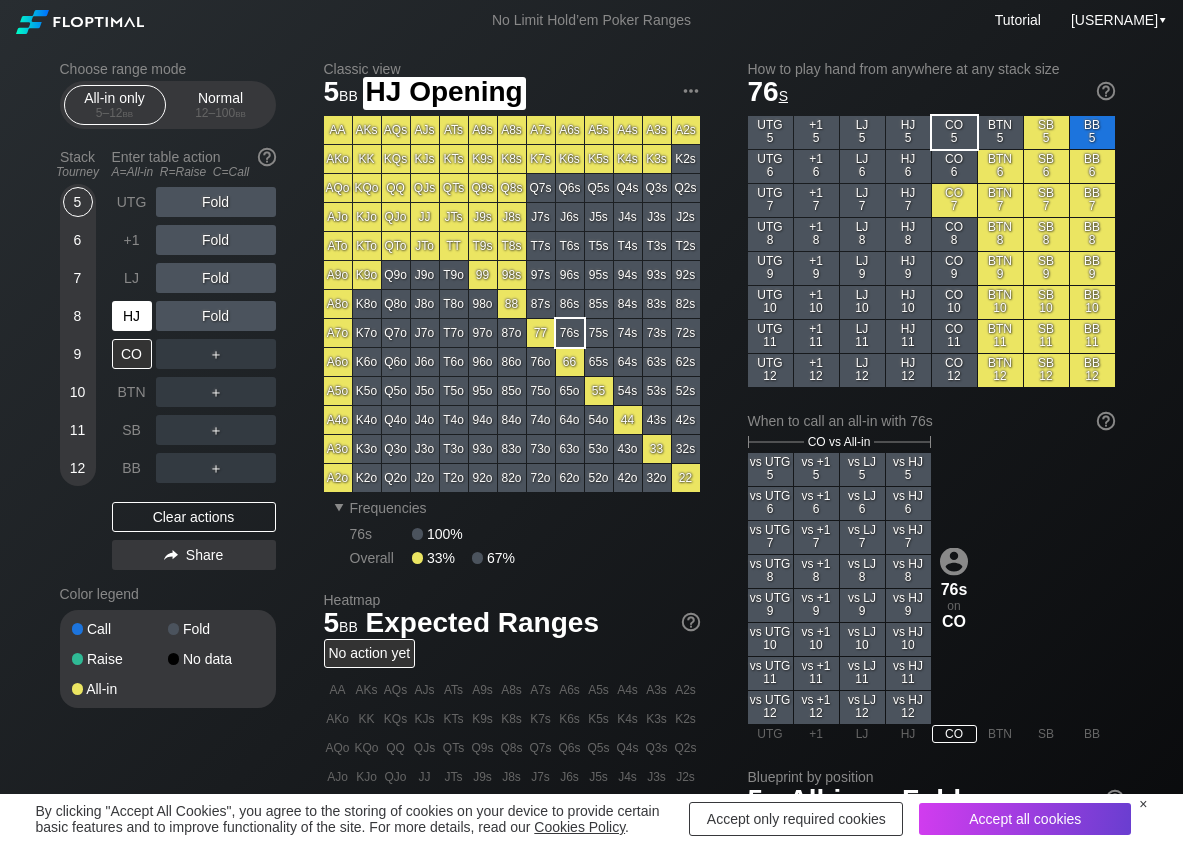 click on "HJ" at bounding box center (134, 316) 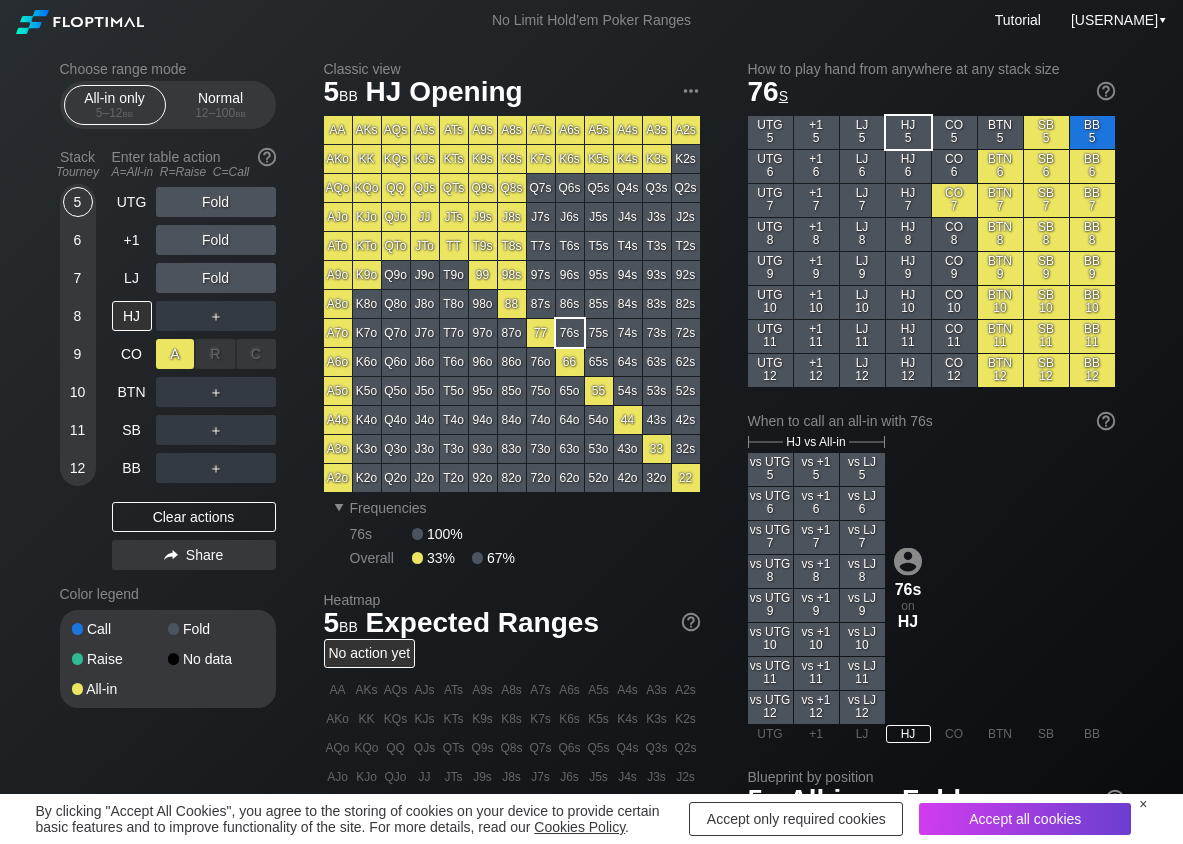 click on "A ✕" at bounding box center (175, 354) 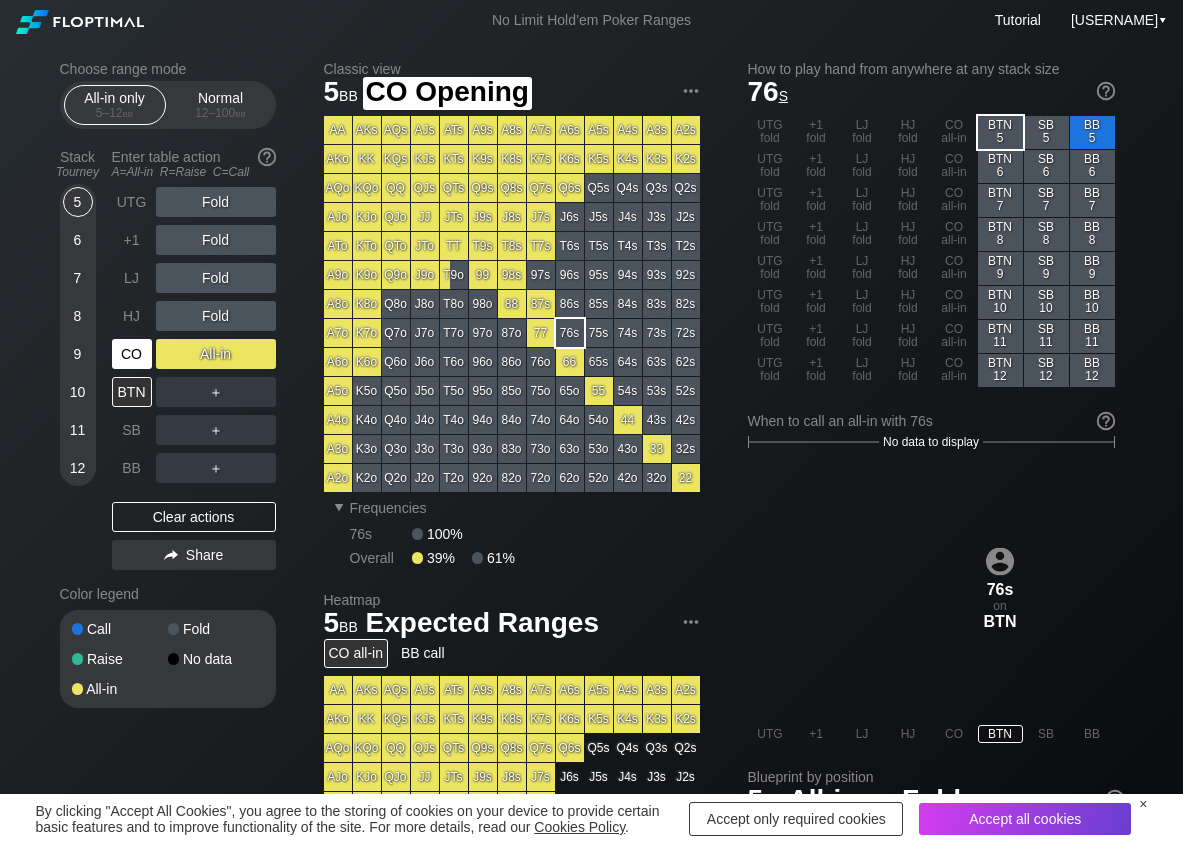 click on "CO" at bounding box center [132, 354] 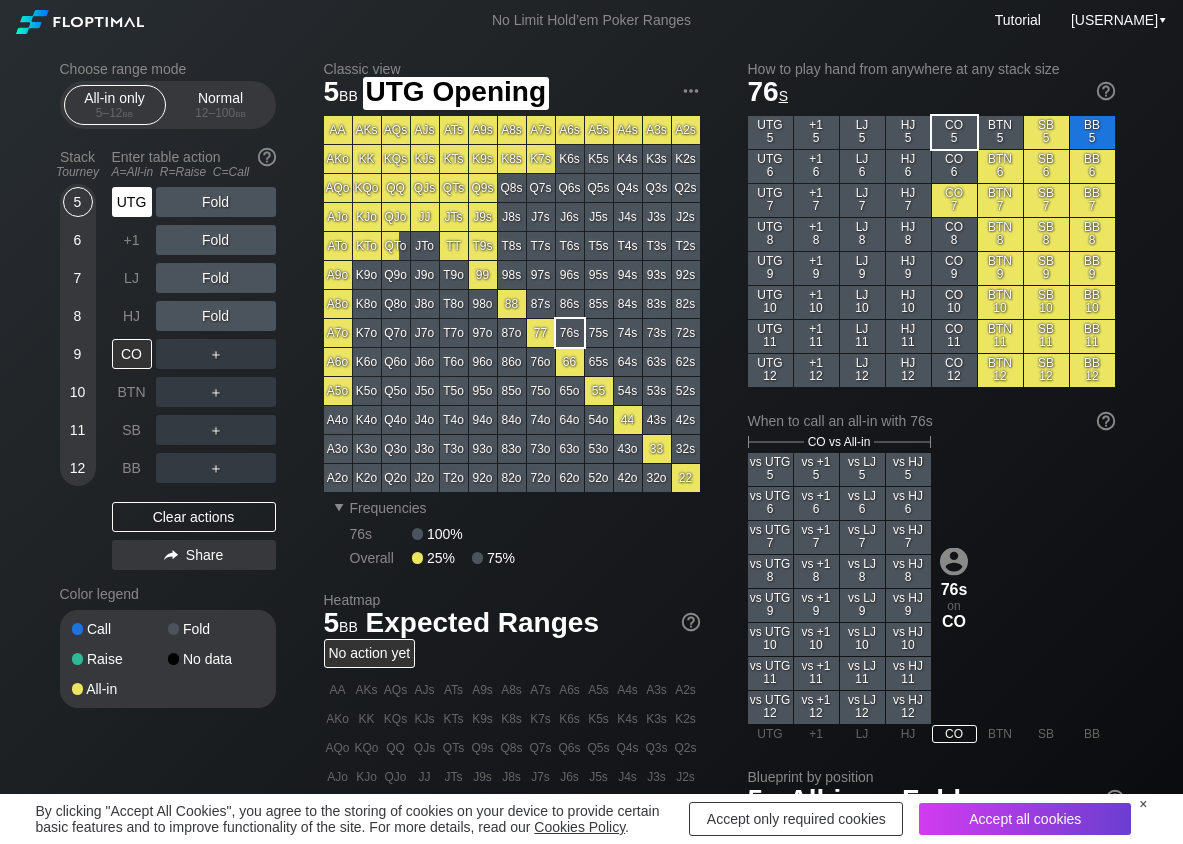 click on "UTG" at bounding box center [132, 202] 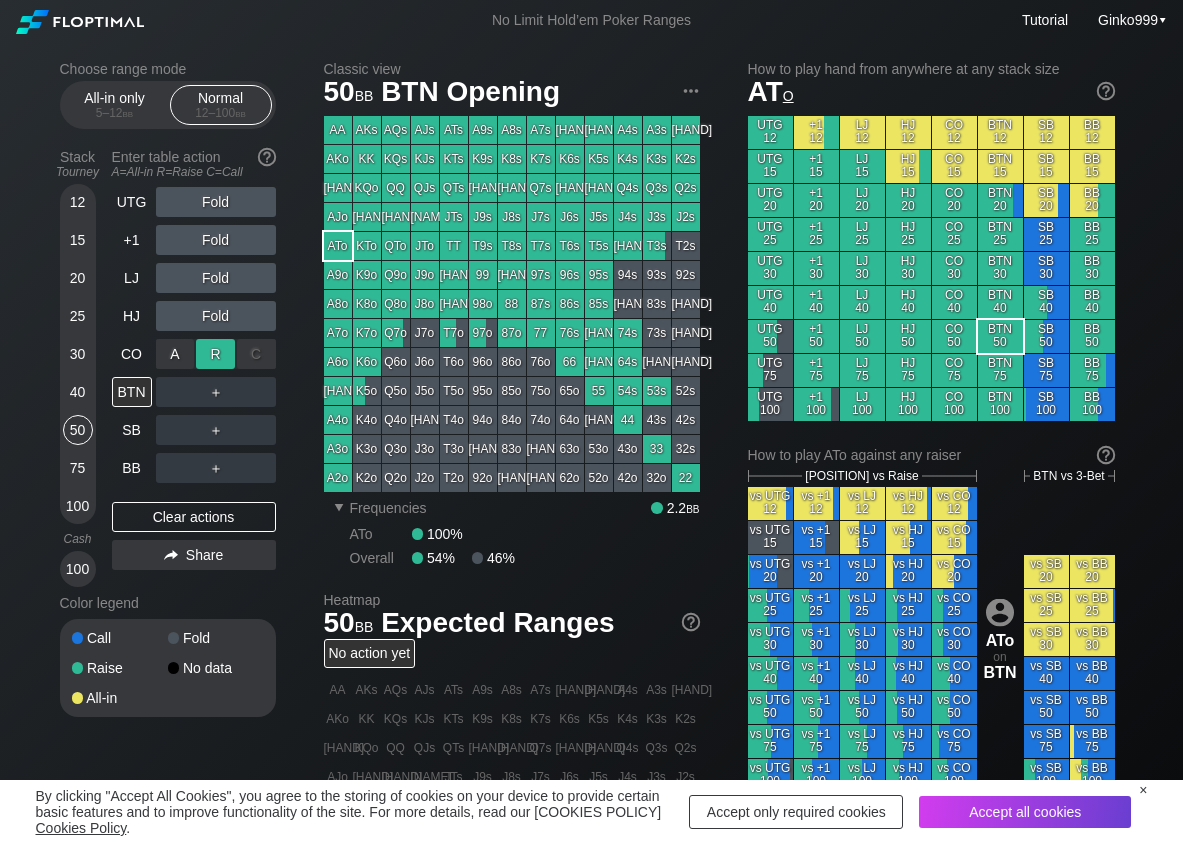 scroll, scrollTop: 100, scrollLeft: 0, axis: vertical 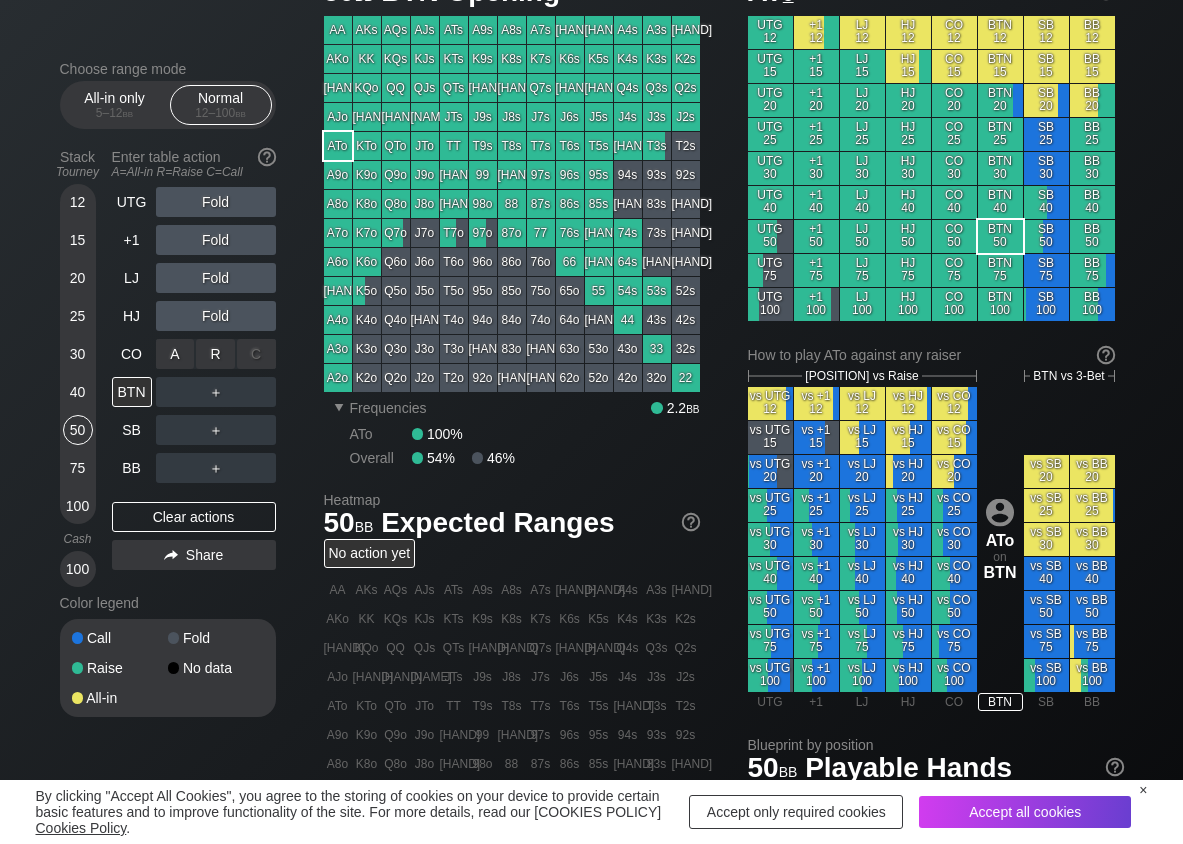 click on "R ✕" at bounding box center (215, 354) 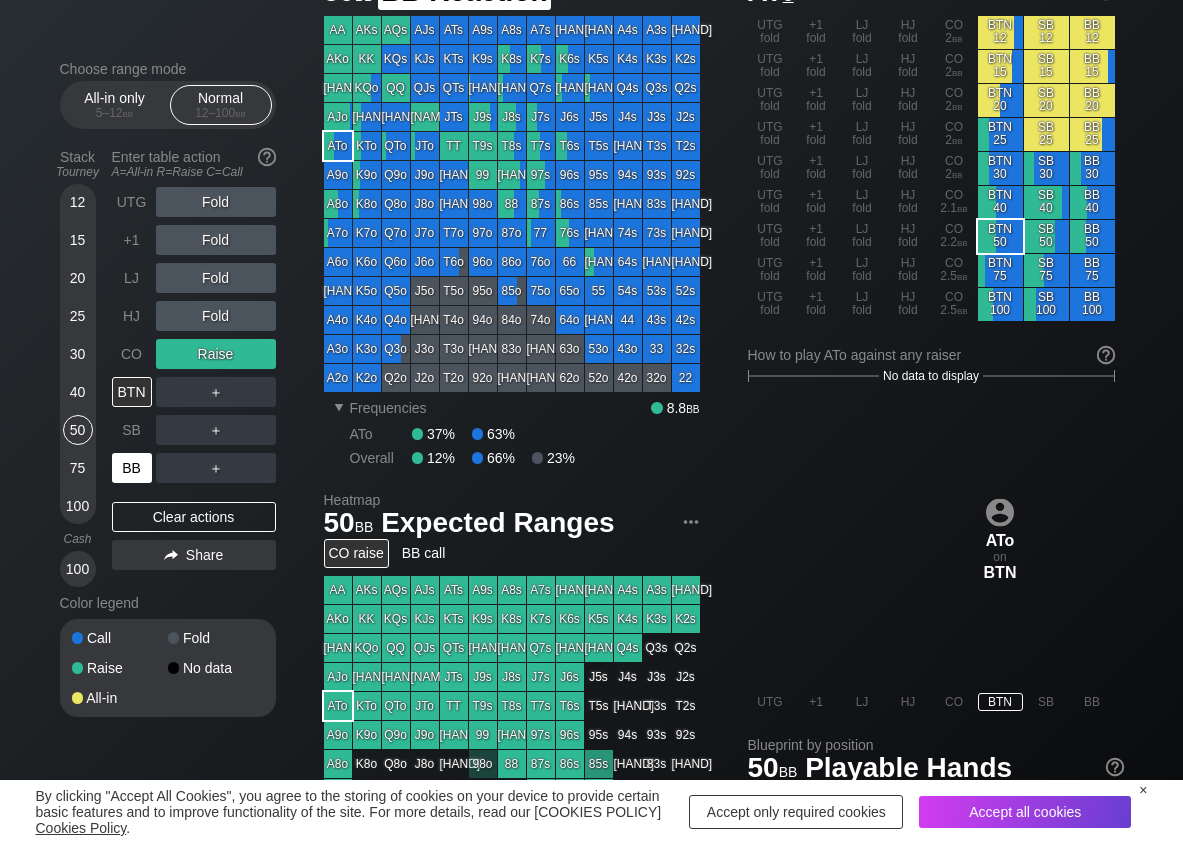 click on "BB" at bounding box center [132, 468] 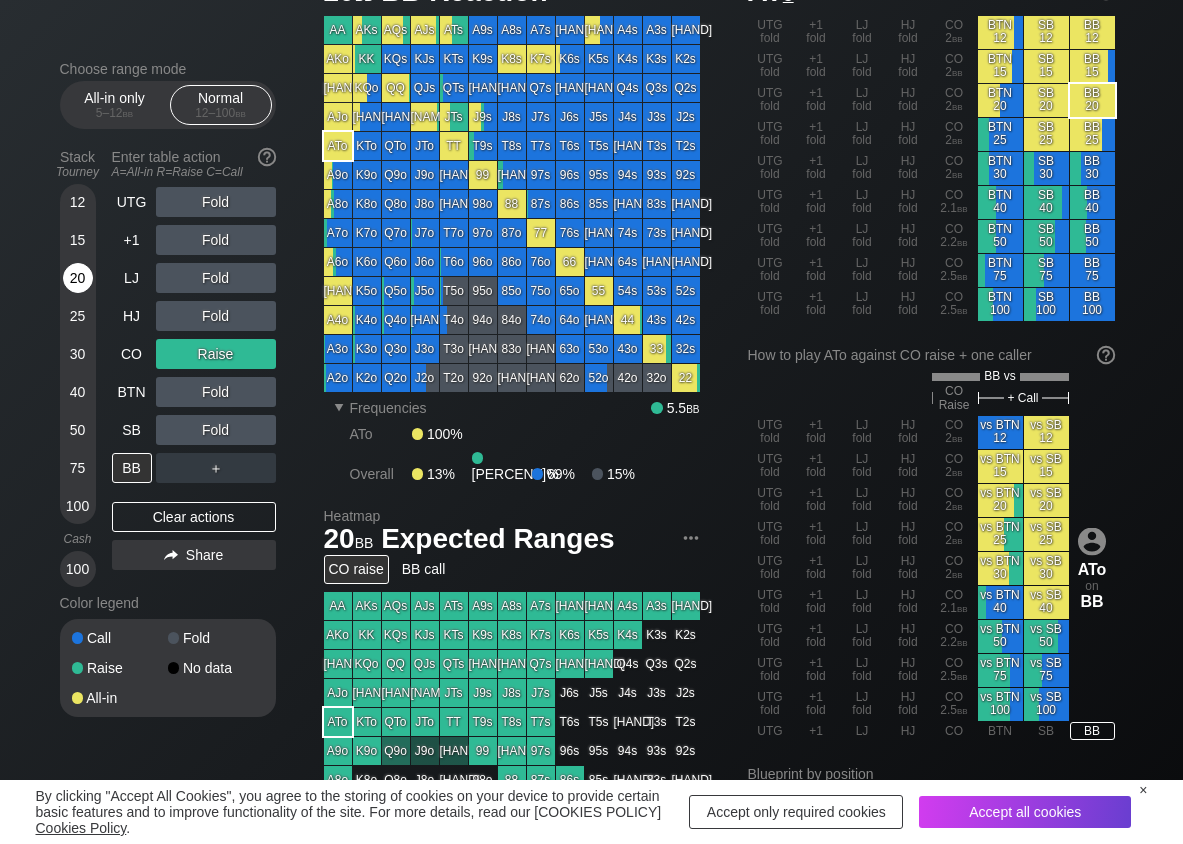 click on "20" at bounding box center [78, 278] 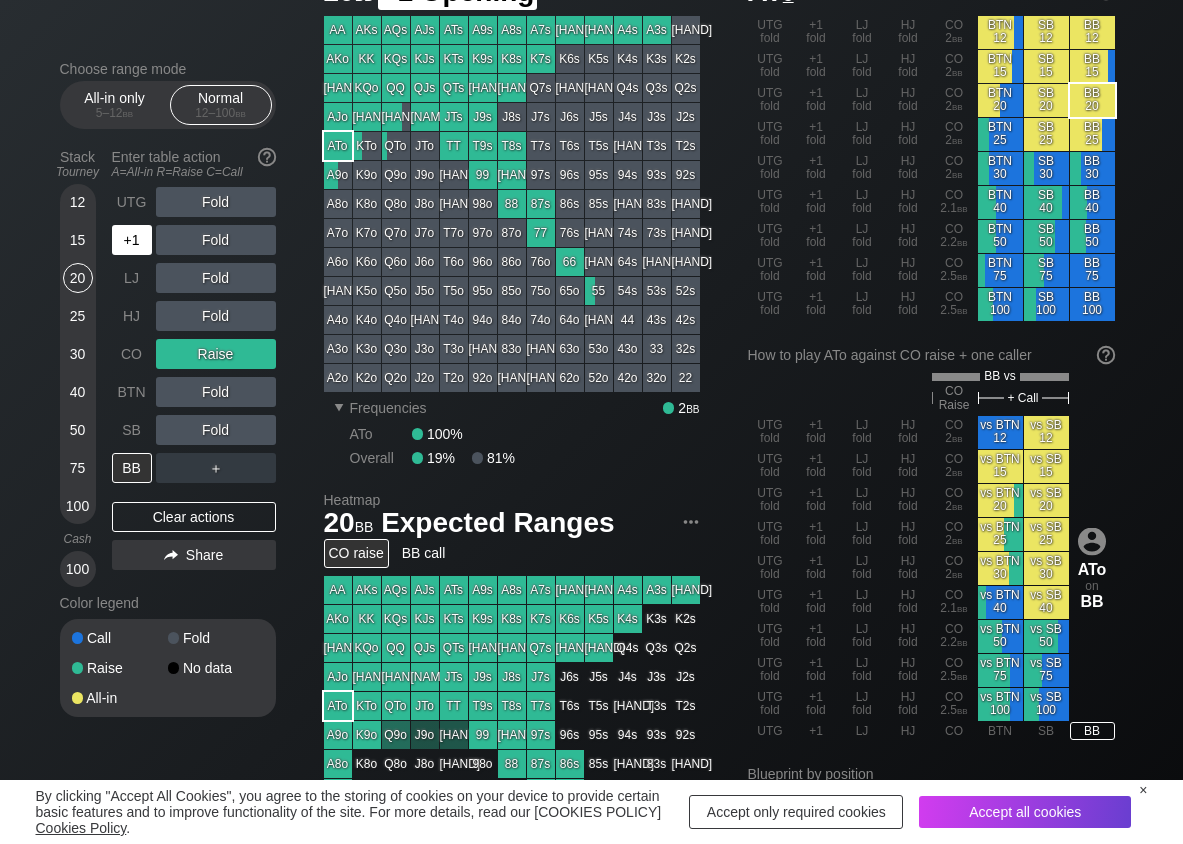 click on "+1" at bounding box center (132, 240) 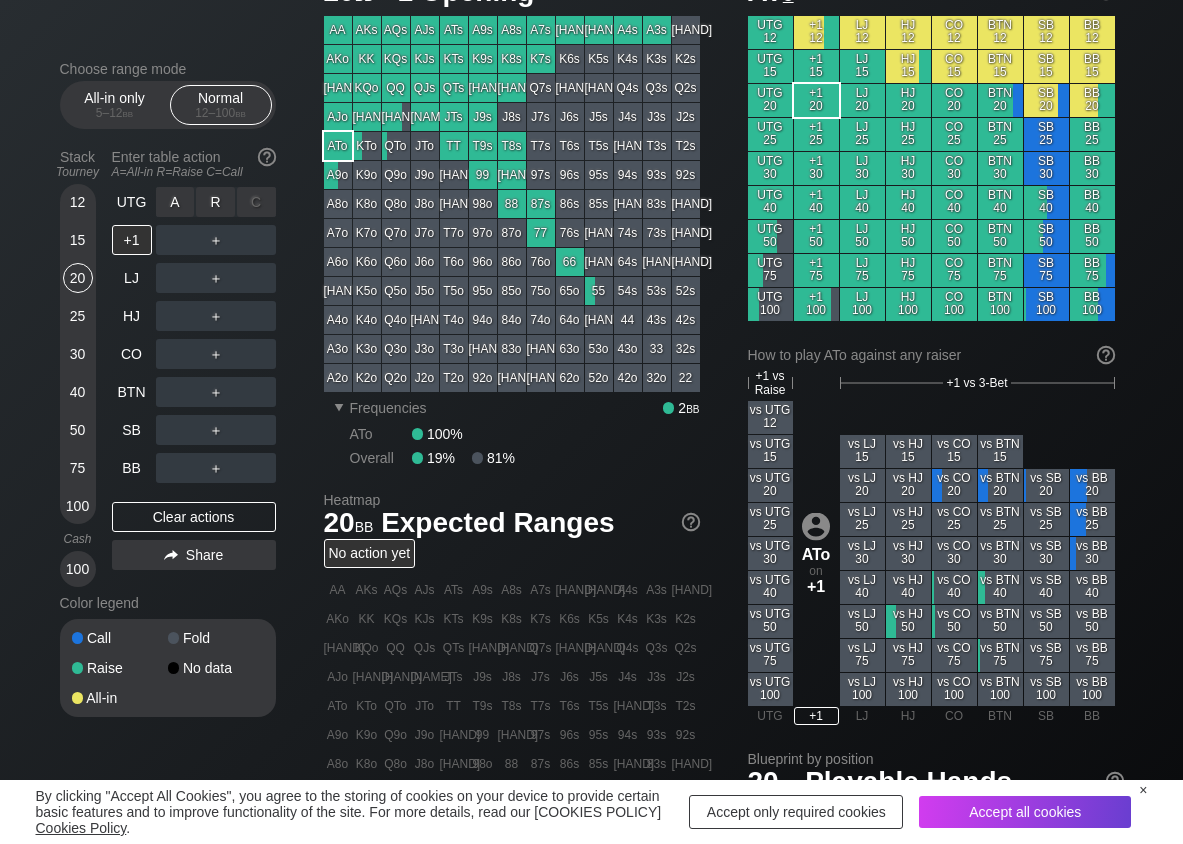 click on "R ✕" at bounding box center [215, 202] 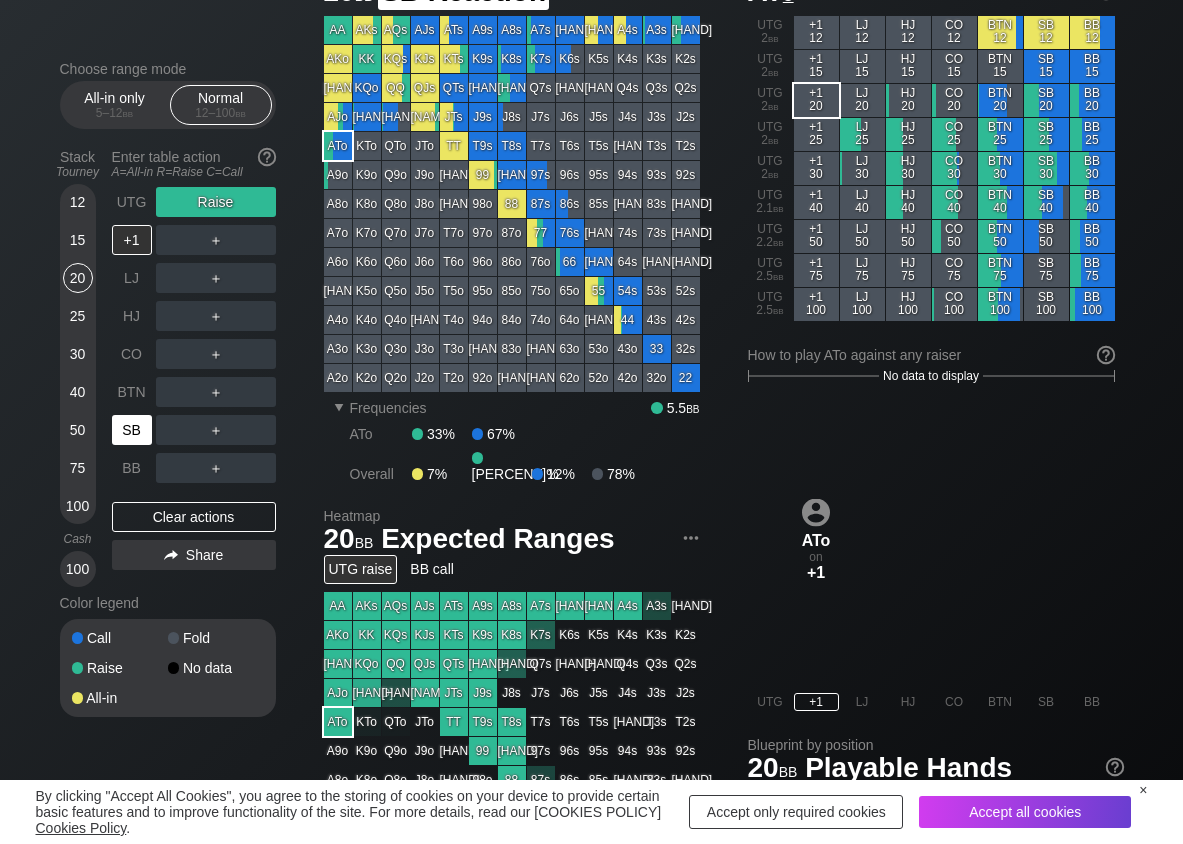 click on "SB" at bounding box center (132, 430) 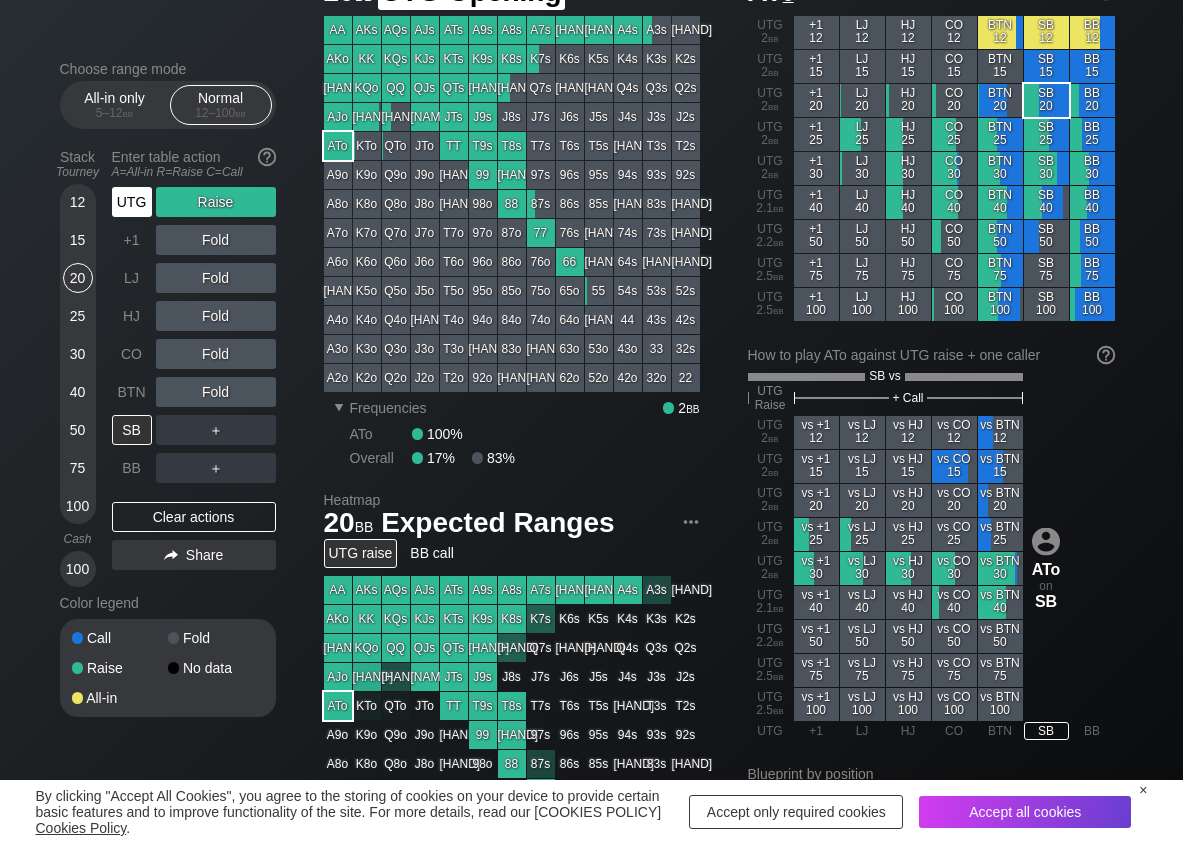 click on "UTG" at bounding box center [132, 202] 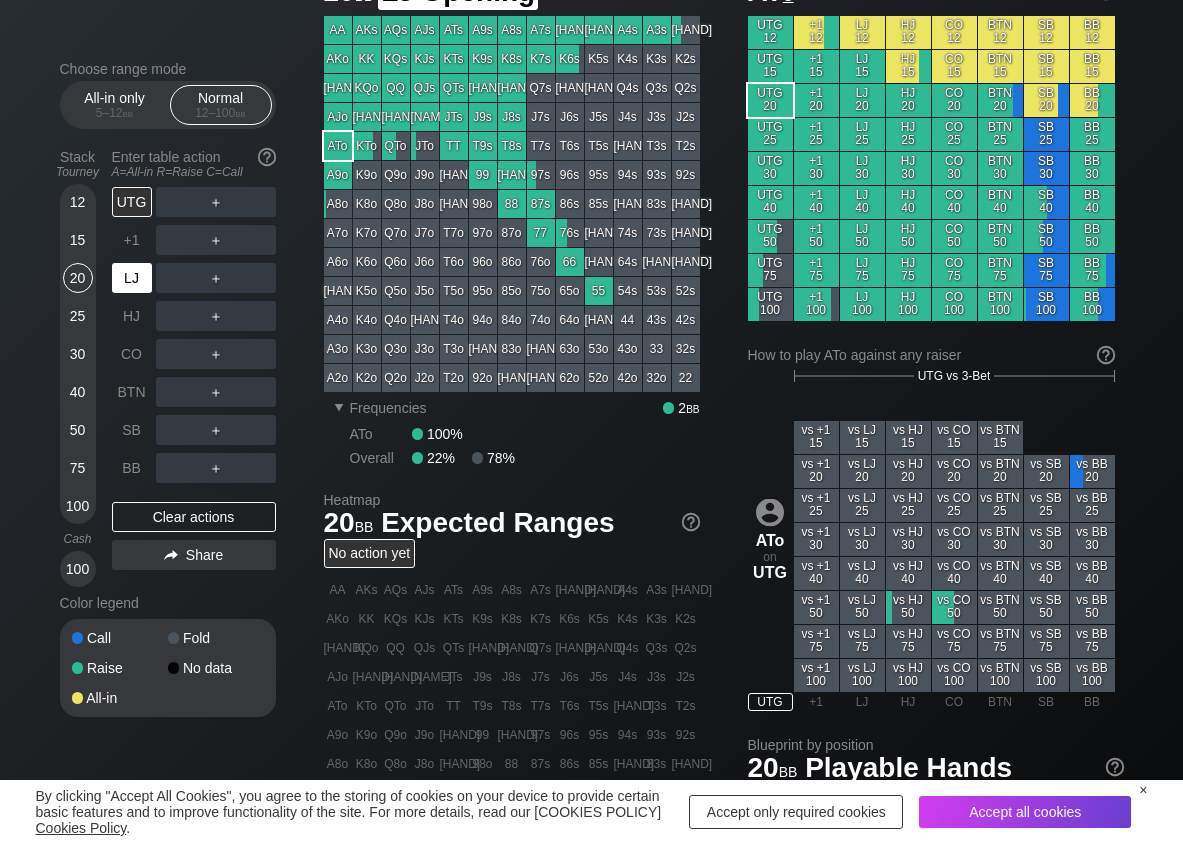click on "LJ" at bounding box center (132, 278) 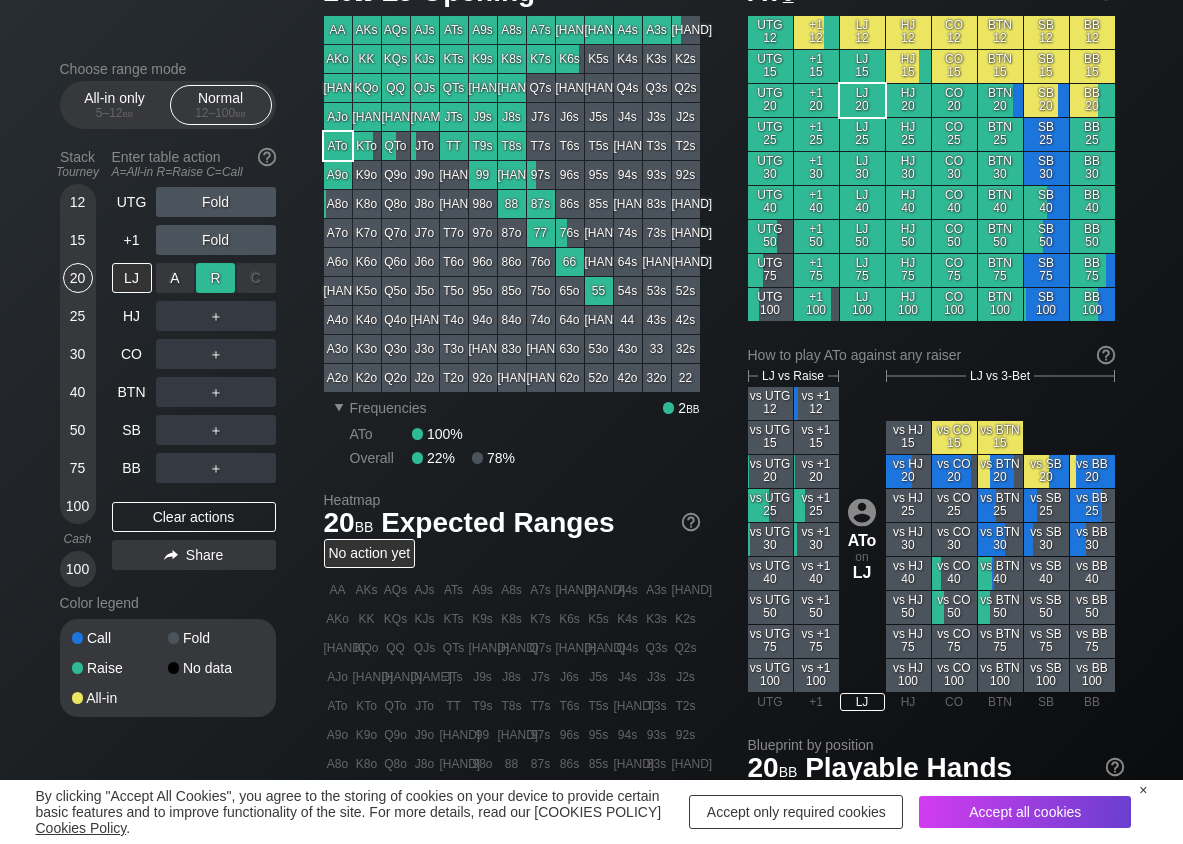 click on "R ✕" at bounding box center (215, 278) 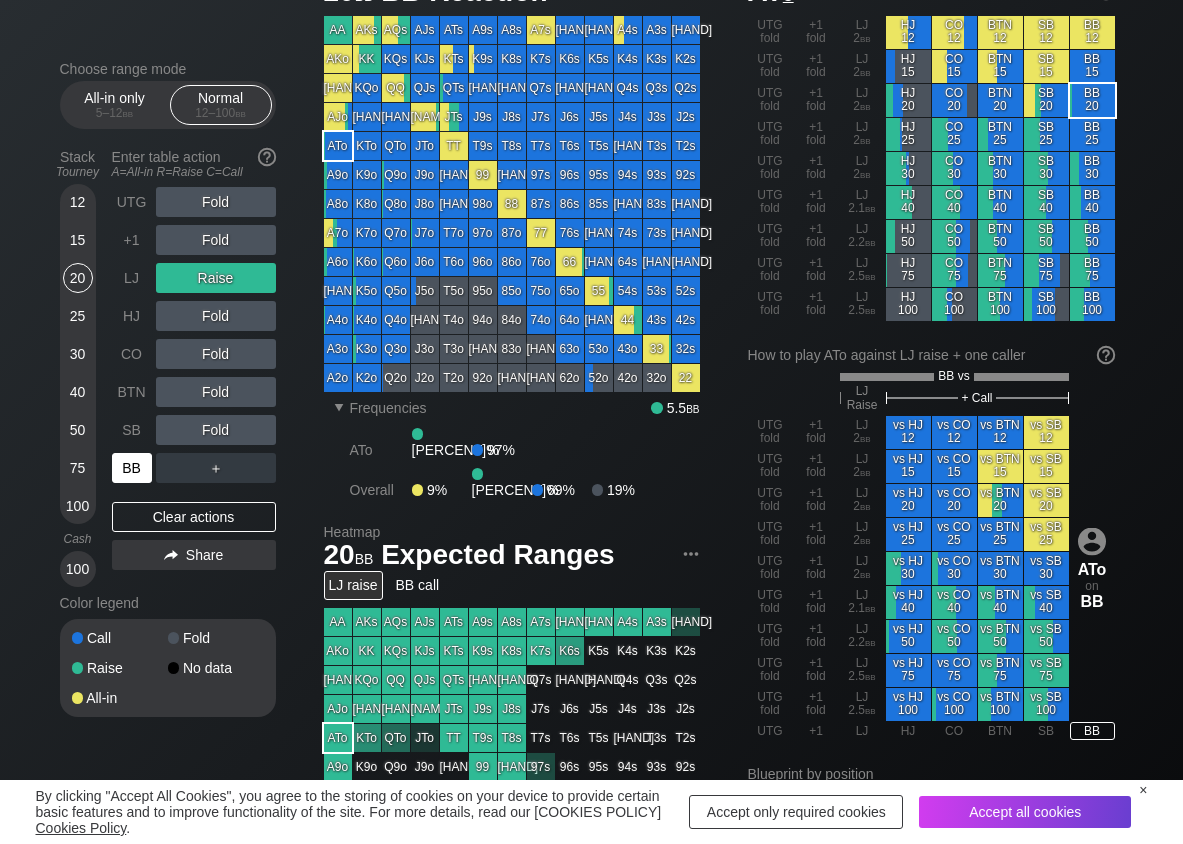 click on "BB" at bounding box center (132, 468) 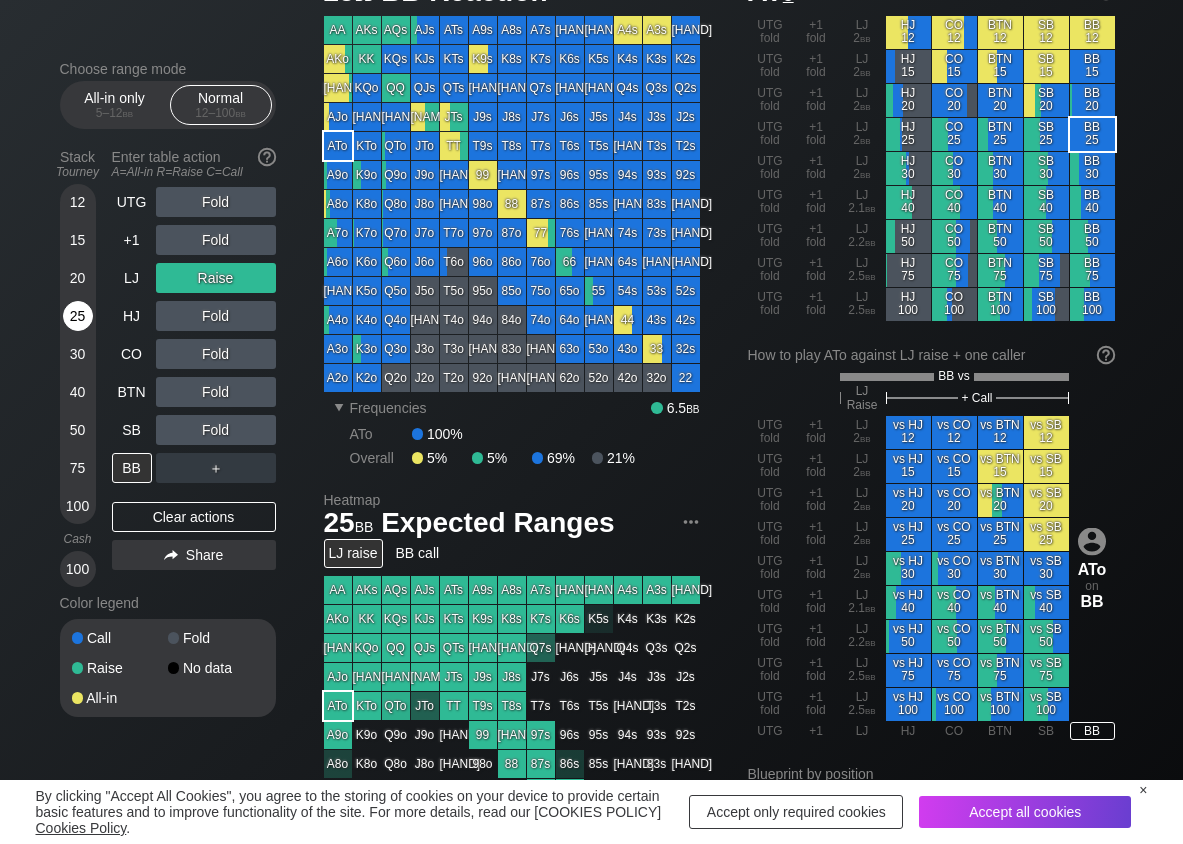 click on "25" at bounding box center [78, 316] 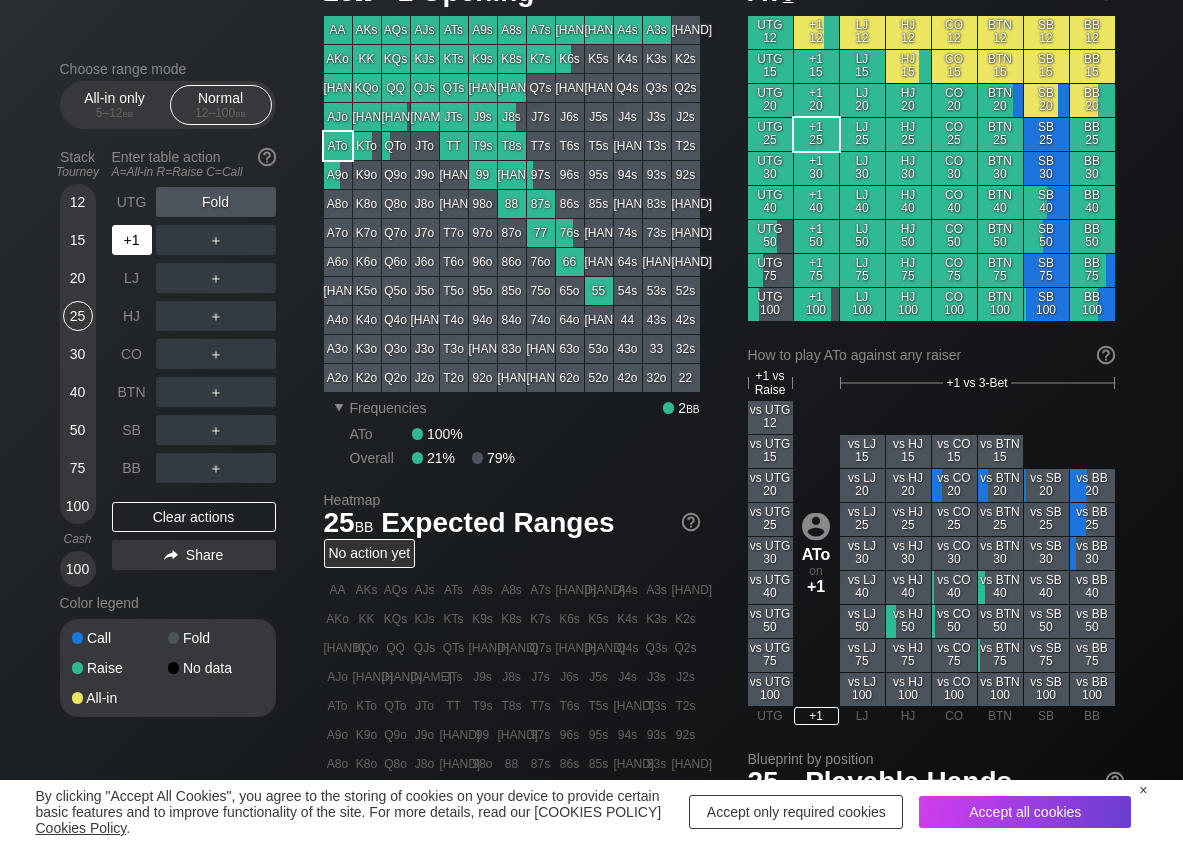 click on "+1" at bounding box center (132, 240) 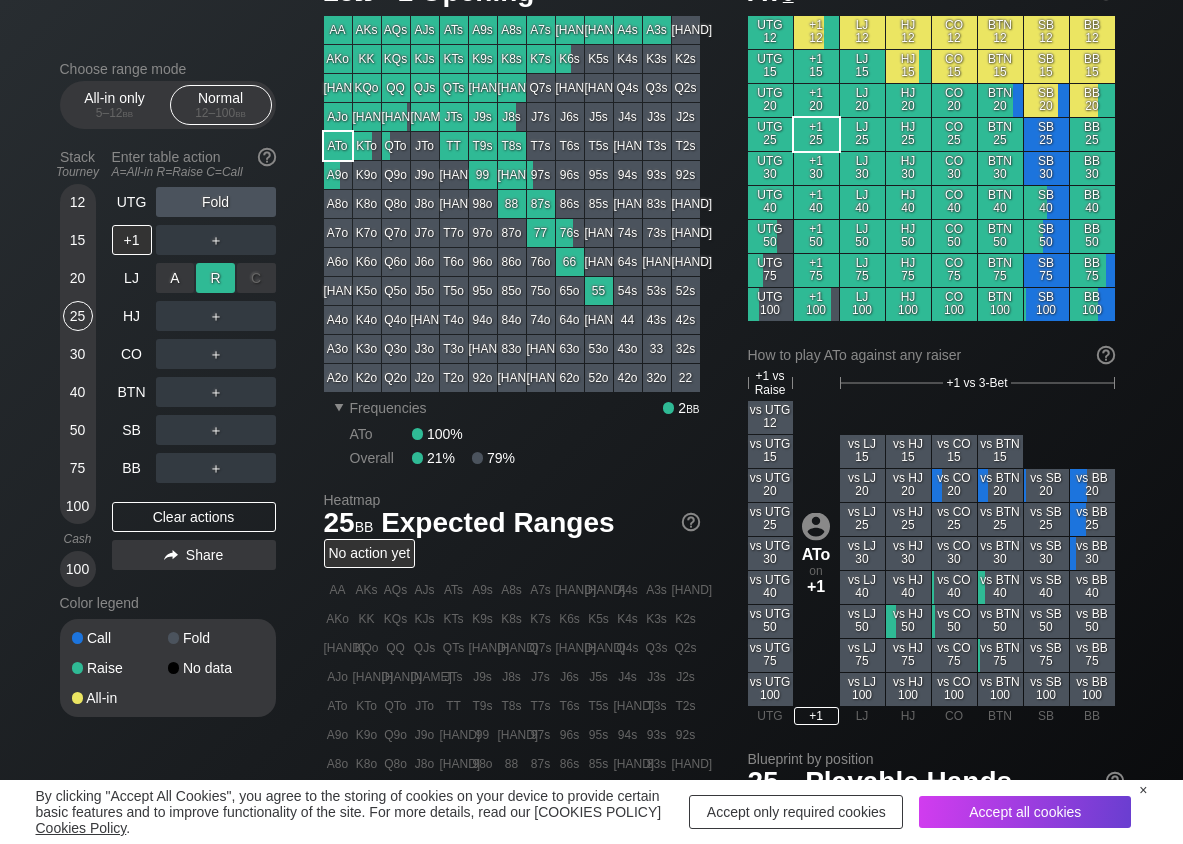 click on "R ✕" at bounding box center (215, 278) 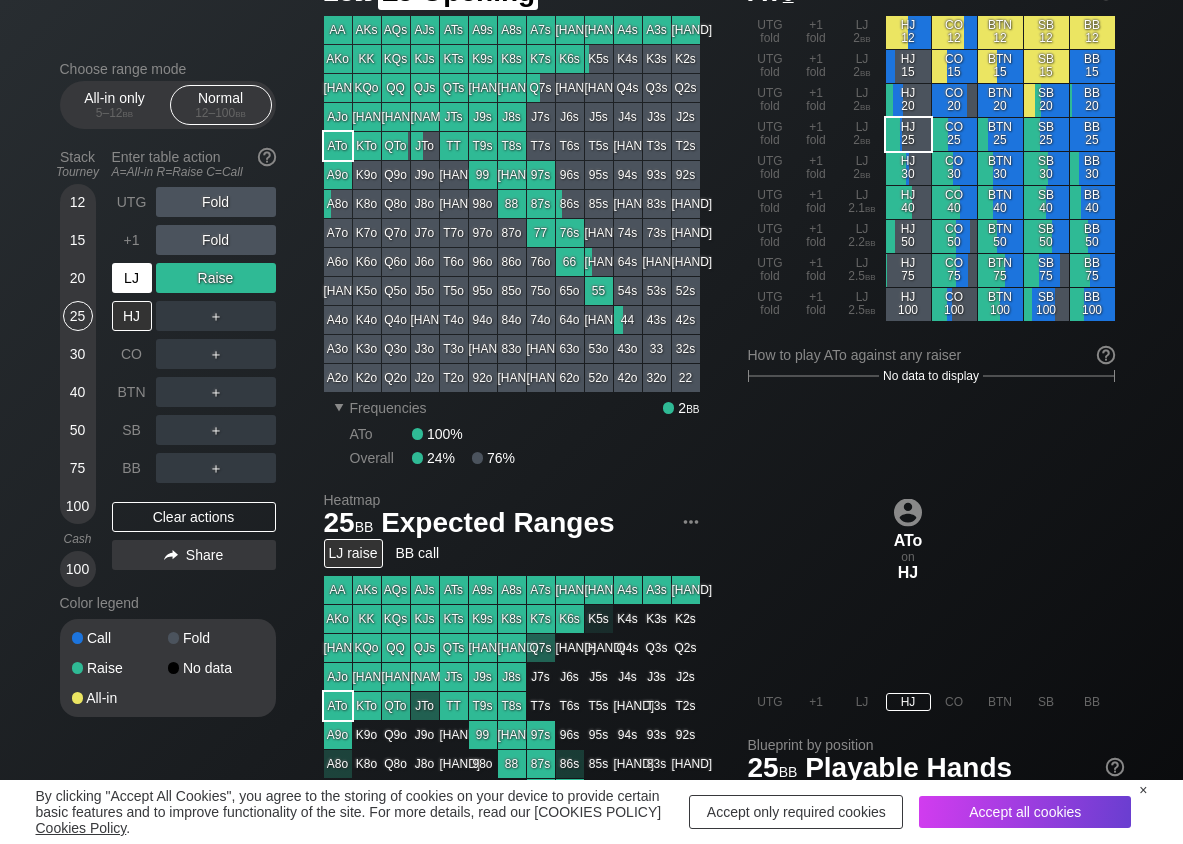 click on "LJ" at bounding box center [132, 278] 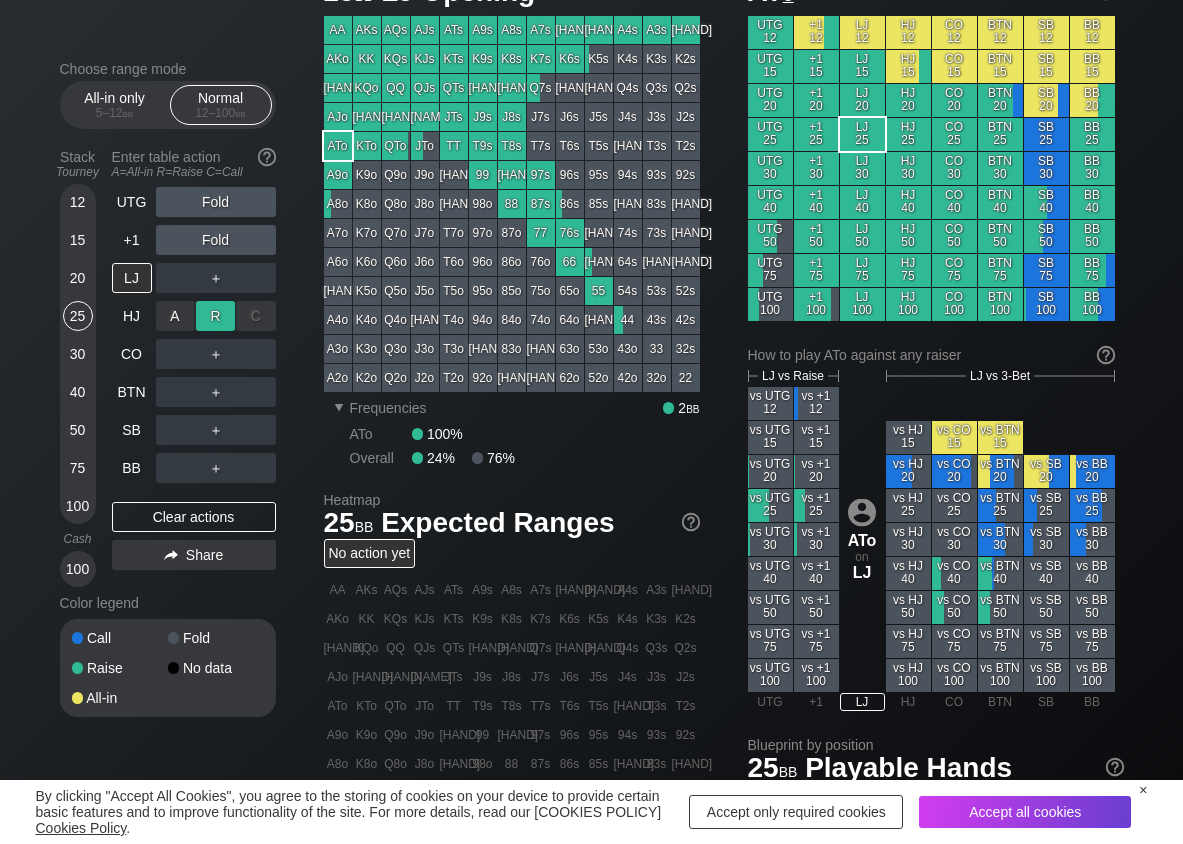 click on "R ✕" at bounding box center [215, 316] 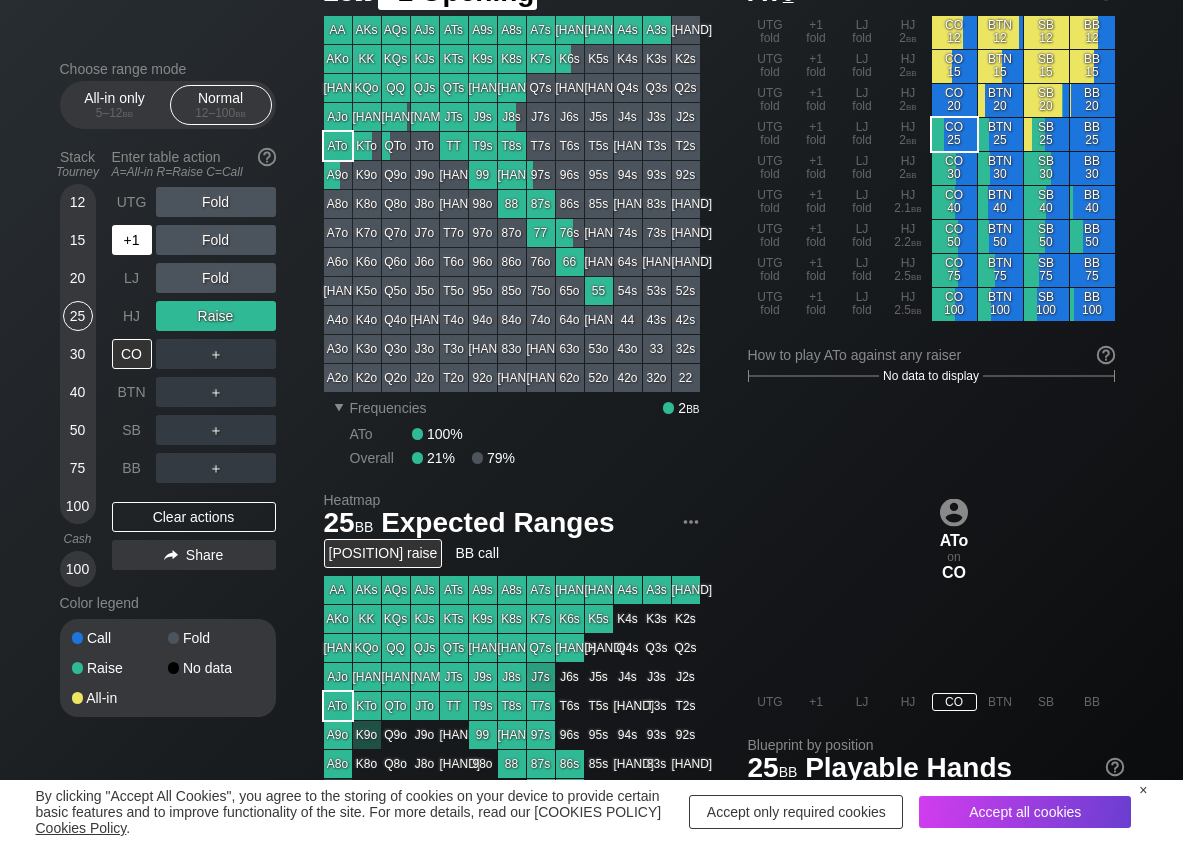 click on "+1" at bounding box center (132, 240) 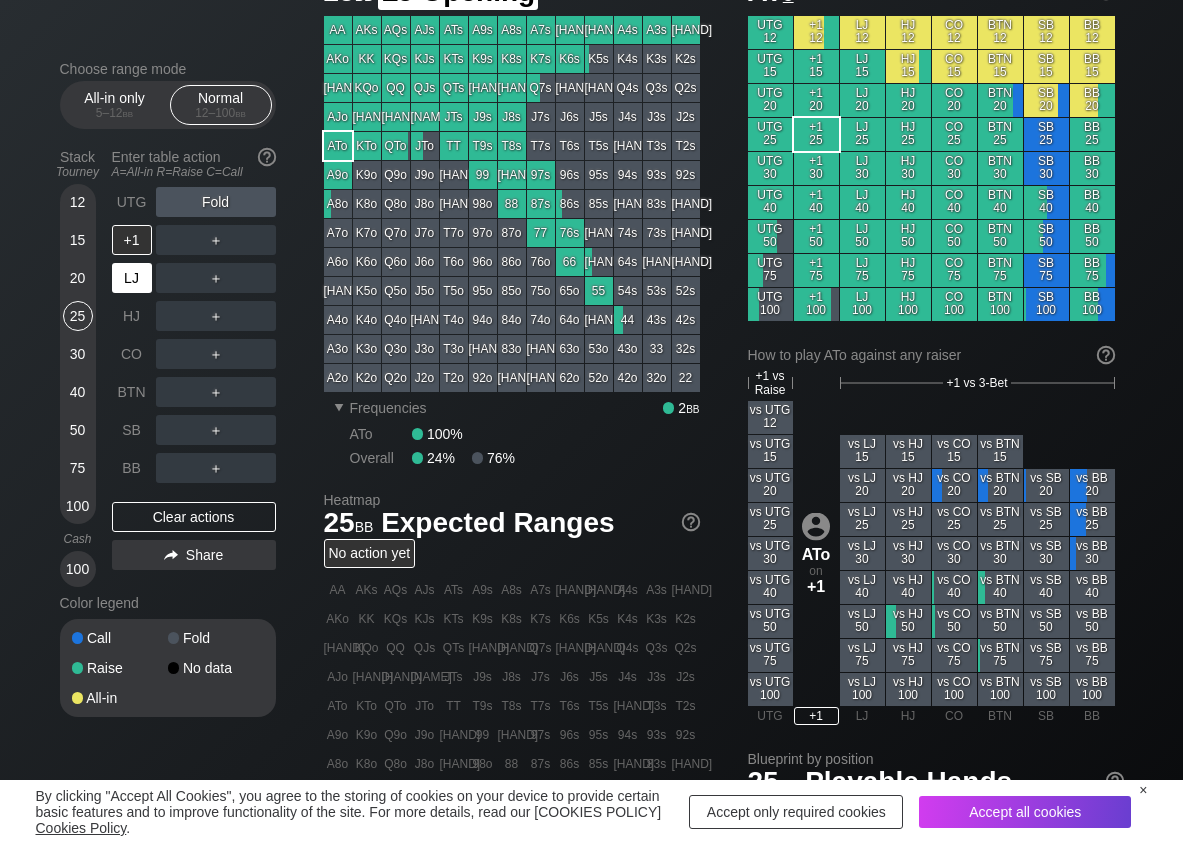 click on "LJ" at bounding box center (132, 278) 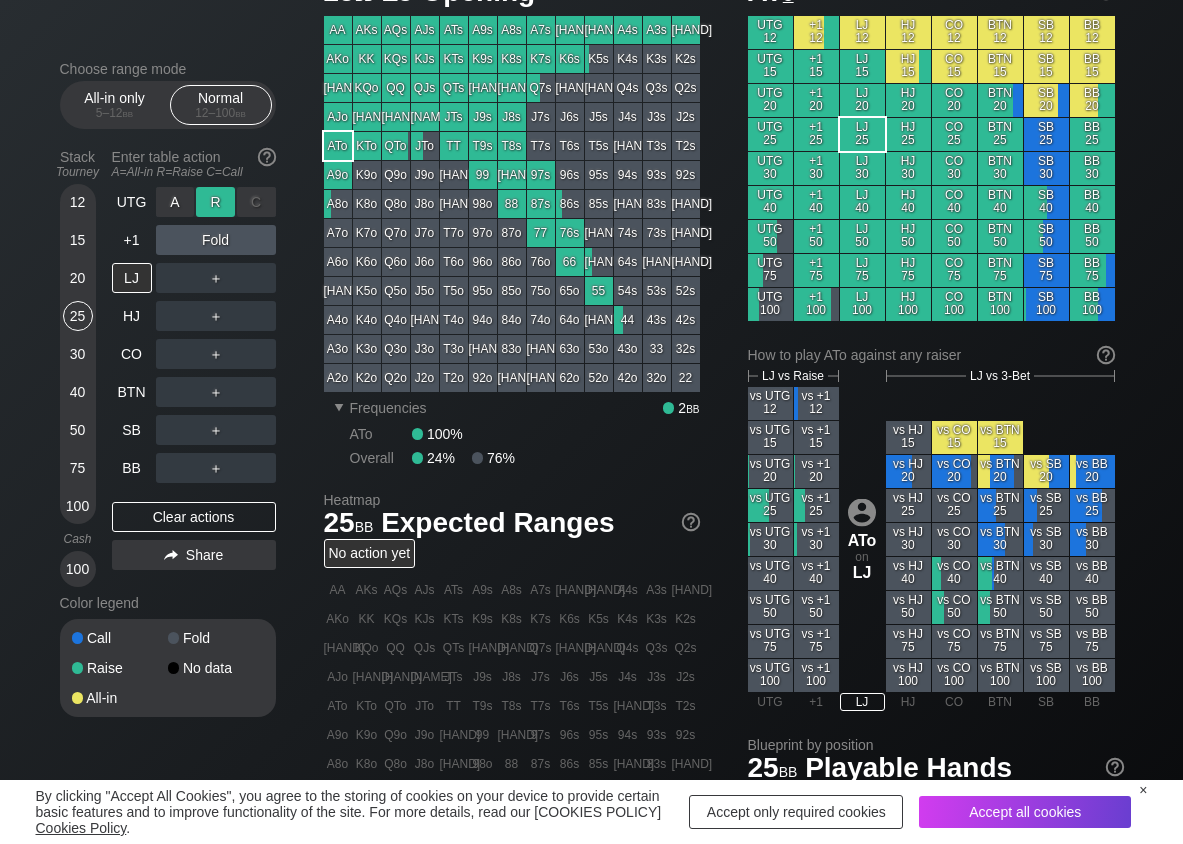 click on "R ✕" at bounding box center [215, 202] 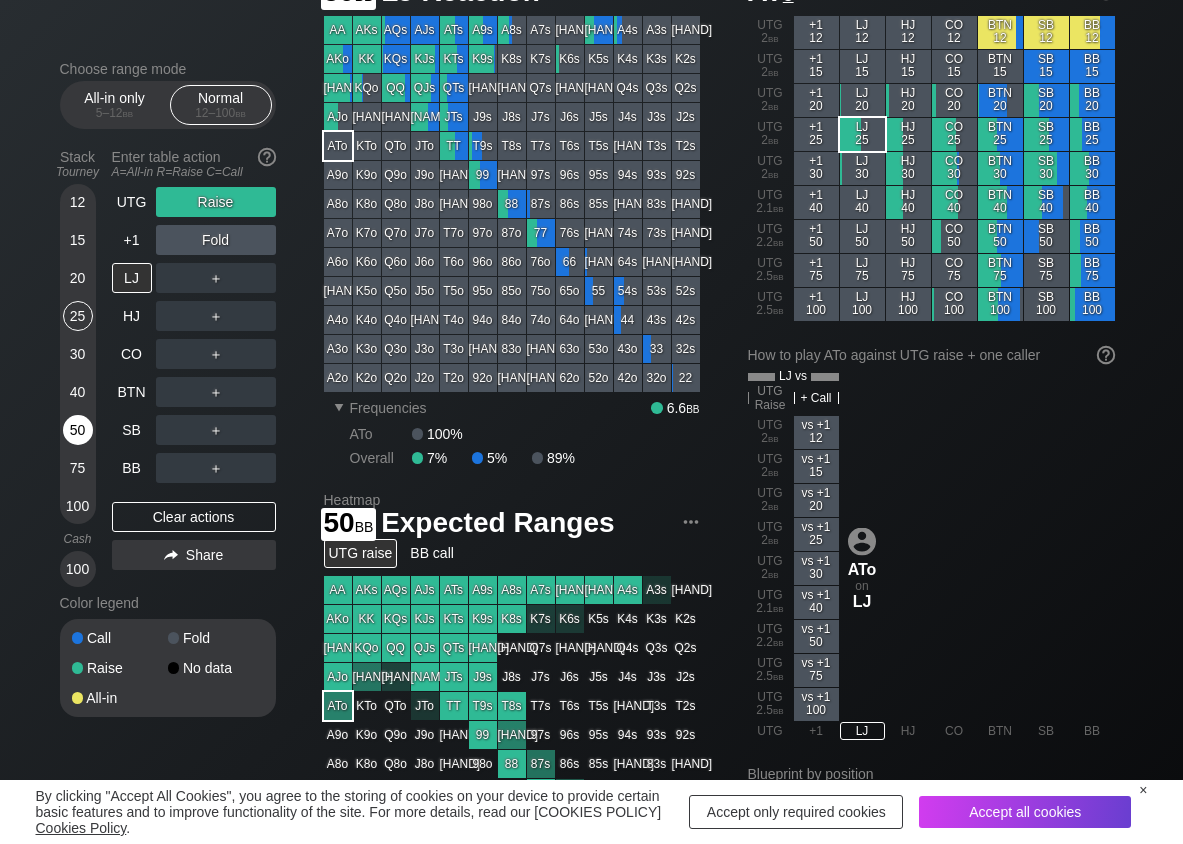 click on "50" at bounding box center (78, 430) 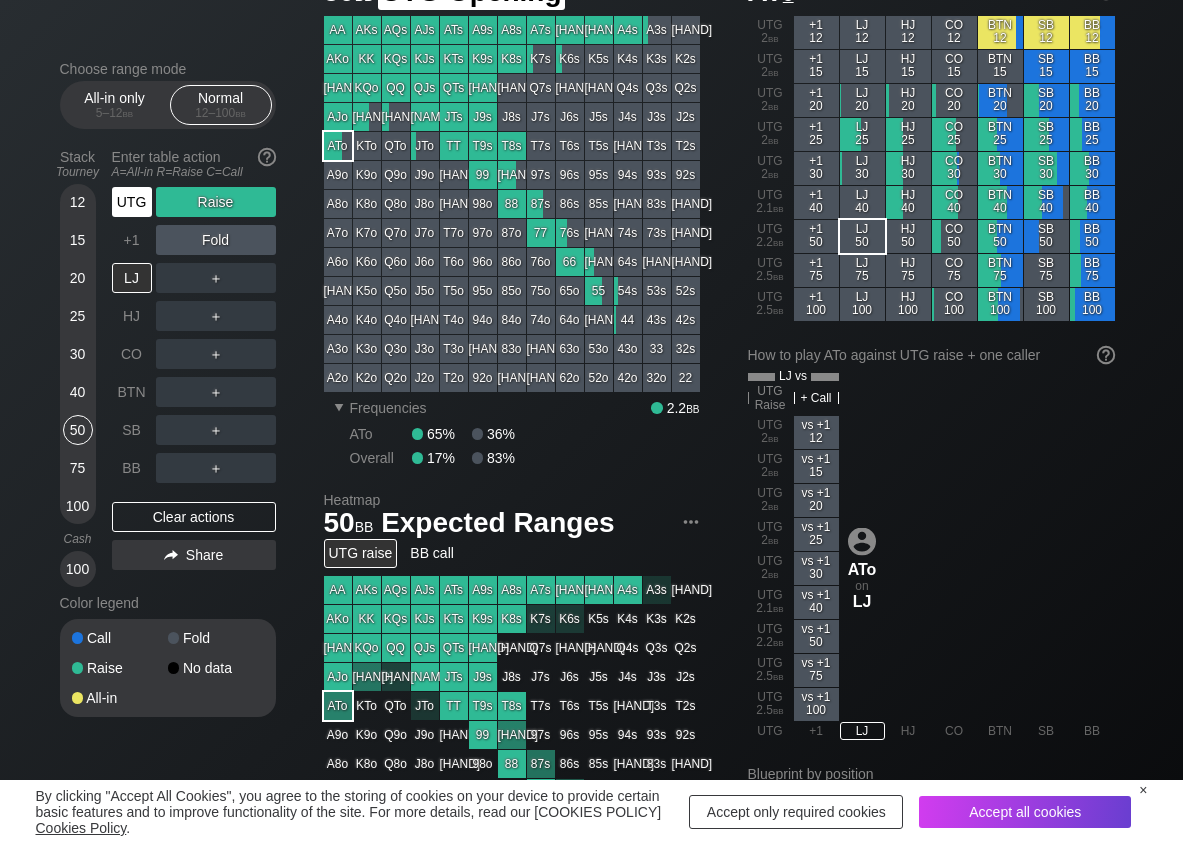 click on "UTG" at bounding box center (132, 202) 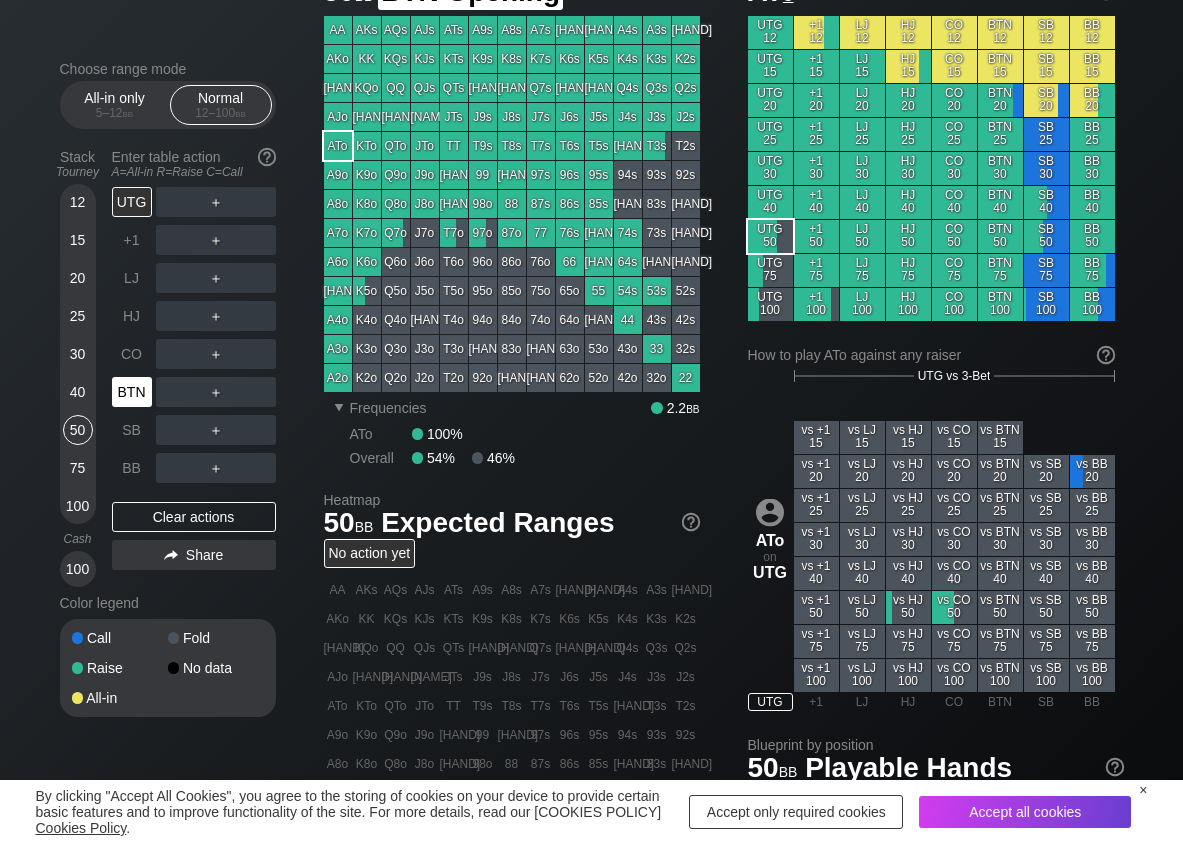 click on "BTN" at bounding box center [132, 392] 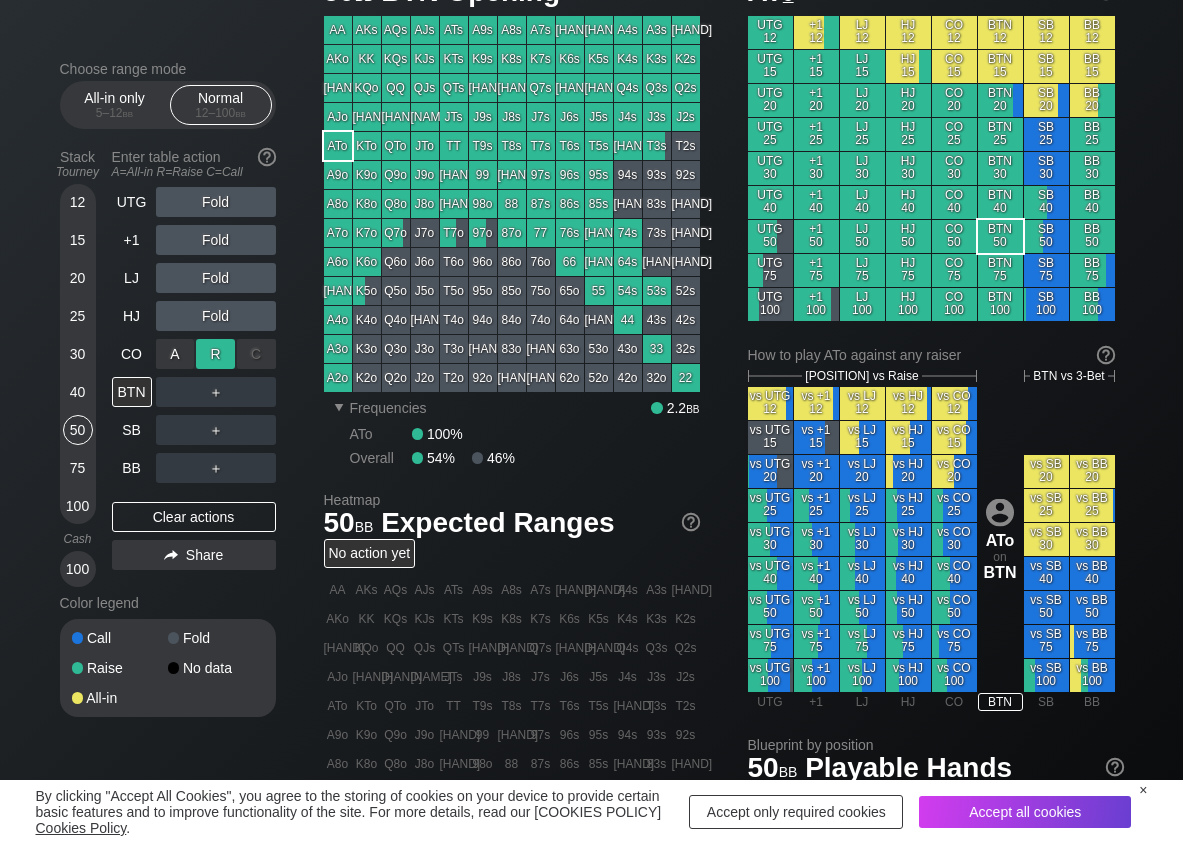 click on "R ✕" at bounding box center (215, 354) 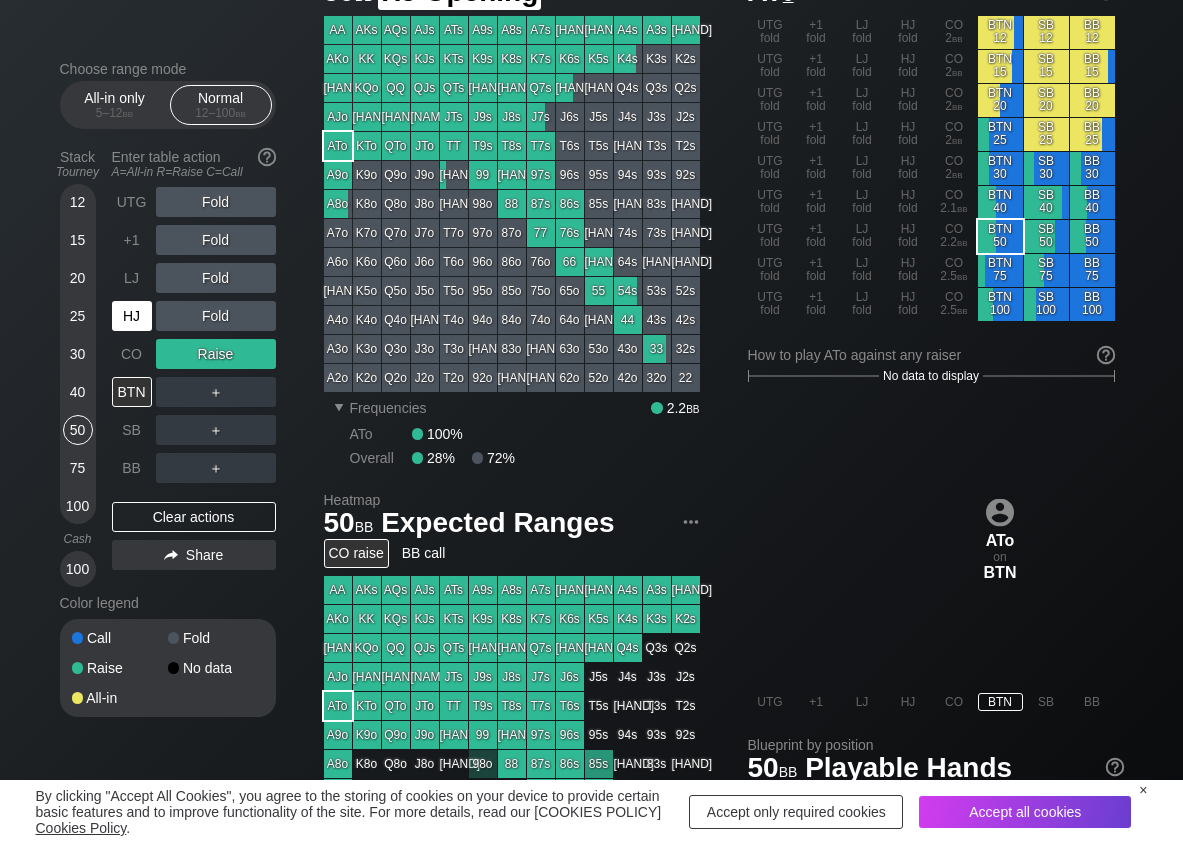 click on "HJ" at bounding box center [132, 316] 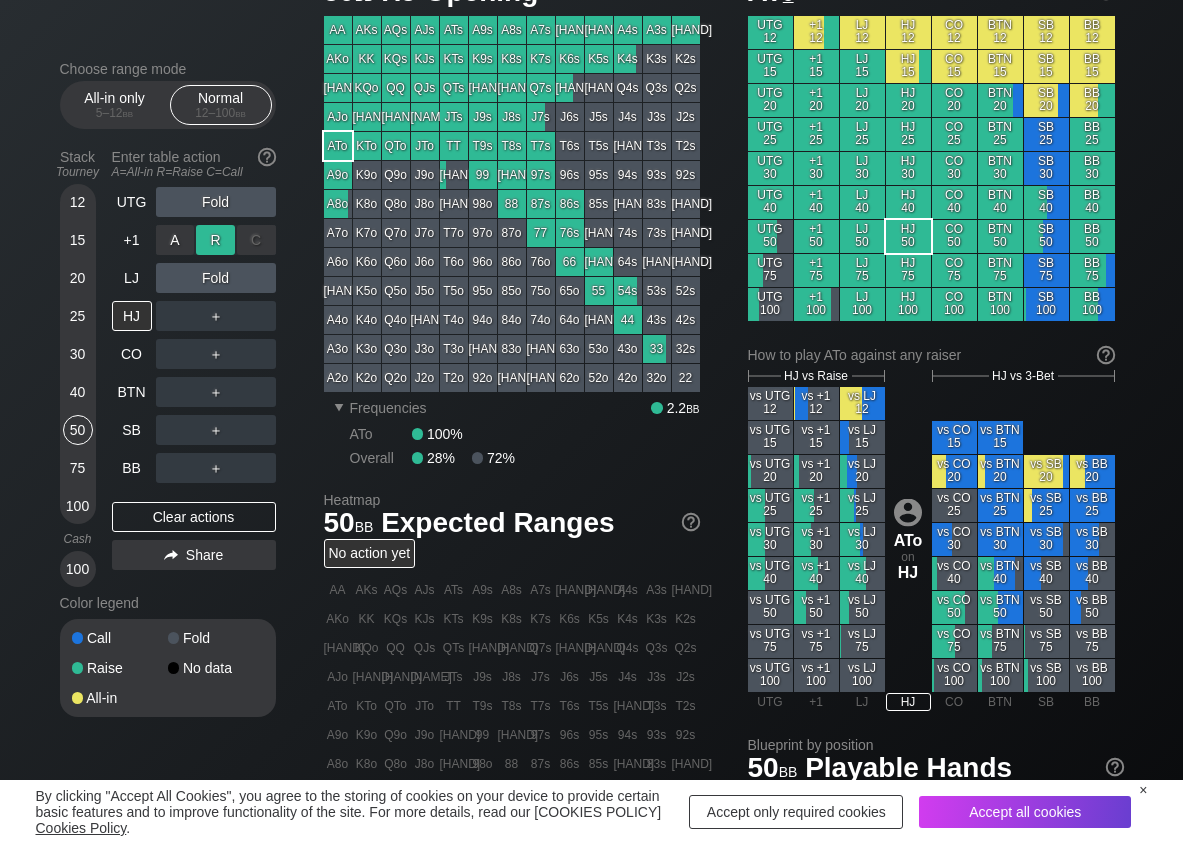 click on "R ✕" at bounding box center [215, 240] 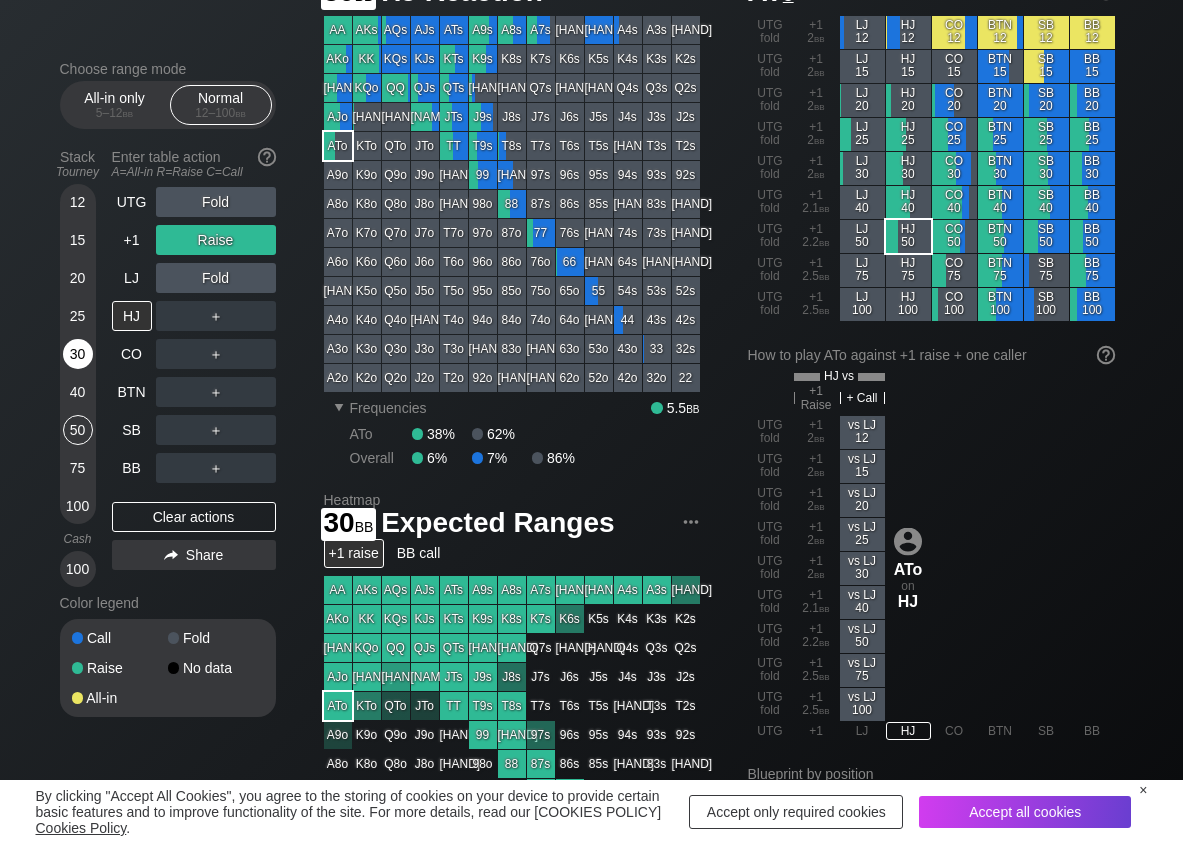 drag, startPoint x: 70, startPoint y: 345, endPoint x: 80, endPoint y: 368, distance: 25.079872 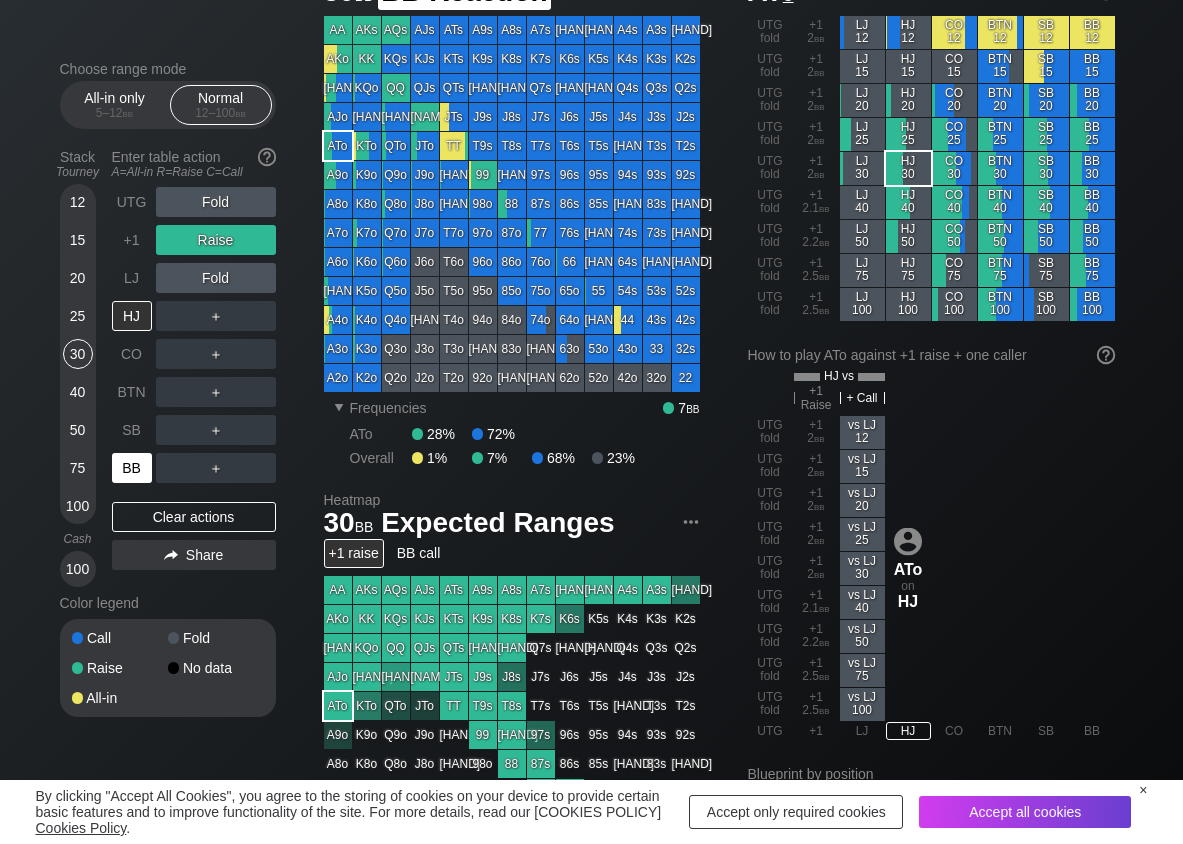 click on "BB" at bounding box center [132, 468] 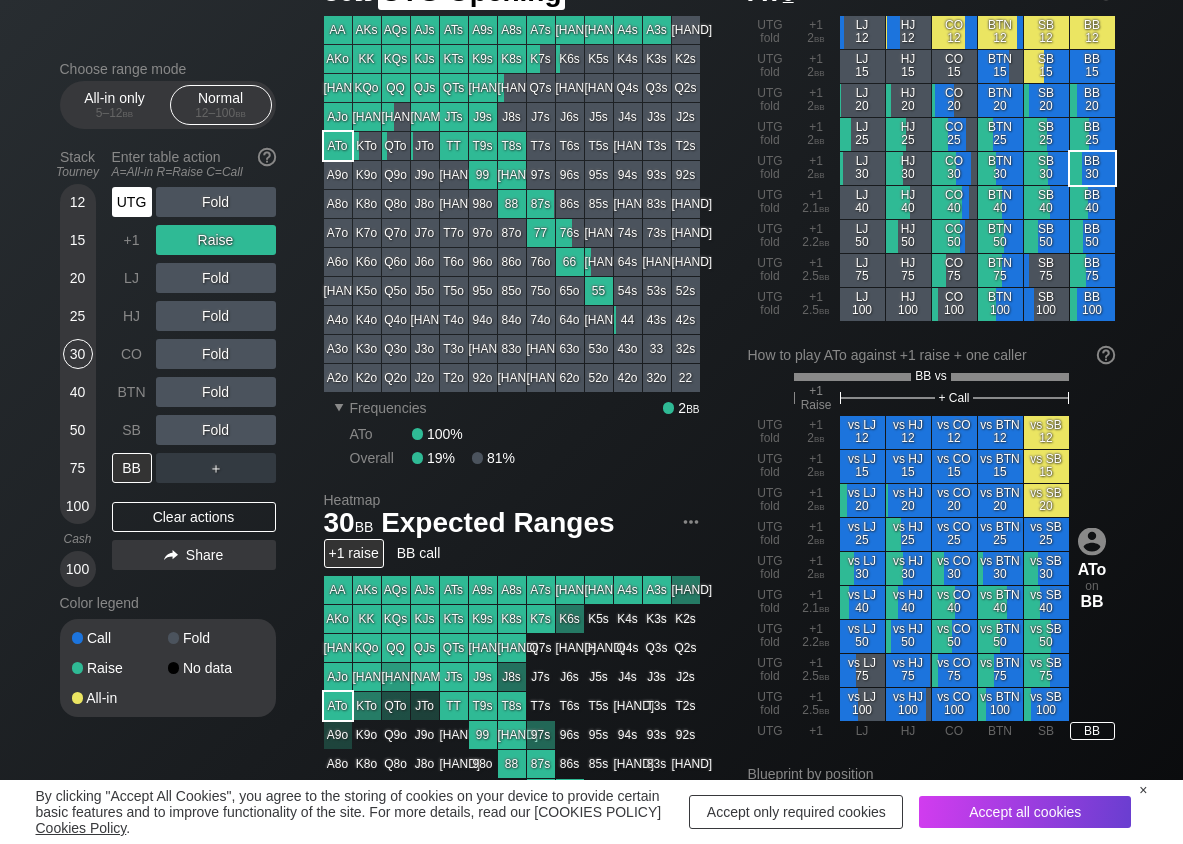 drag, startPoint x: 136, startPoint y: 193, endPoint x: 206, endPoint y: 201, distance: 70.45566 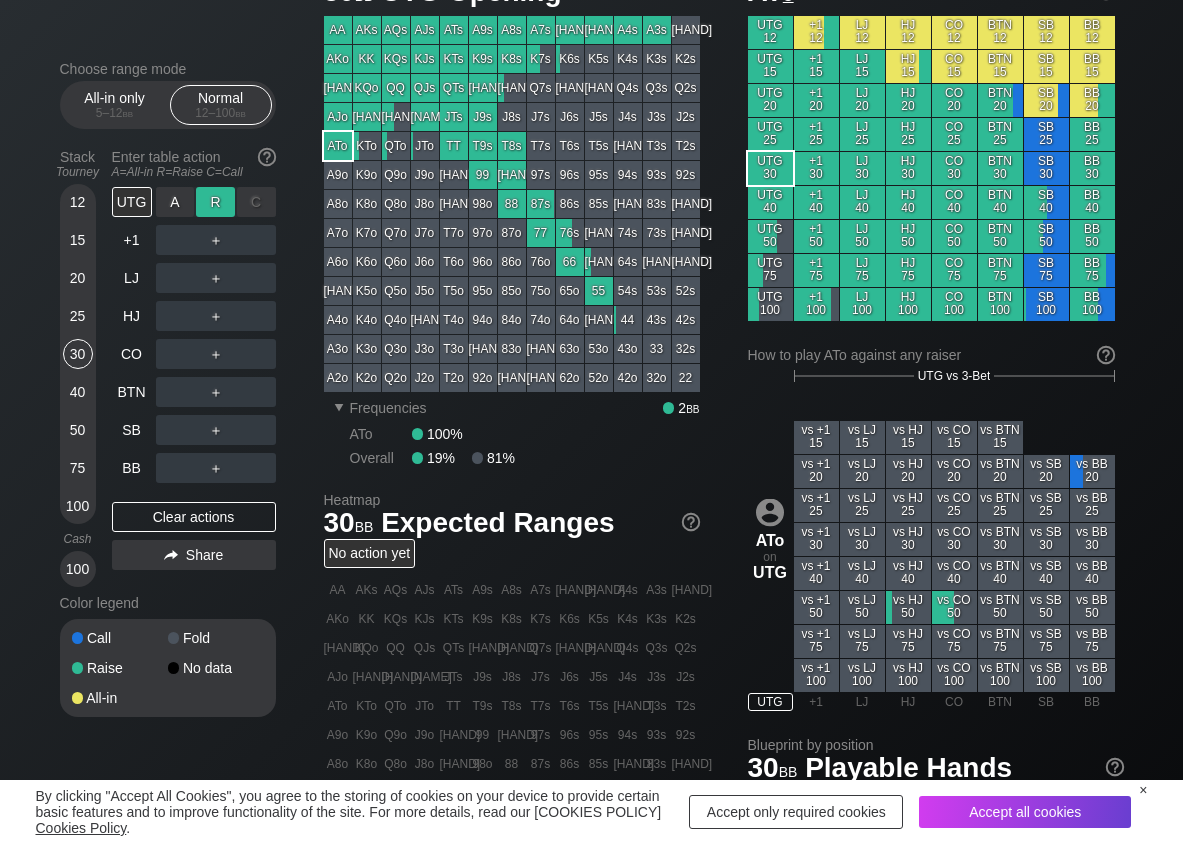 click on "R ✕" at bounding box center [215, 202] 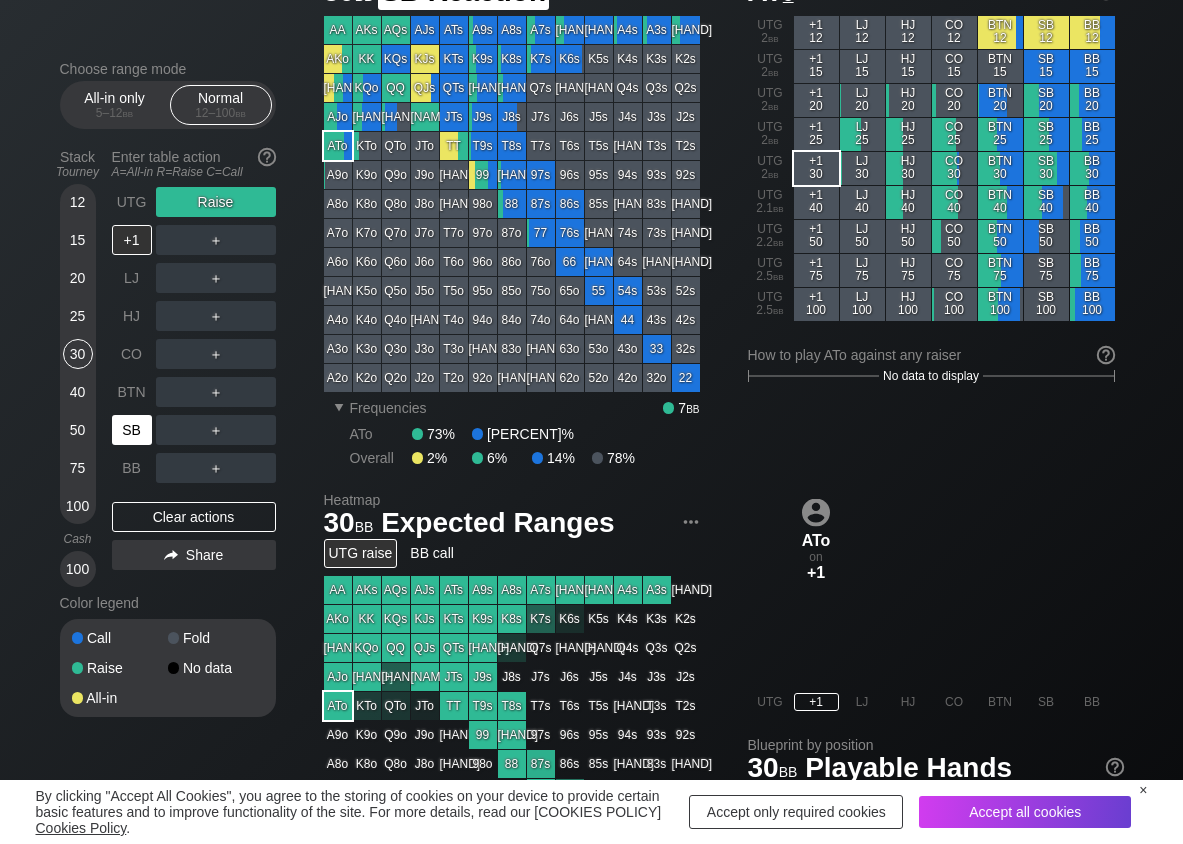 click on "SB" at bounding box center (132, 430) 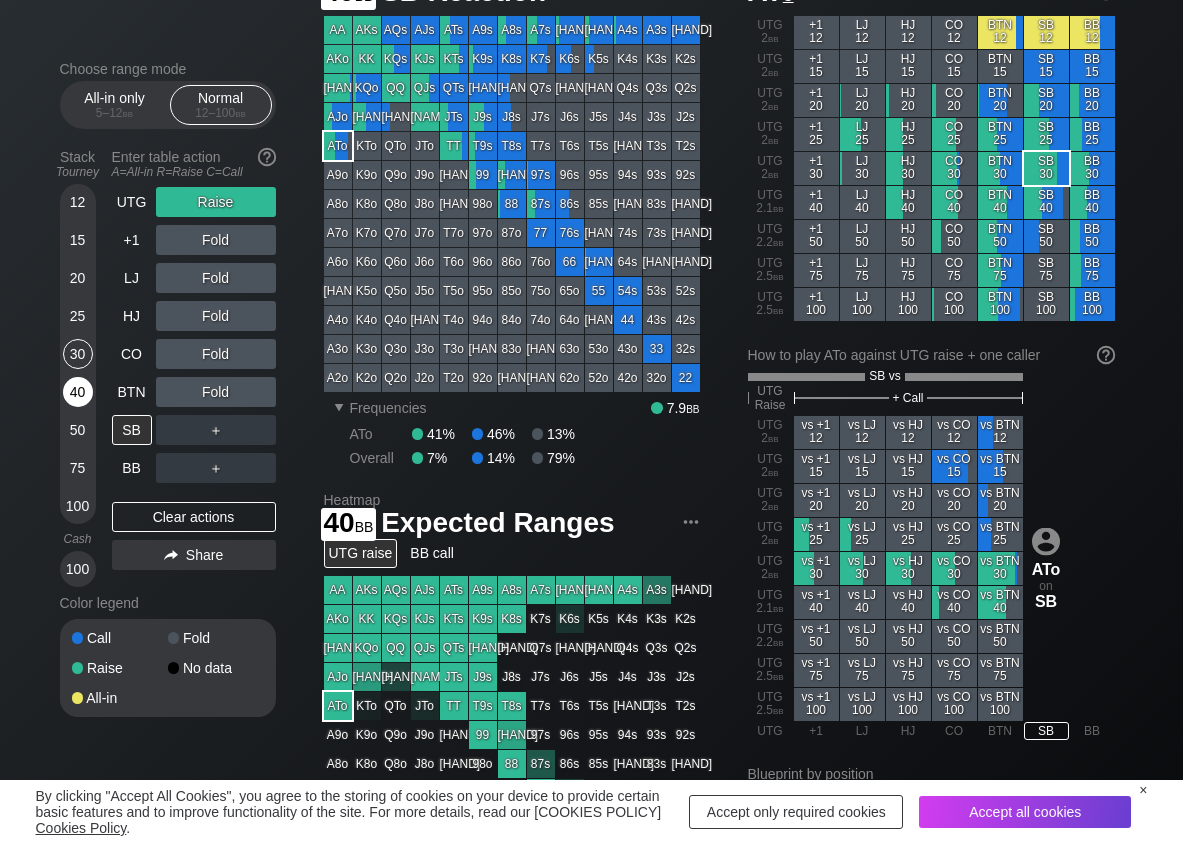 click on "40" at bounding box center [78, 392] 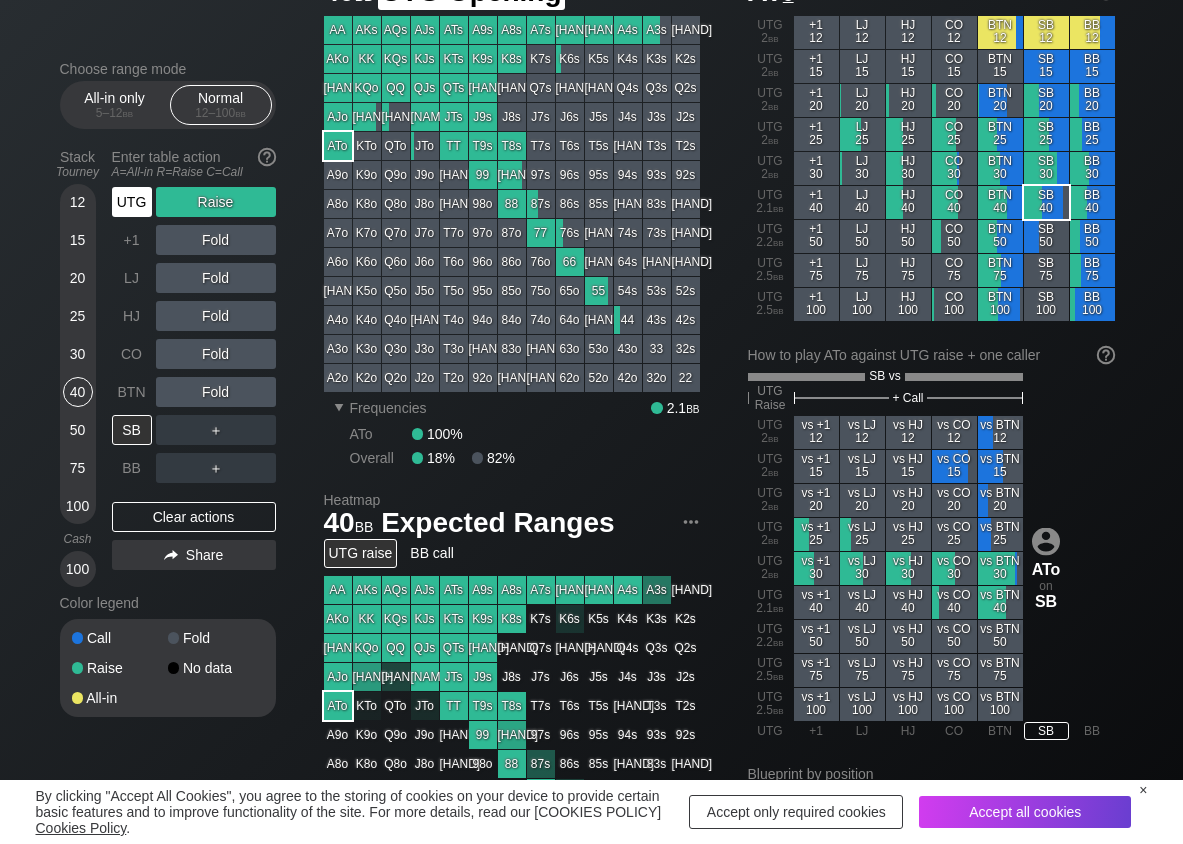 click on "UTG" at bounding box center (132, 202) 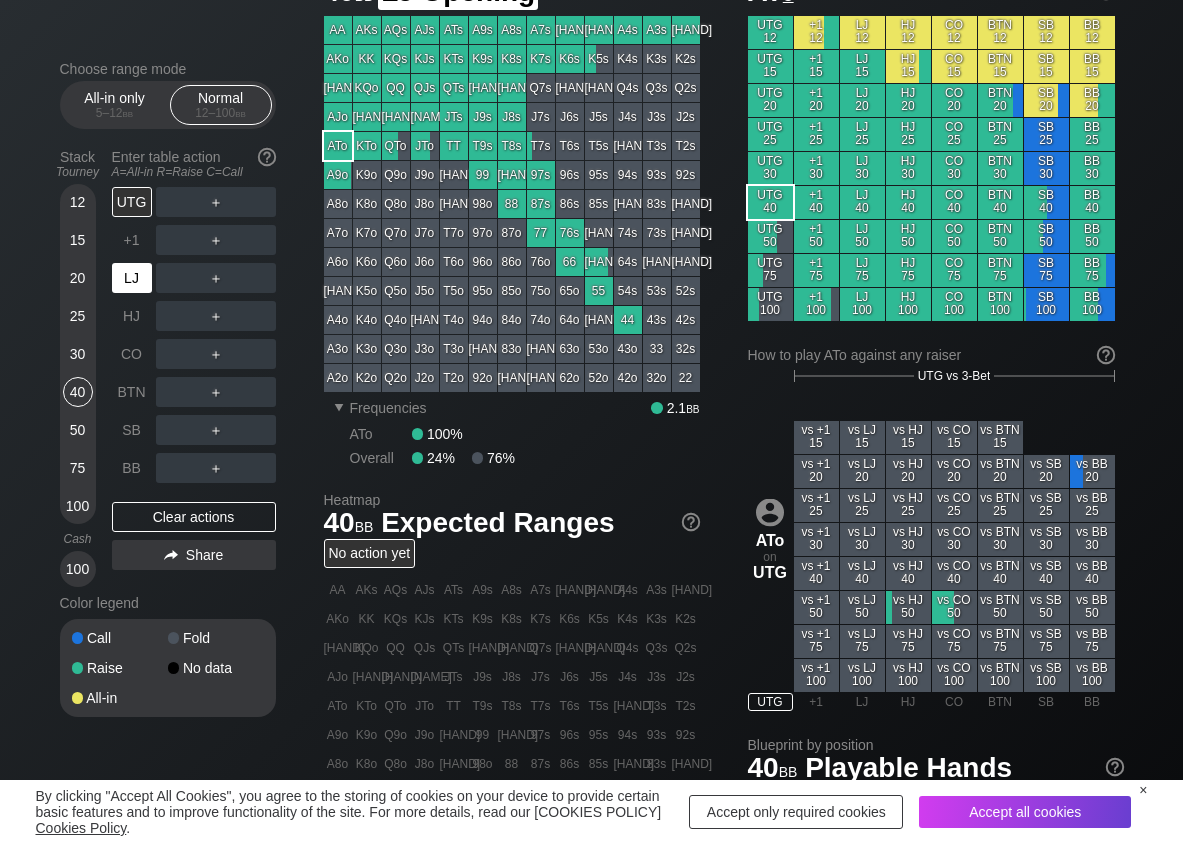 click on "LJ" at bounding box center [132, 278] 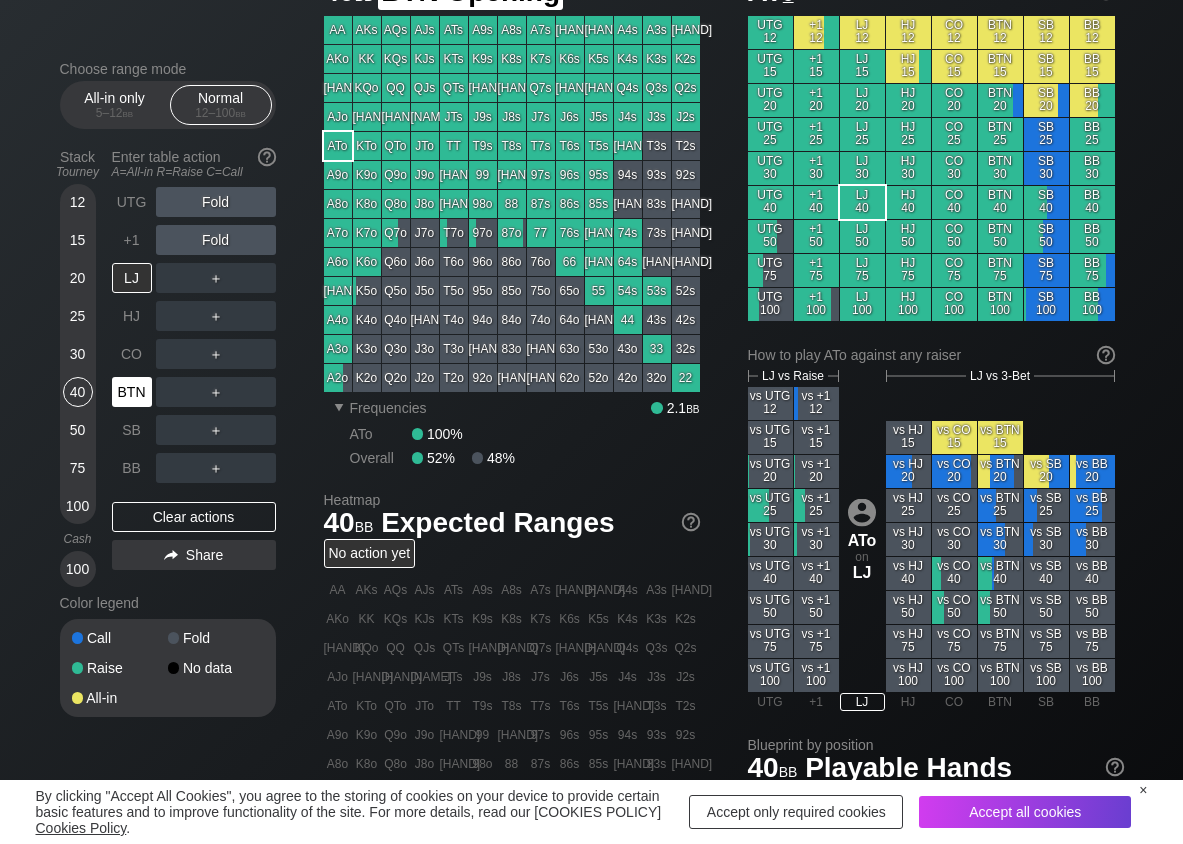 click on "BTN" at bounding box center [132, 392] 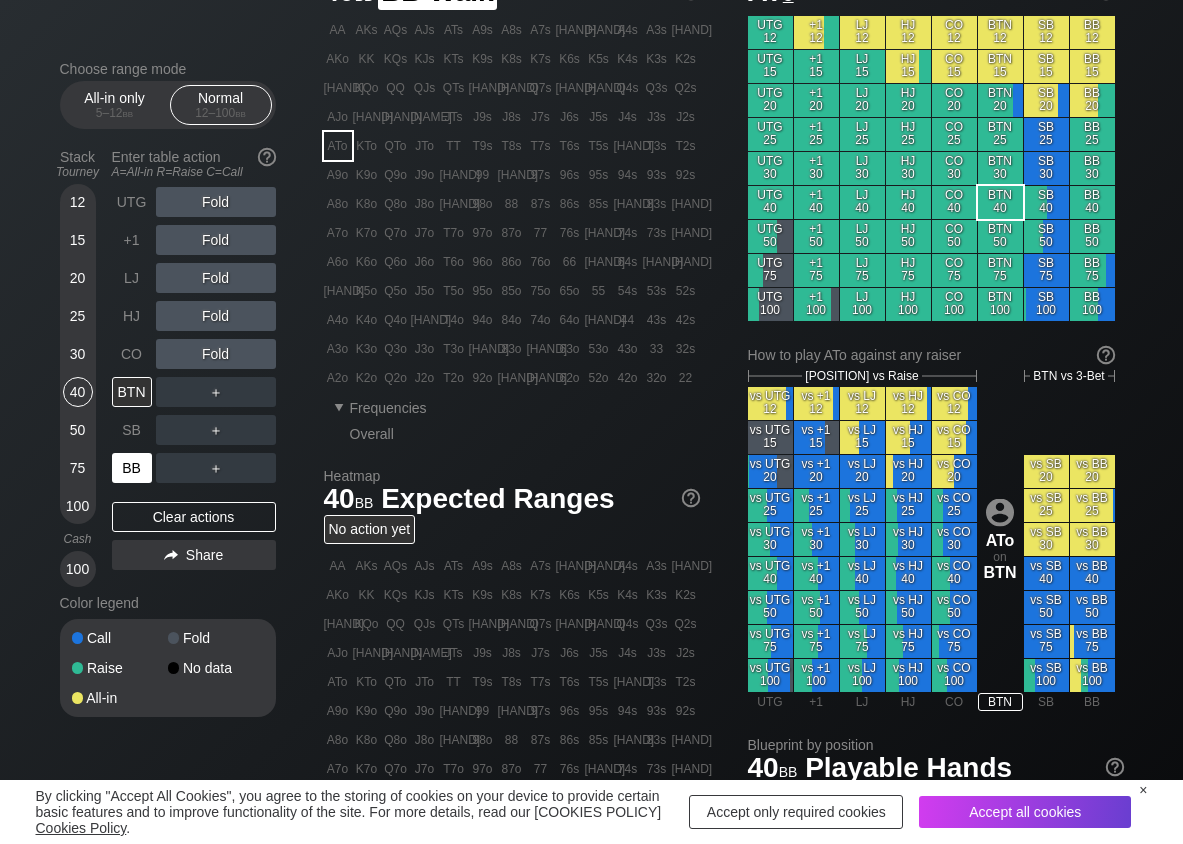click on "BB" at bounding box center (132, 468) 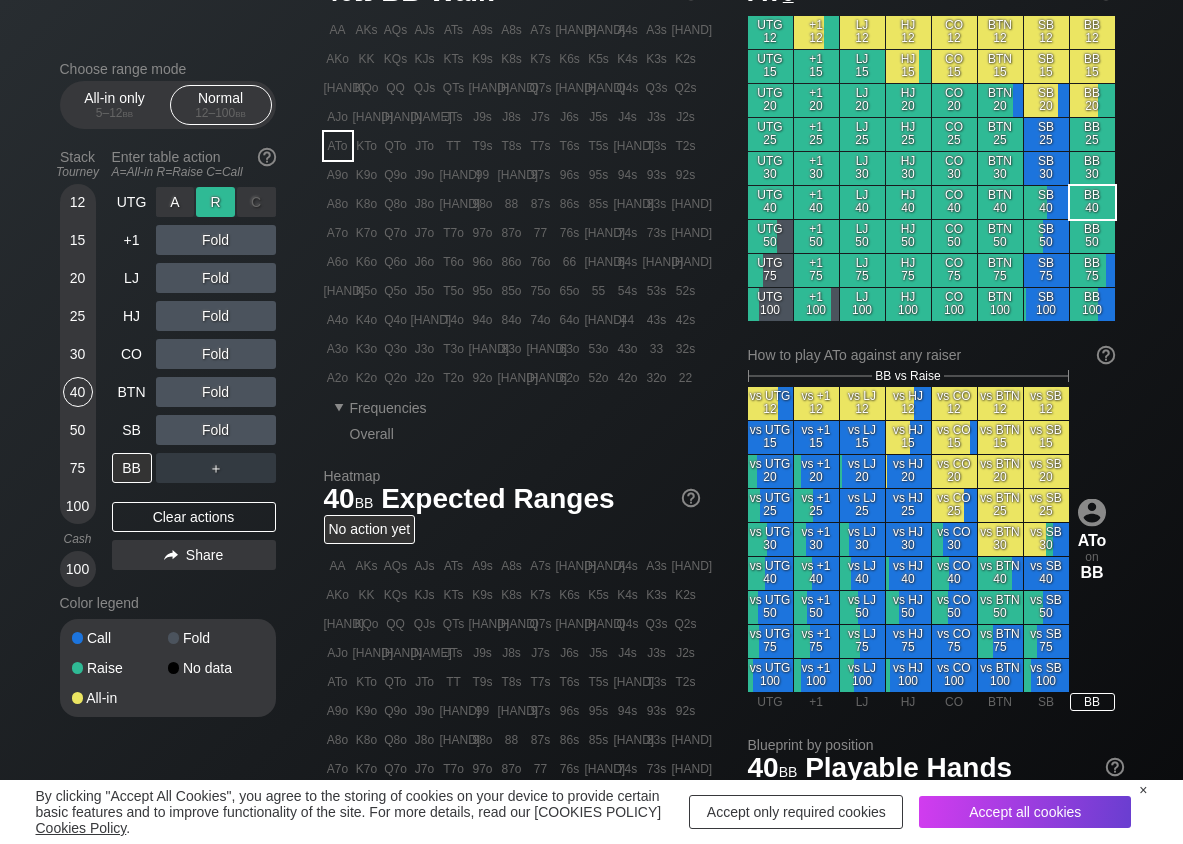 drag, startPoint x: 206, startPoint y: 207, endPoint x: 202, endPoint y: 224, distance: 17.464249 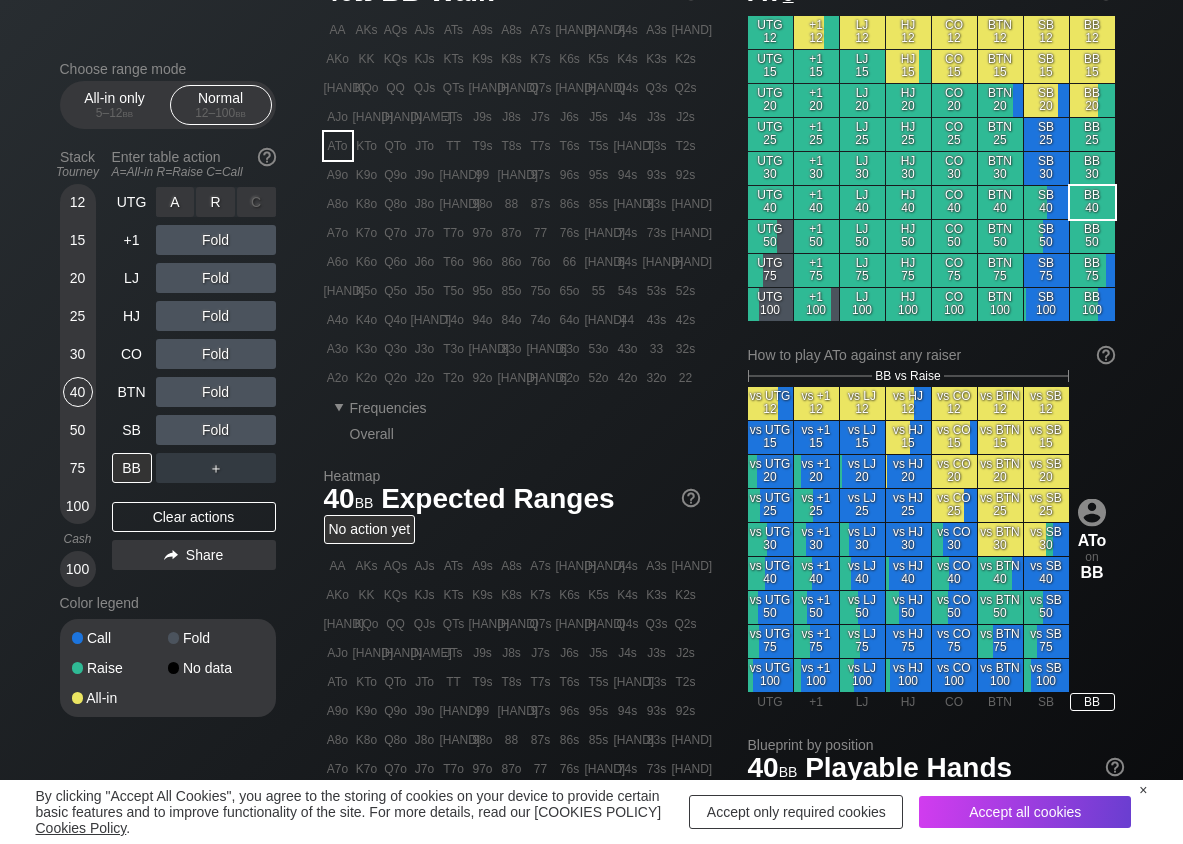 click on "R ✕" at bounding box center (215, 202) 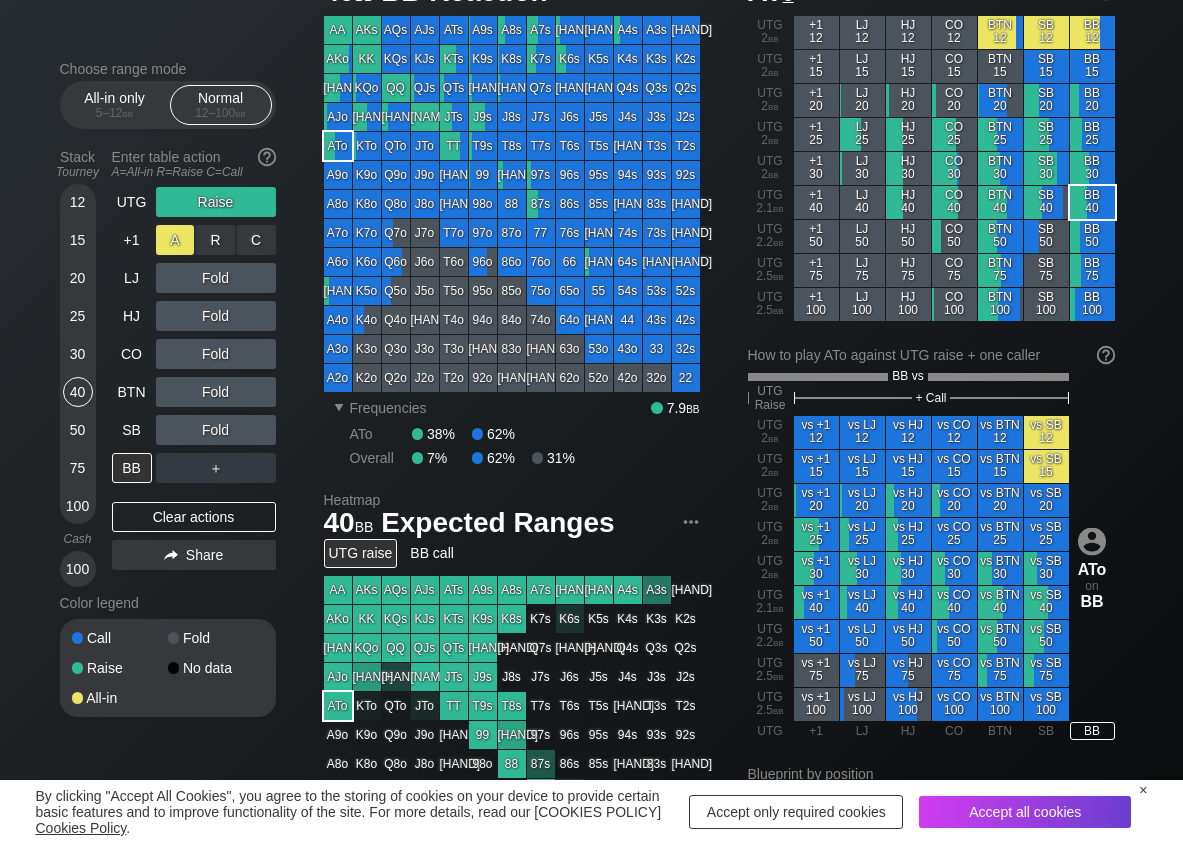 click on "A ✕" at bounding box center [175, 240] 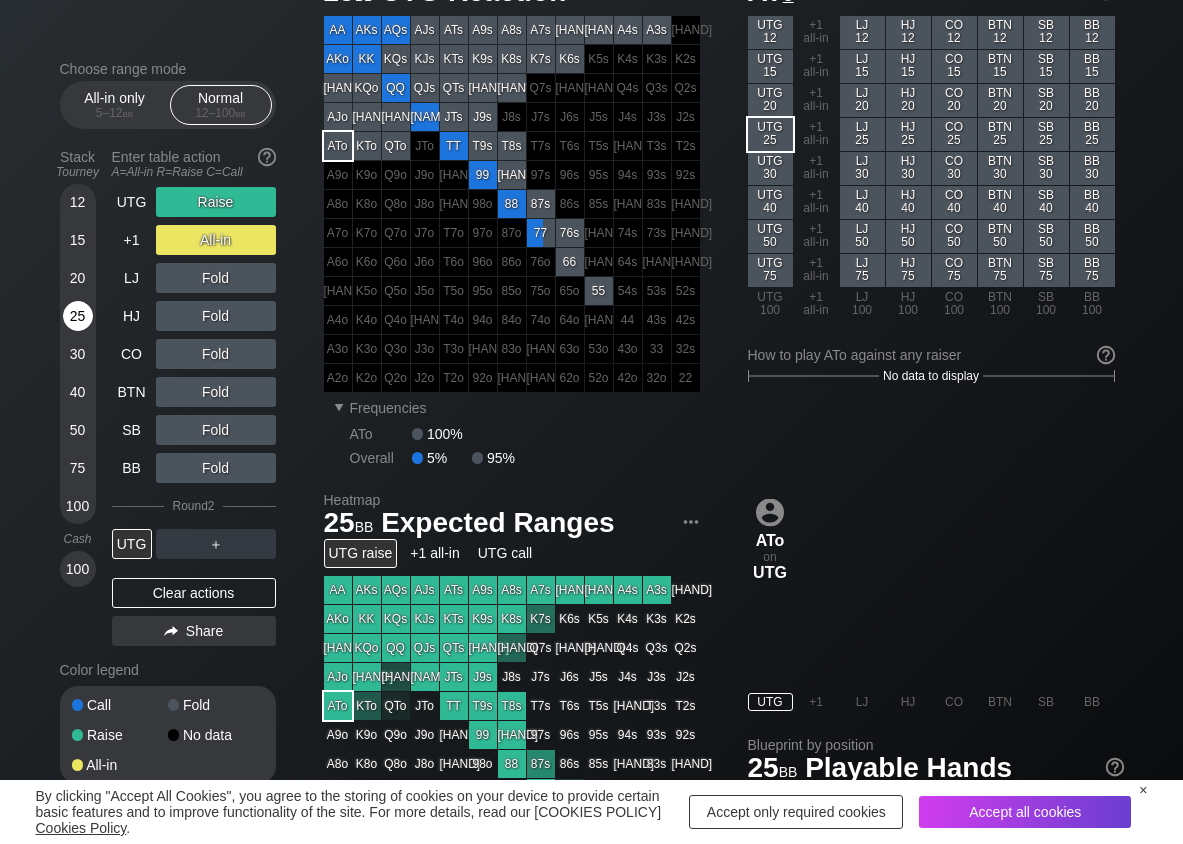 click on "25" at bounding box center [78, 316] 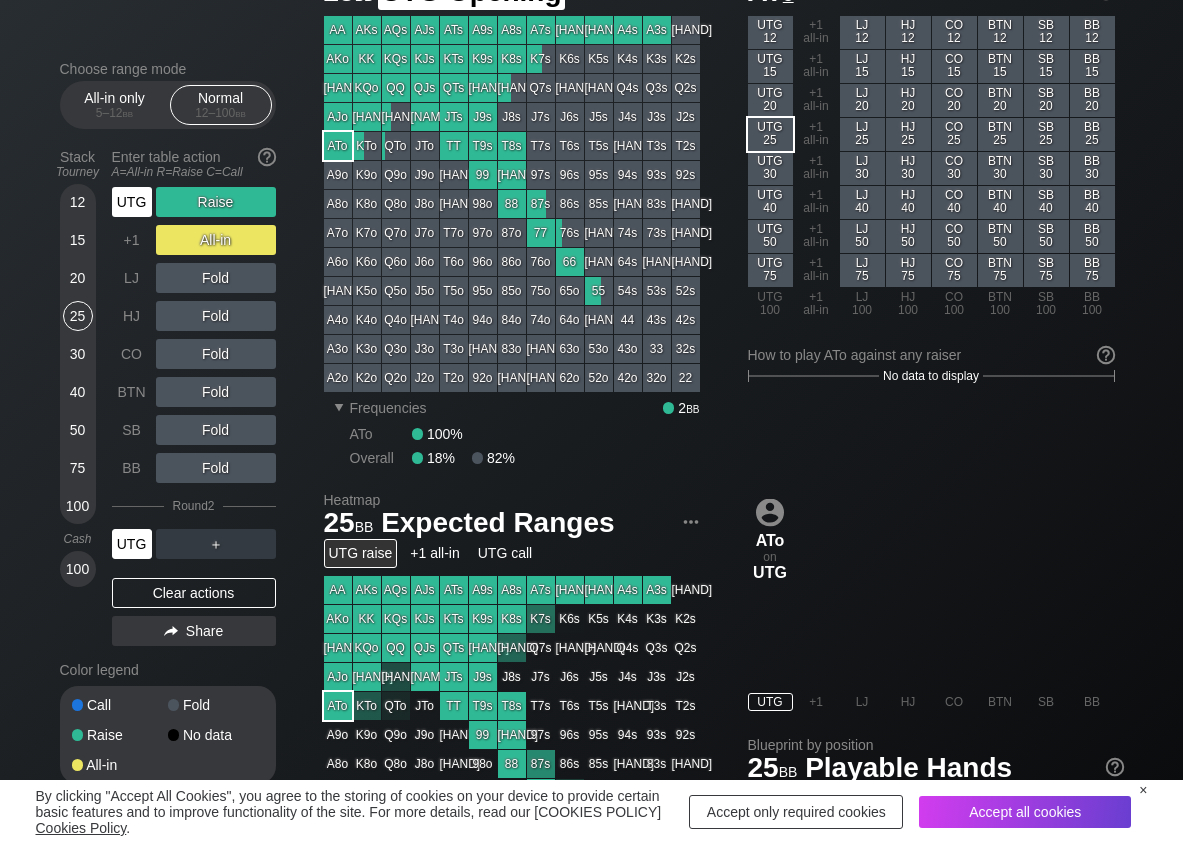 click on "UTG" at bounding box center [132, 202] 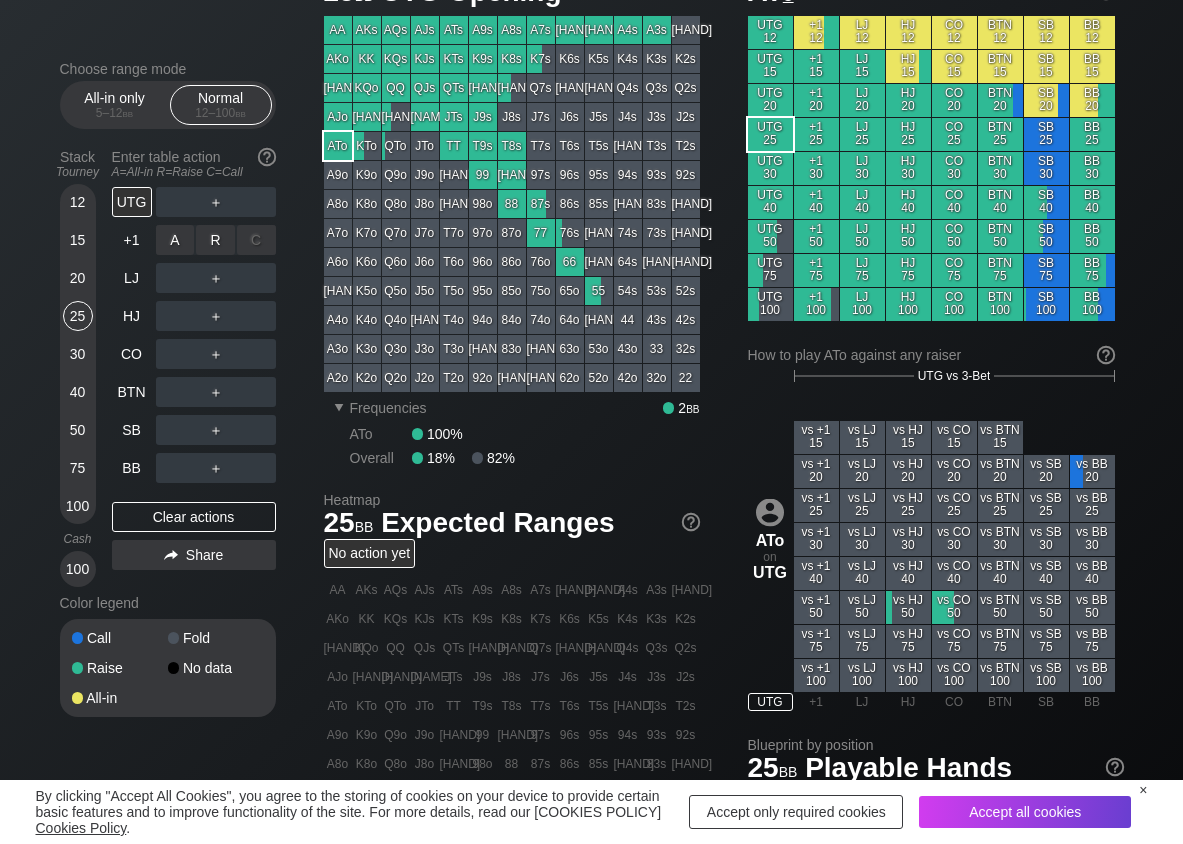 click on "R ✕" at bounding box center [215, 240] 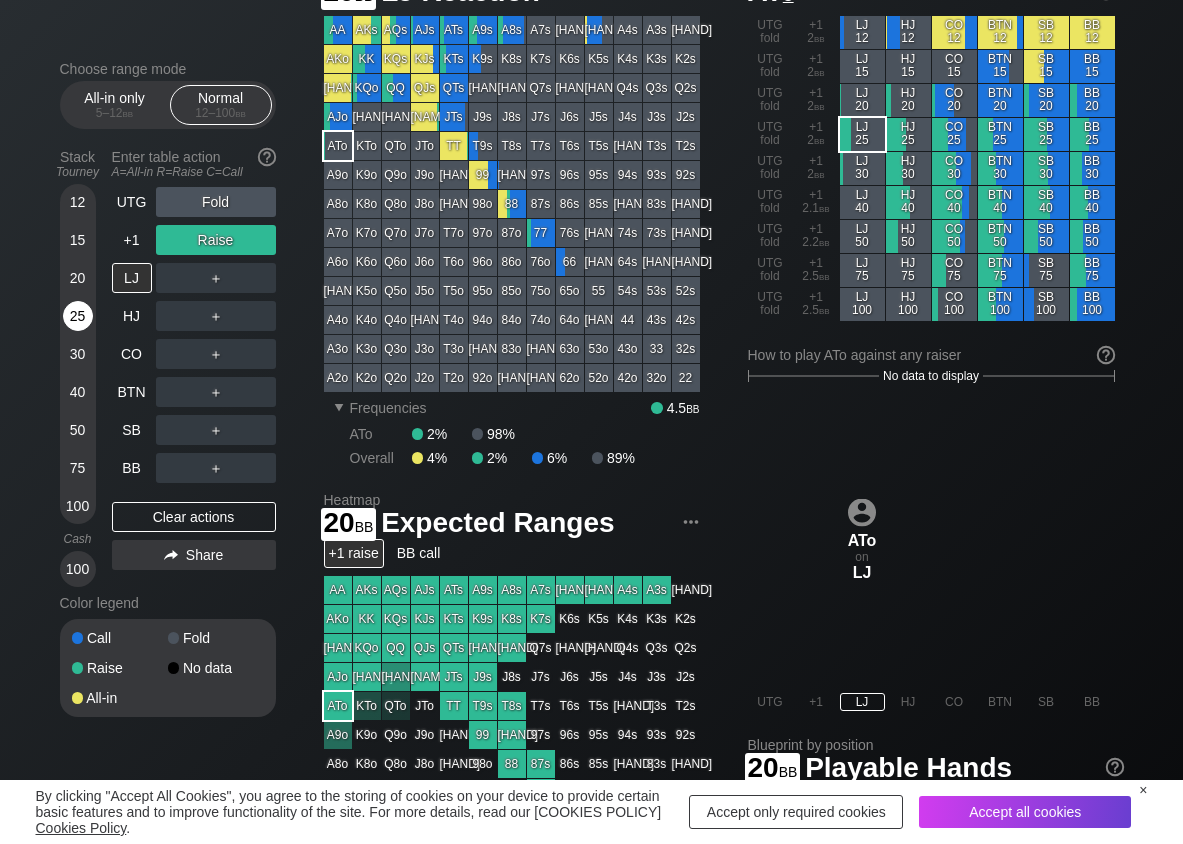 drag, startPoint x: 84, startPoint y: 272, endPoint x: 85, endPoint y: 308, distance: 36.013885 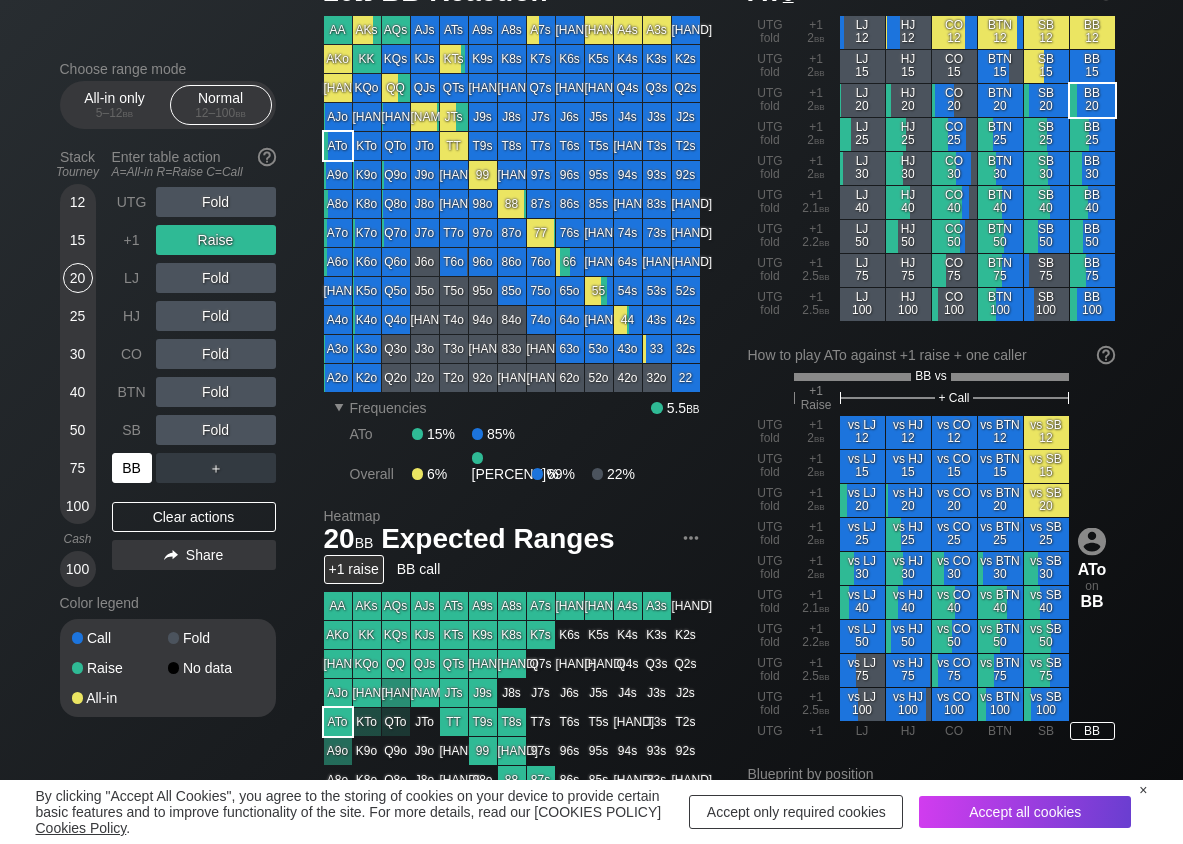 click on "BB" at bounding box center (132, 468) 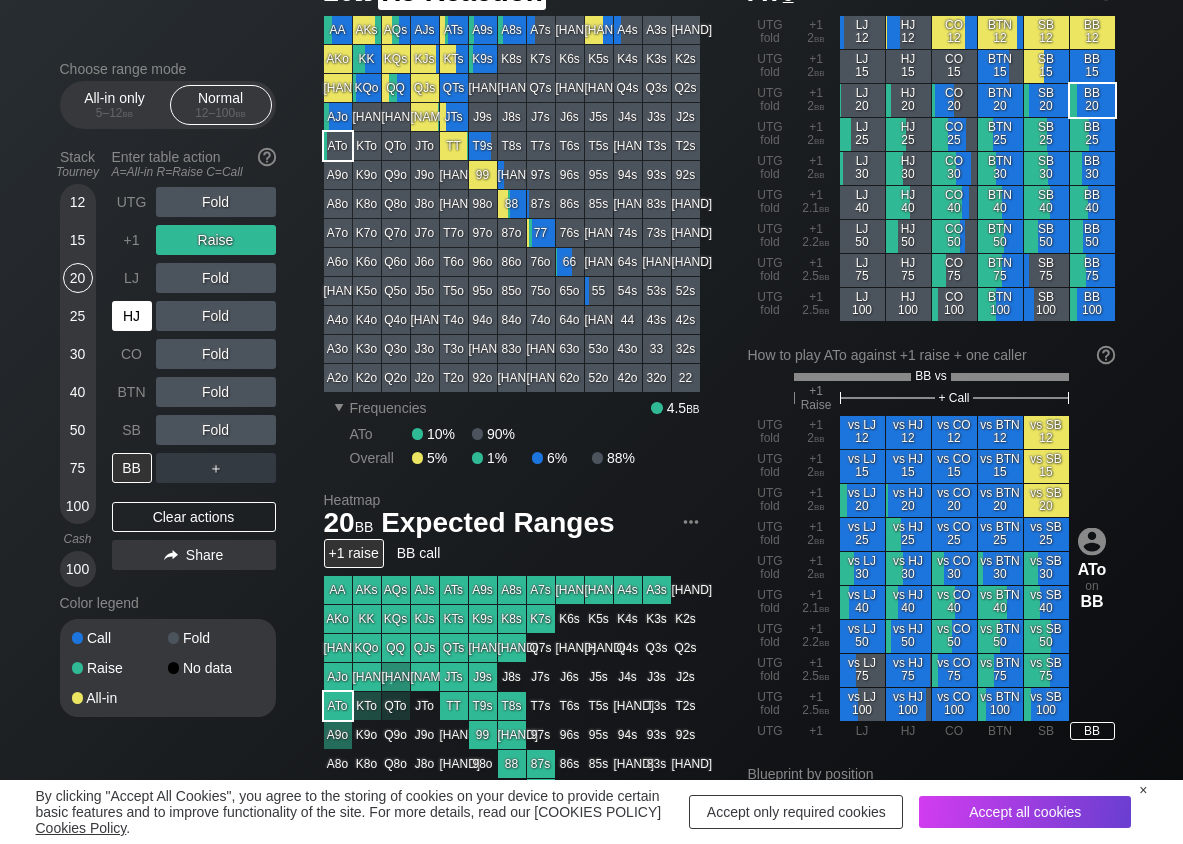 click on "HJ" at bounding box center (132, 316) 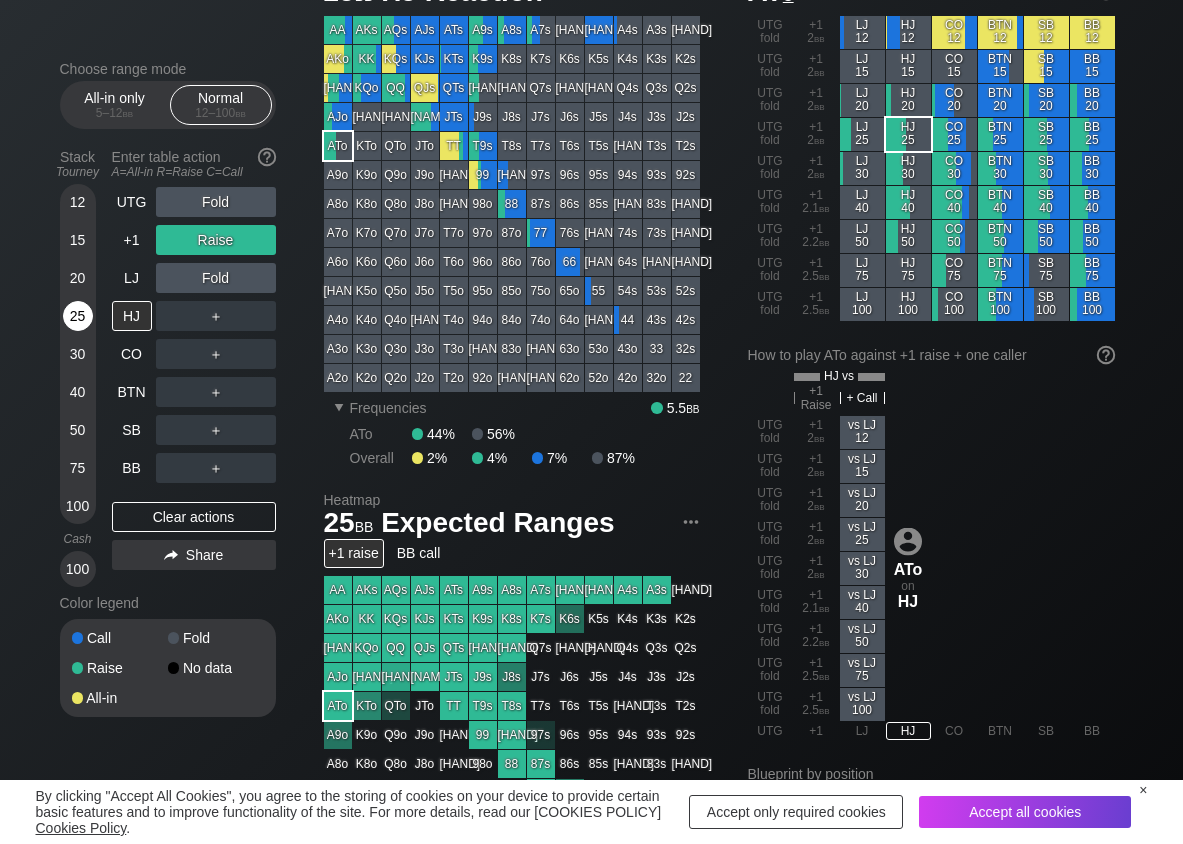 click on "25" at bounding box center (78, 316) 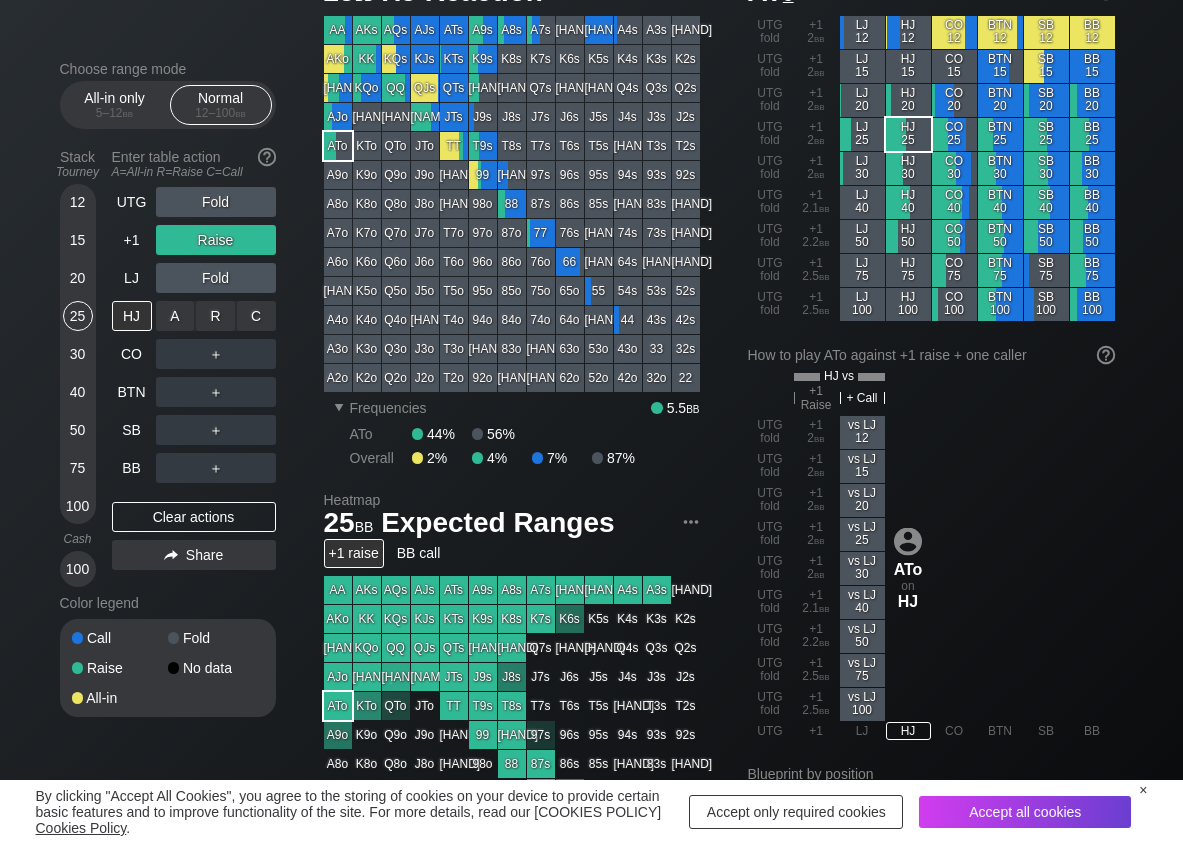 click on "R ✕" at bounding box center [215, 316] 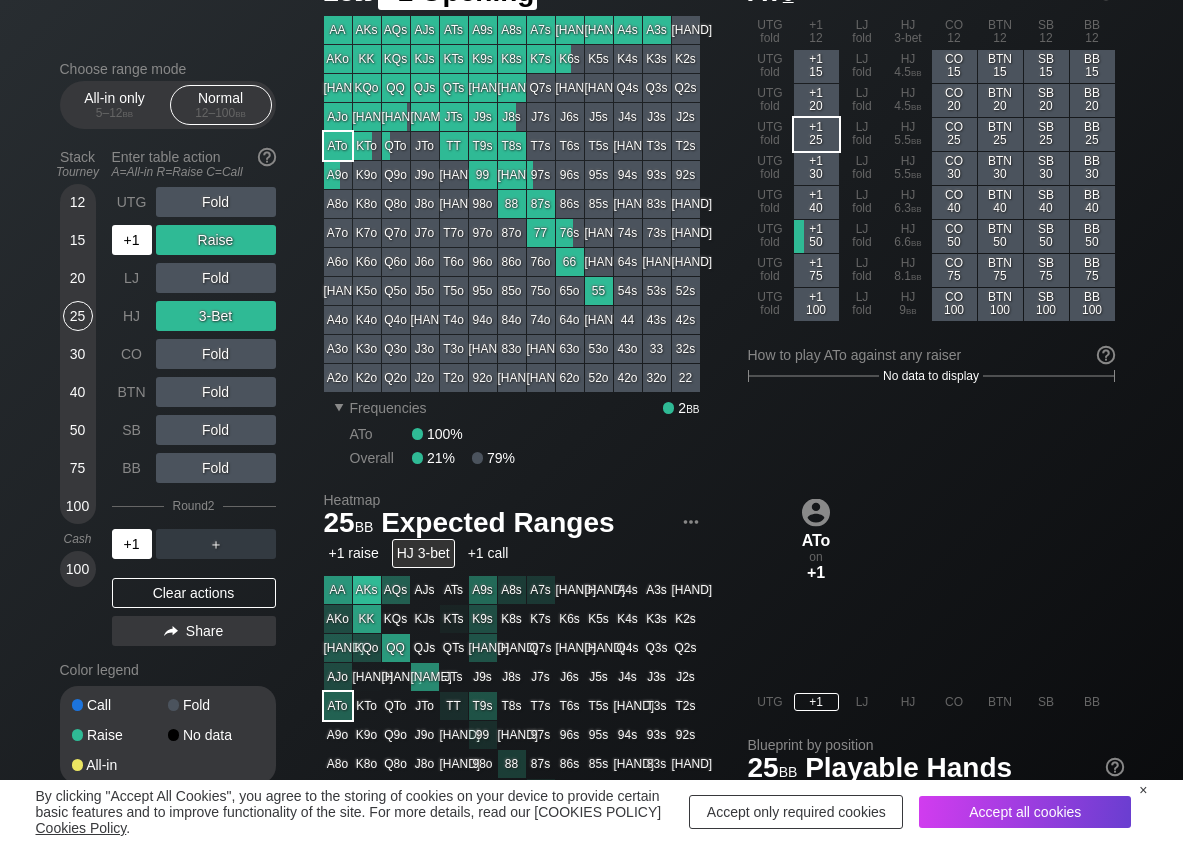 click on "+1" at bounding box center [132, 240] 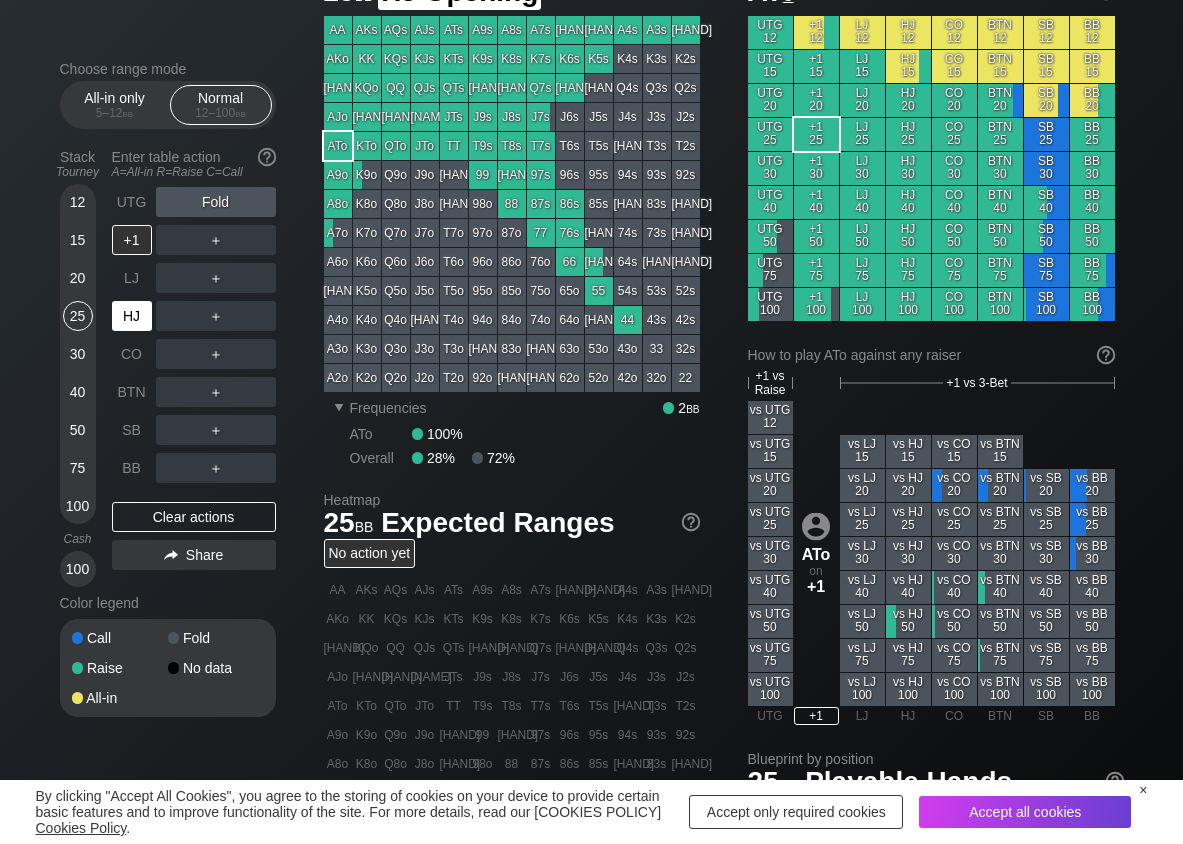click on "HJ" at bounding box center (132, 316) 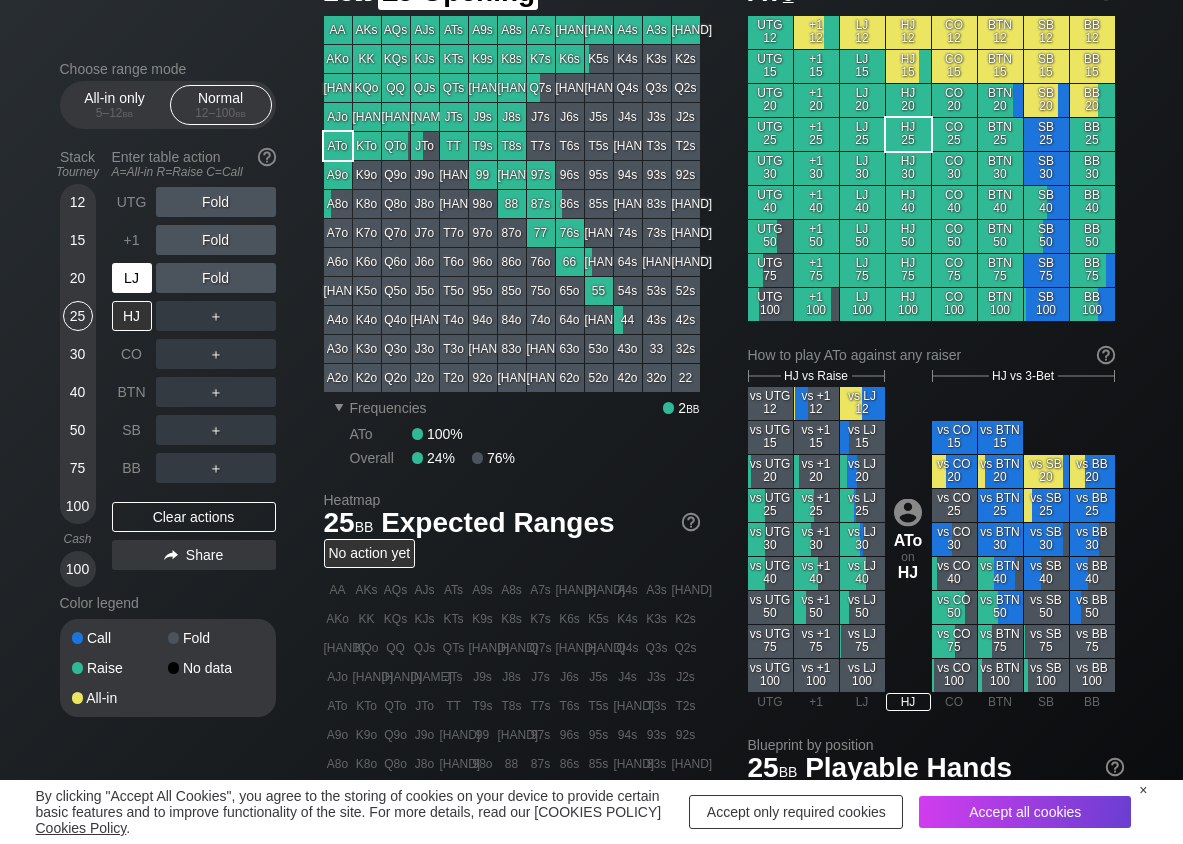 click on "LJ" at bounding box center [132, 278] 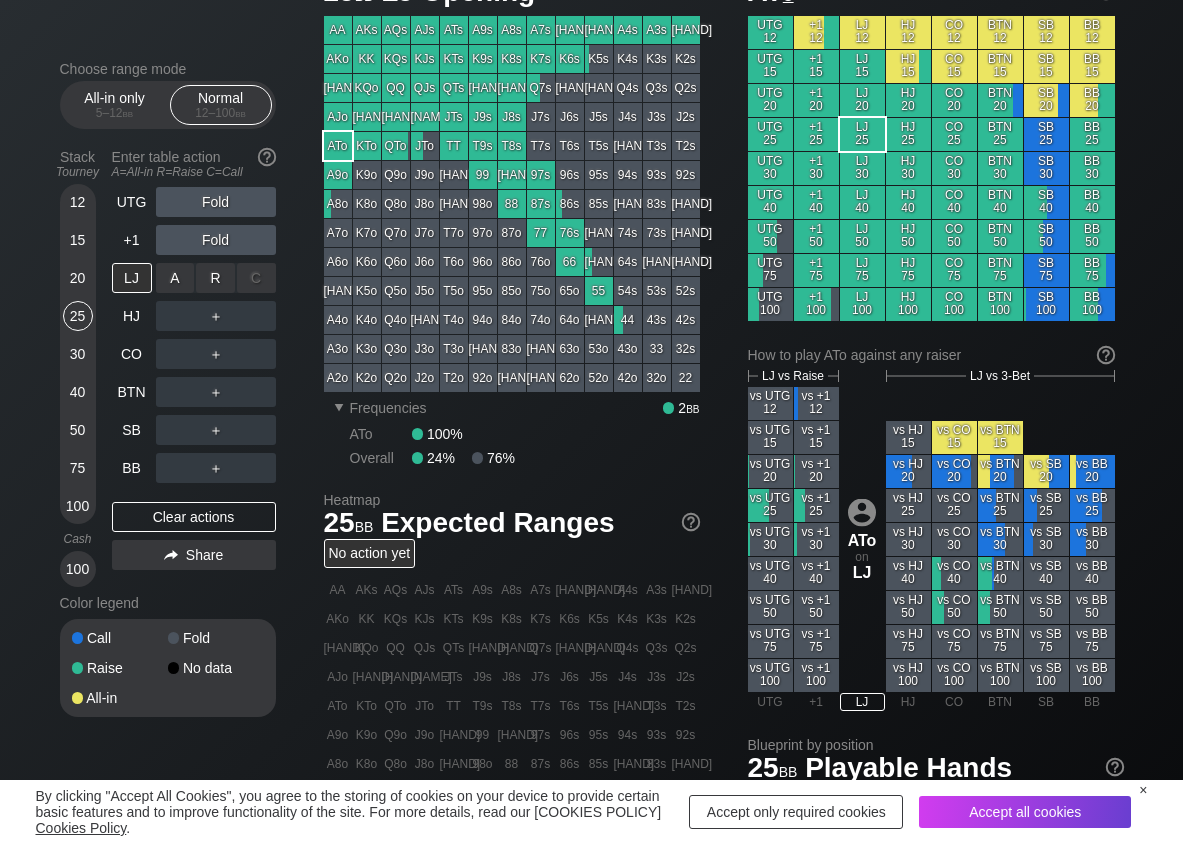 click on "R ✕" at bounding box center (215, 278) 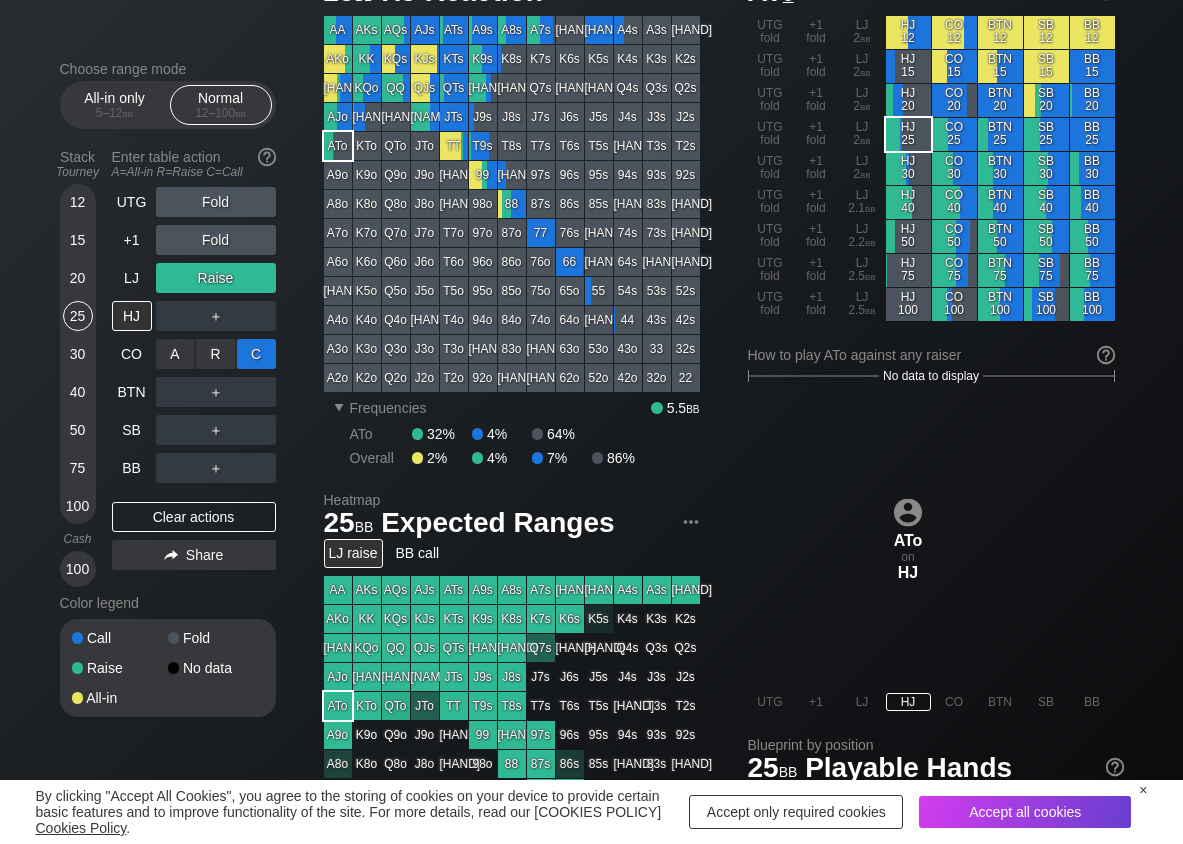 click on "C ✕" at bounding box center (256, 354) 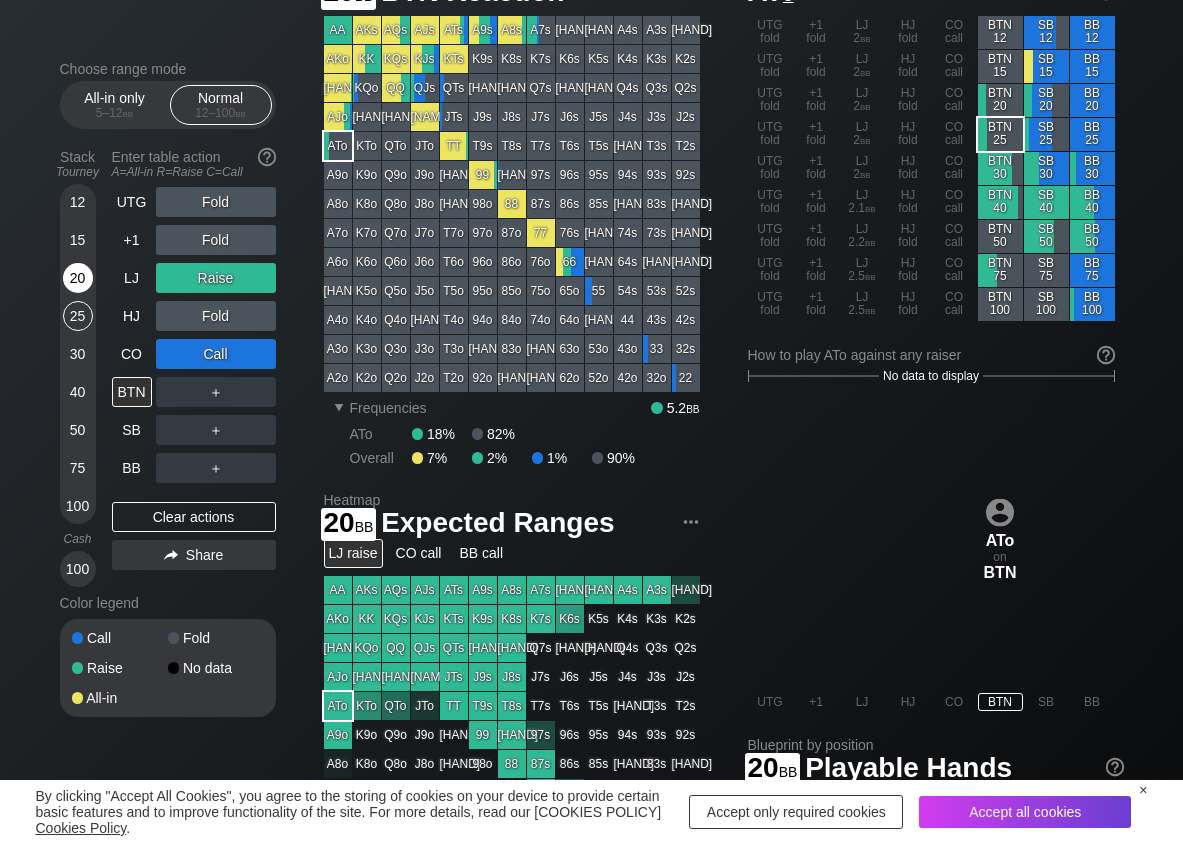 click on "20" at bounding box center (78, 278) 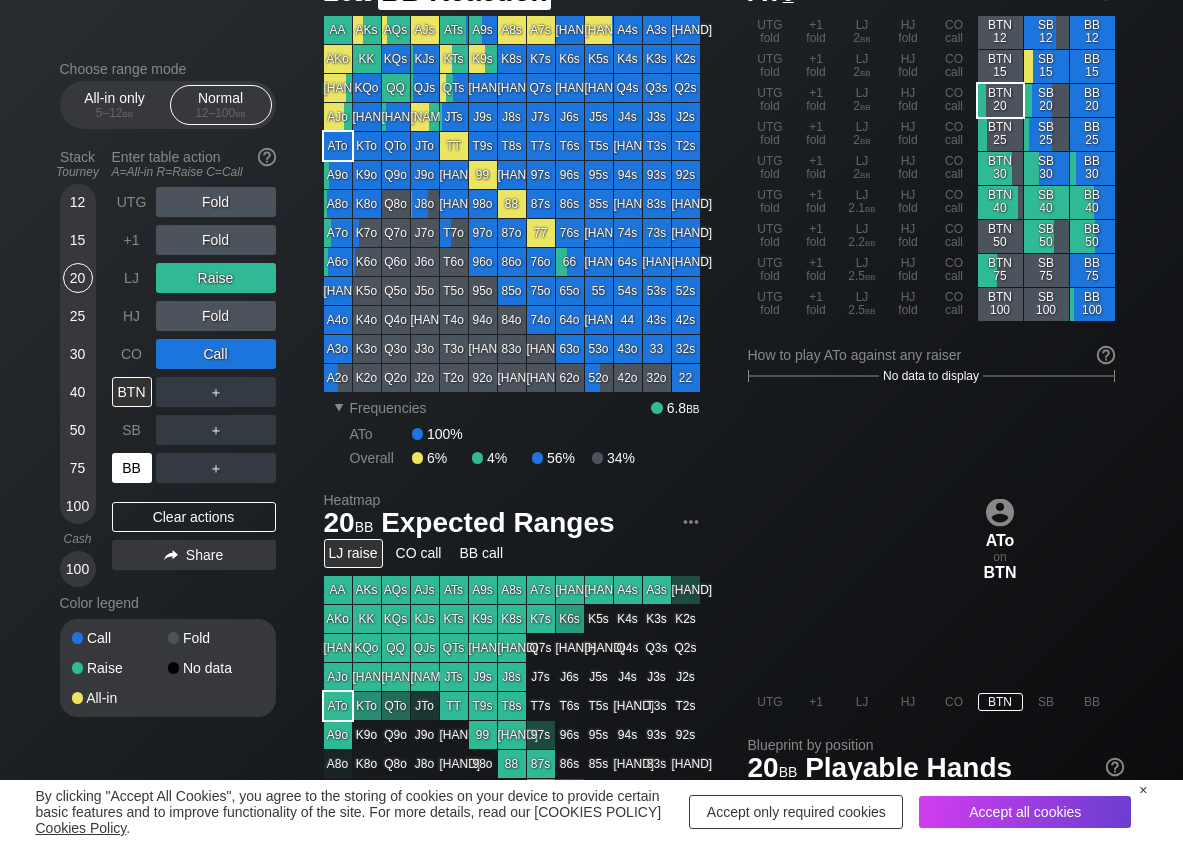 click on "BB" at bounding box center [132, 468] 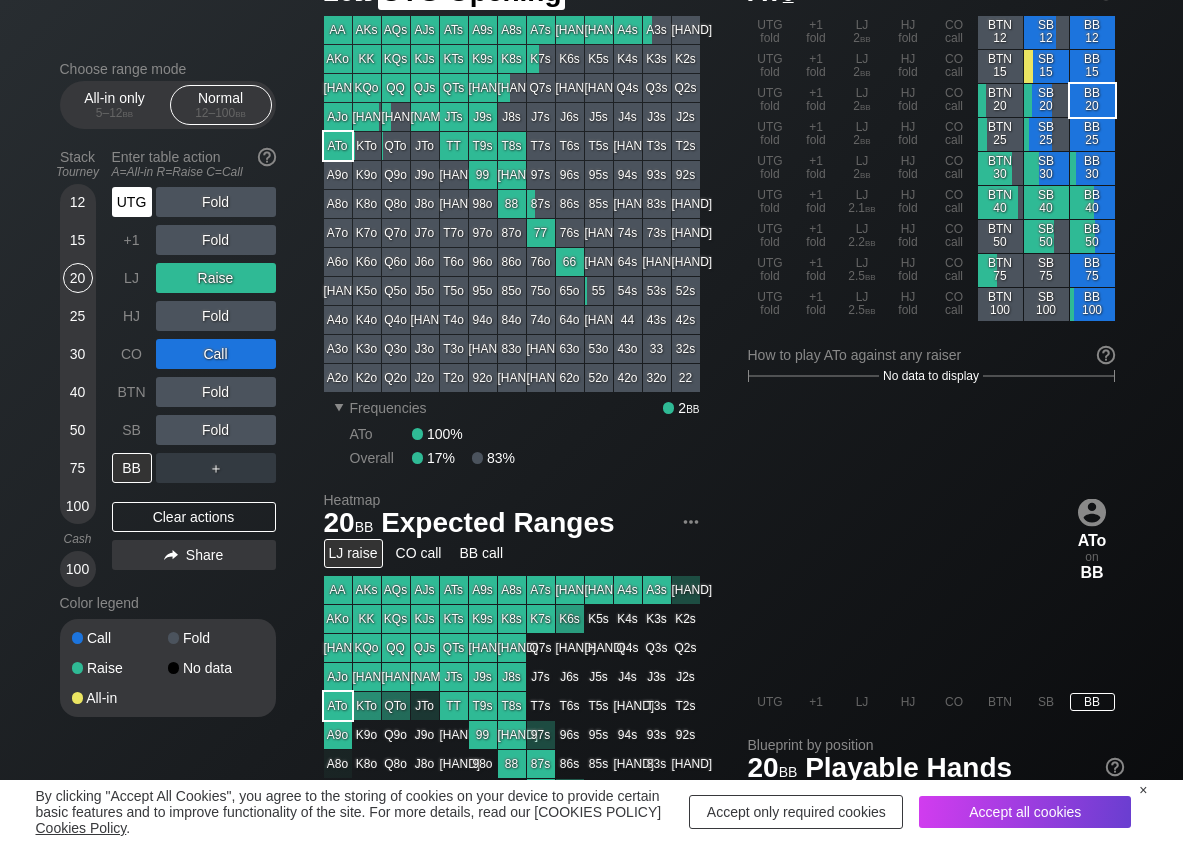 click on "UTG" at bounding box center (134, 202) 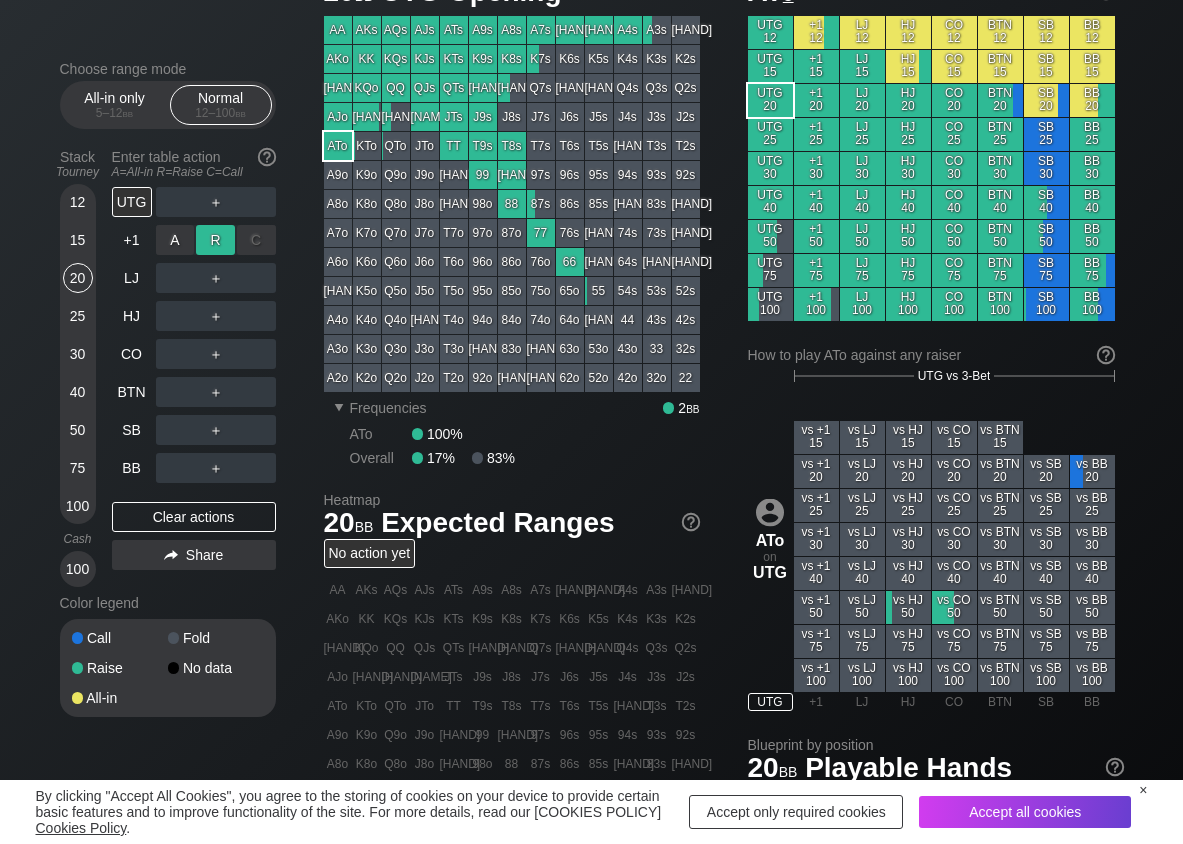 click on "R ✕" at bounding box center (215, 240) 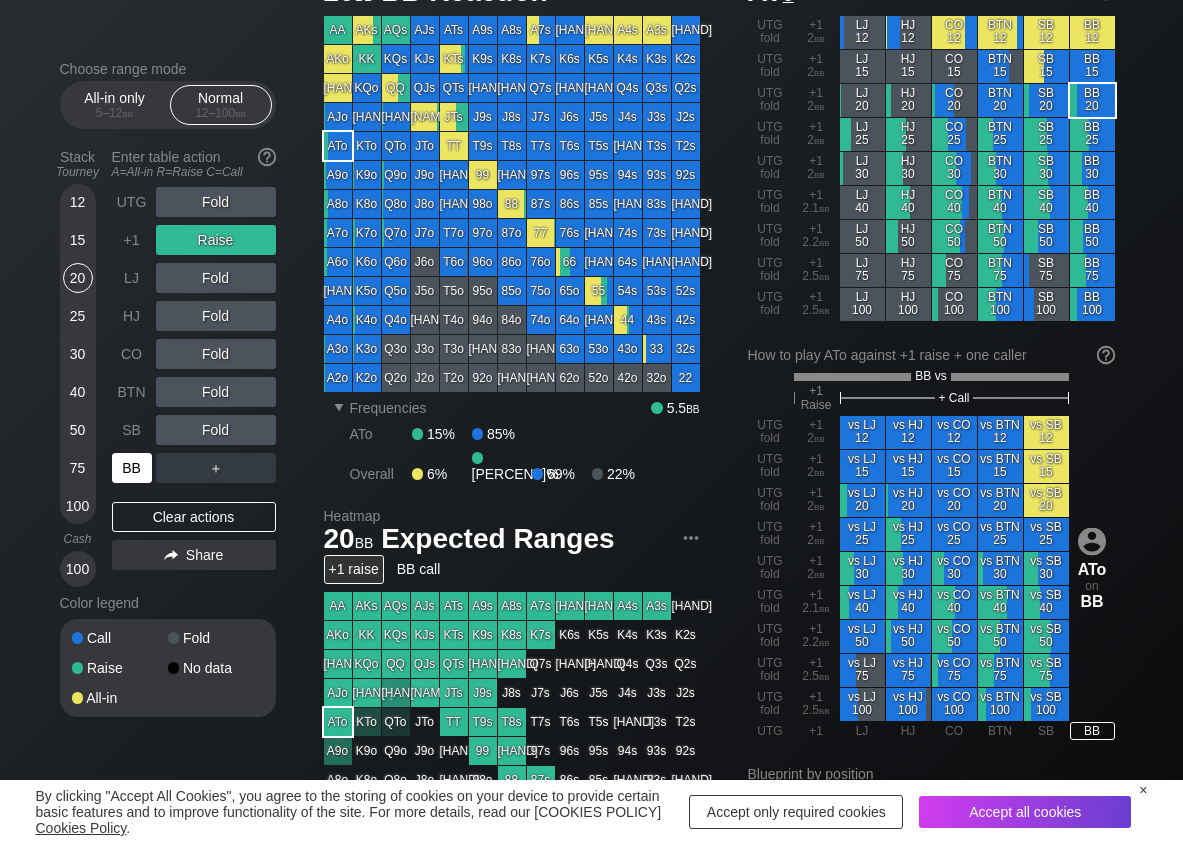 click on "BB" at bounding box center (132, 468) 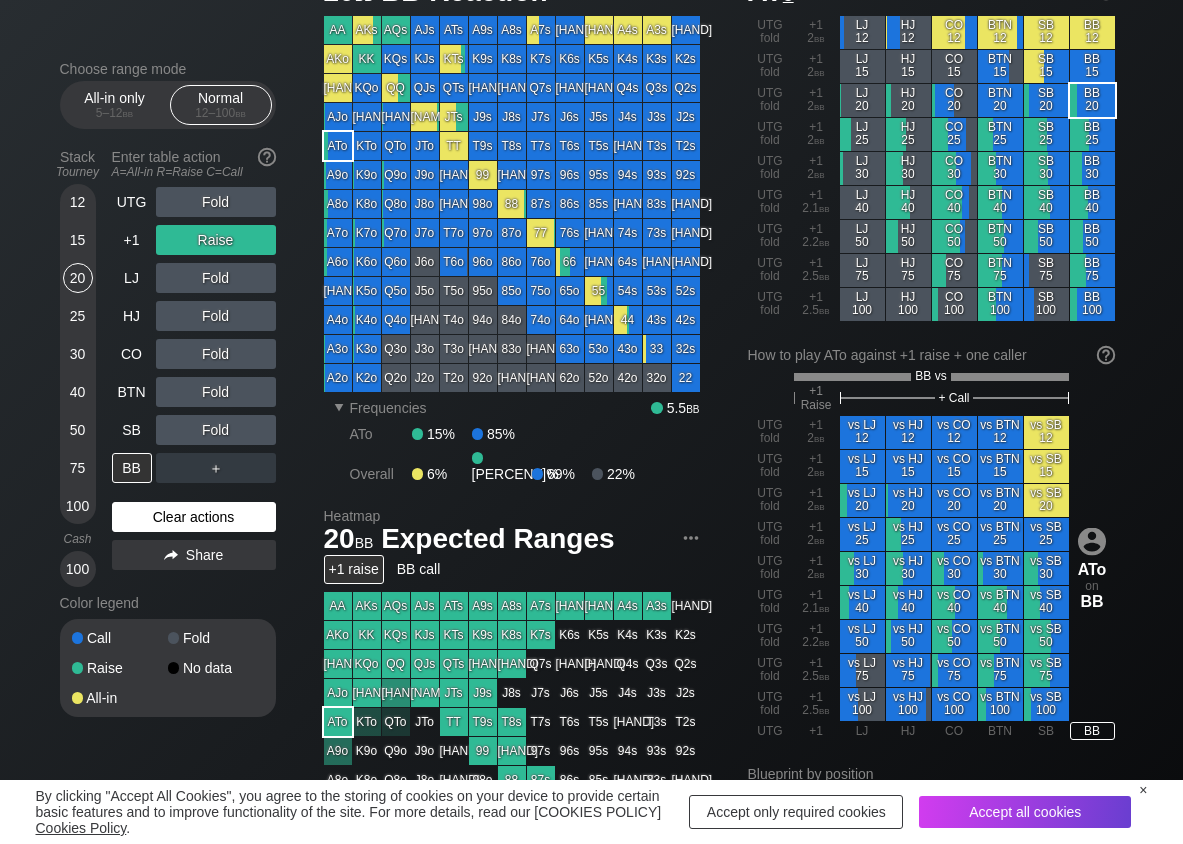 click on "Clear actions" at bounding box center (194, 517) 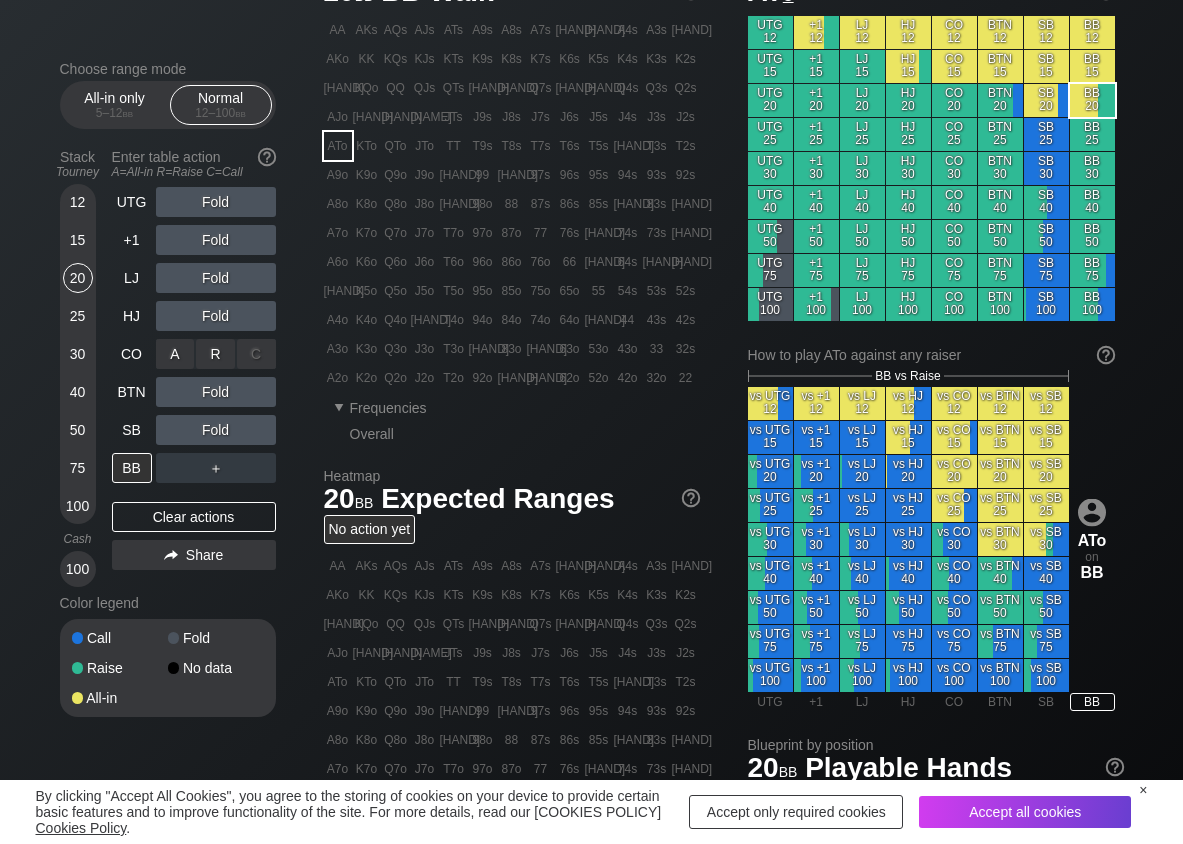 click on "R ✕" at bounding box center [215, 354] 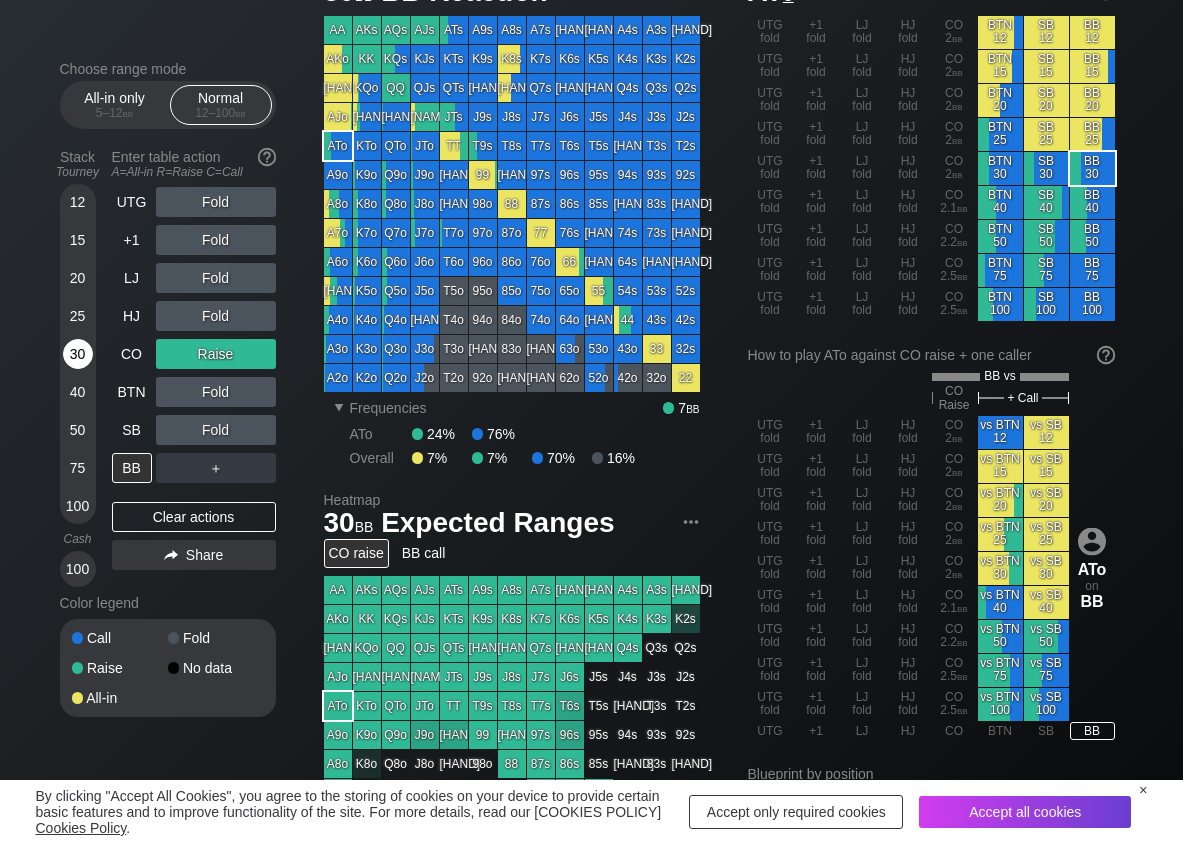 click on "30" at bounding box center (78, 354) 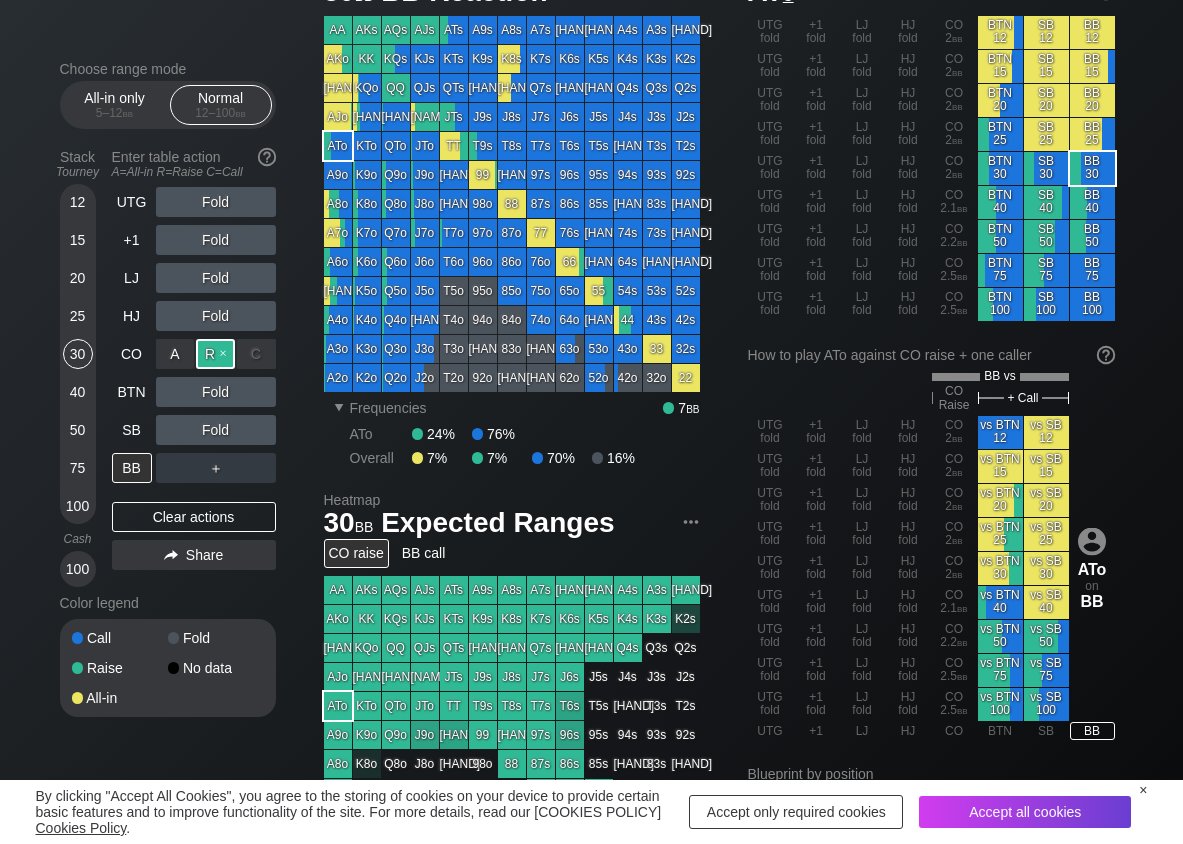 drag, startPoint x: 219, startPoint y: 351, endPoint x: 213, endPoint y: 360, distance: 10.816654 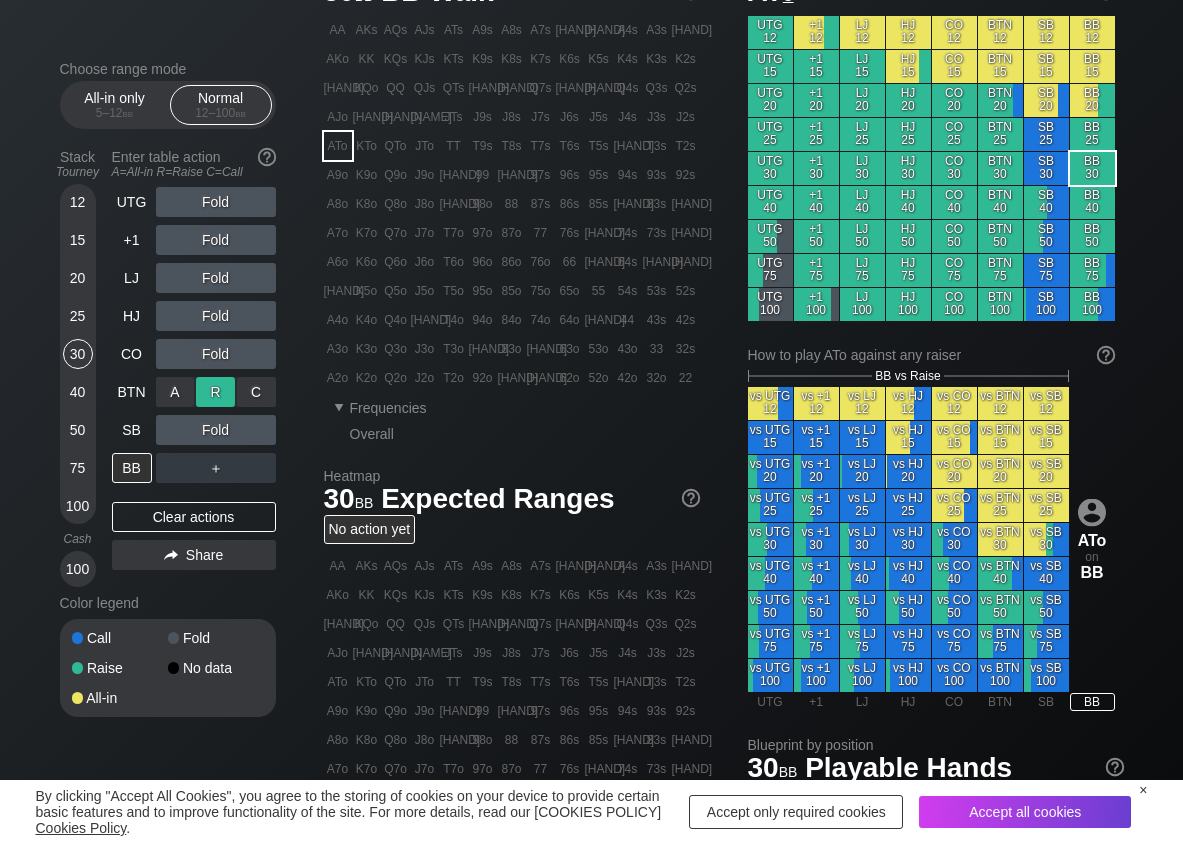 click on "R ✕" at bounding box center [215, 392] 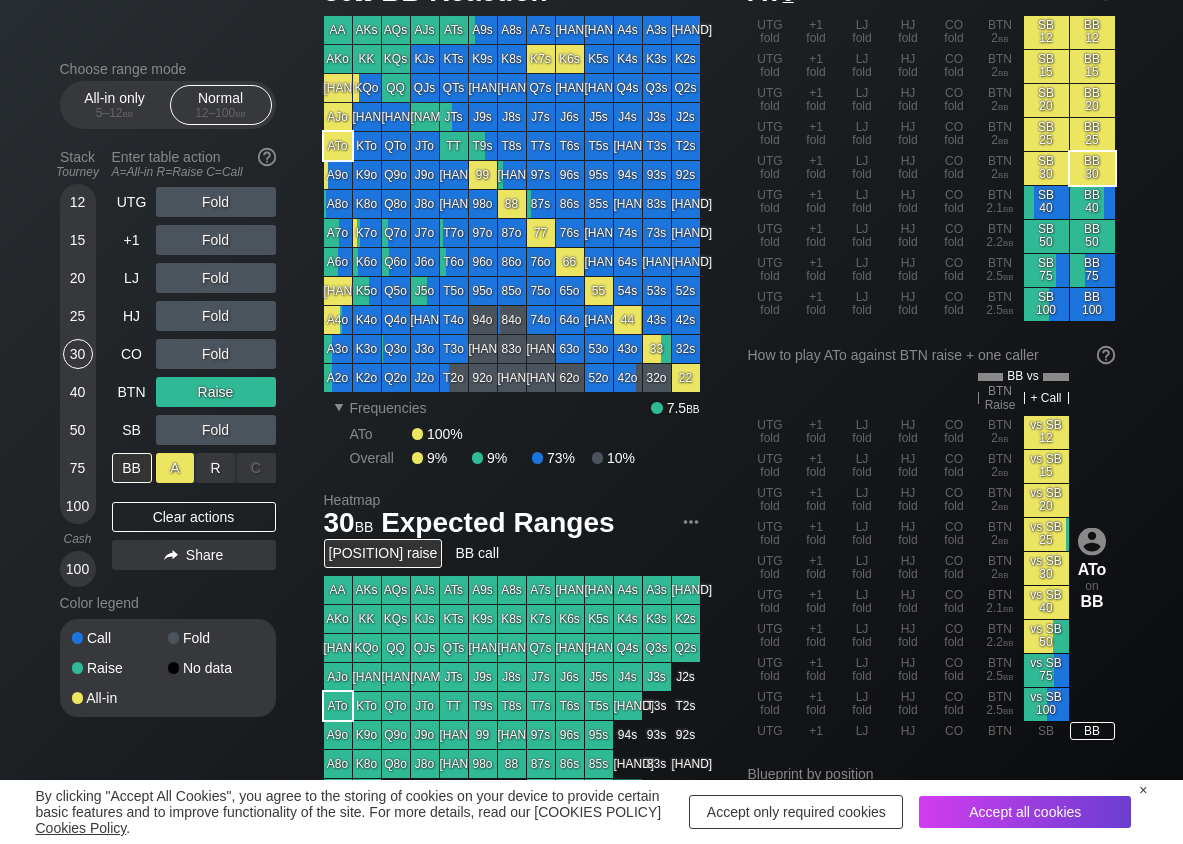 click on "A ✕" at bounding box center [175, 468] 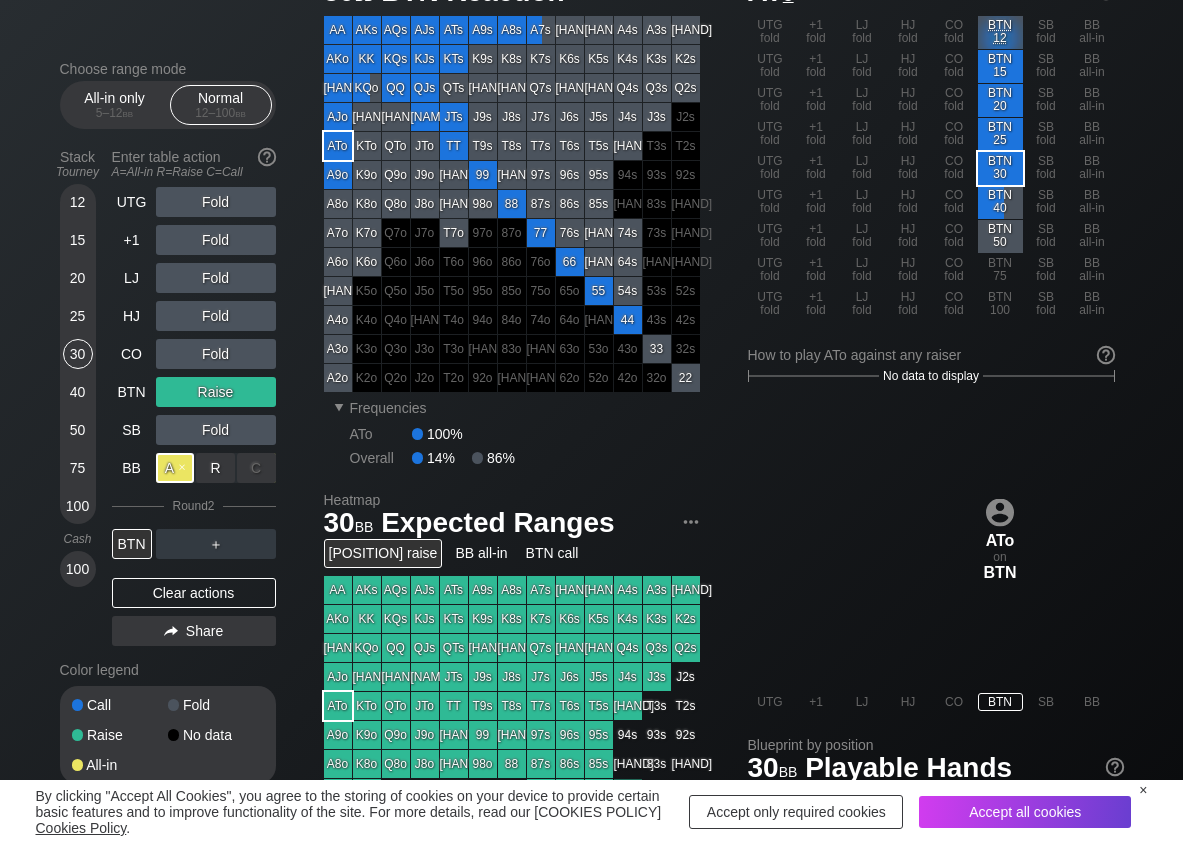 click on "A ✕" at bounding box center (175, 468) 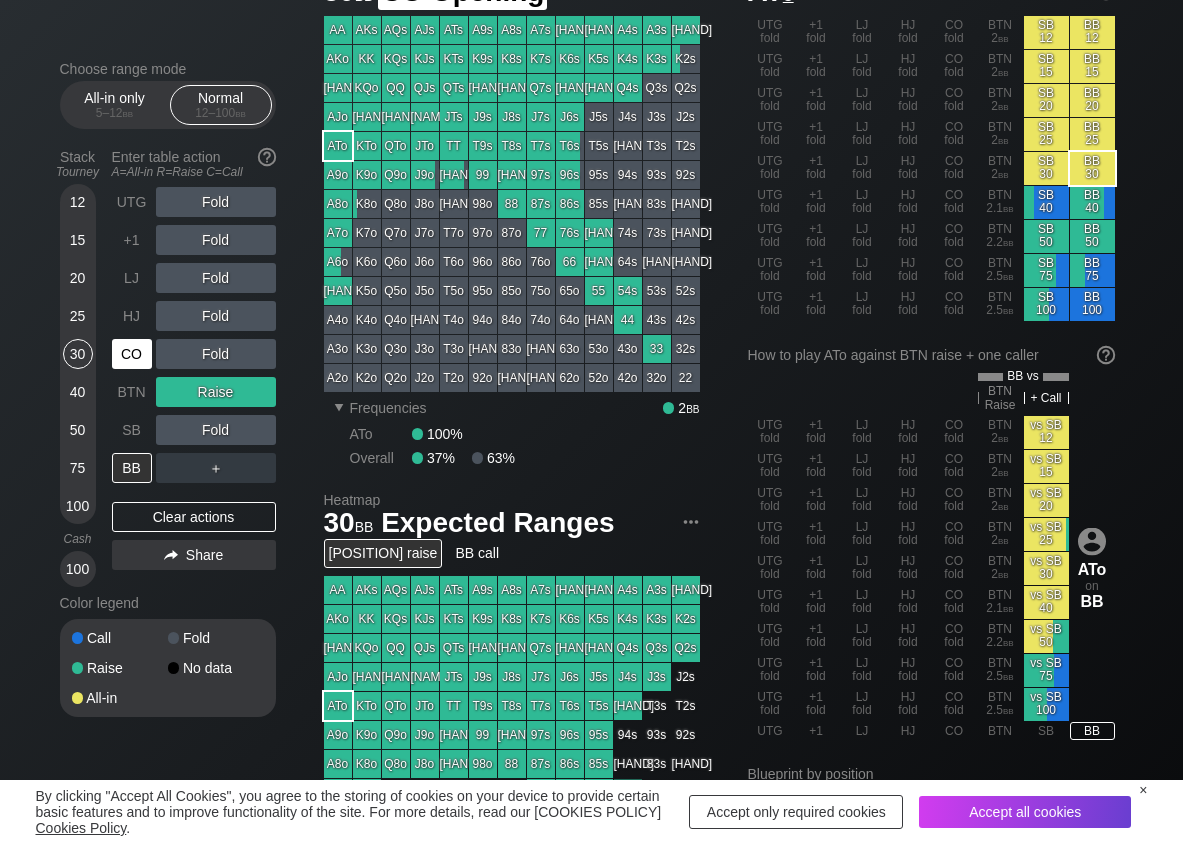 click on "CO" at bounding box center [132, 354] 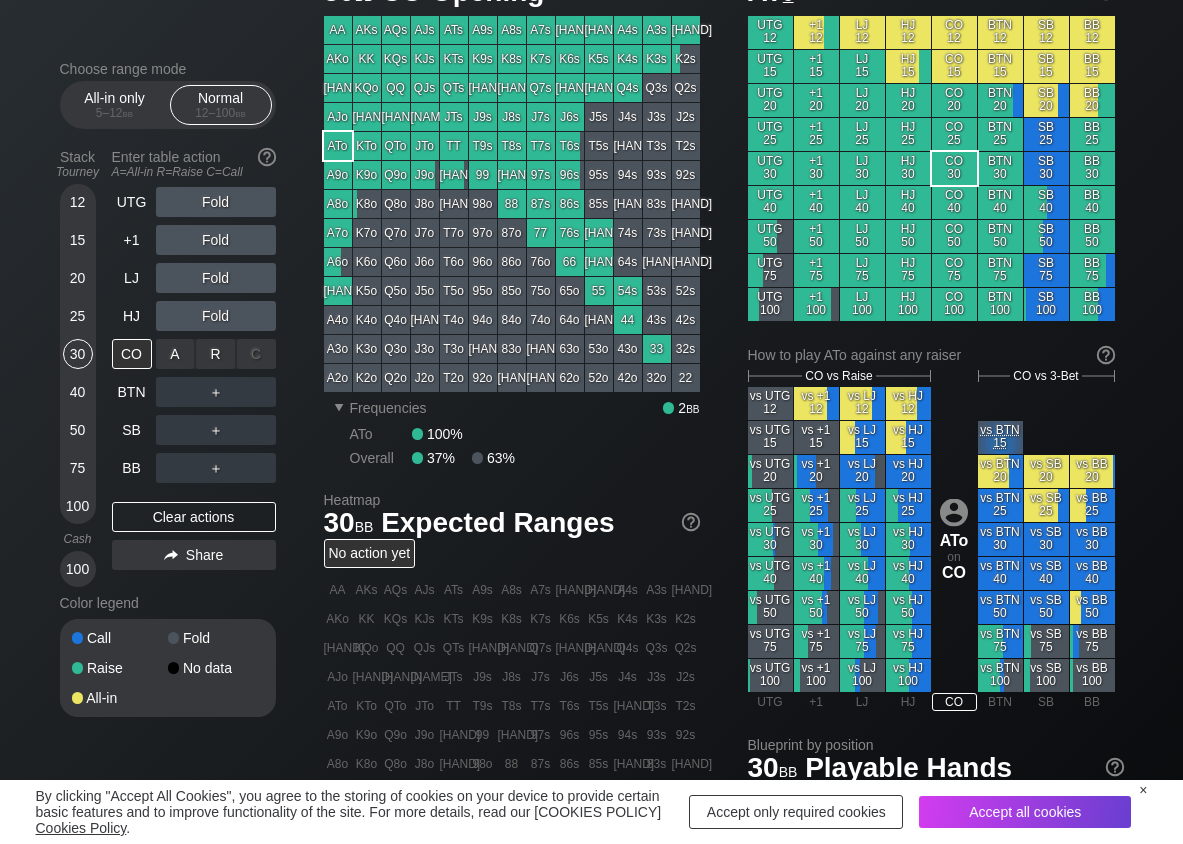 drag, startPoint x: 215, startPoint y: 350, endPoint x: 203, endPoint y: 369, distance: 22.472204 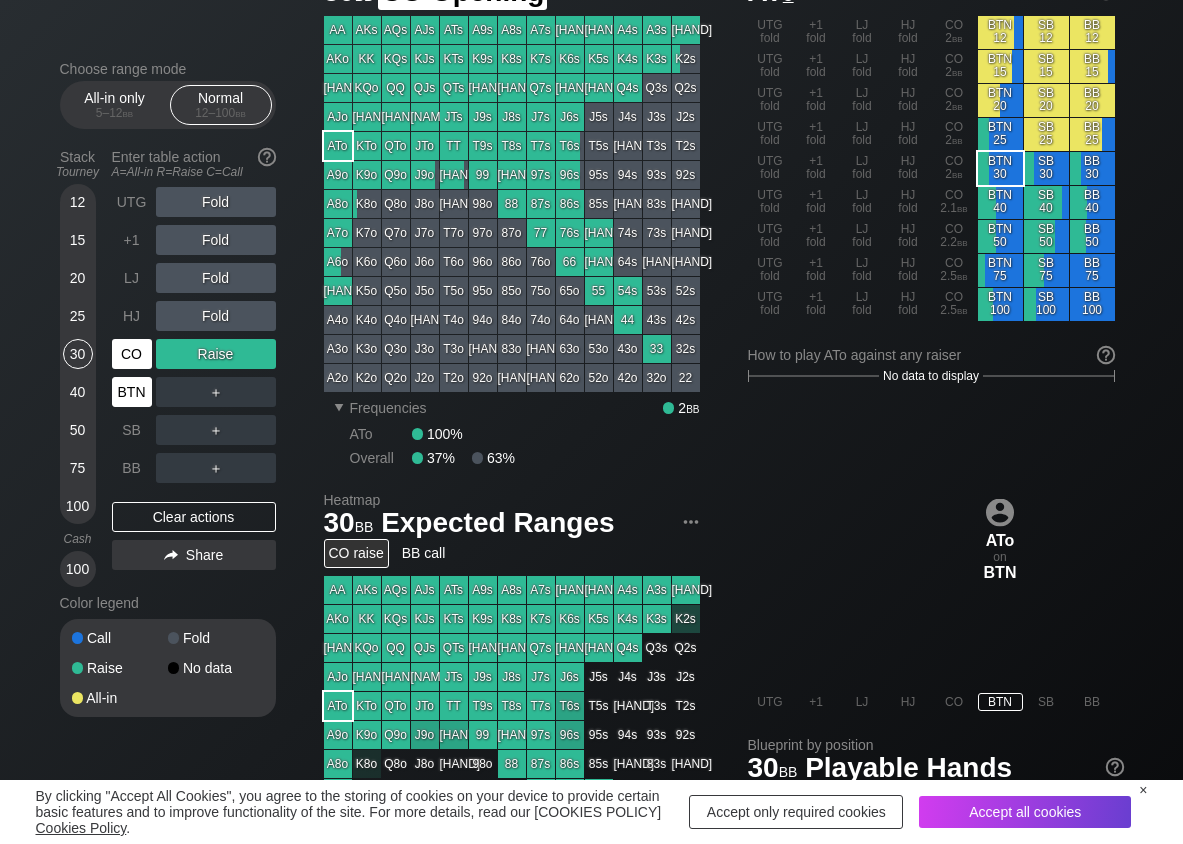 click on "CO" at bounding box center (132, 354) 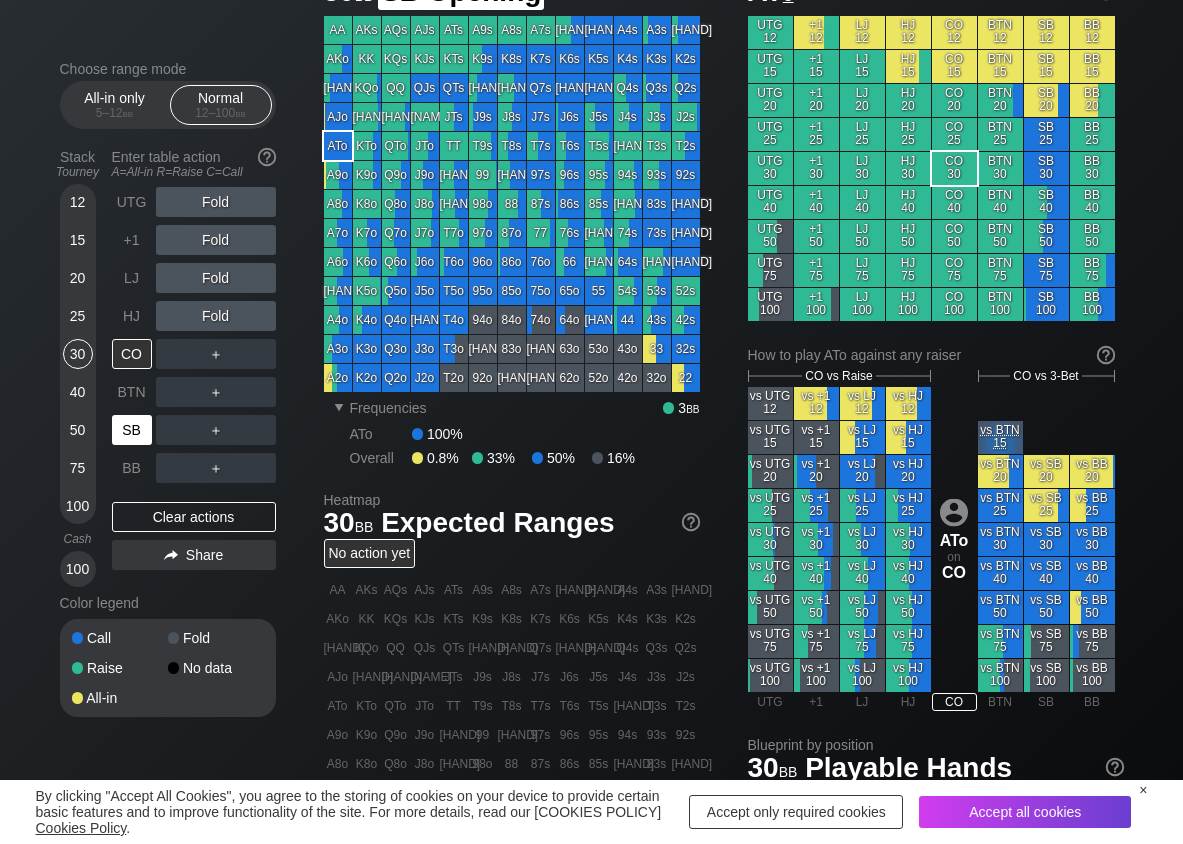 click on "SB" at bounding box center (132, 430) 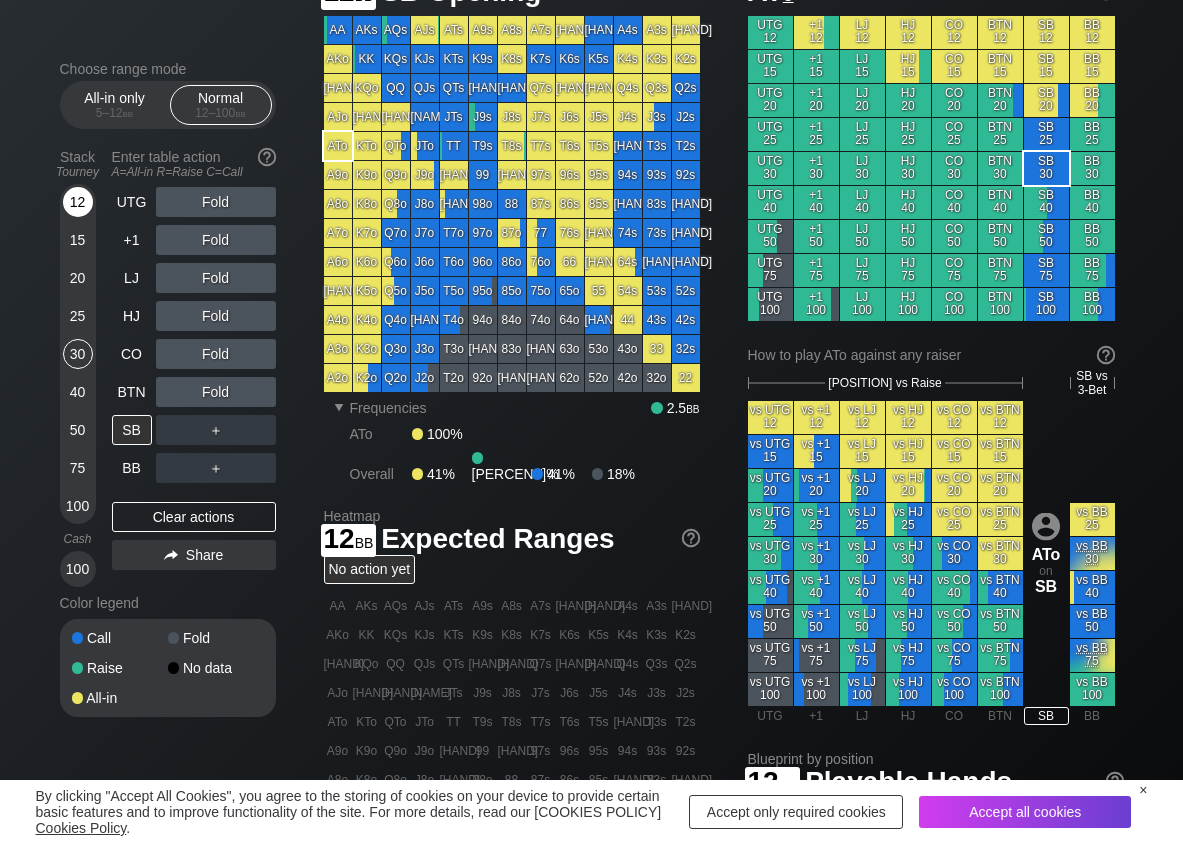 click on "12" at bounding box center (78, 202) 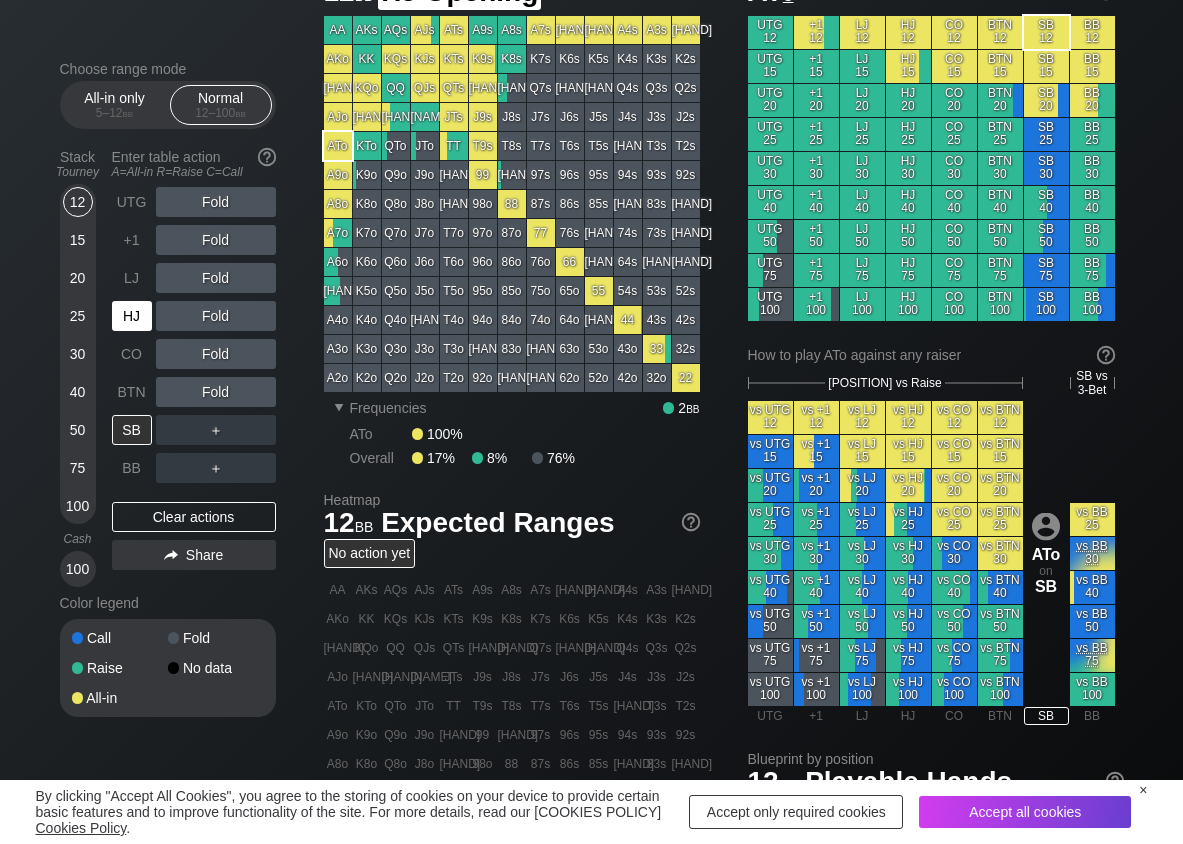 click on "HJ" at bounding box center (132, 316) 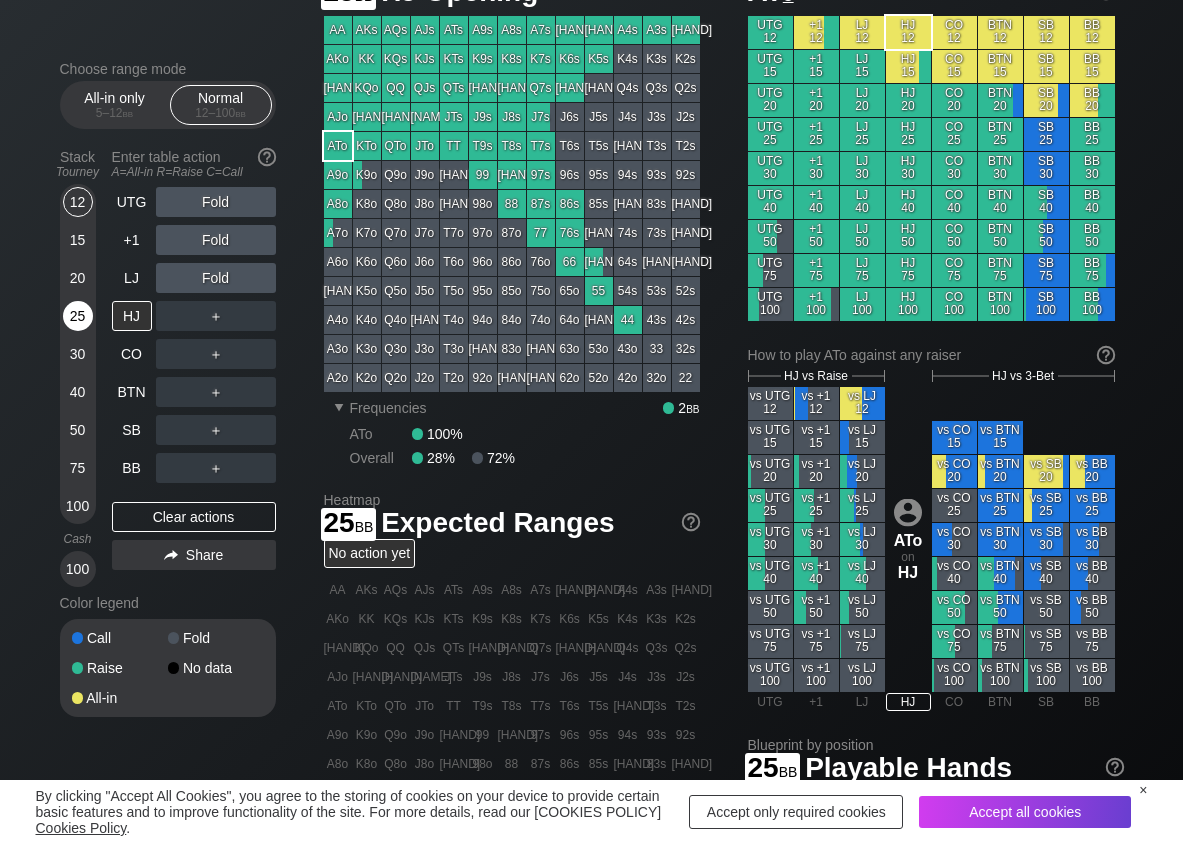 click on "25" at bounding box center (78, 316) 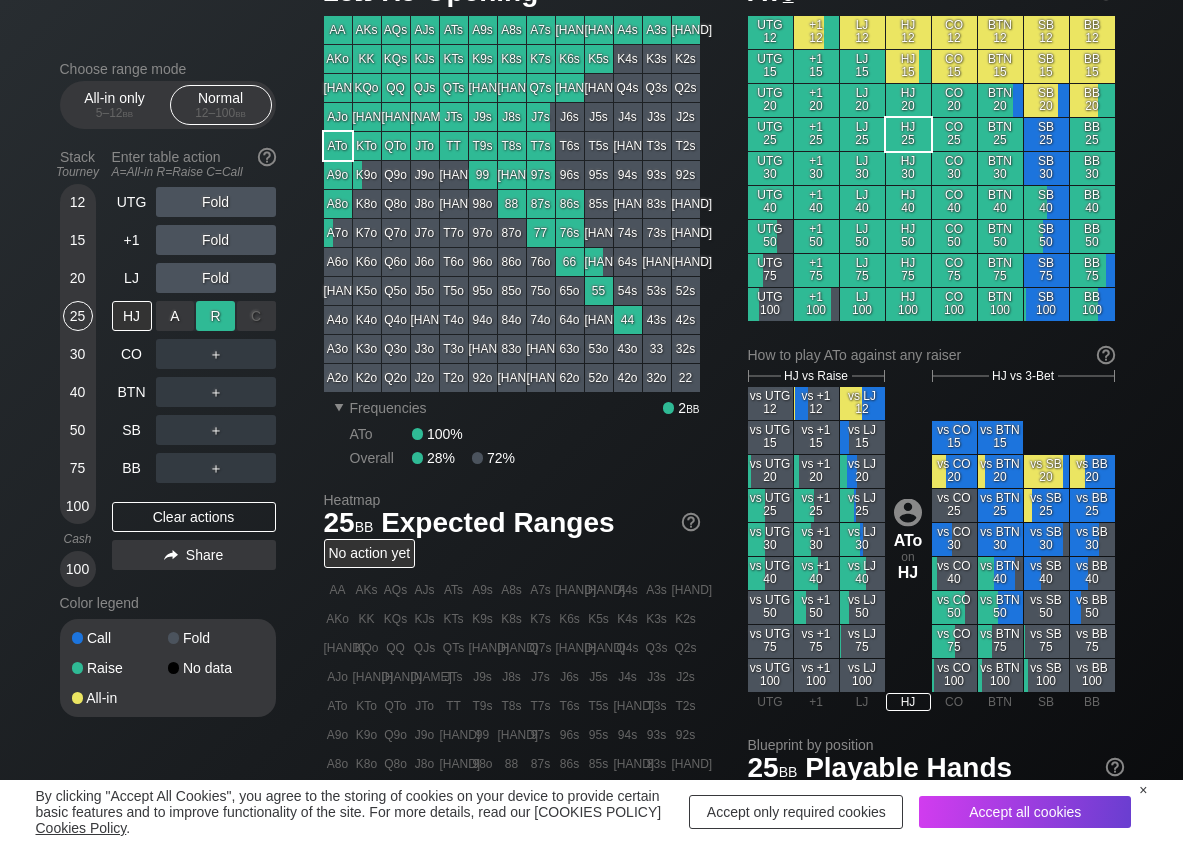 click on "R ✕" at bounding box center (215, 316) 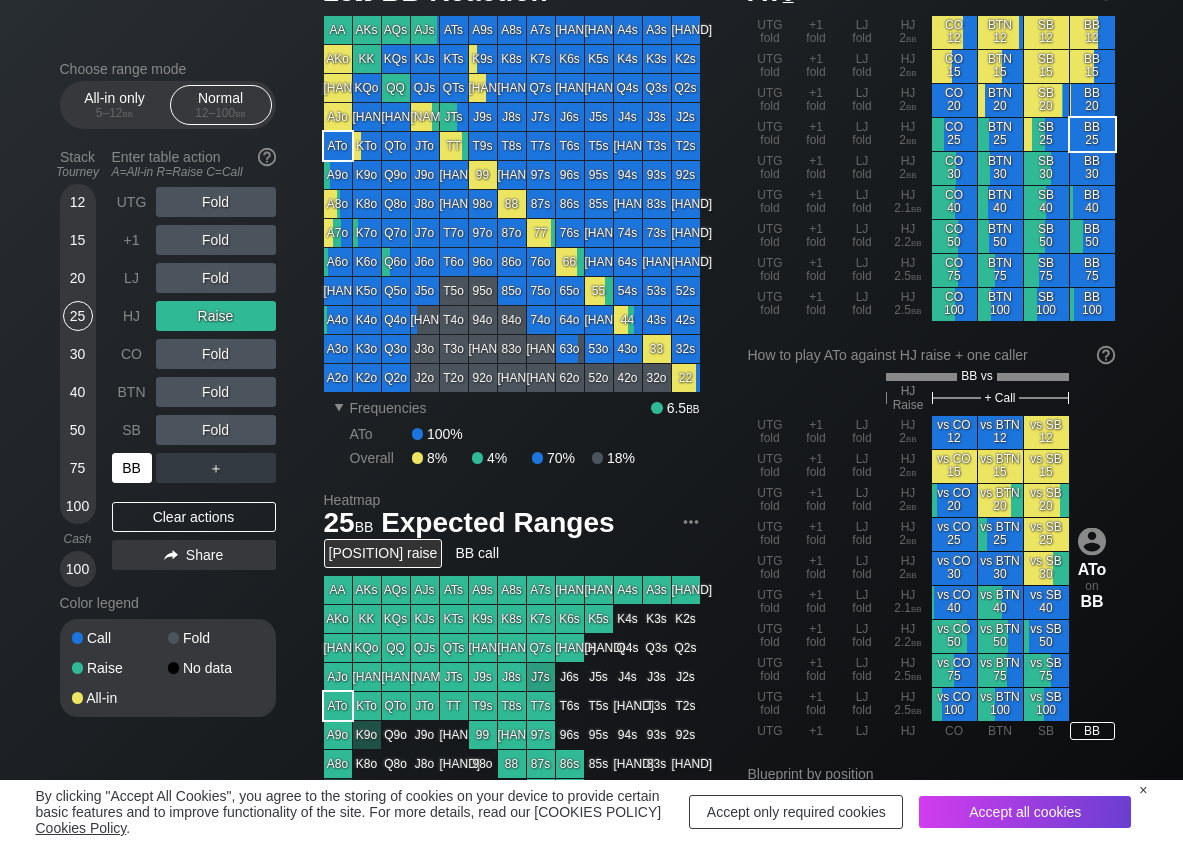click on "BB" at bounding box center [132, 468] 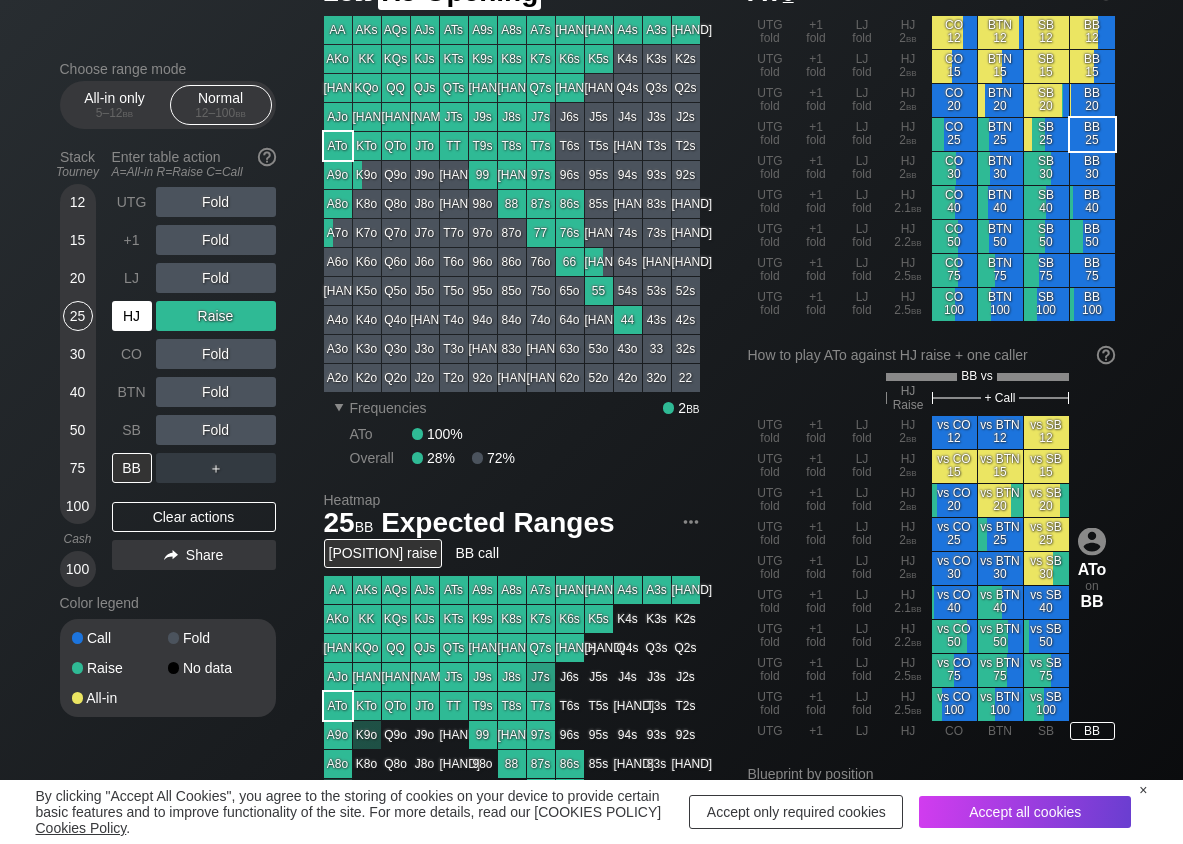 click on "HJ" at bounding box center (132, 316) 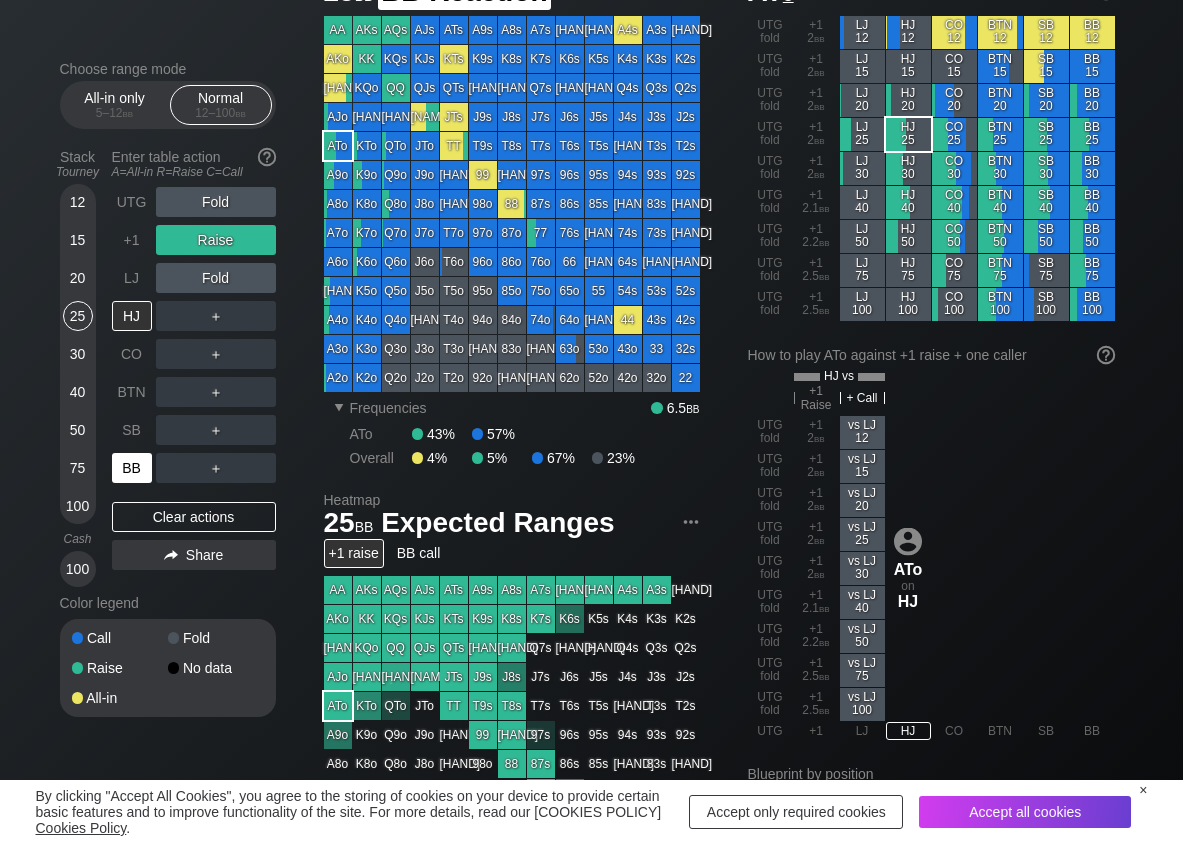 click on "BB" at bounding box center [132, 468] 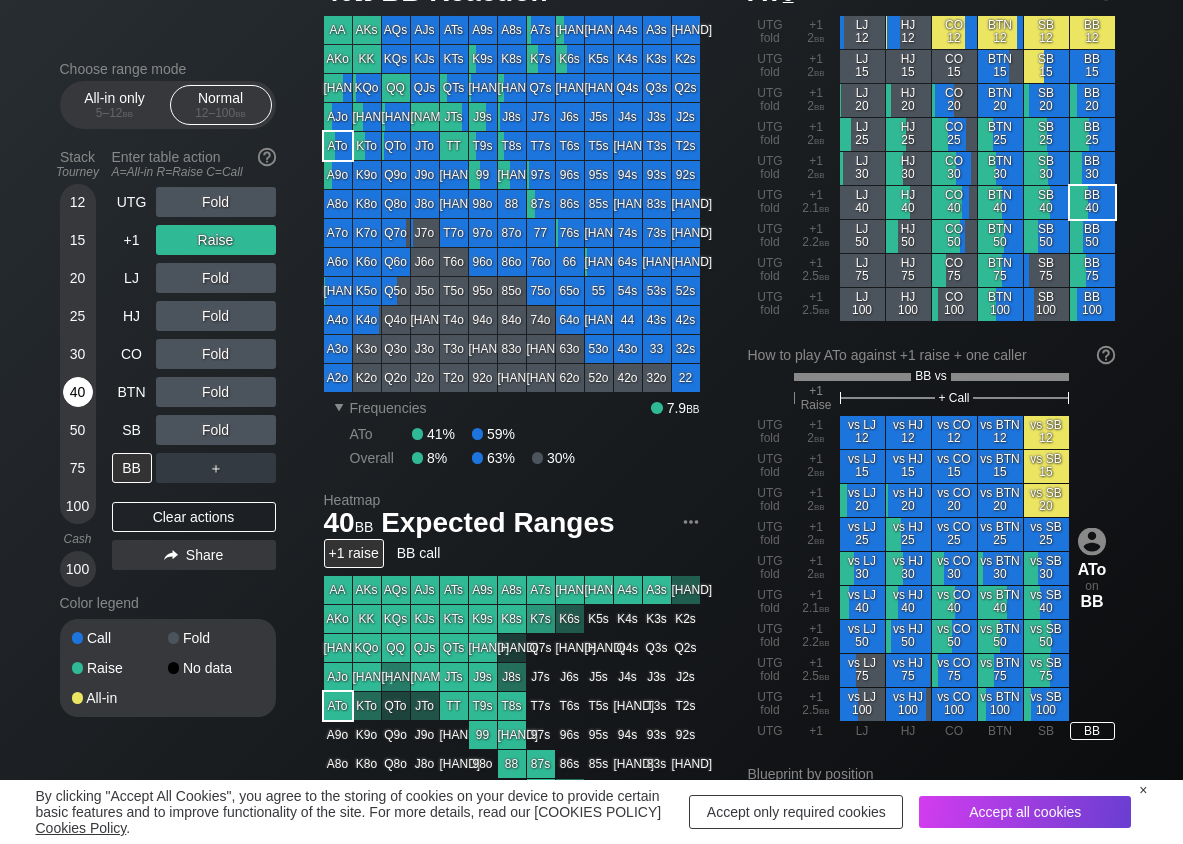 click on "40" at bounding box center (78, 392) 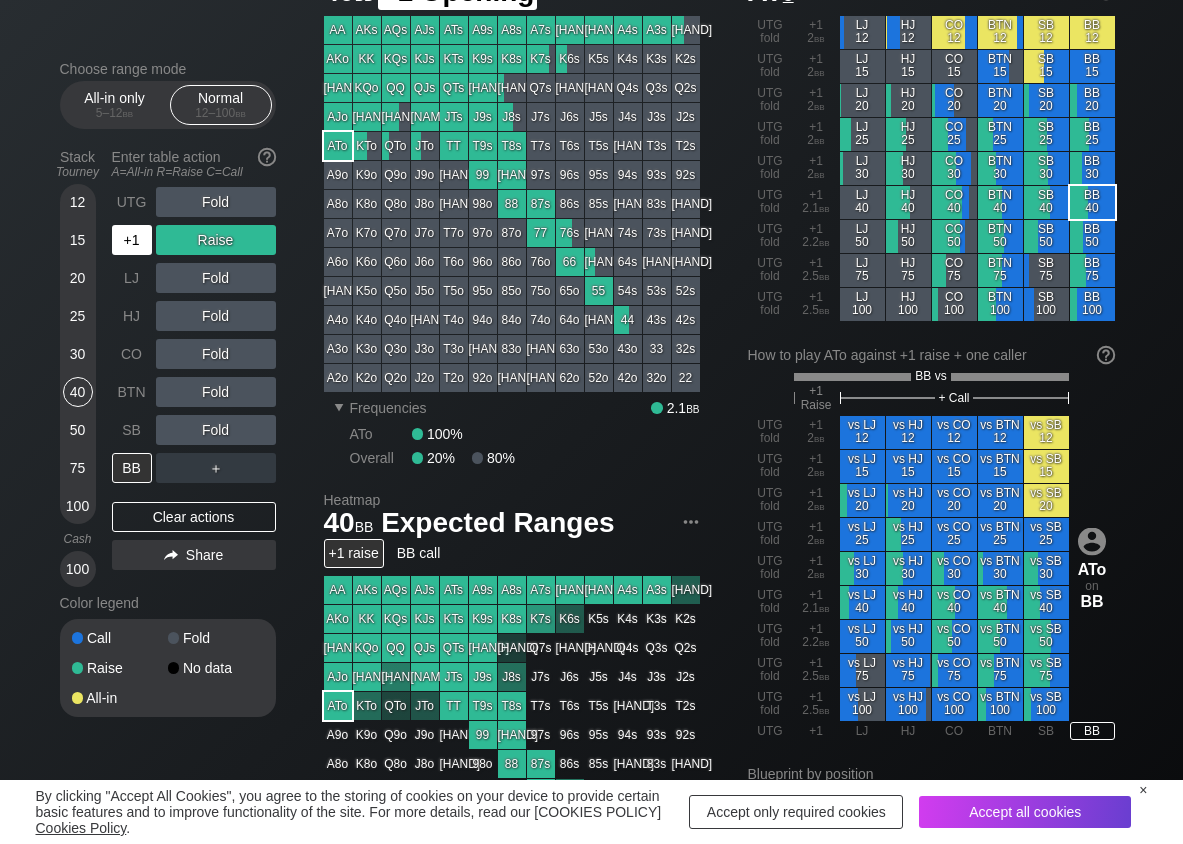 click on "+1" at bounding box center (132, 240) 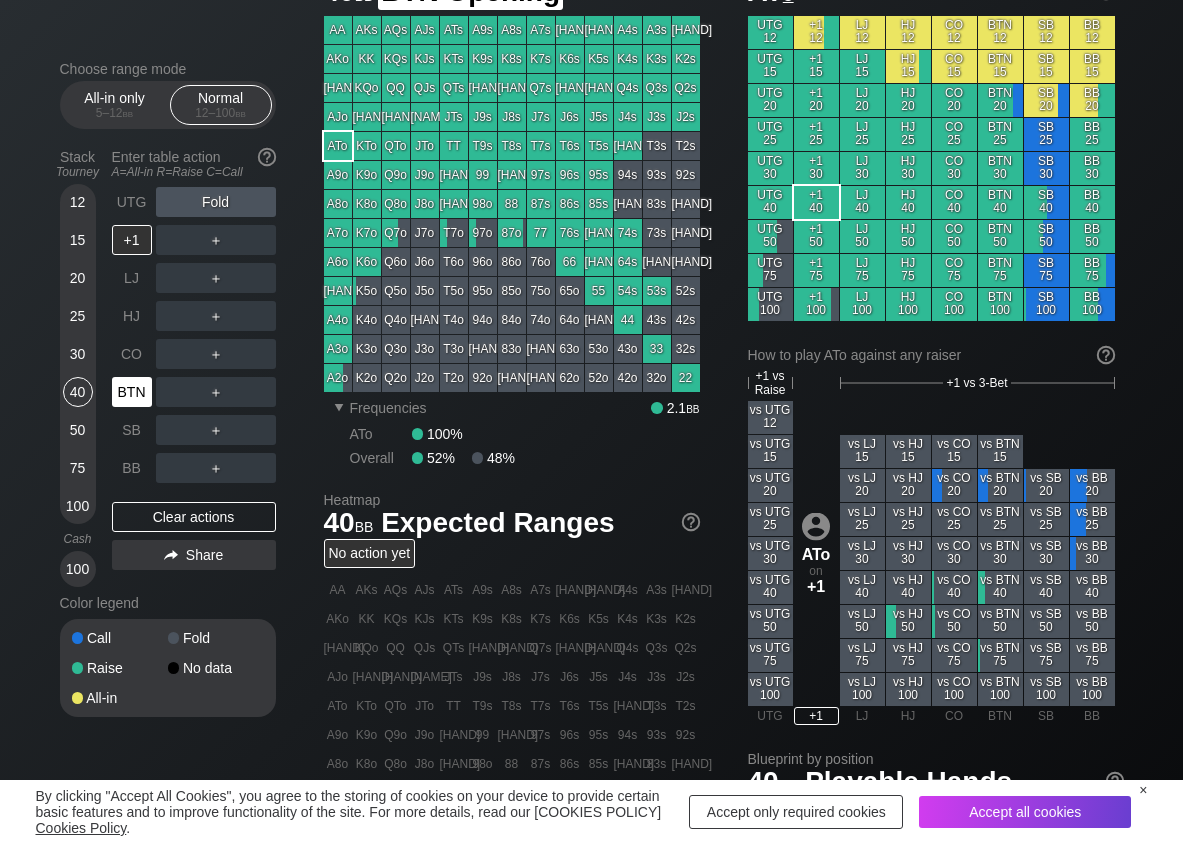 click on "BTN" at bounding box center (132, 392) 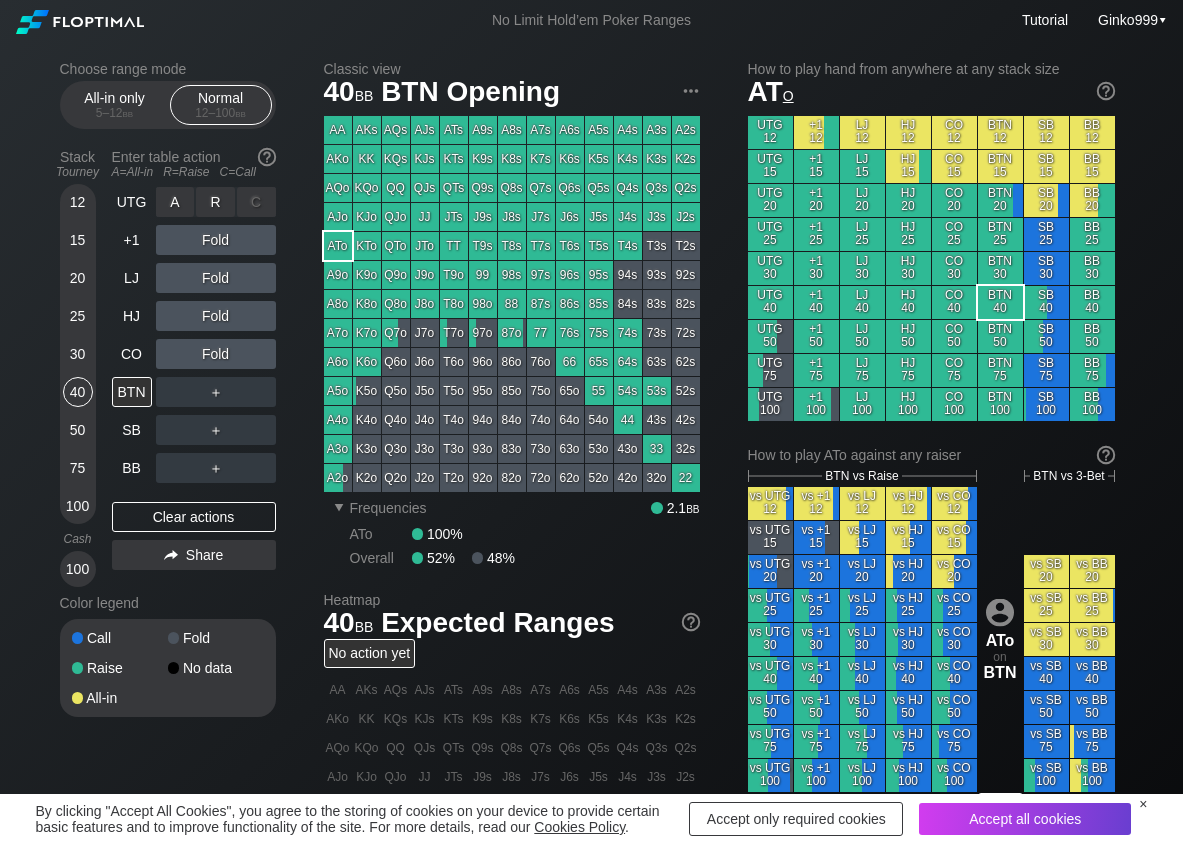 scroll, scrollTop: 100, scrollLeft: 0, axis: vertical 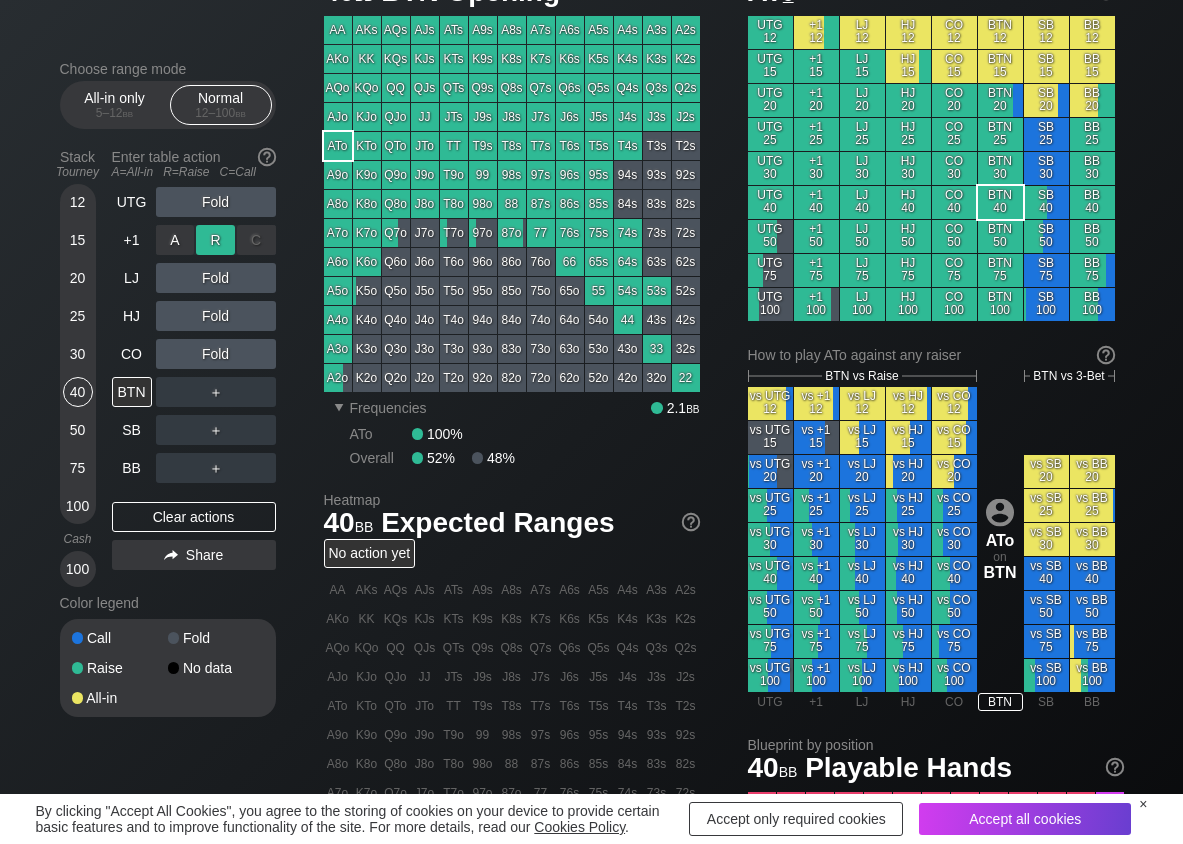 drag, startPoint x: 214, startPoint y: 229, endPoint x: 195, endPoint y: 265, distance: 40.706264 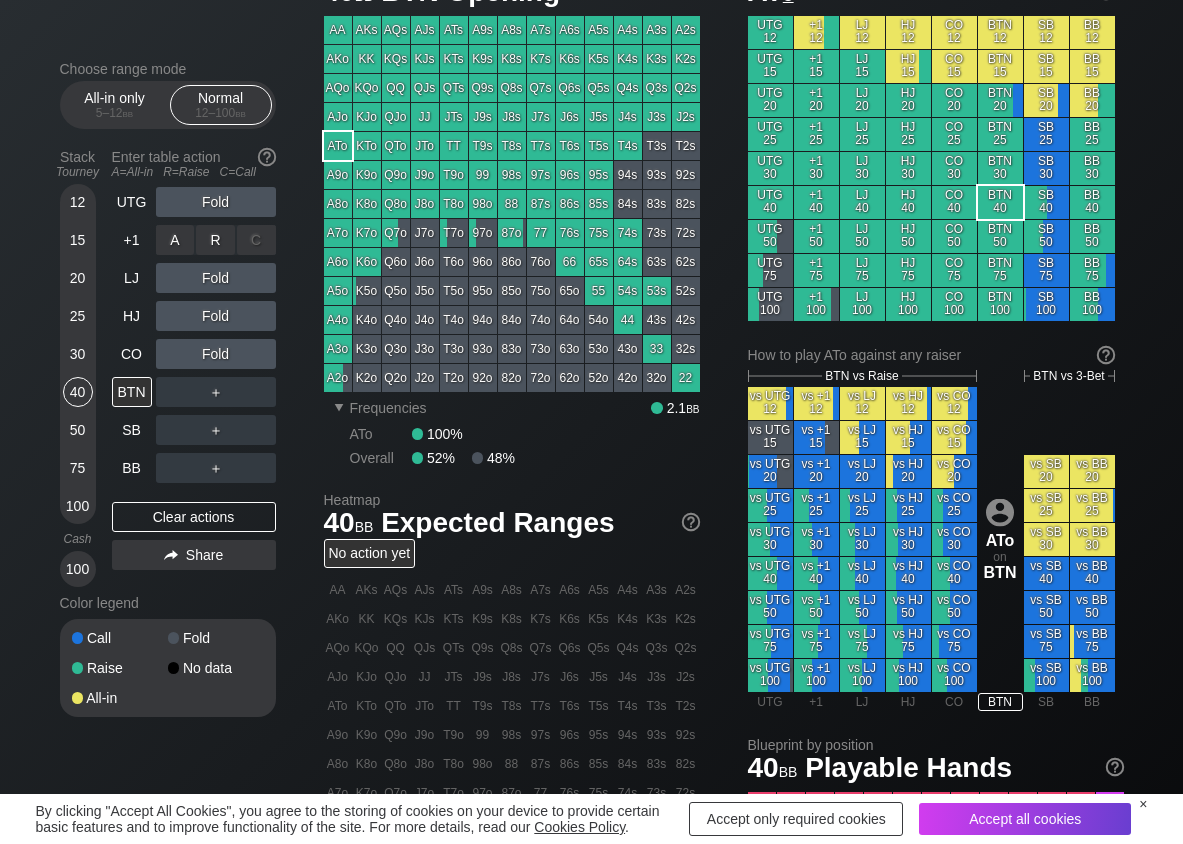 click on "R ✕" at bounding box center [215, 240] 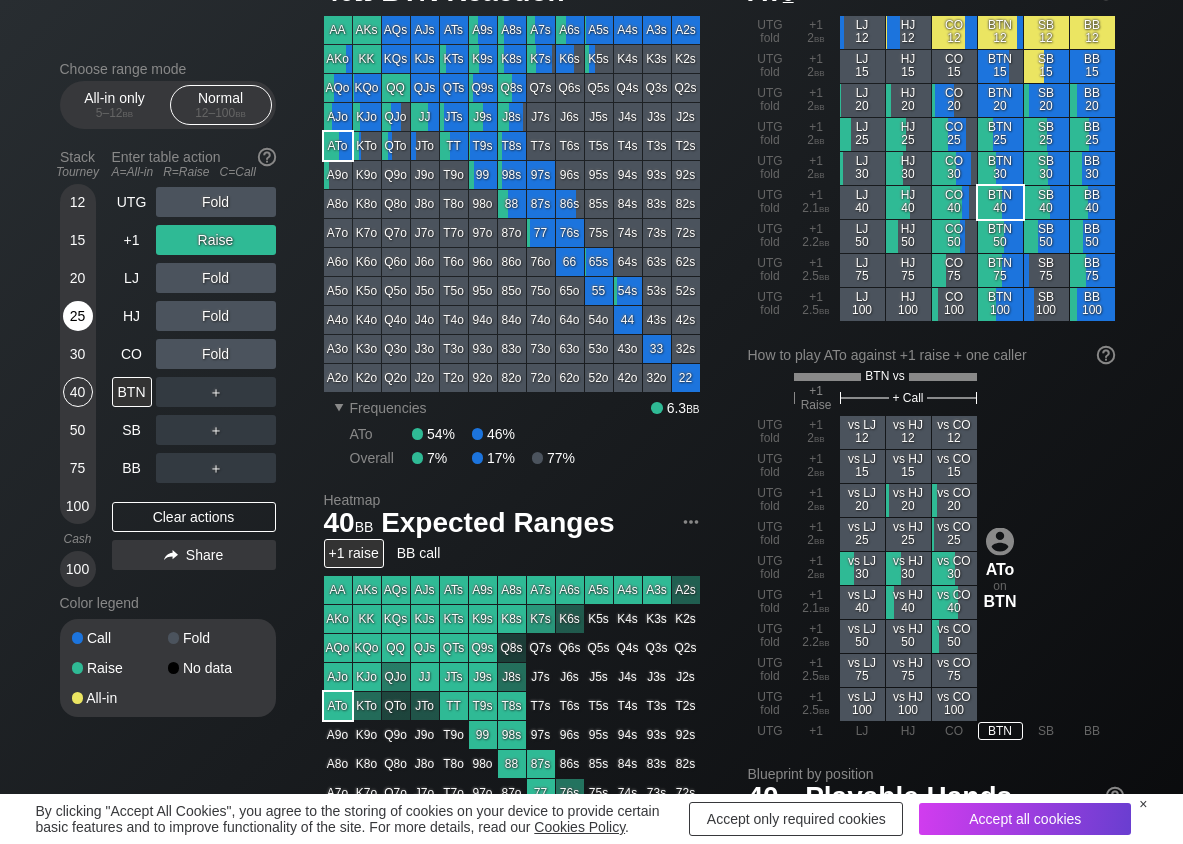drag, startPoint x: 57, startPoint y: 303, endPoint x: 76, endPoint y: 311, distance: 20.615528 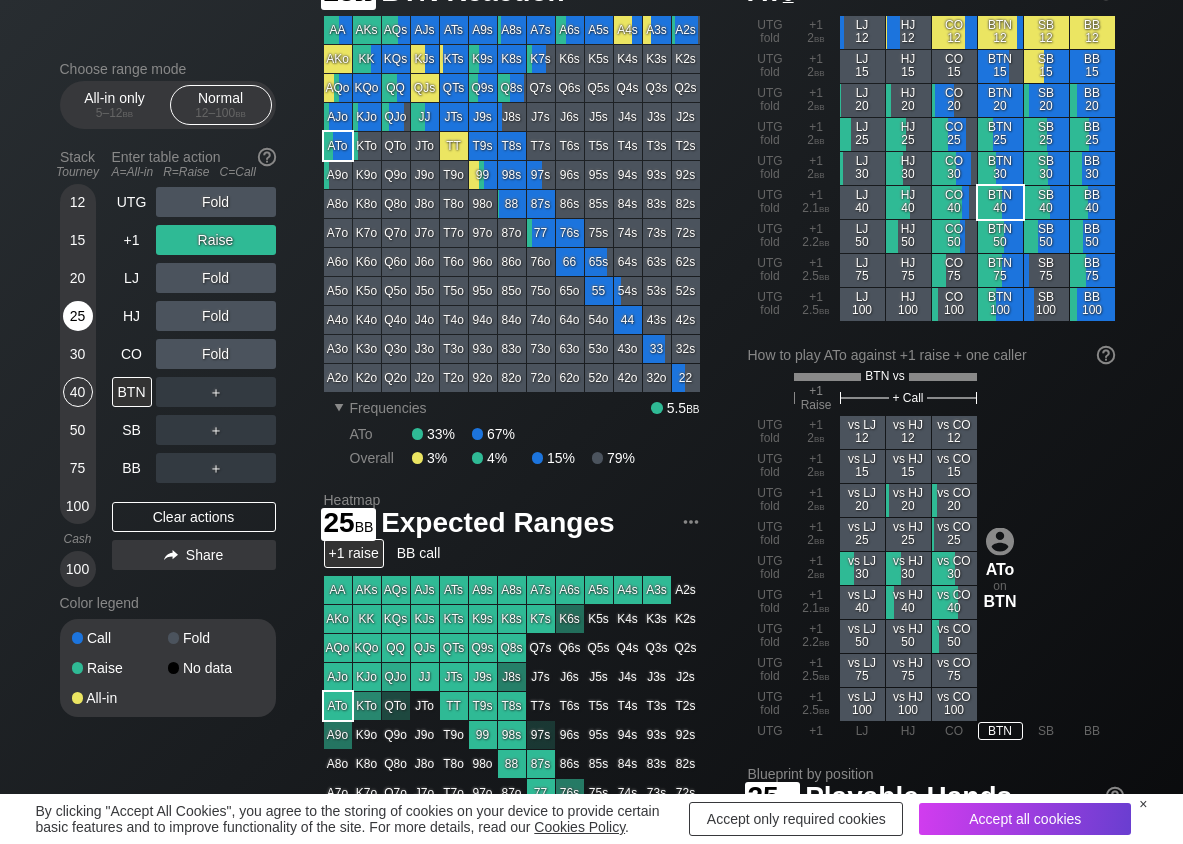 click on "25" at bounding box center (78, 316) 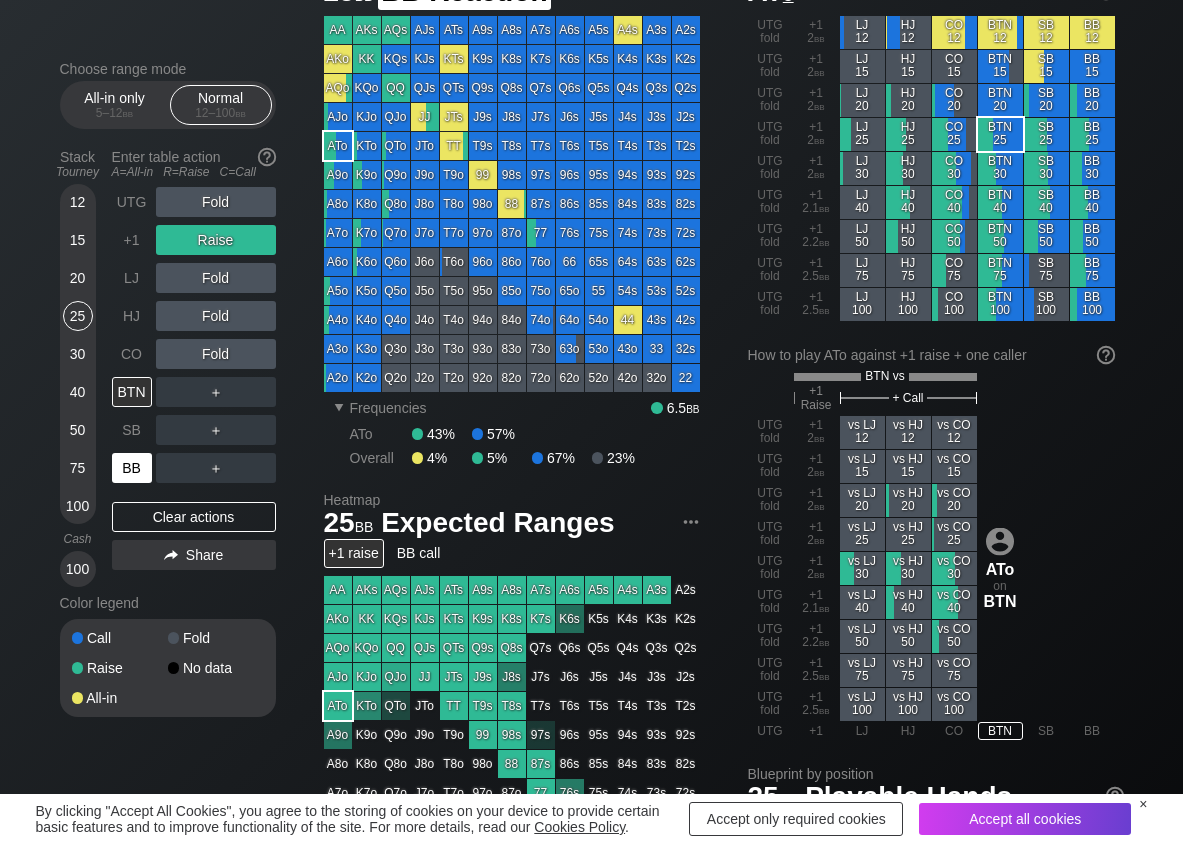 click on "BB" at bounding box center [132, 468] 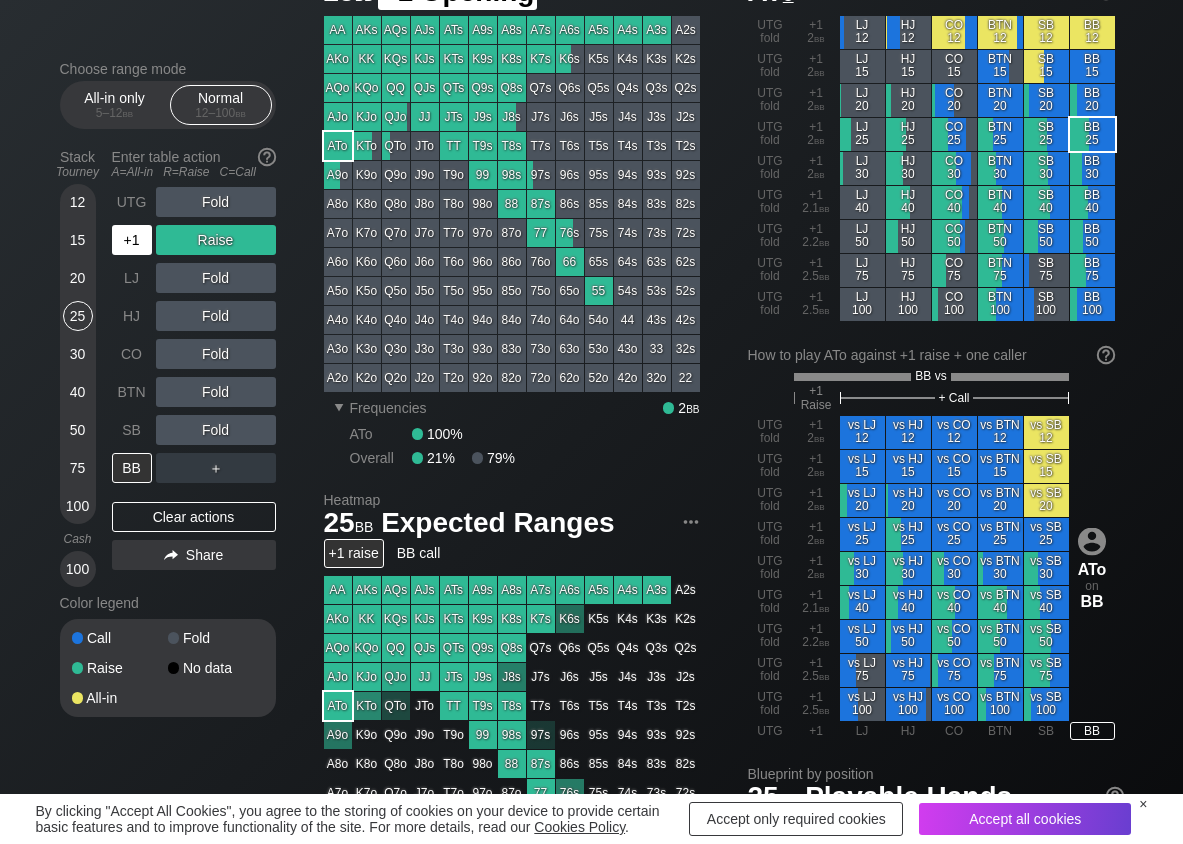 click on "+1" at bounding box center [132, 240] 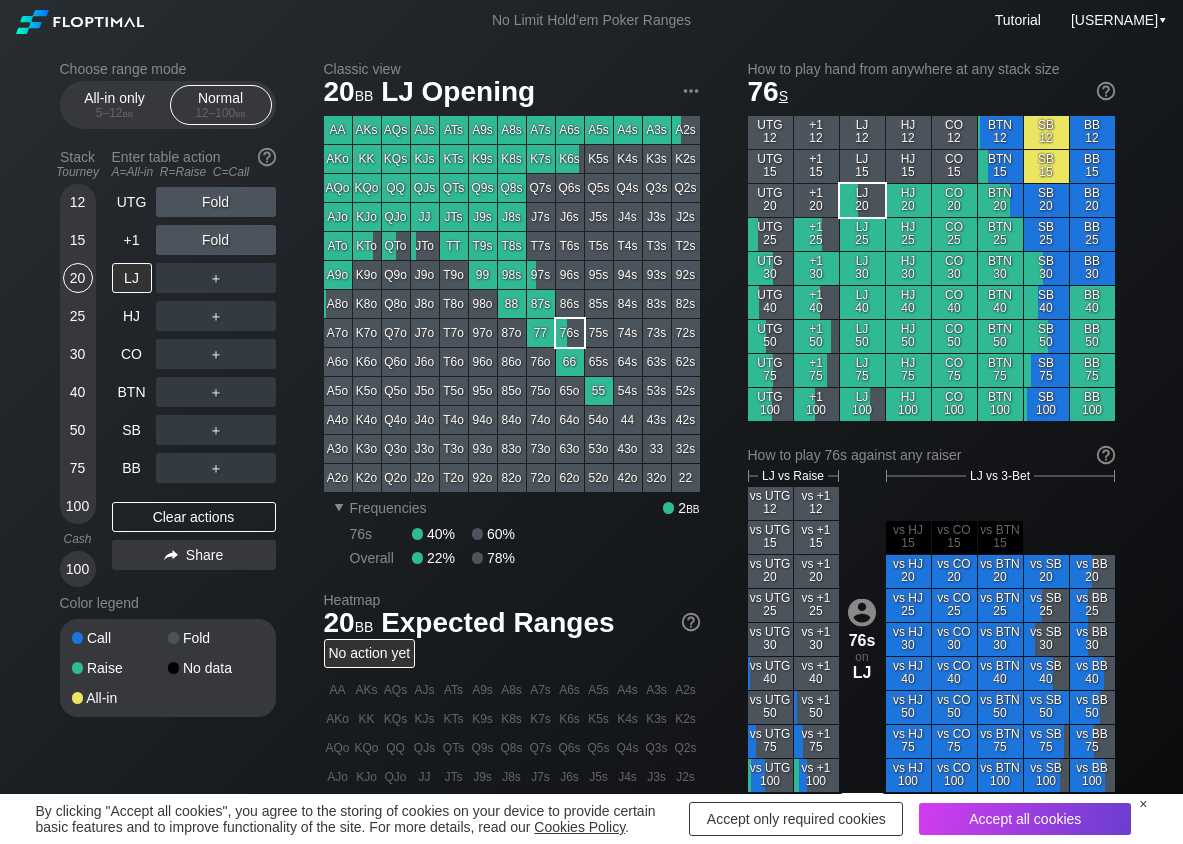scroll, scrollTop: 0, scrollLeft: 0, axis: both 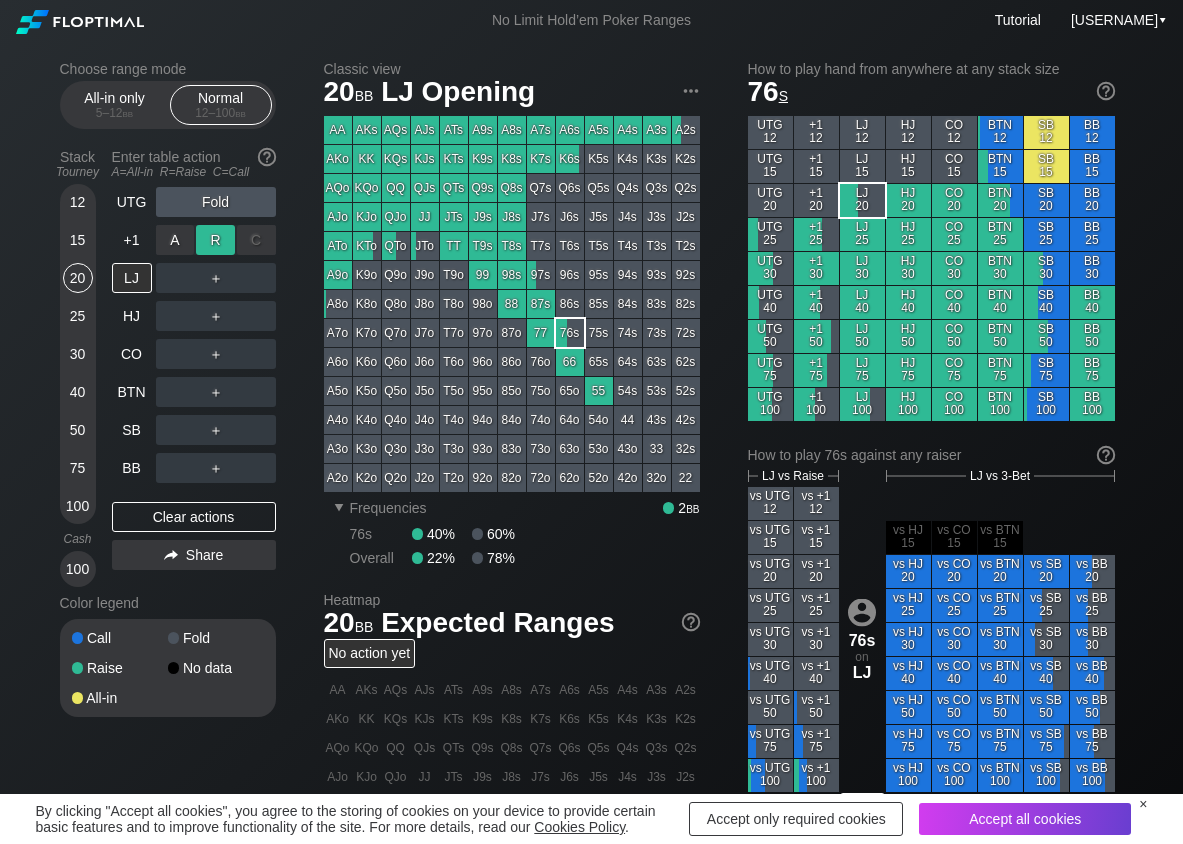 click on "R ✕" at bounding box center [215, 240] 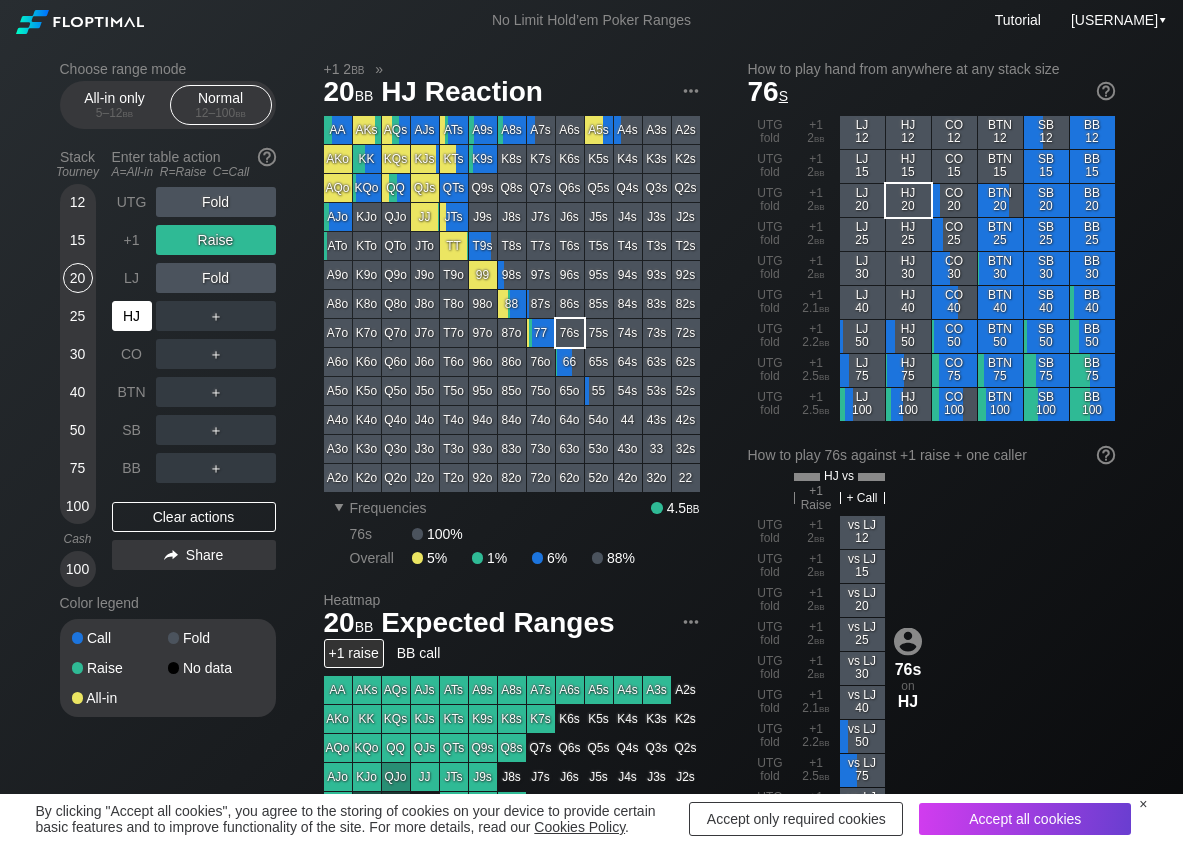 click on "HJ" at bounding box center (132, 316) 